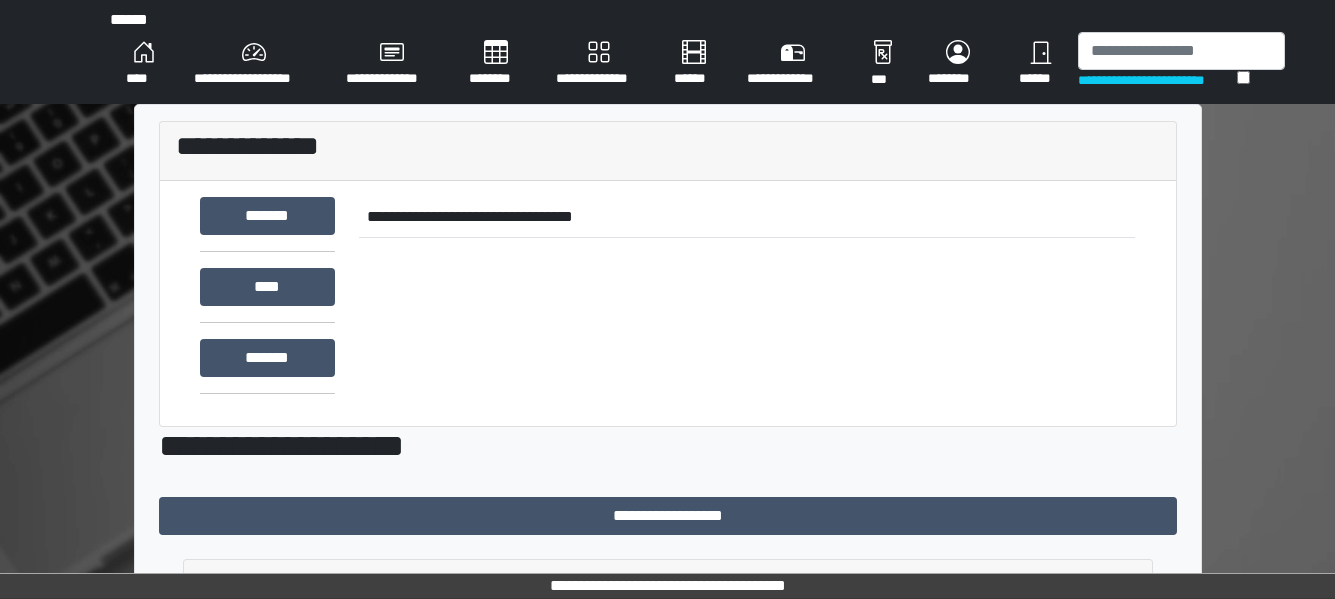 scroll, scrollTop: 0, scrollLeft: 0, axis: both 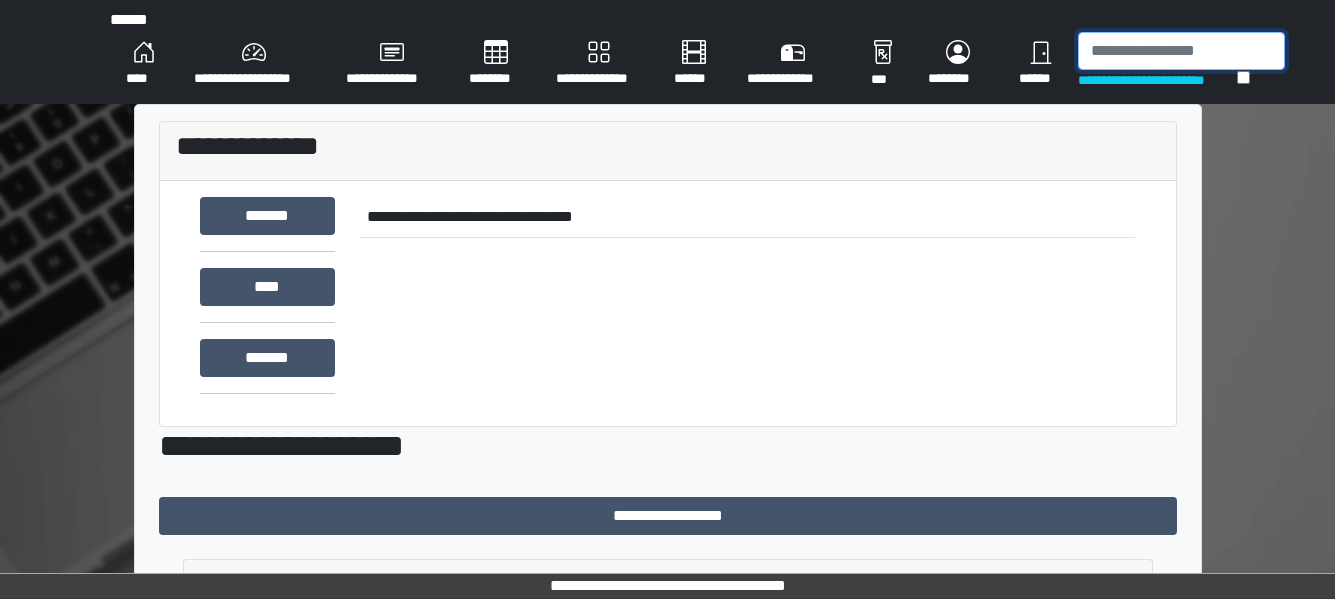 click at bounding box center (1181, 51) 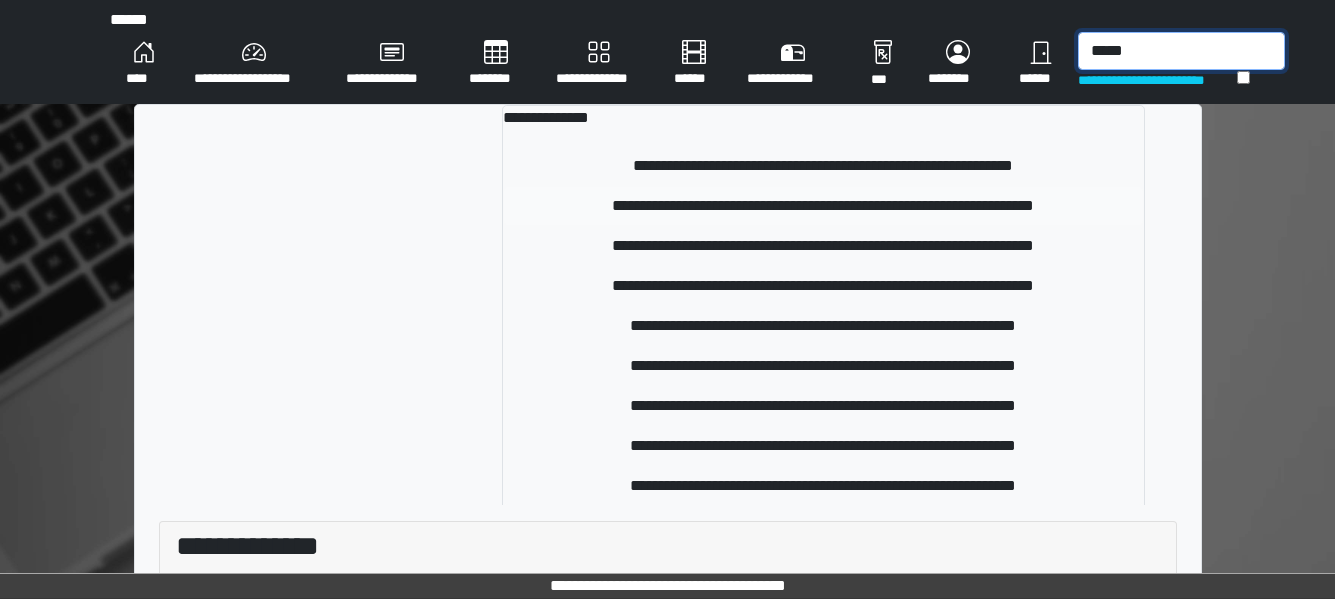 type on "*****" 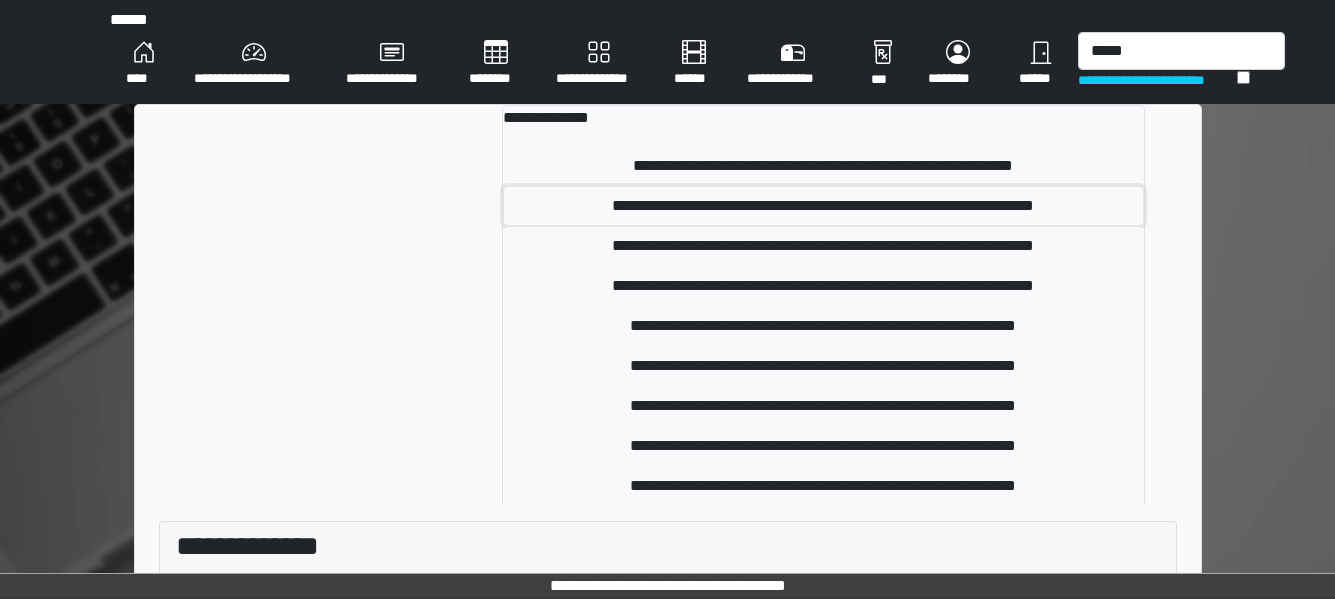 click on "**********" at bounding box center (823, 206) 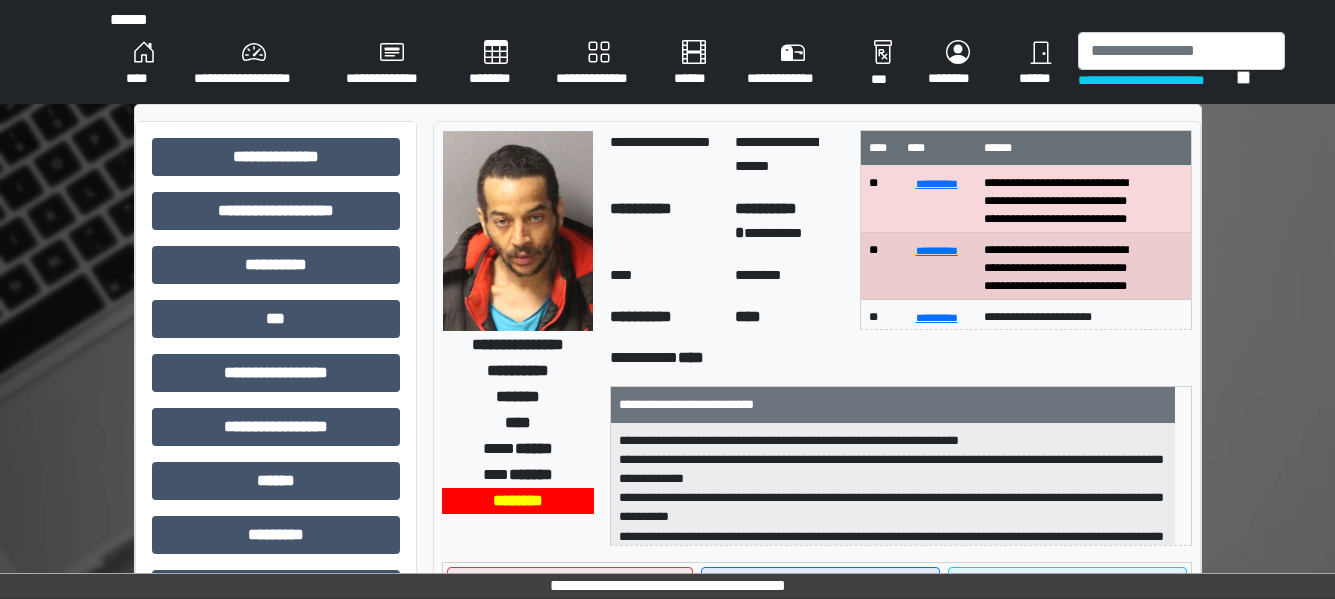 scroll, scrollTop: 25, scrollLeft: 0, axis: vertical 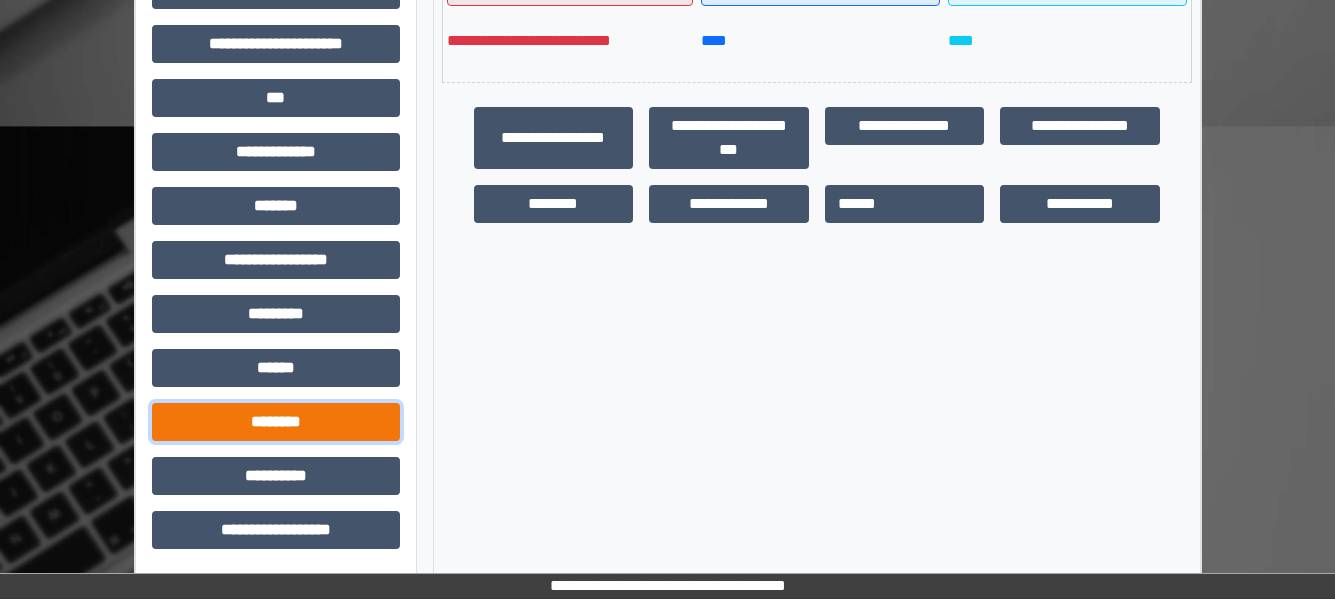 click on "********" at bounding box center (276, 422) 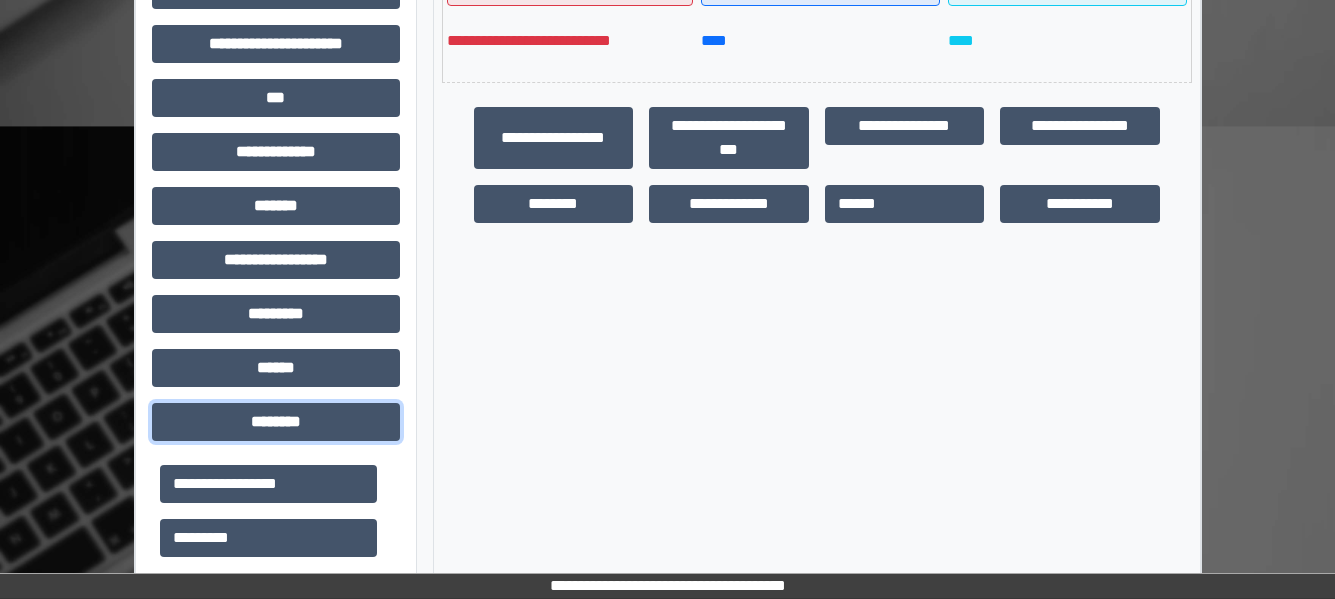 drag, startPoint x: 361, startPoint y: 403, endPoint x: 346, endPoint y: 337, distance: 67.68308 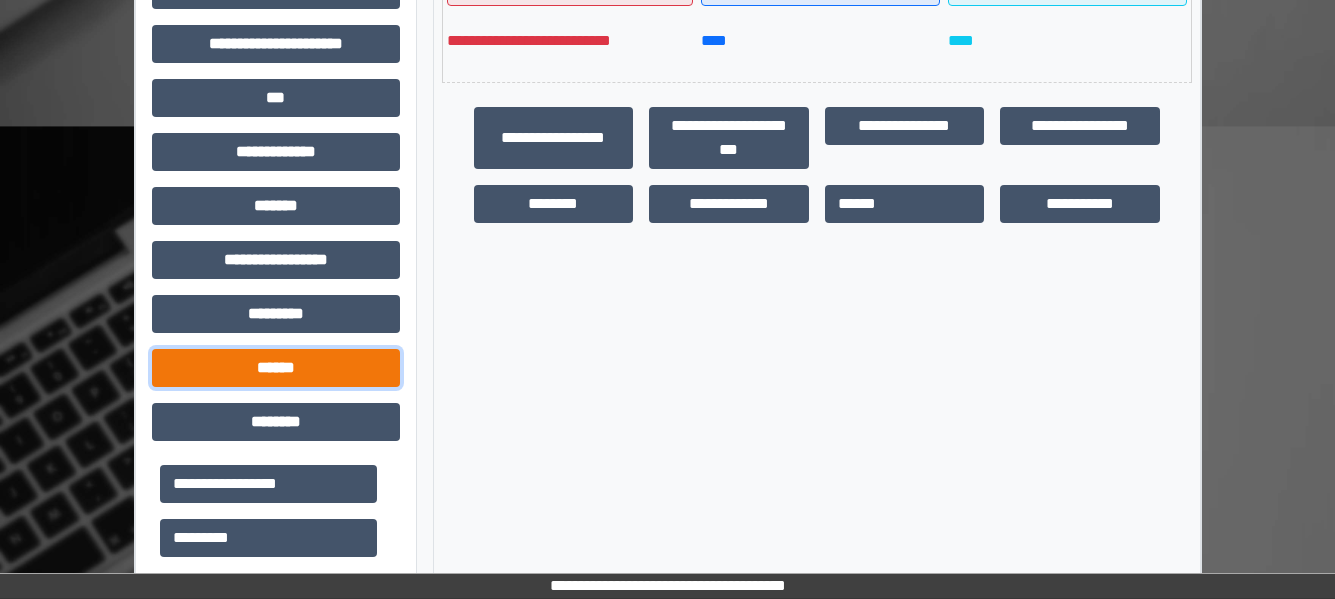 click on "******" at bounding box center [276, 368] 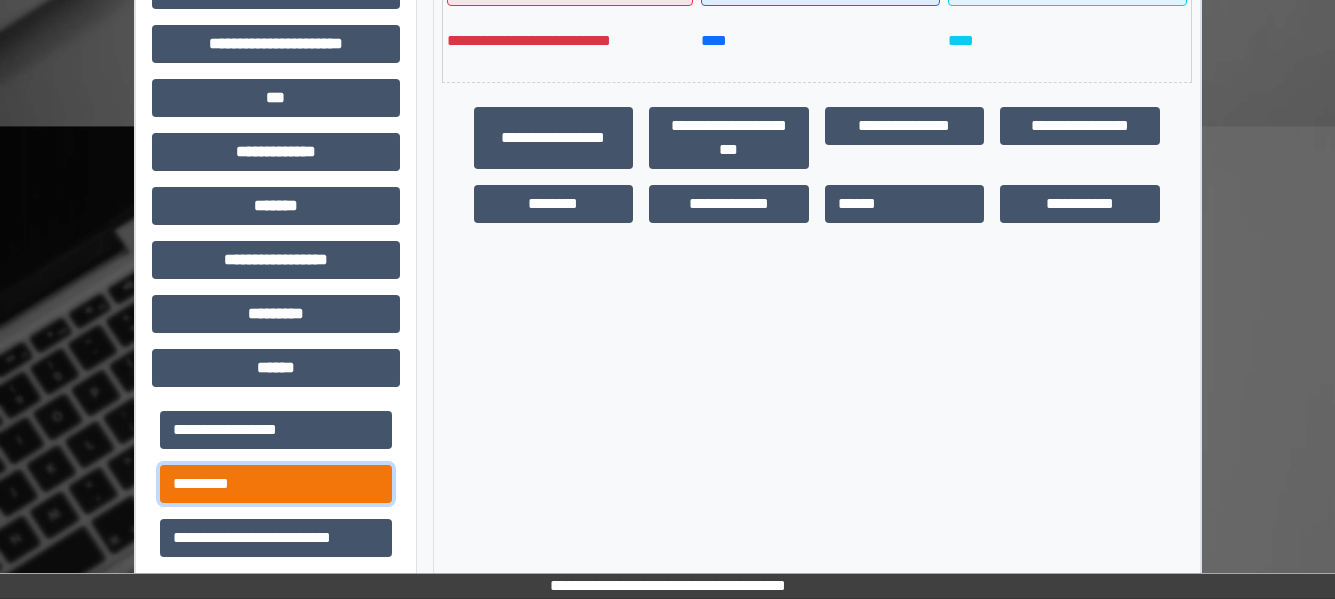click on "*********" at bounding box center (276, 484) 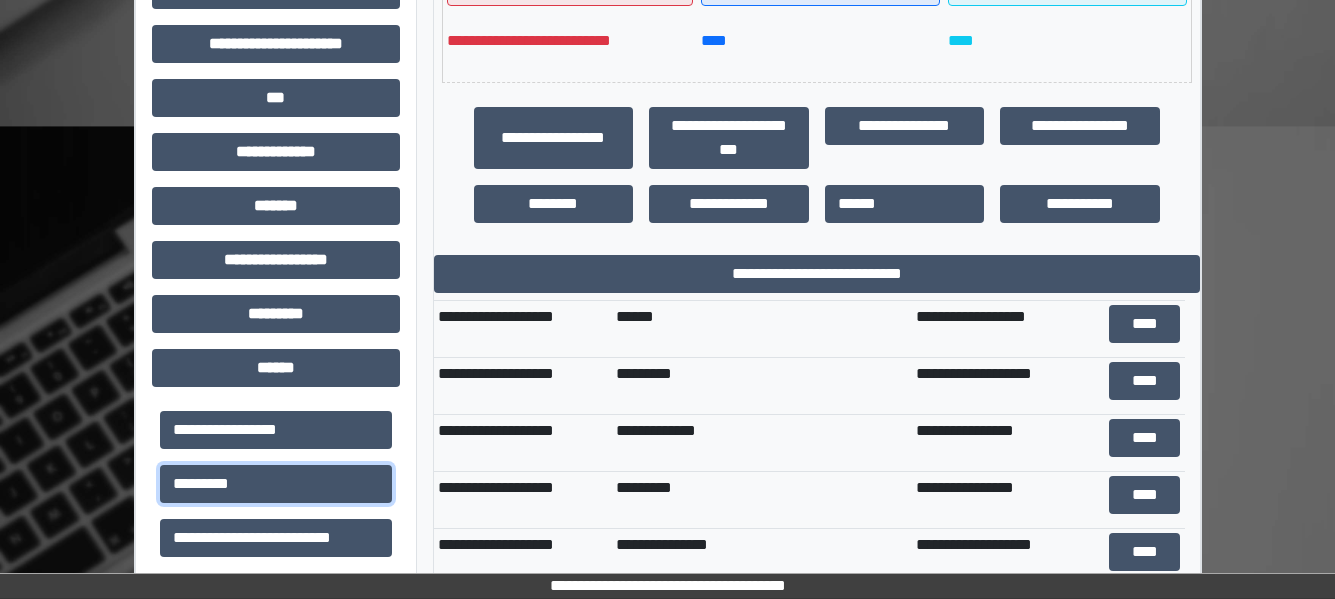 scroll, scrollTop: 0, scrollLeft: 0, axis: both 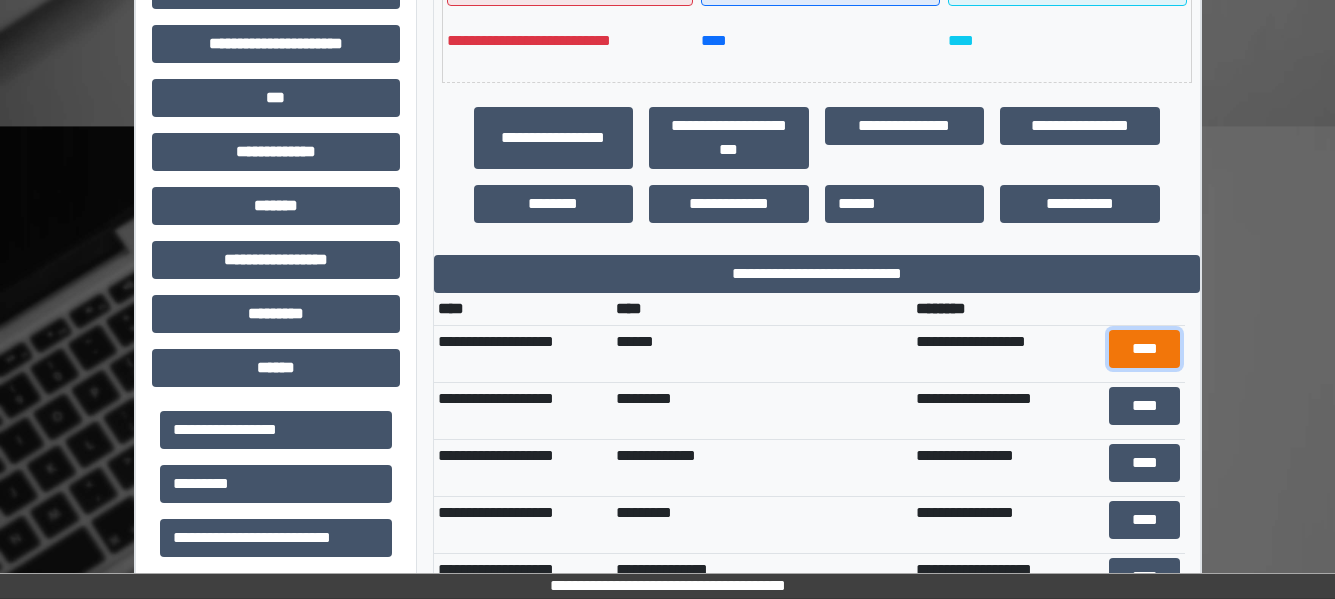 click on "****" at bounding box center [1144, 349] 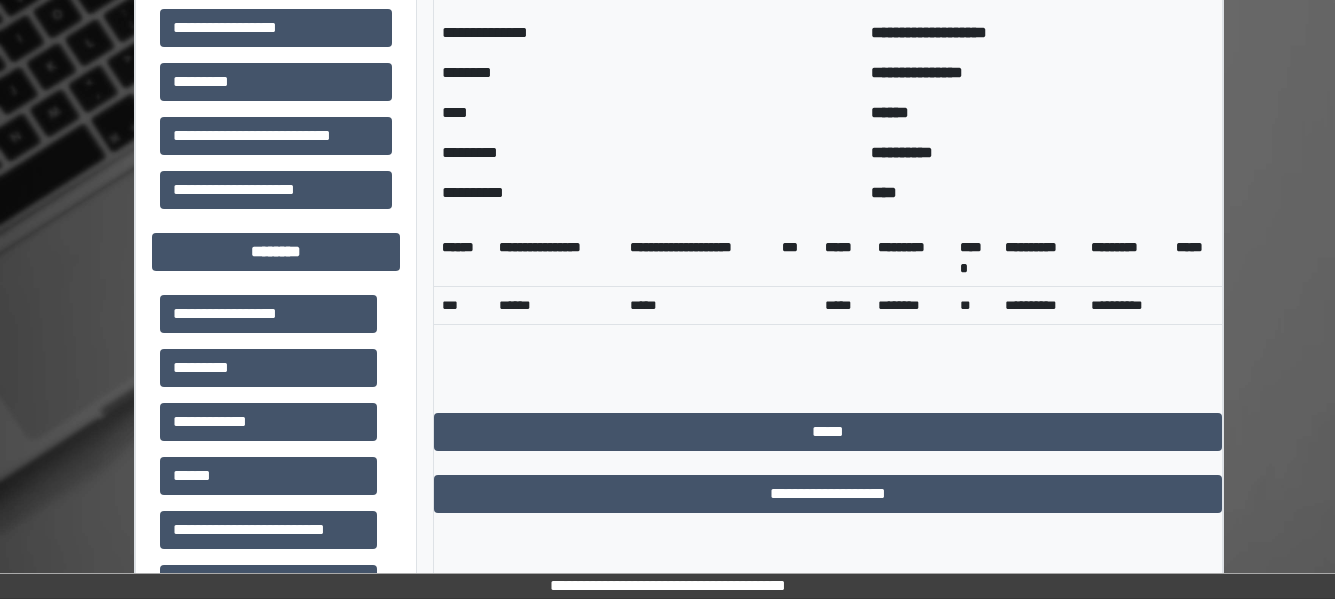 scroll, scrollTop: 1002, scrollLeft: 0, axis: vertical 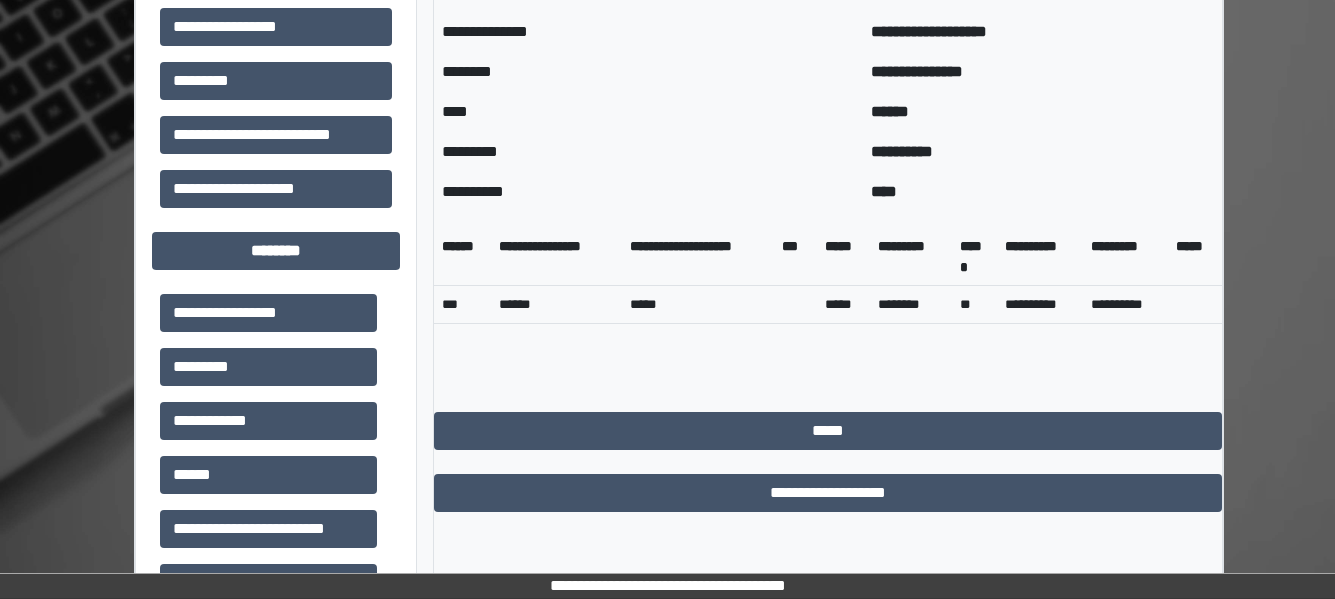 click on "**********" at bounding box center [828, 205] 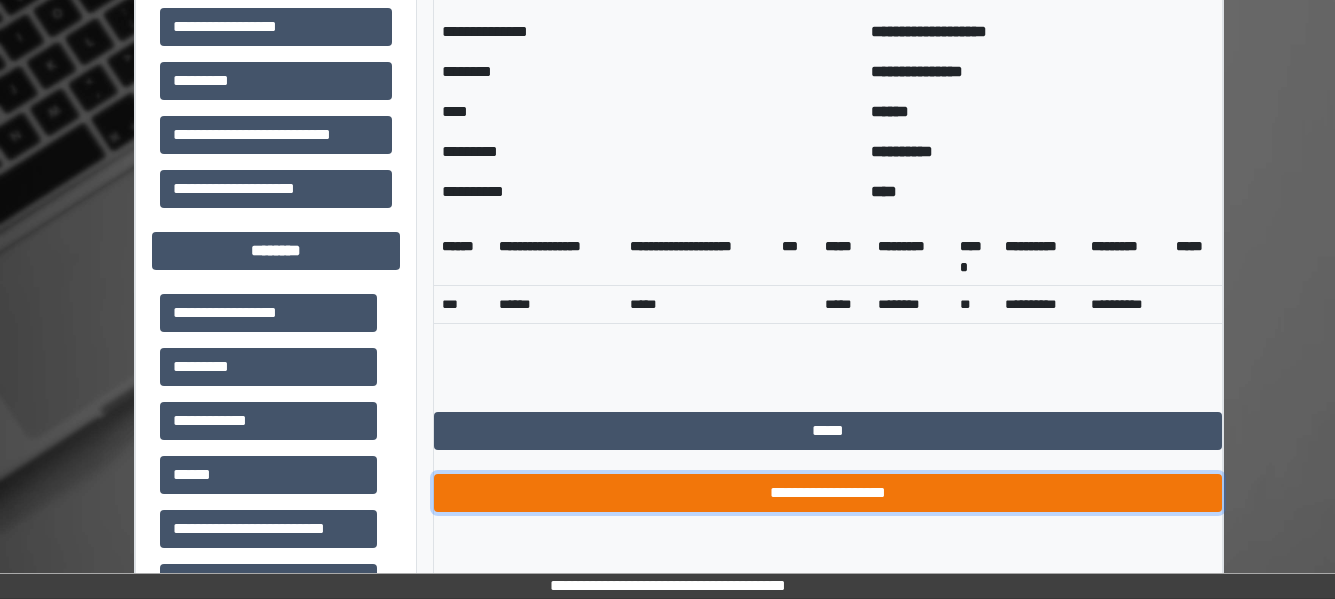 click on "**********" at bounding box center (828, 493) 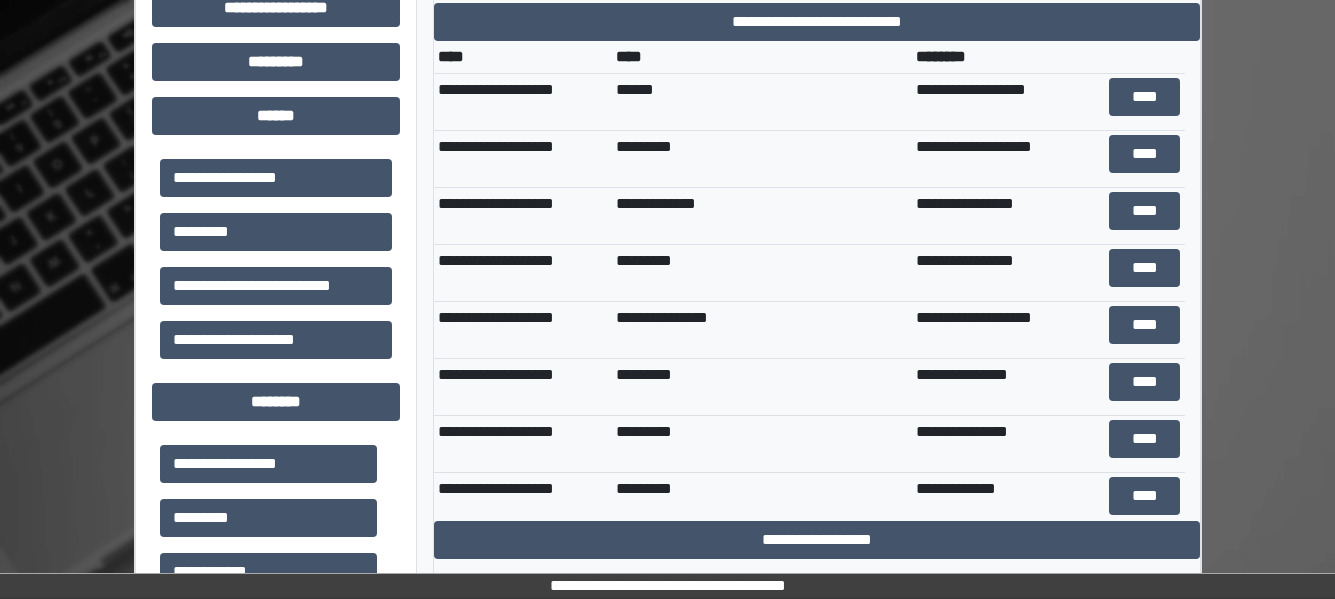scroll, scrollTop: 845, scrollLeft: 0, axis: vertical 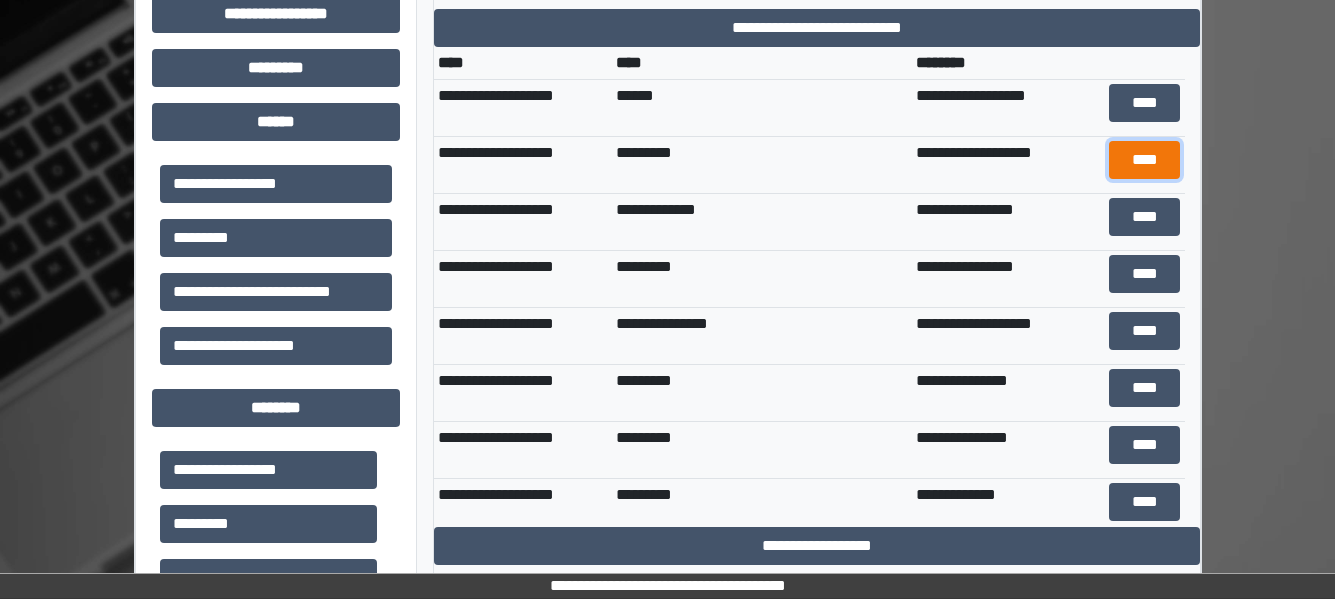 click on "****" at bounding box center (1144, 160) 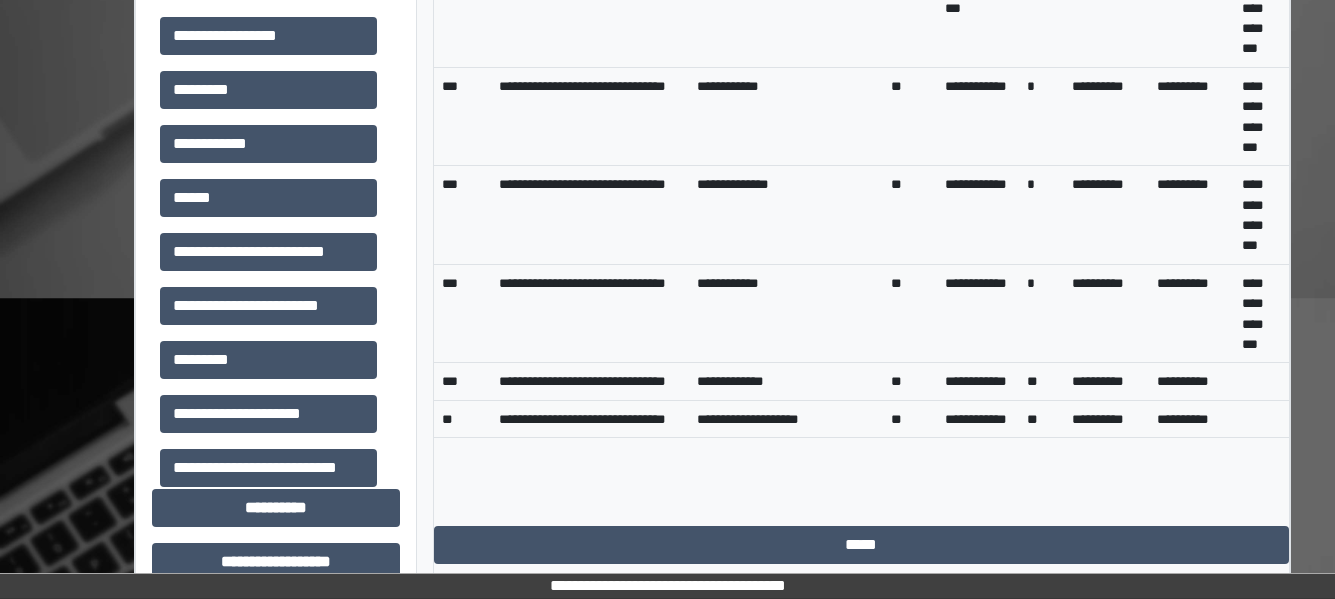 scroll, scrollTop: 1331, scrollLeft: 0, axis: vertical 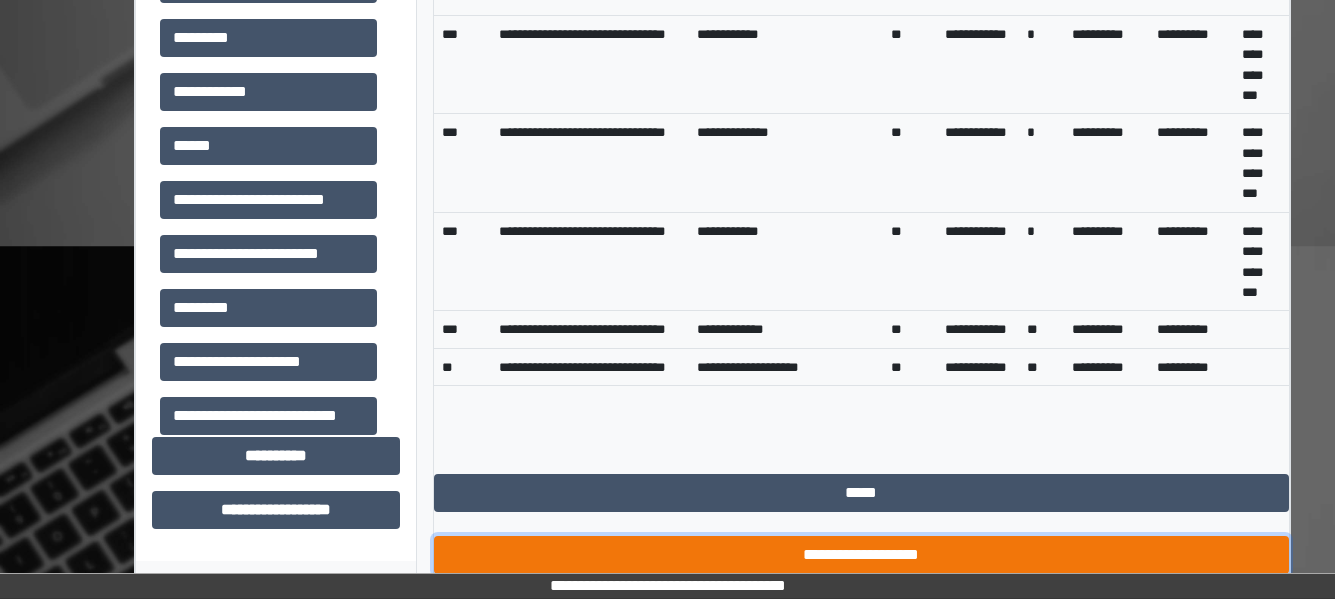 click on "**********" at bounding box center [861, 555] 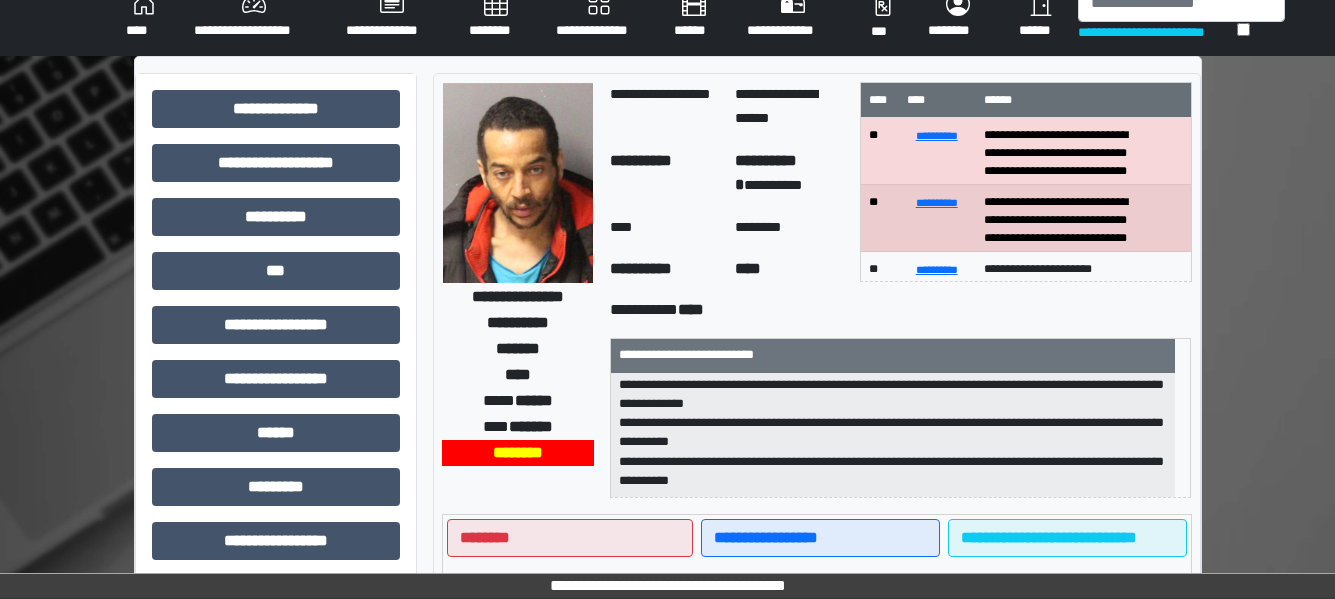 scroll, scrollTop: 0, scrollLeft: 0, axis: both 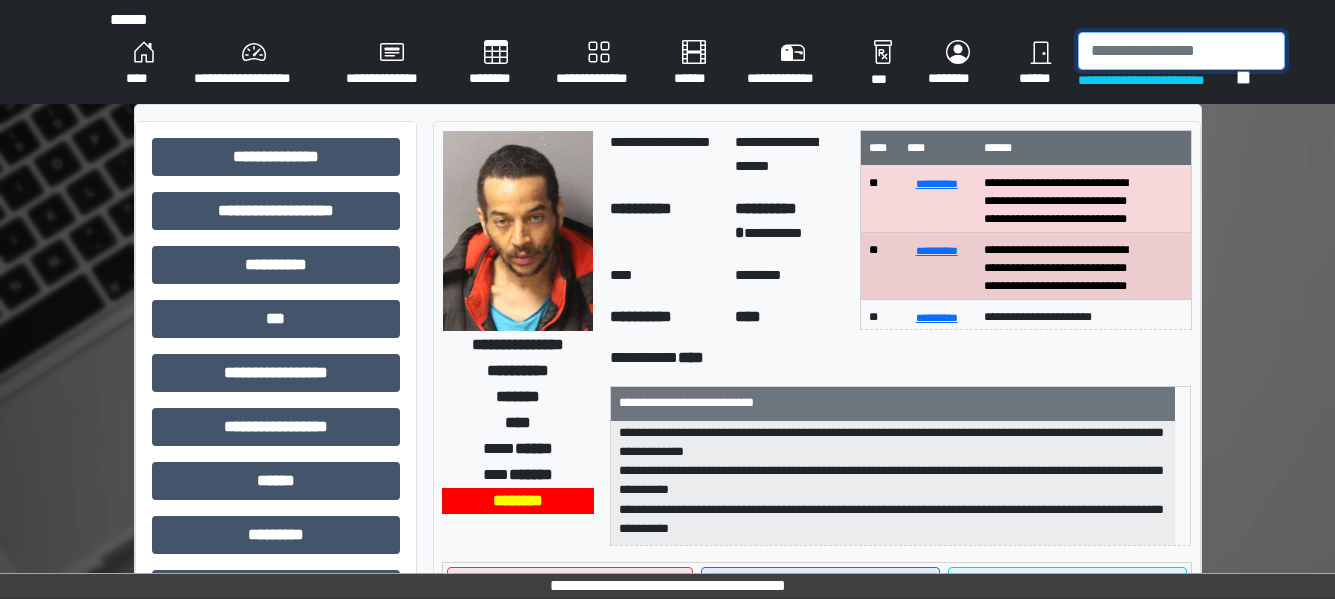 click at bounding box center (1181, 51) 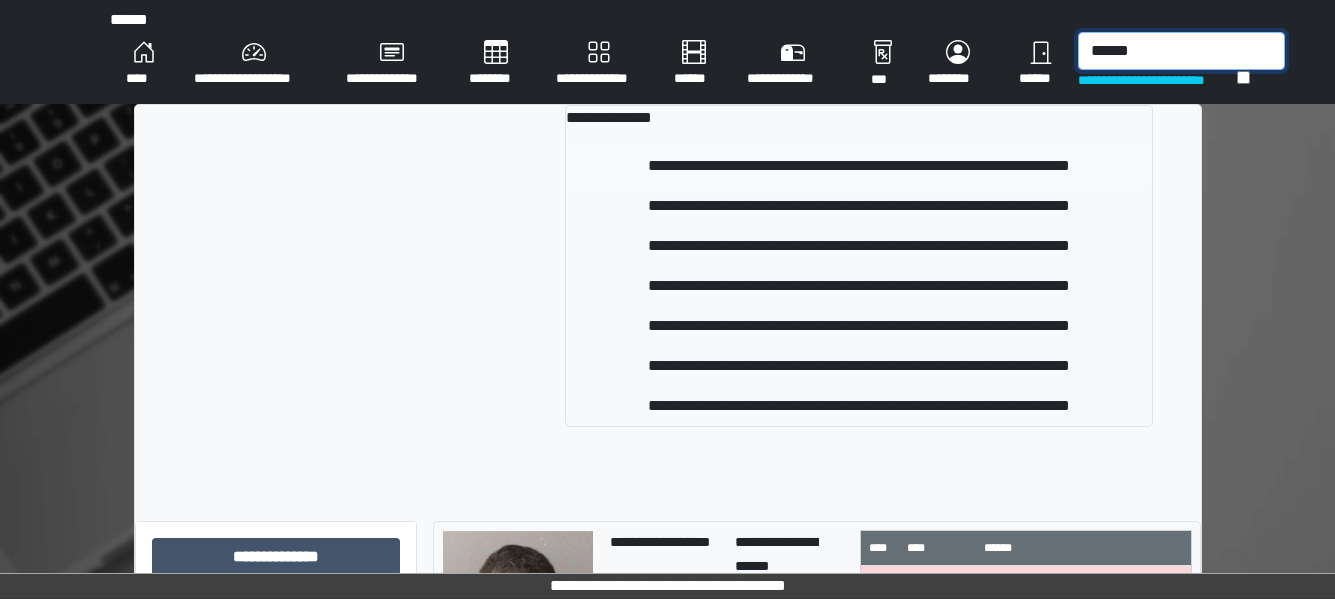 type on "******" 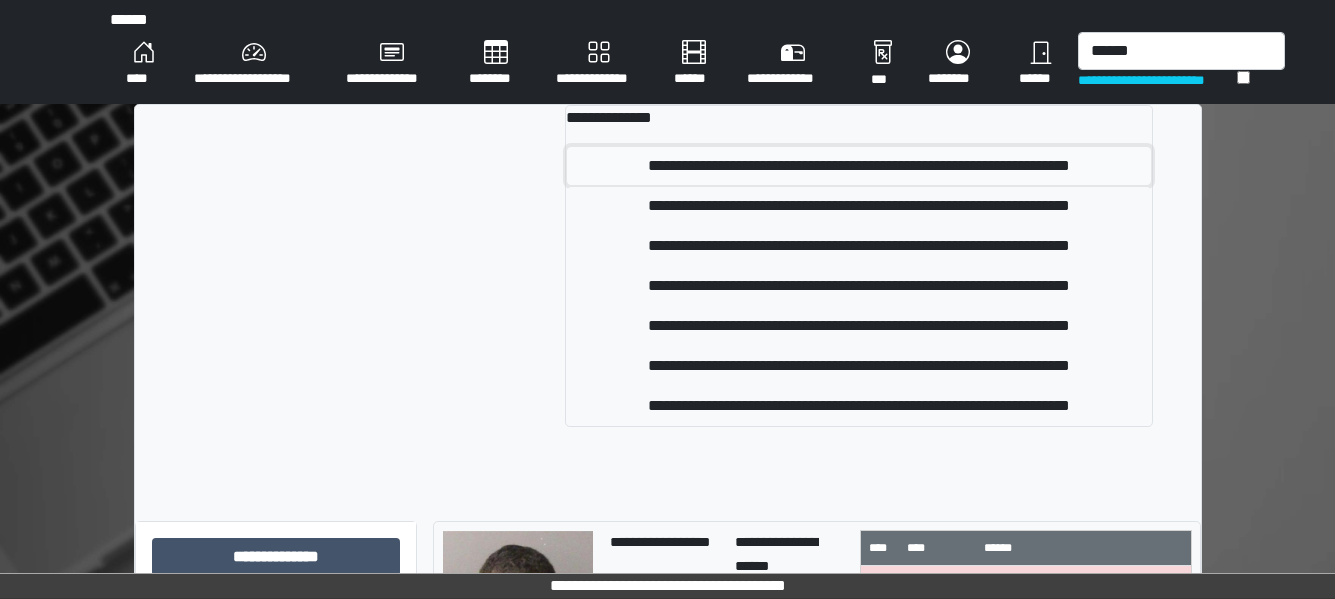 click on "**********" at bounding box center [859, 166] 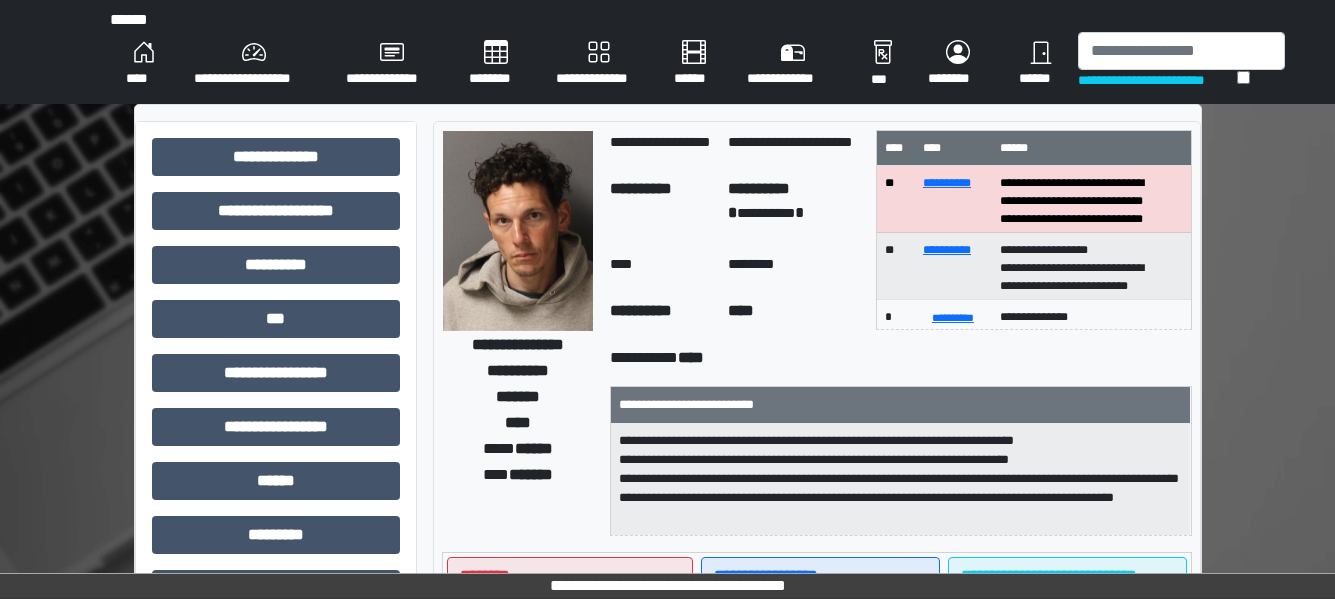 scroll, scrollTop: 1, scrollLeft: 0, axis: vertical 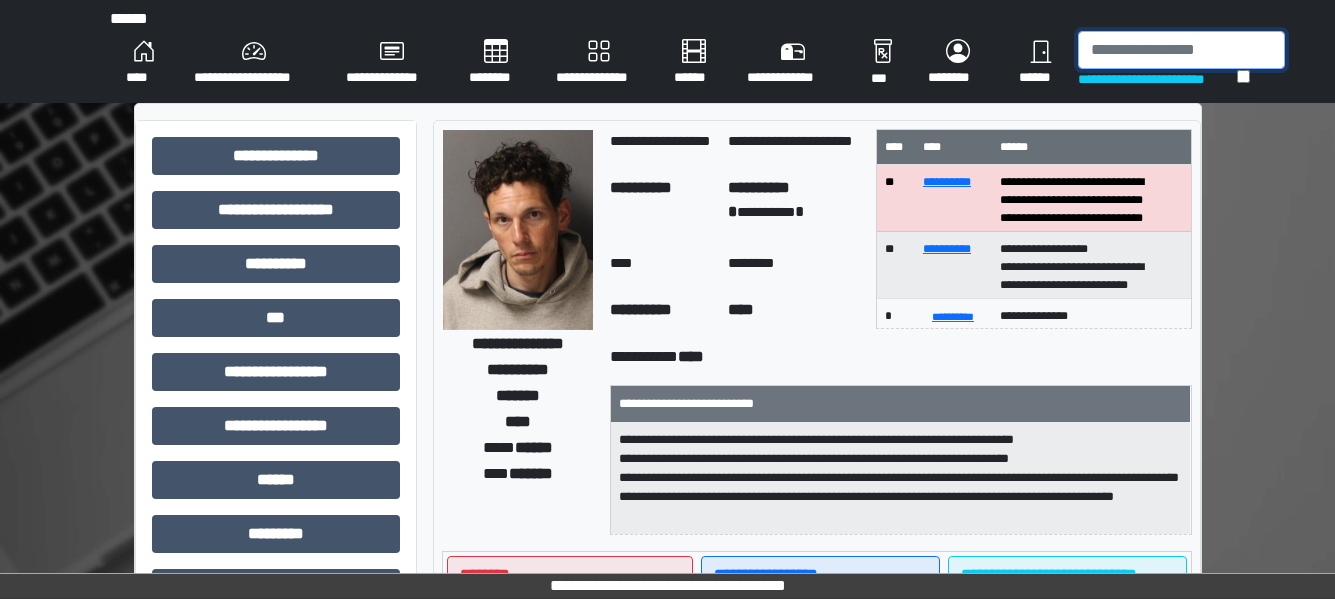 click at bounding box center (1181, 50) 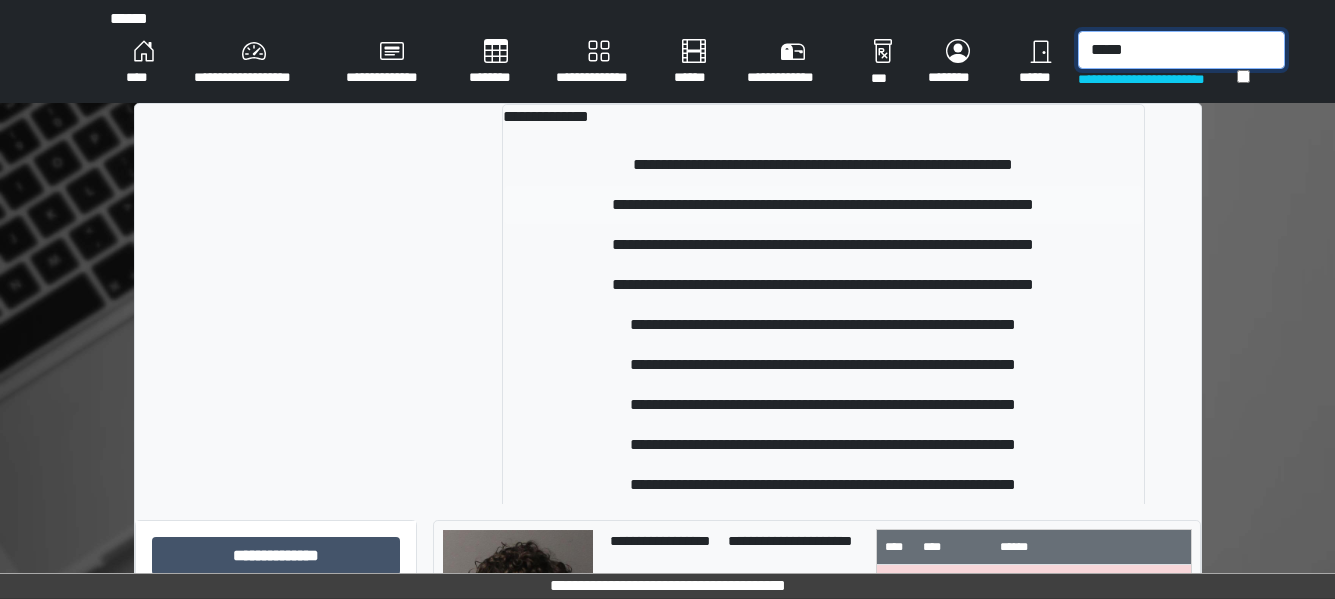 type on "*****" 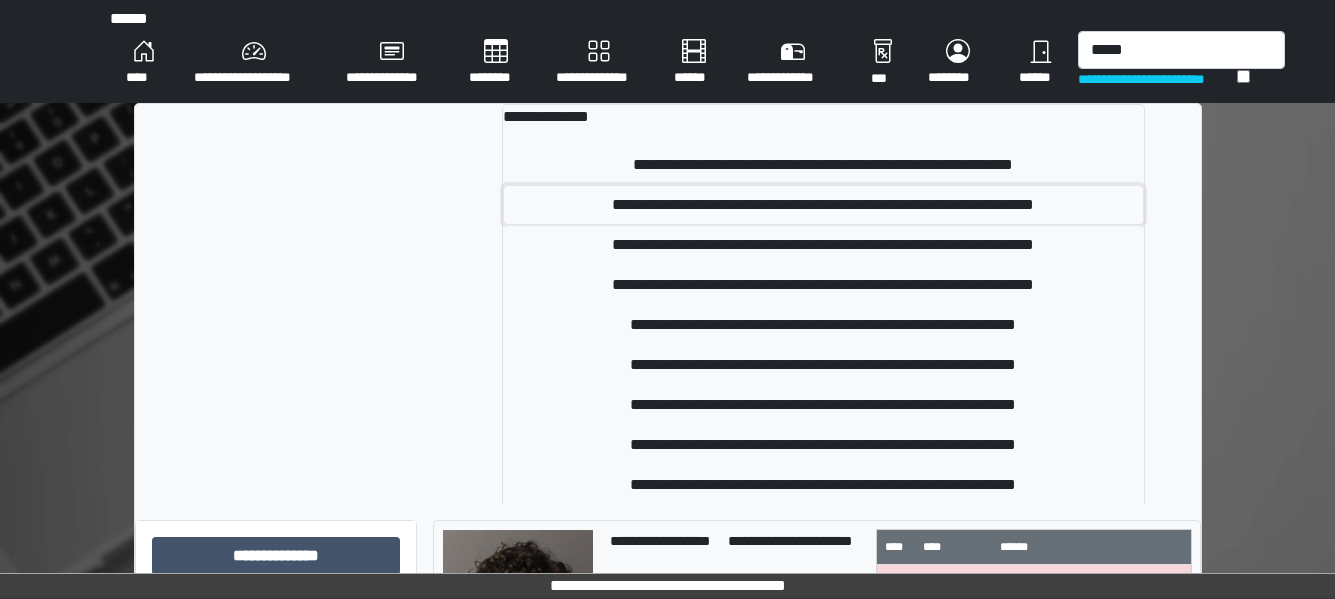click on "**********" at bounding box center [823, 205] 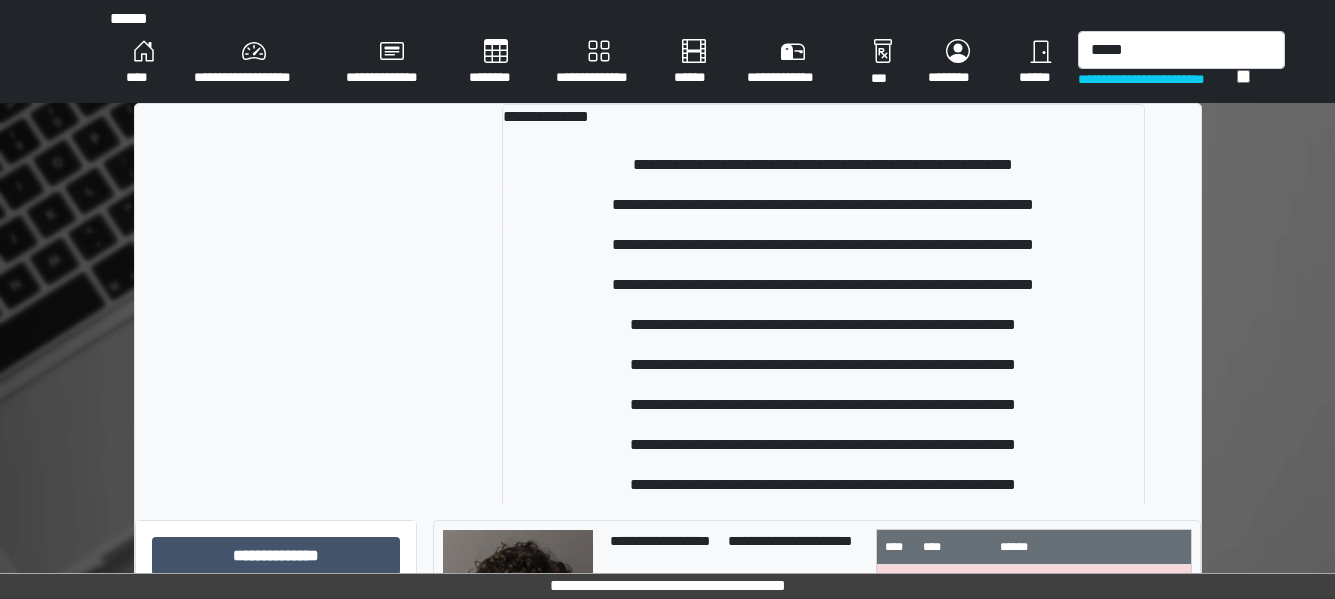 type 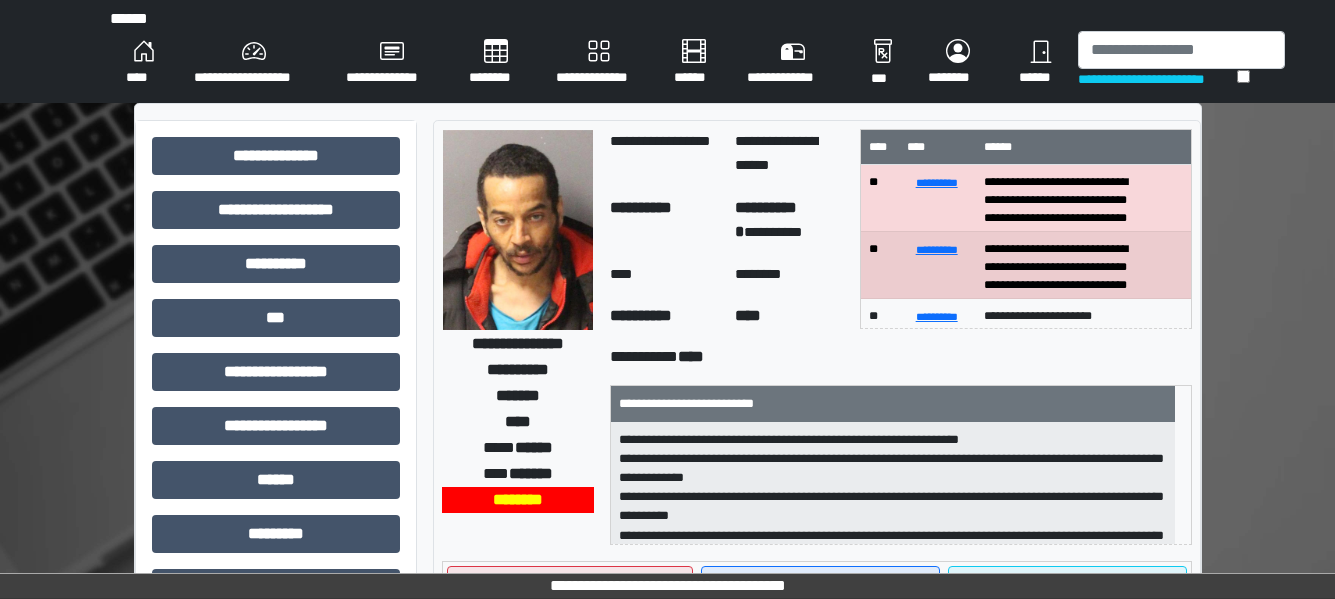 scroll, scrollTop: 2, scrollLeft: 0, axis: vertical 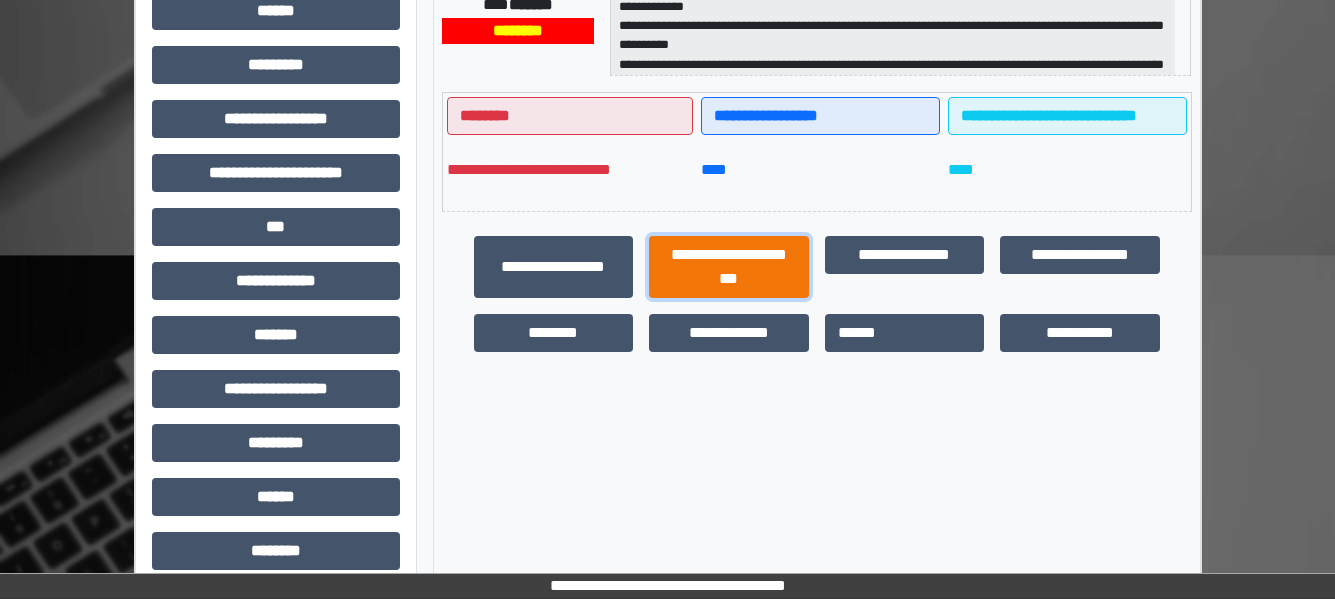 click on "**********" at bounding box center [729, 267] 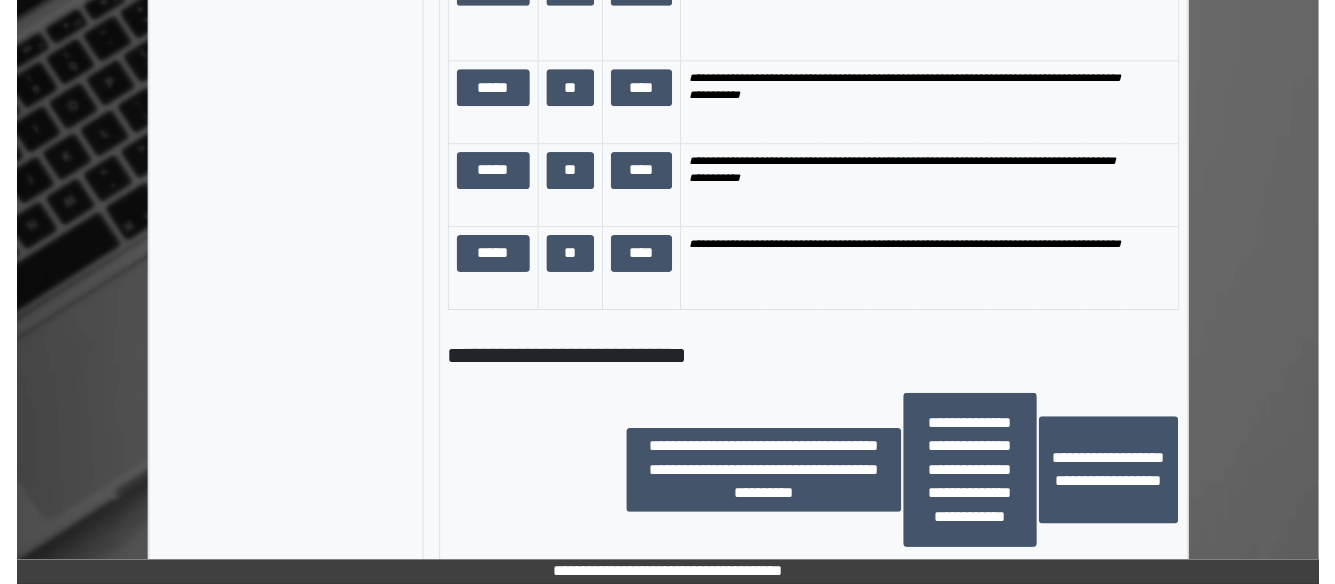 scroll, scrollTop: 1772, scrollLeft: 0, axis: vertical 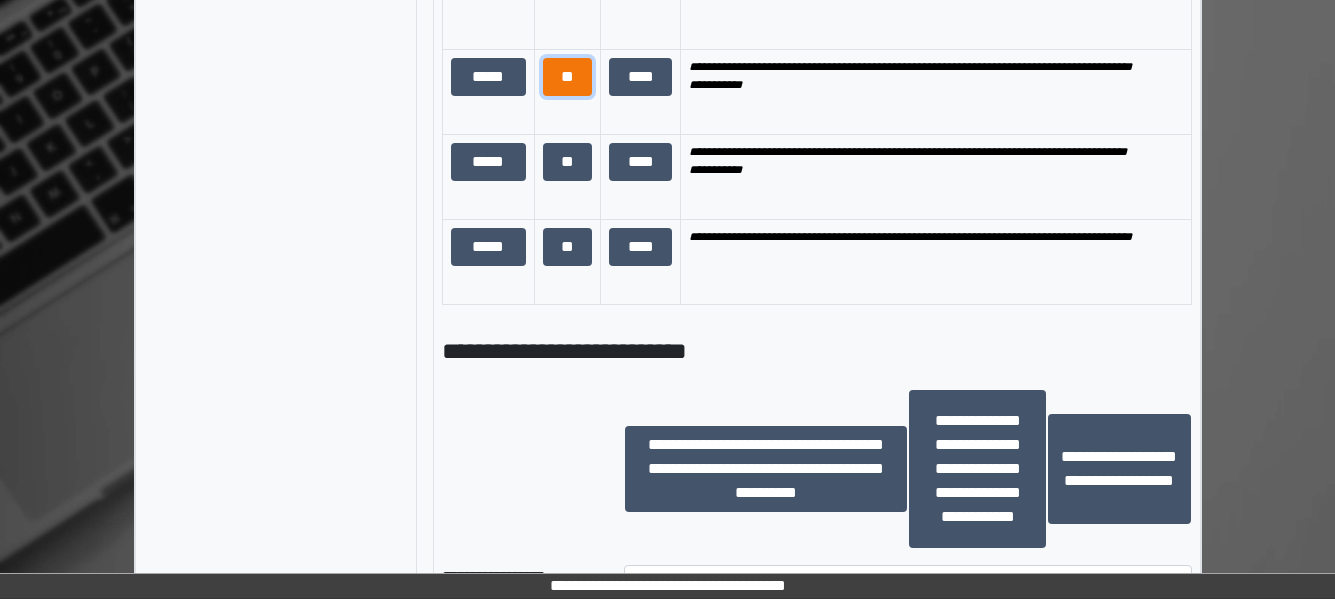 click on "**" at bounding box center (568, 77) 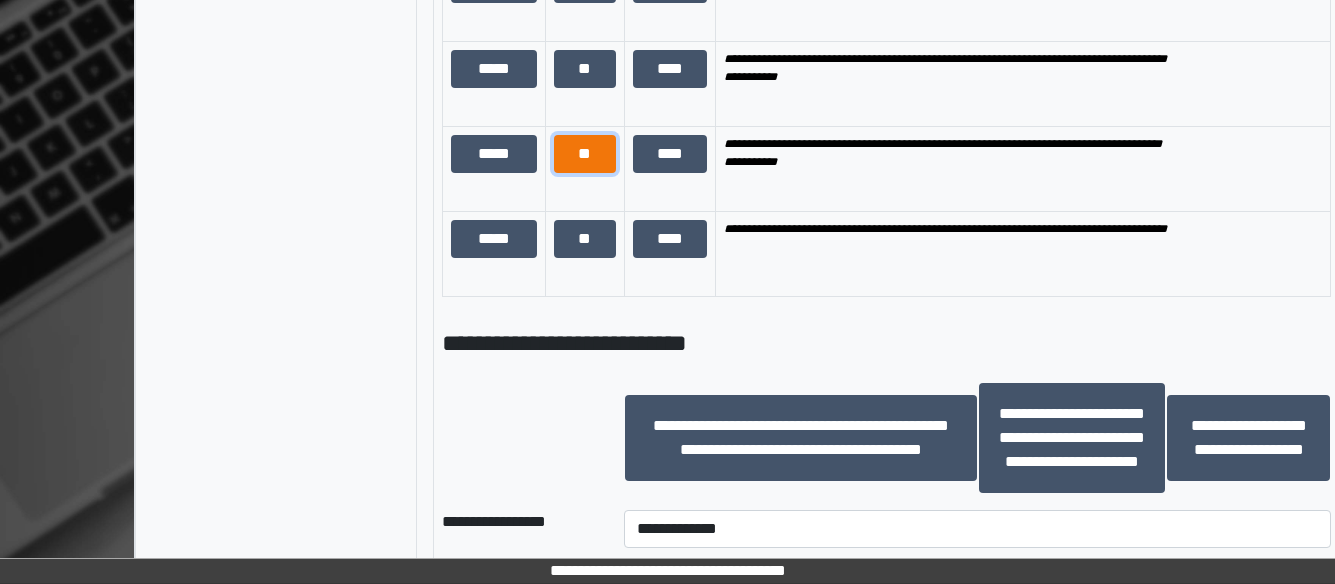 click on "**" at bounding box center [584, 154] 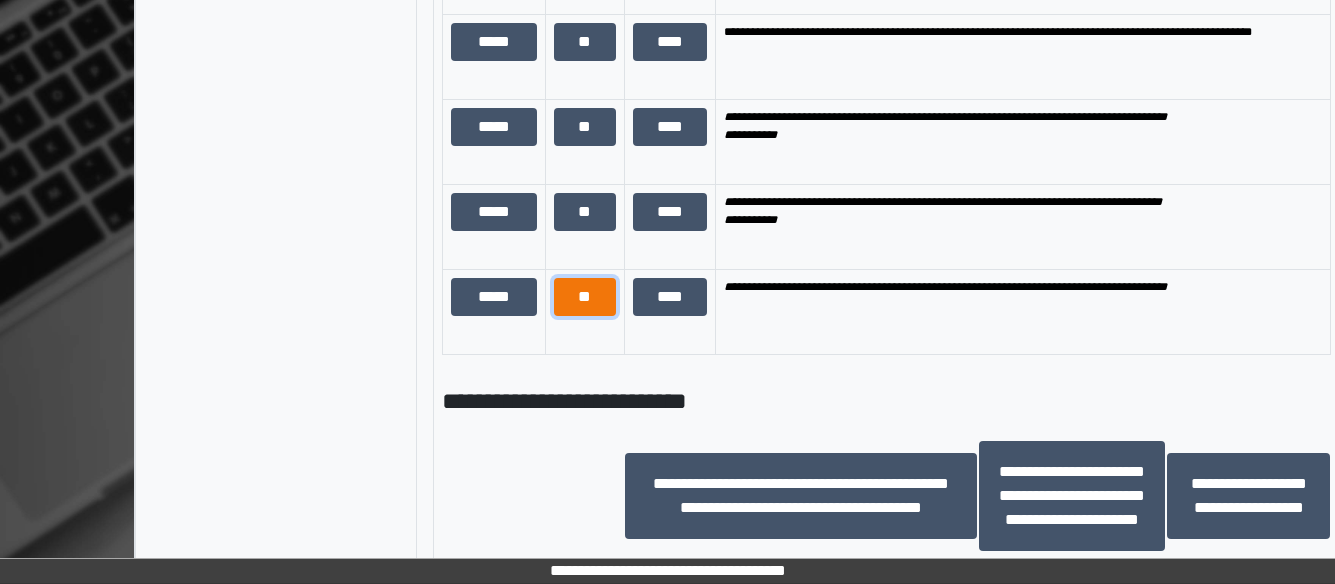 click on "**" at bounding box center (584, 297) 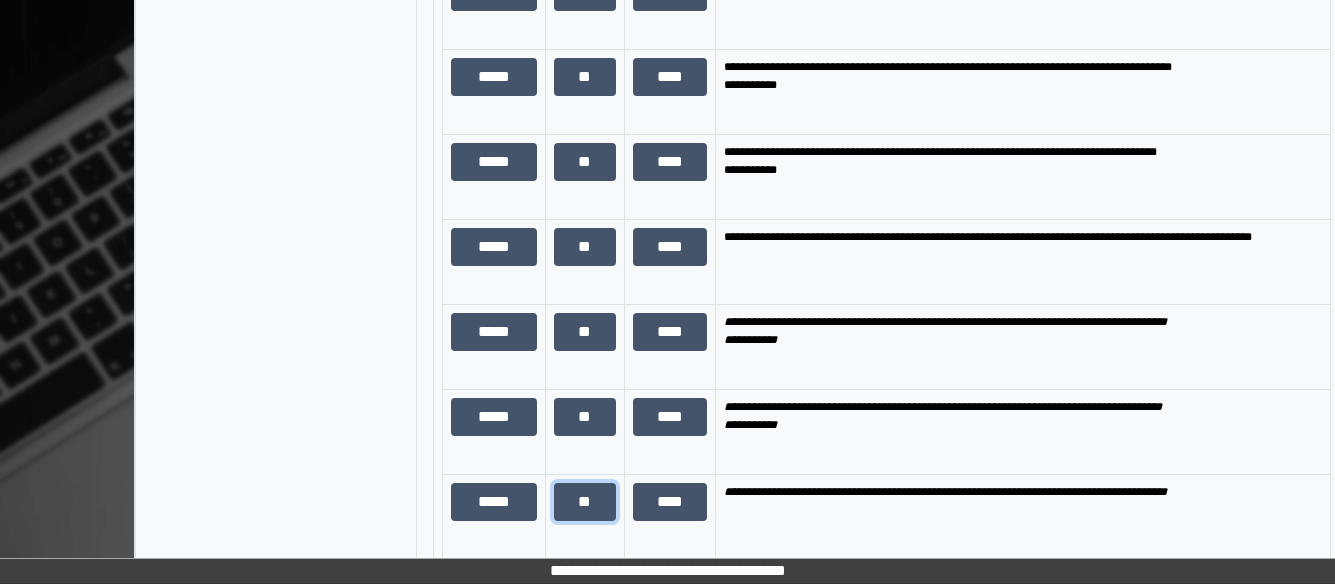 scroll, scrollTop: 1624, scrollLeft: 0, axis: vertical 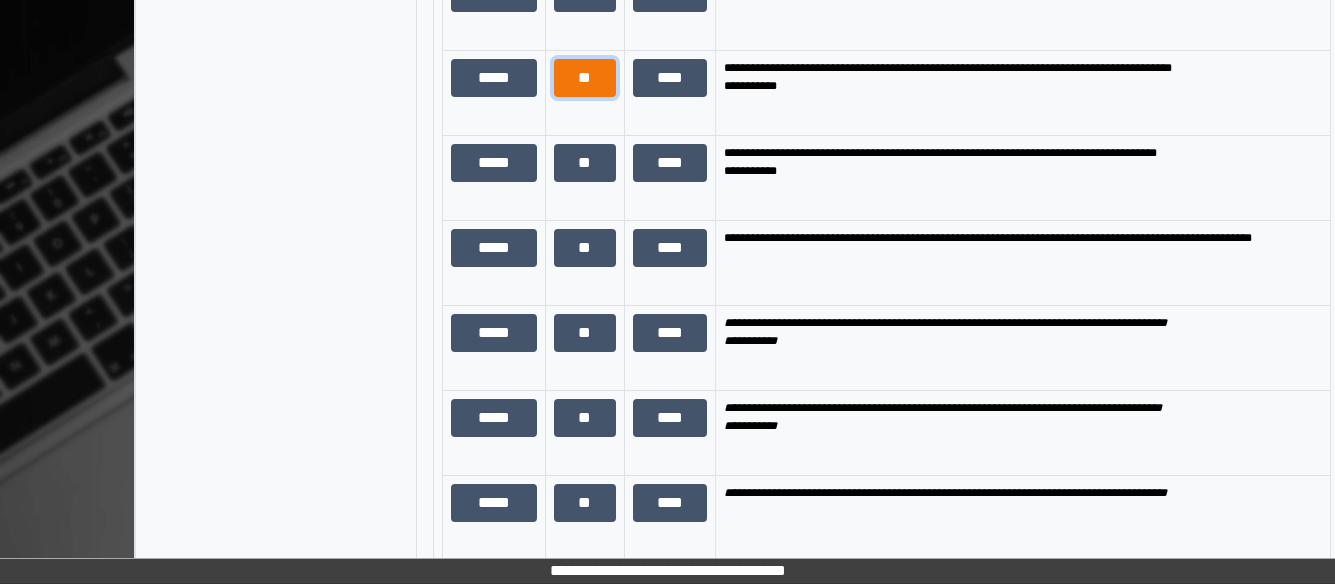 click on "**" at bounding box center [584, 78] 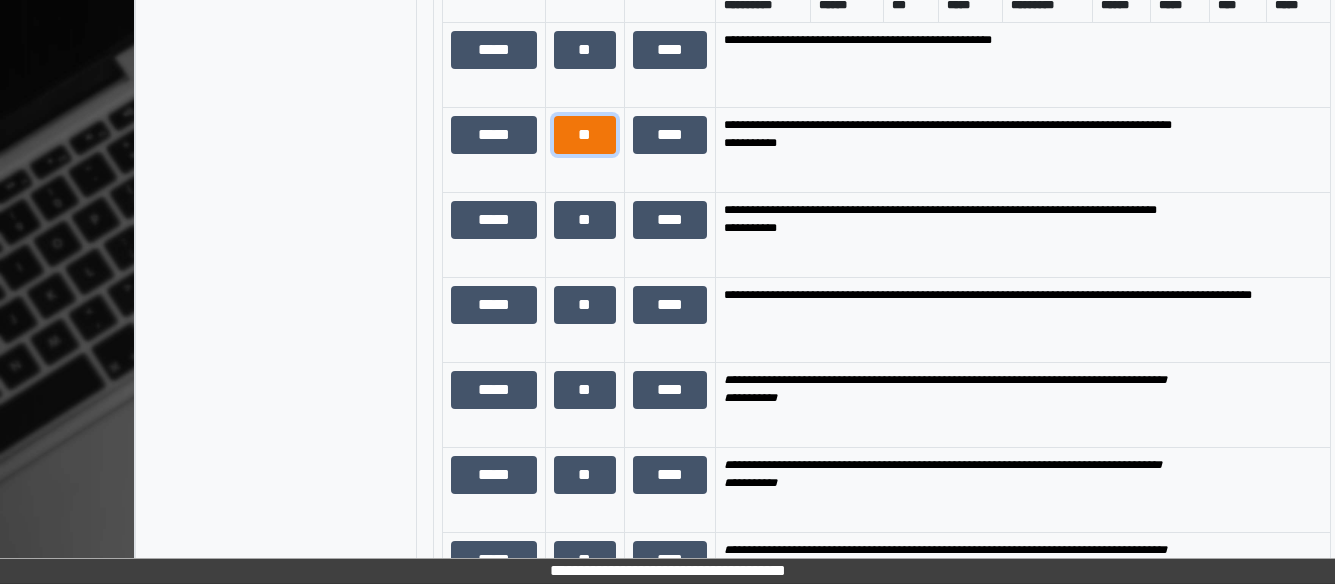 click on "**" at bounding box center (584, 135) 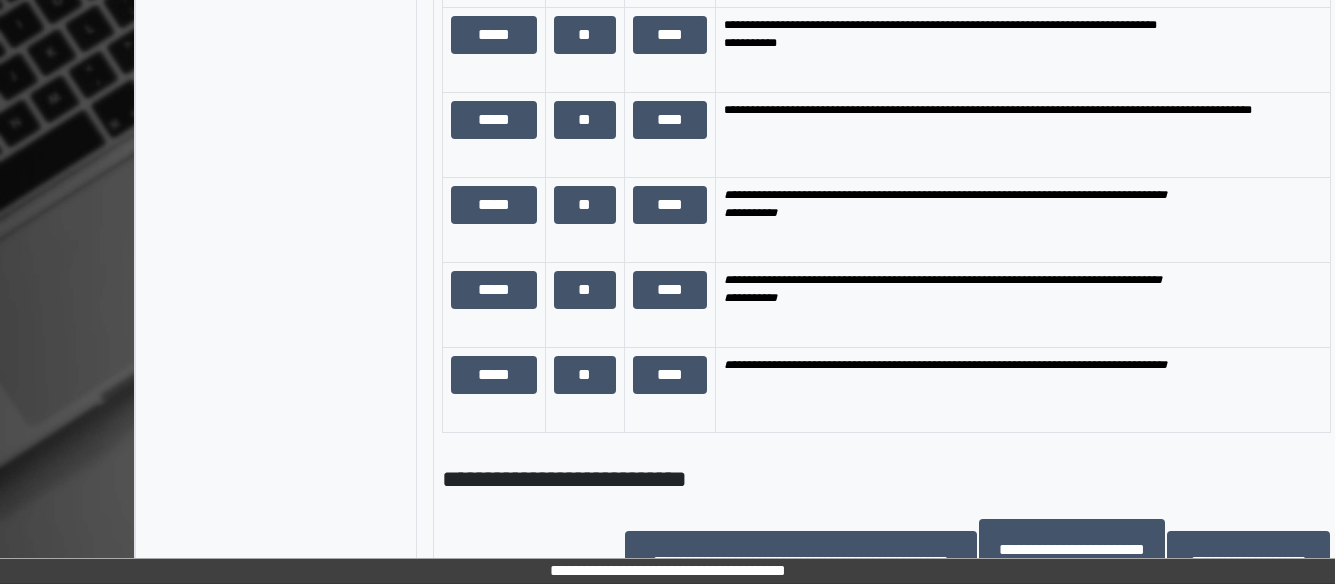 scroll, scrollTop: 1868, scrollLeft: 0, axis: vertical 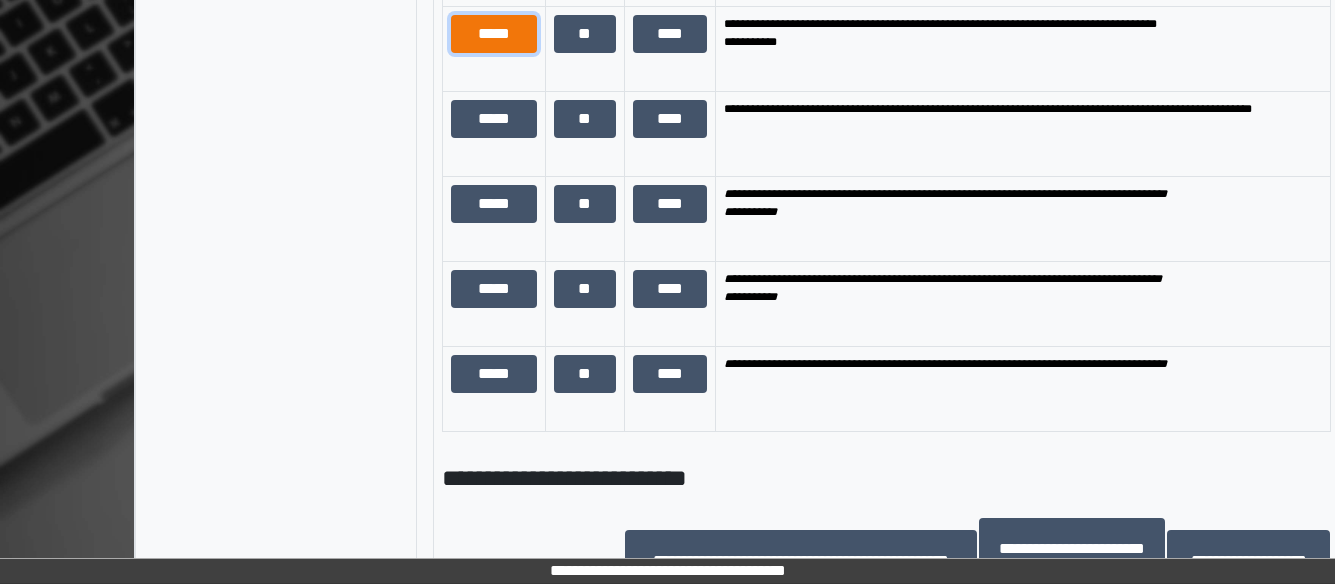 click on "*****" at bounding box center [494, 34] 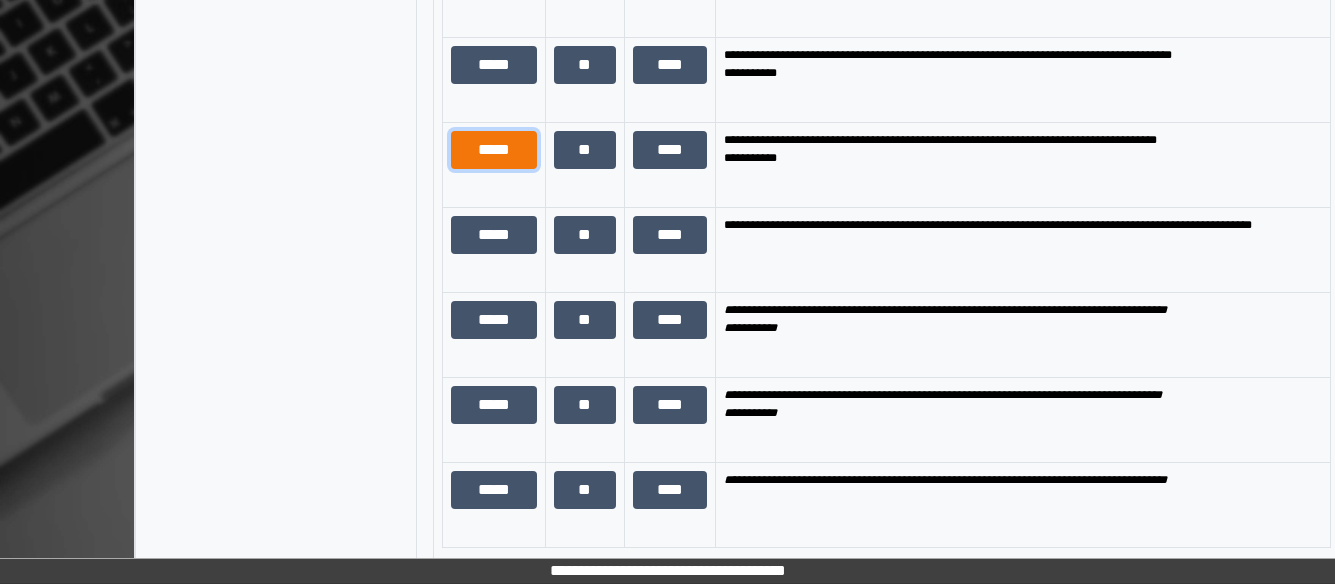 click on "*****" at bounding box center [494, 150] 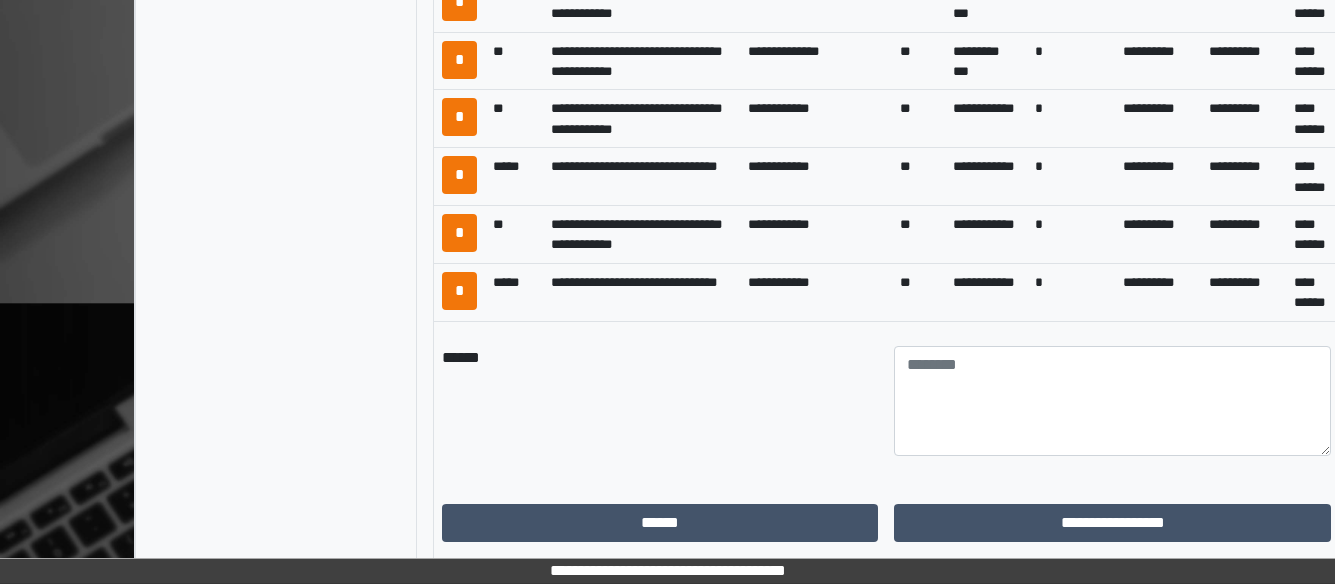 scroll, scrollTop: 1275, scrollLeft: 0, axis: vertical 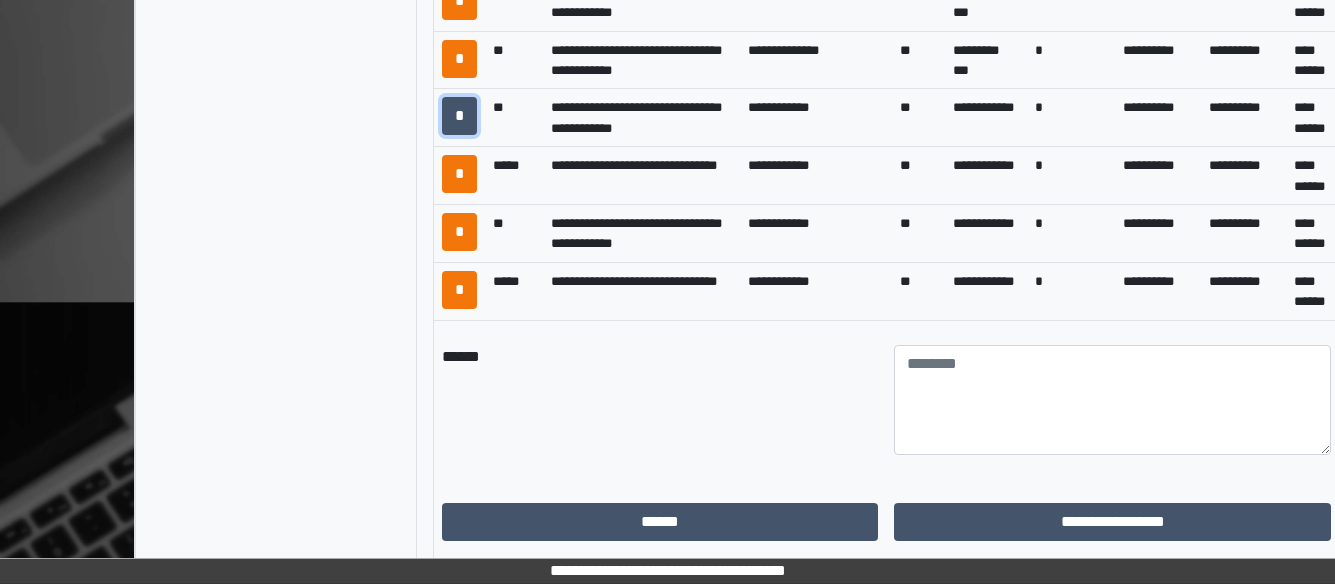click on "*" at bounding box center [459, 116] 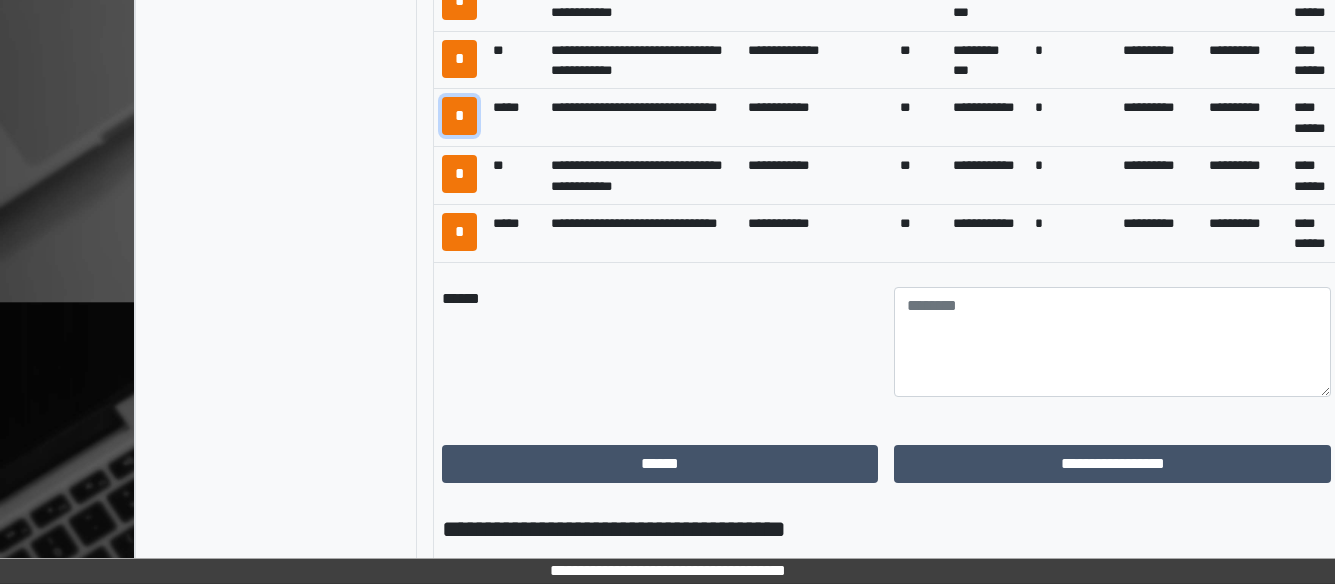 click on "*" at bounding box center [459, 116] 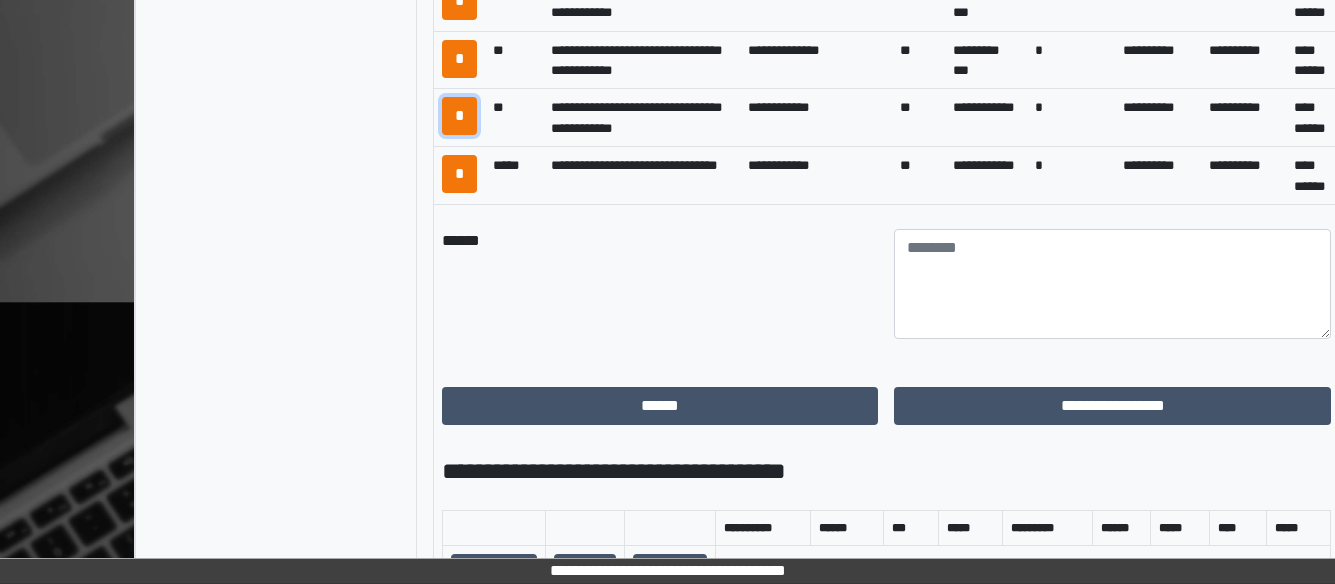click on "*" at bounding box center [459, 116] 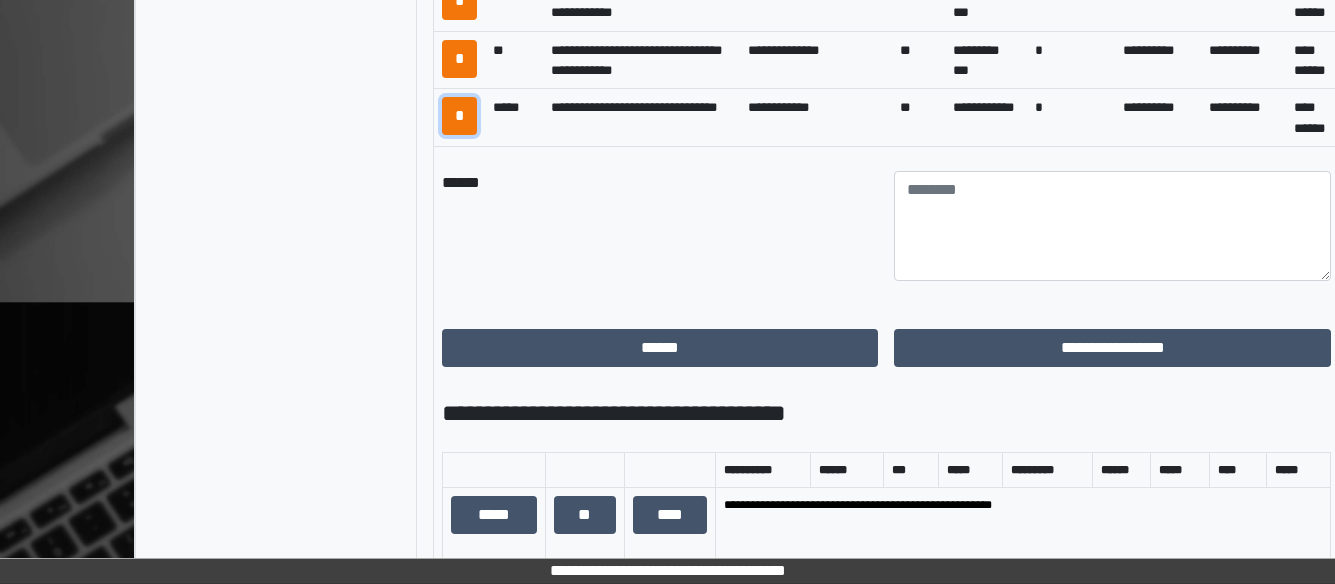 click on "*" at bounding box center [459, 116] 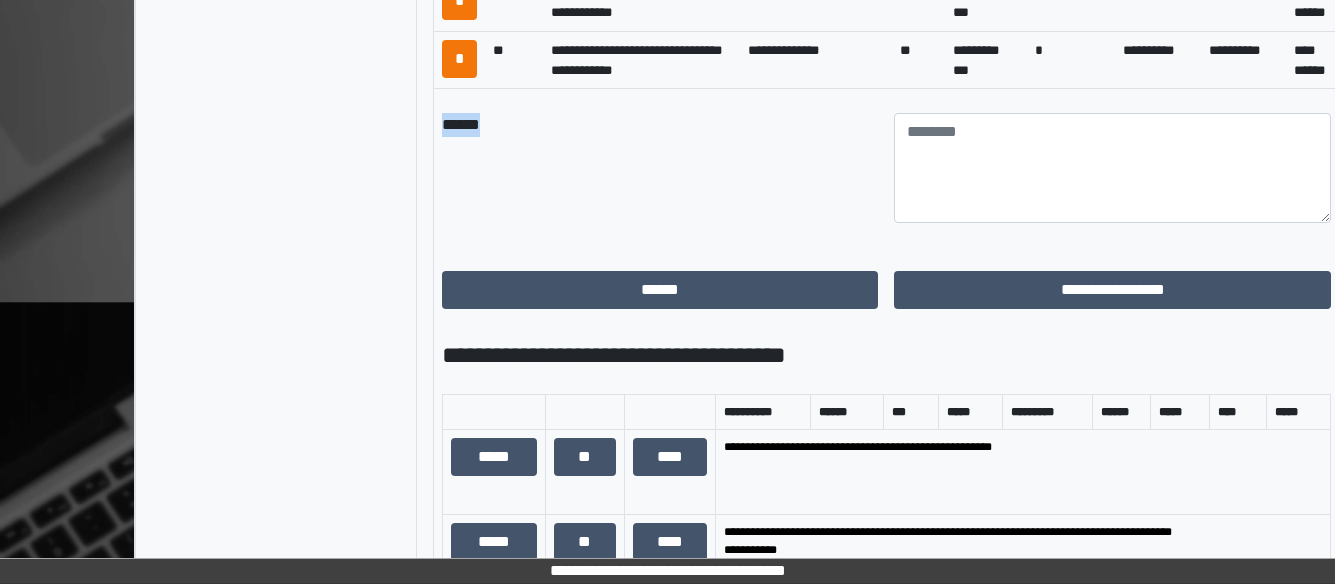 click on "******" at bounding box center [660, 168] 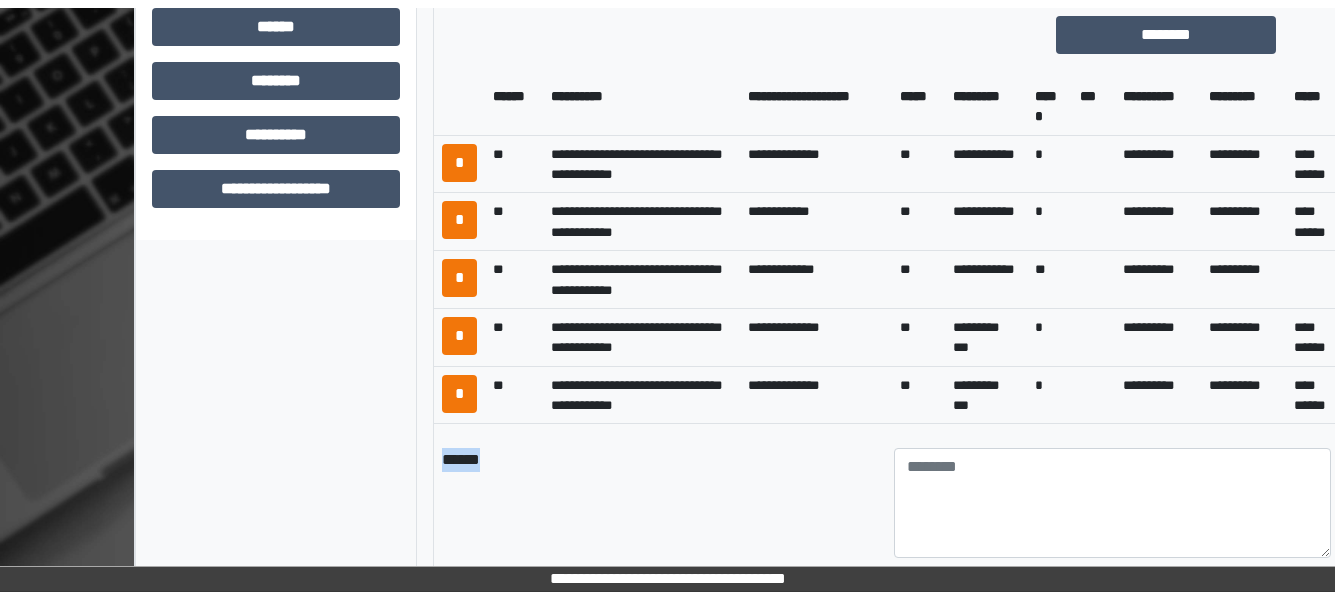 scroll, scrollTop: 944, scrollLeft: 0, axis: vertical 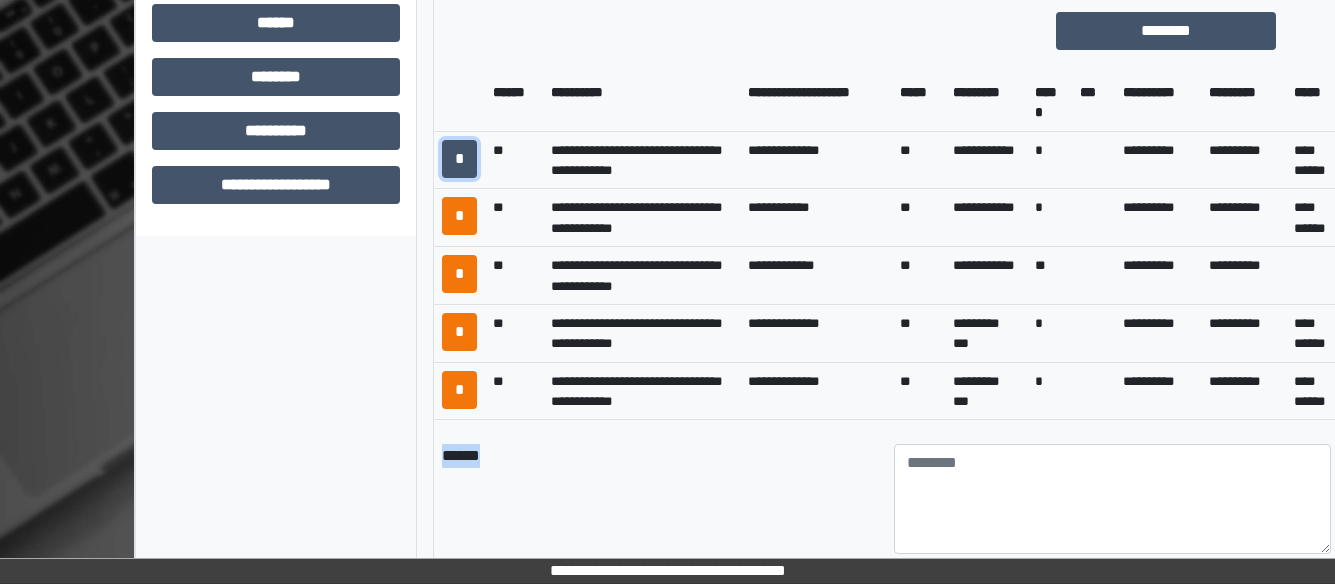 click on "*" at bounding box center (459, 159) 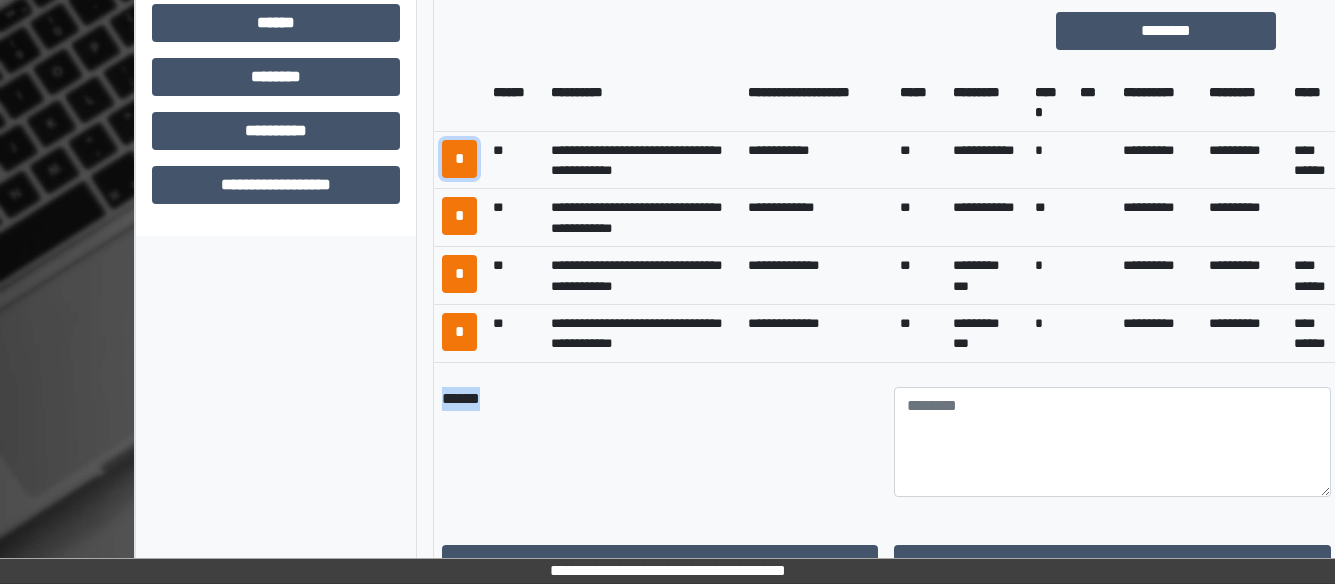 click on "*" at bounding box center [459, 159] 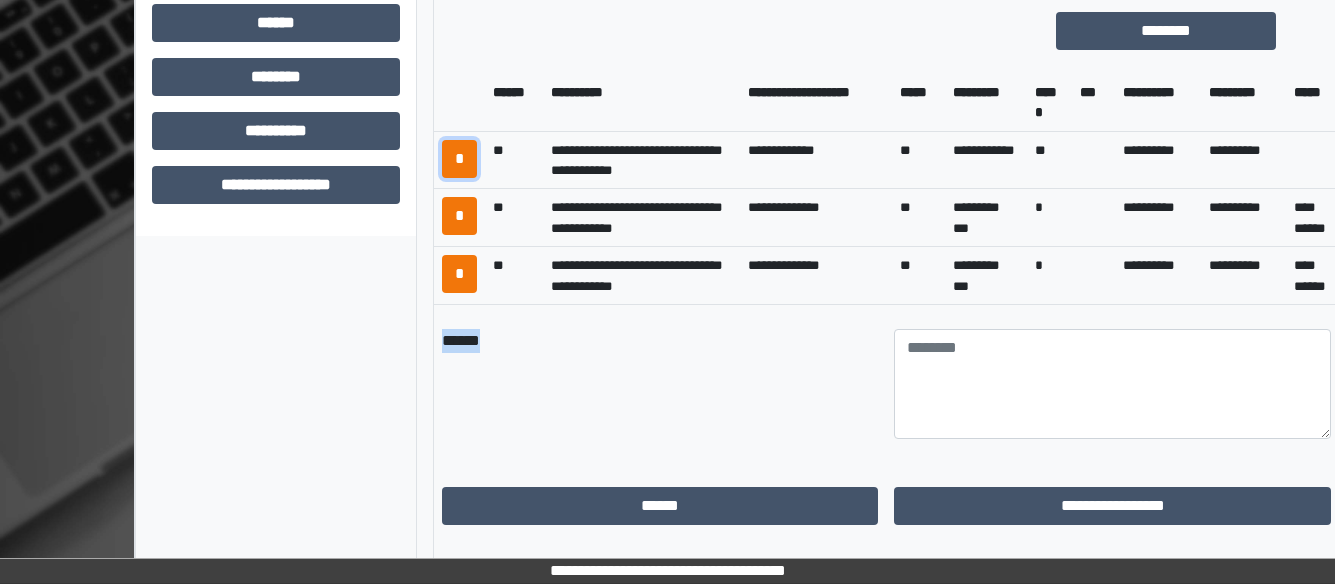 click on "*" at bounding box center [459, 159] 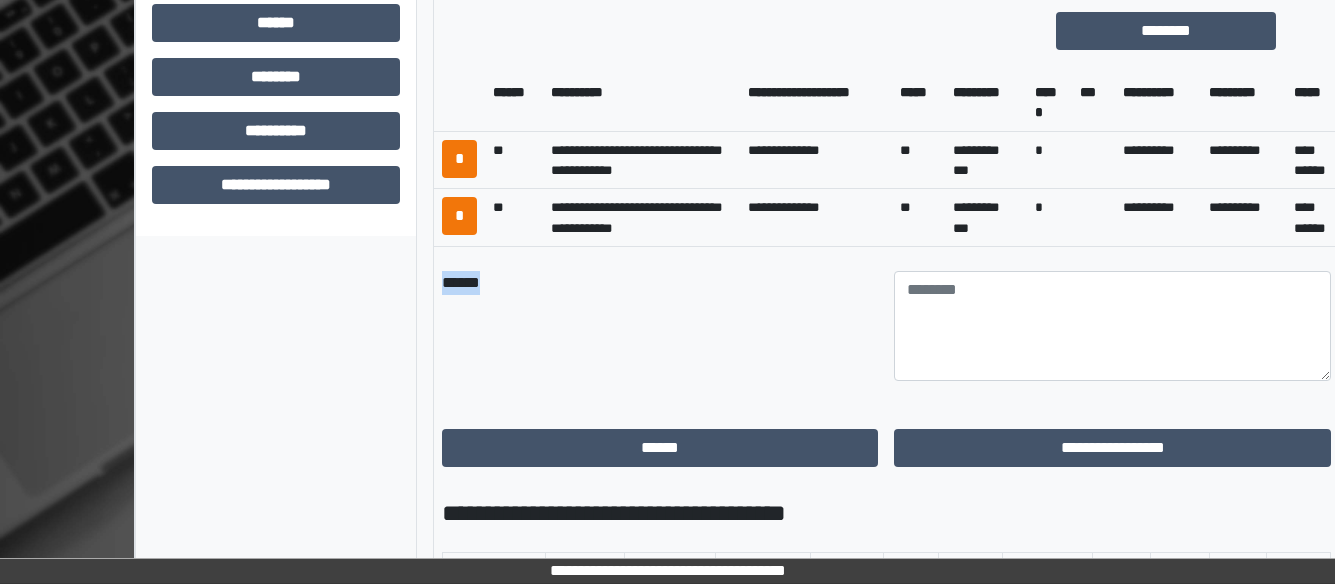 click on "*" at bounding box center (459, 159) 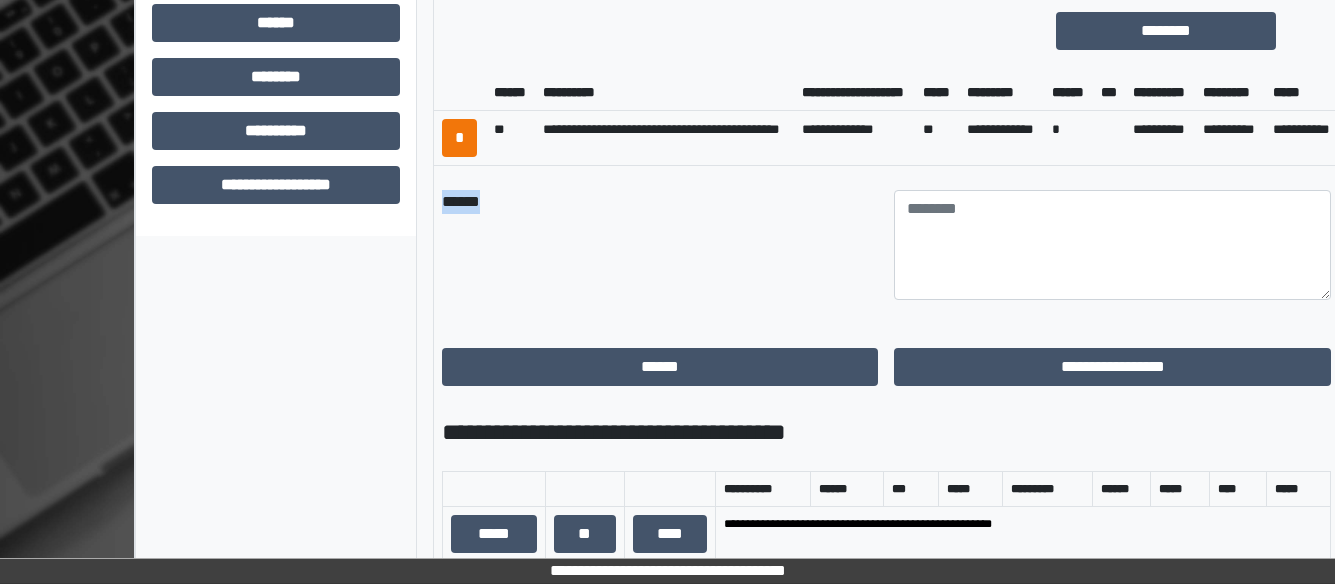 click on "*" at bounding box center [459, 138] 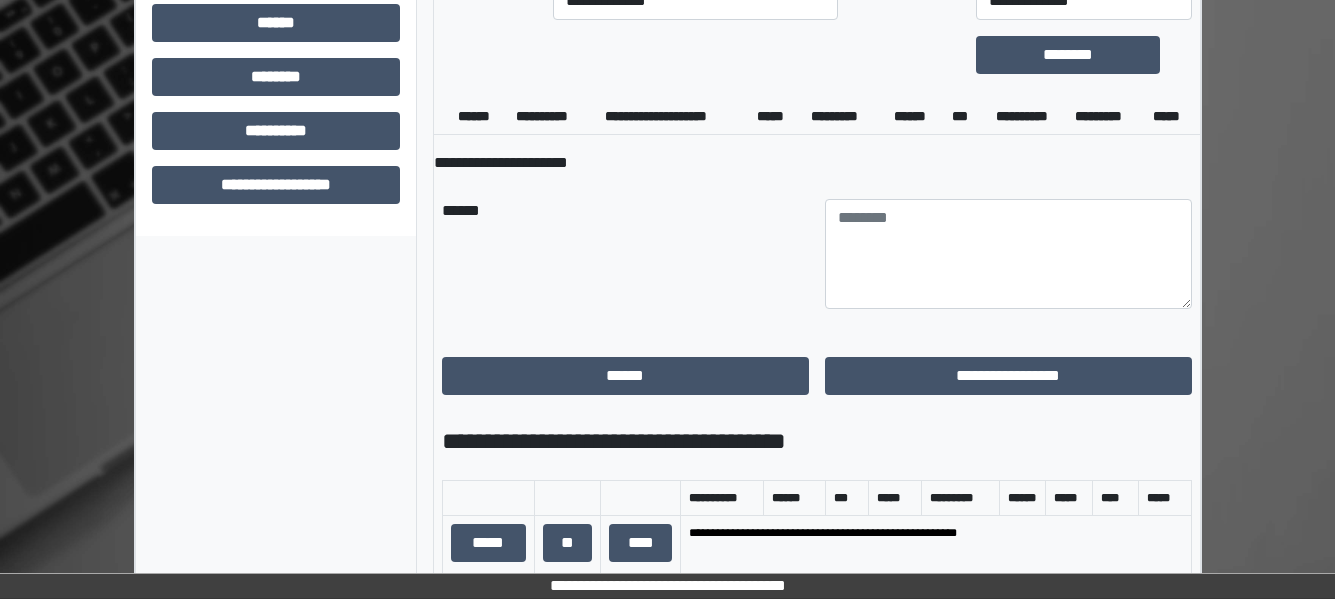 click on "**********" at bounding box center (817, 163) 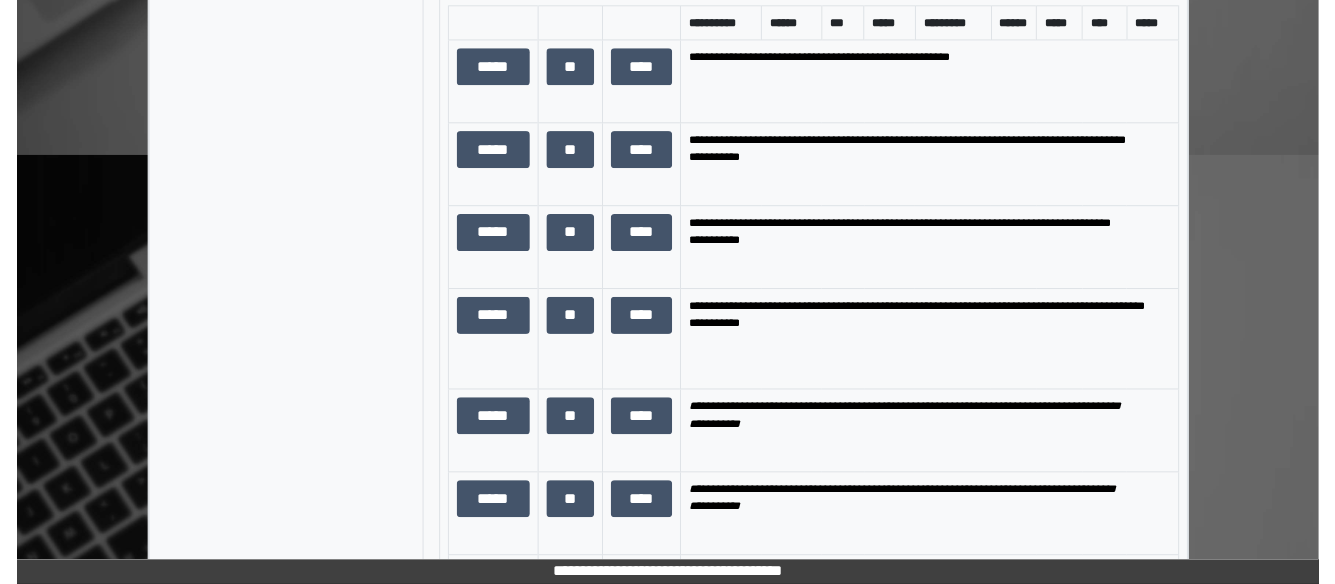 scroll, scrollTop: 1418, scrollLeft: 0, axis: vertical 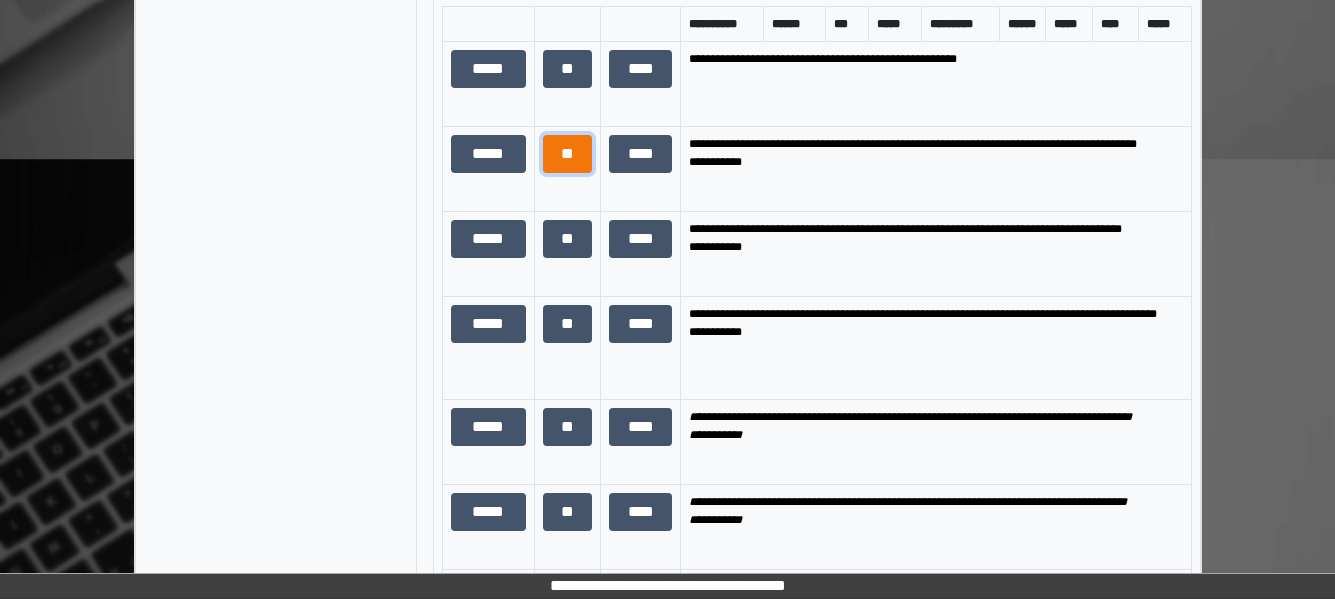 click on "**" at bounding box center [568, 154] 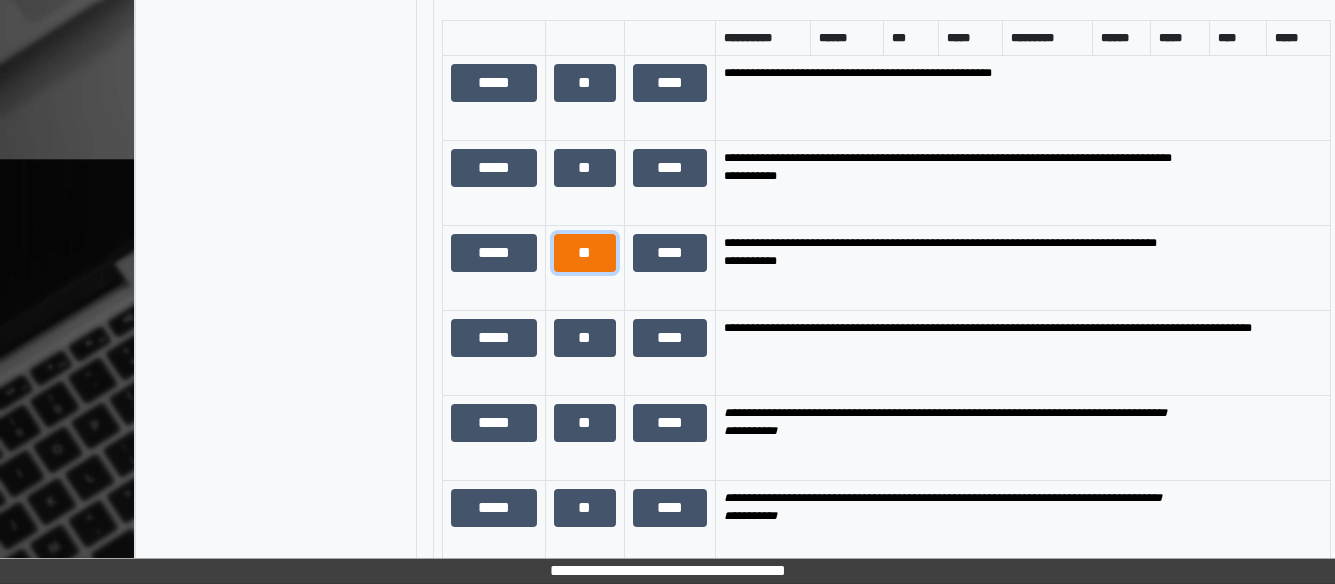 click on "**" at bounding box center (584, 253) 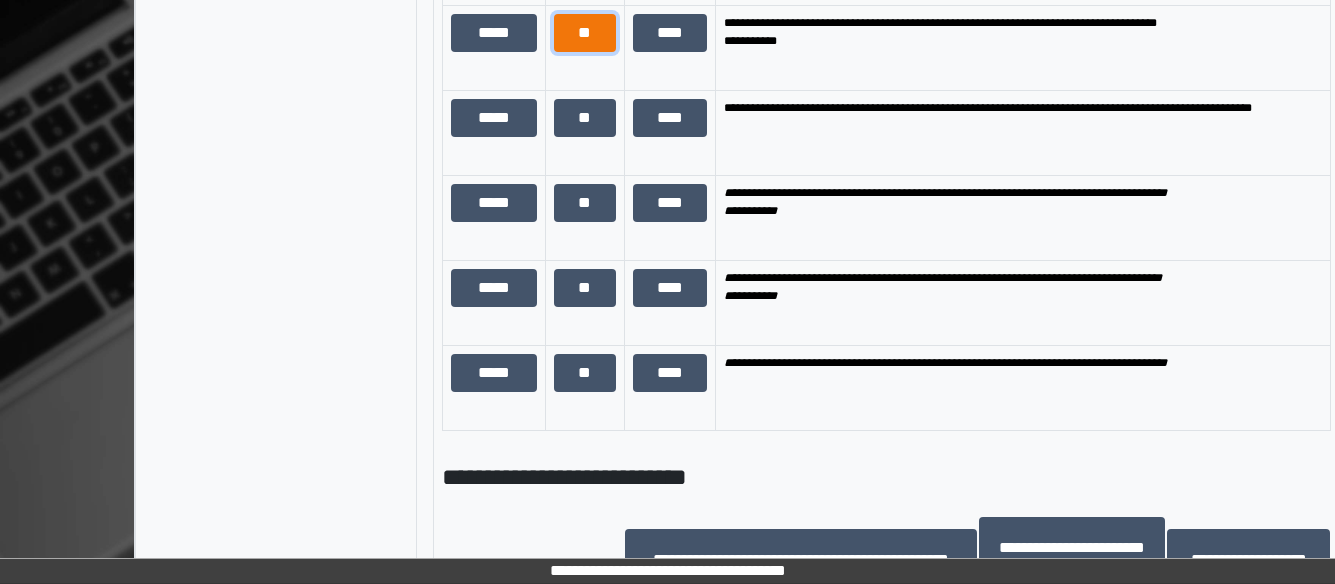 scroll, scrollTop: 1697, scrollLeft: 0, axis: vertical 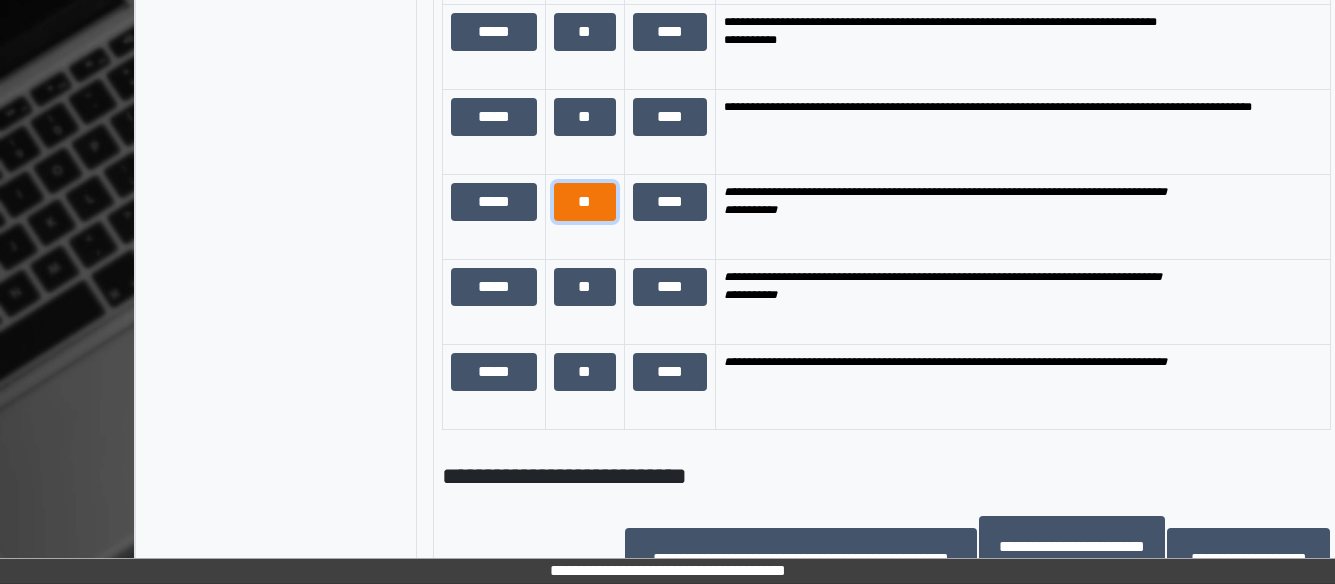 click on "**" at bounding box center [584, 202] 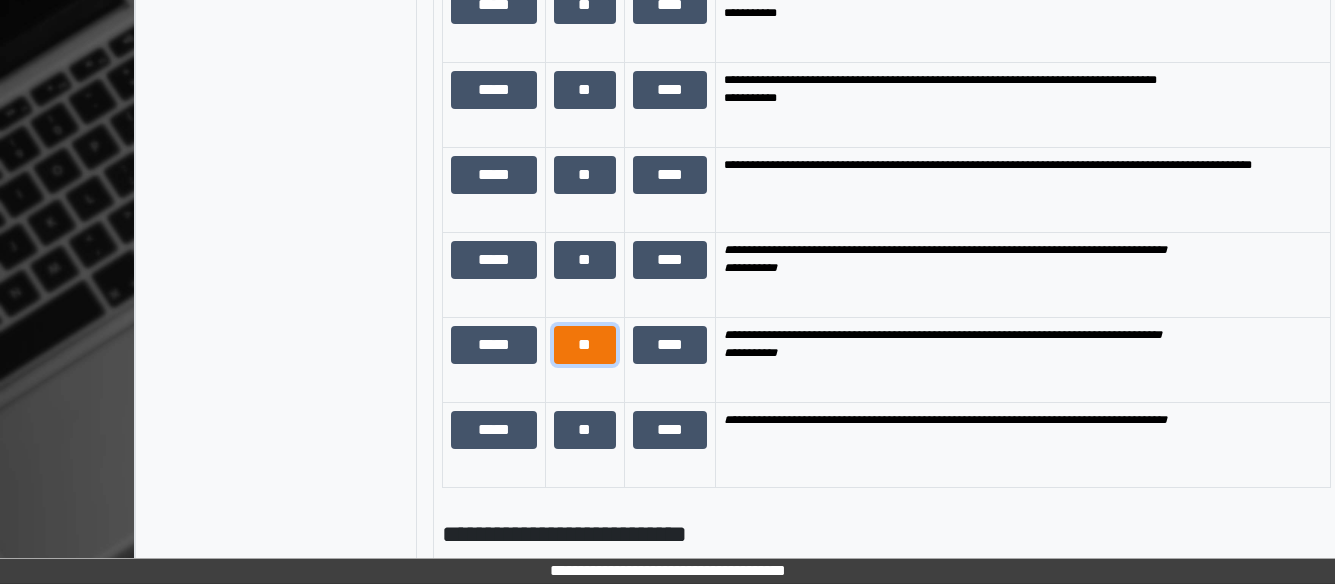 click on "**" at bounding box center (584, 345) 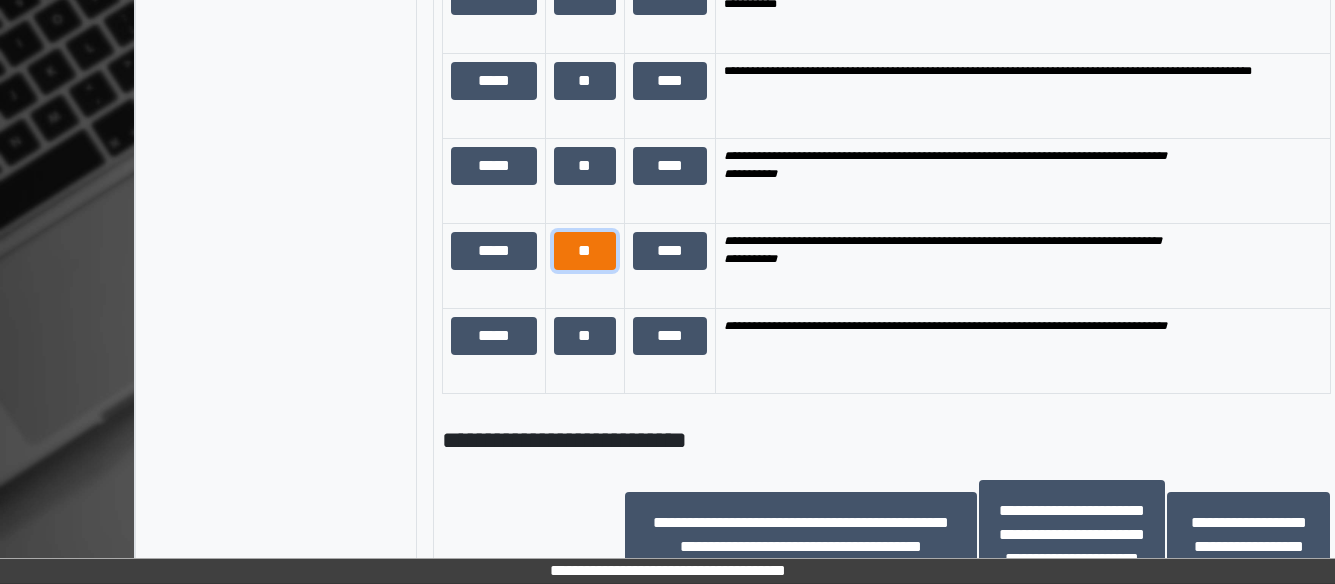 scroll, scrollTop: 1849, scrollLeft: 0, axis: vertical 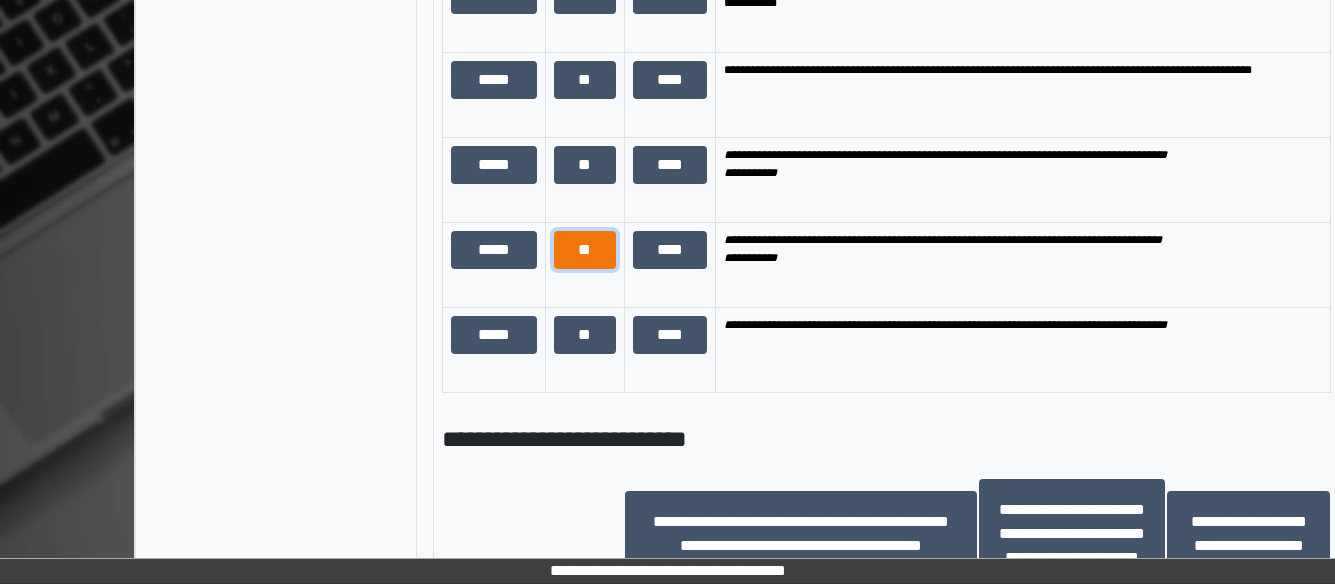 click on "**" at bounding box center (584, 250) 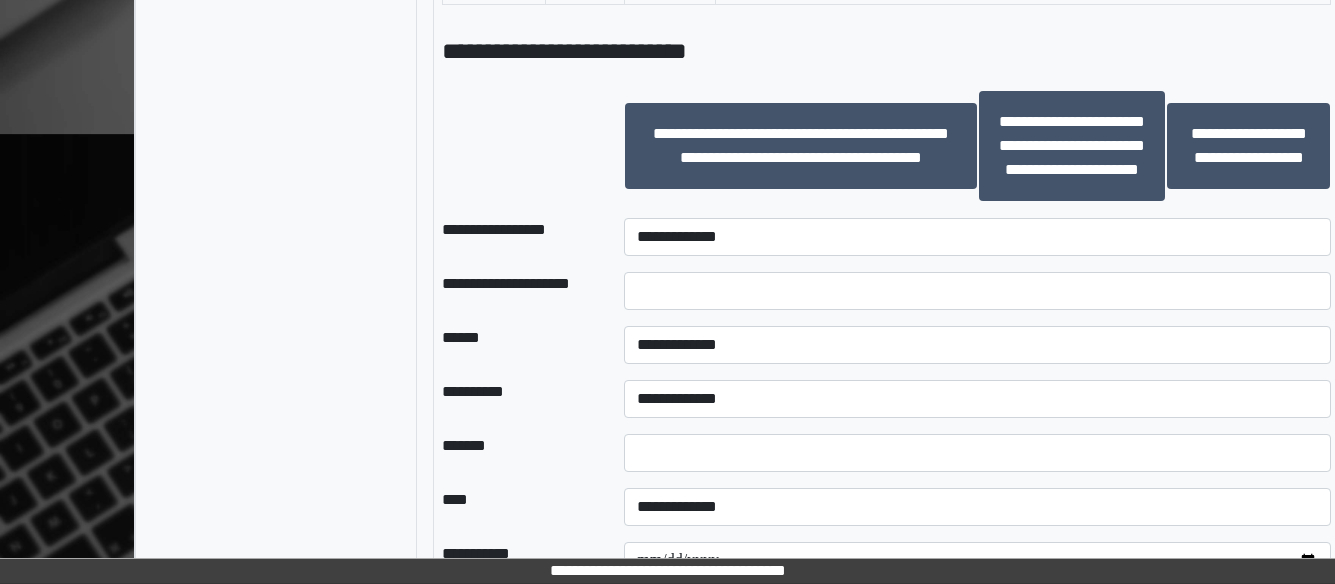 scroll, scrollTop: 2305, scrollLeft: 0, axis: vertical 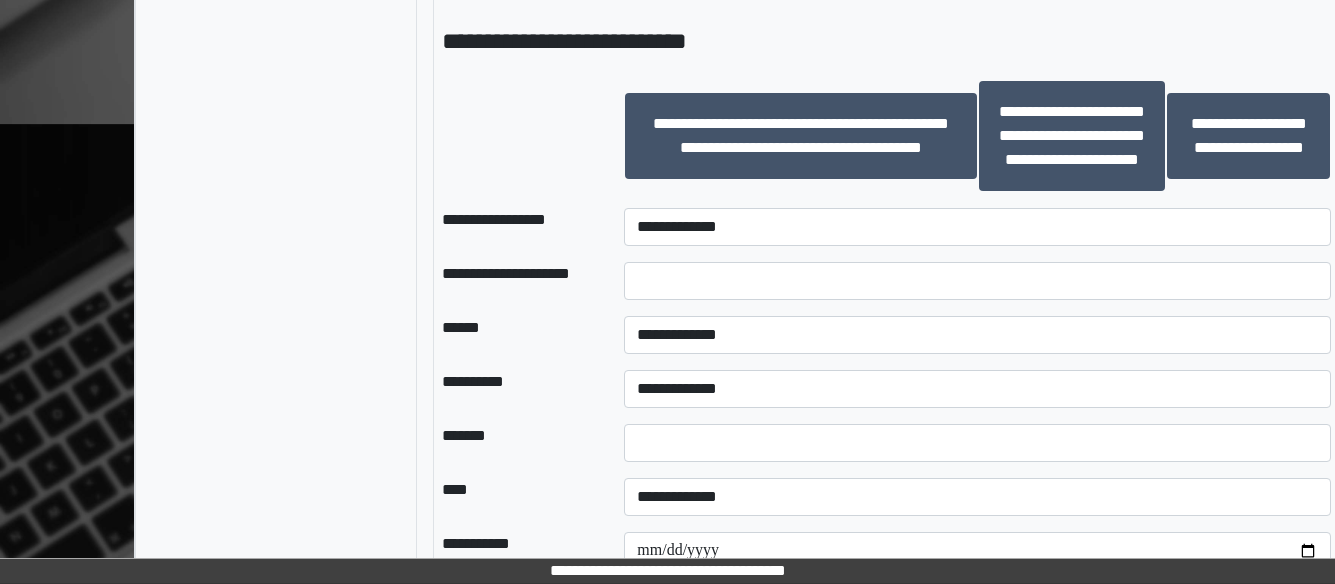 click on "**" at bounding box center [584, -63] 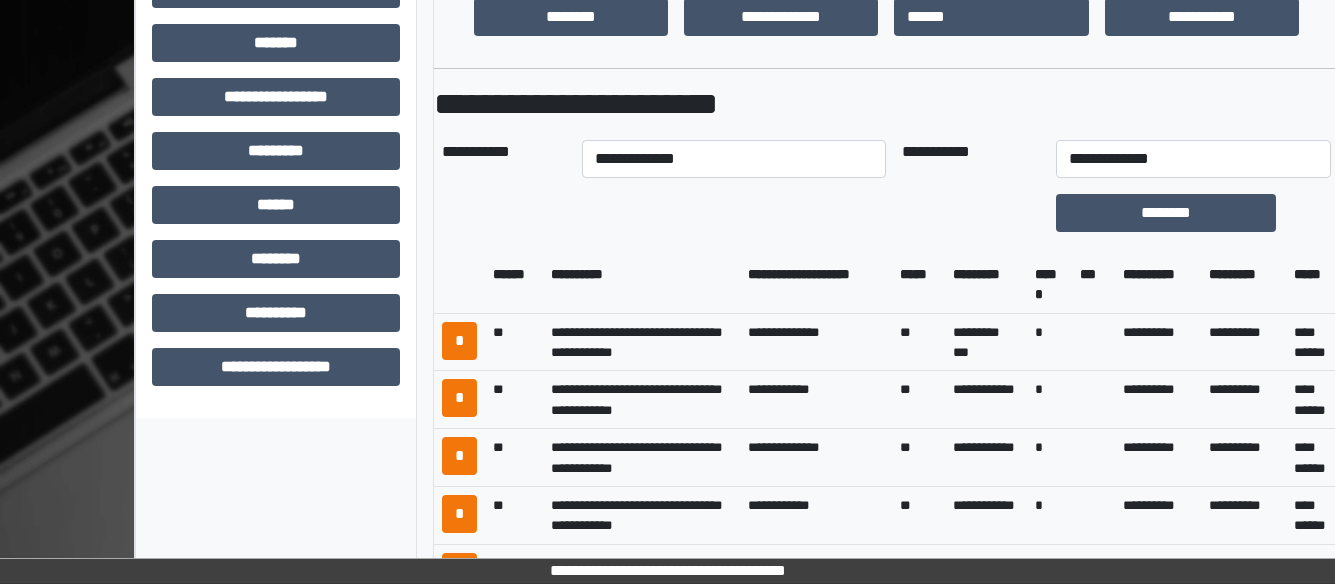 scroll, scrollTop: 749, scrollLeft: 0, axis: vertical 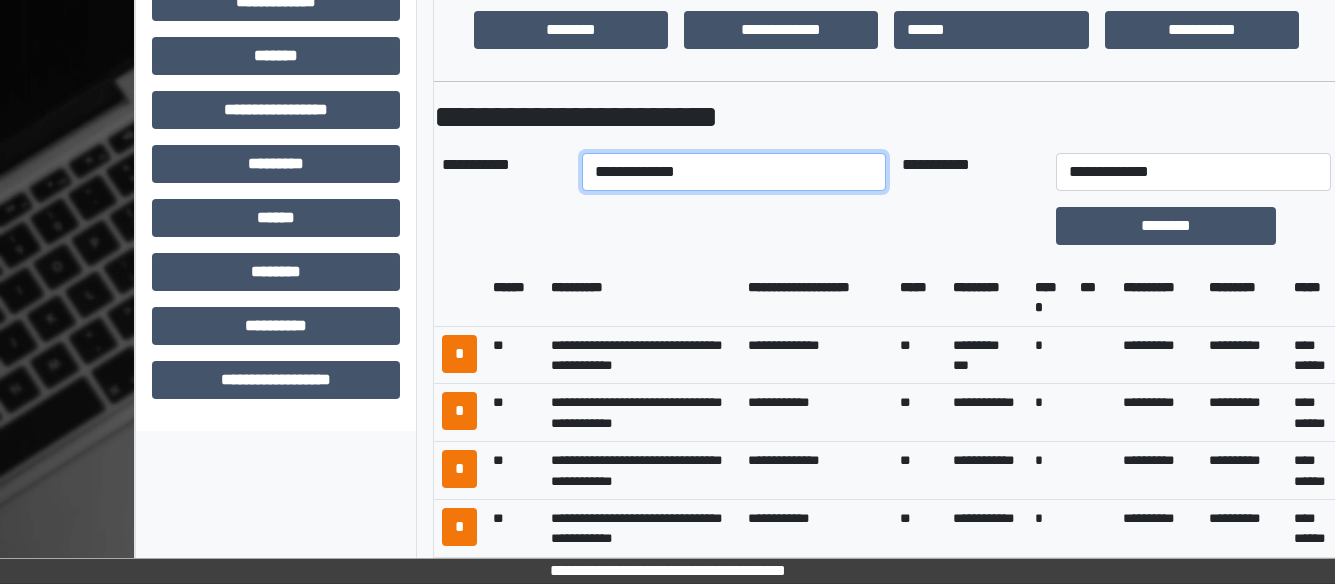 click on "**********" at bounding box center (734, 172) 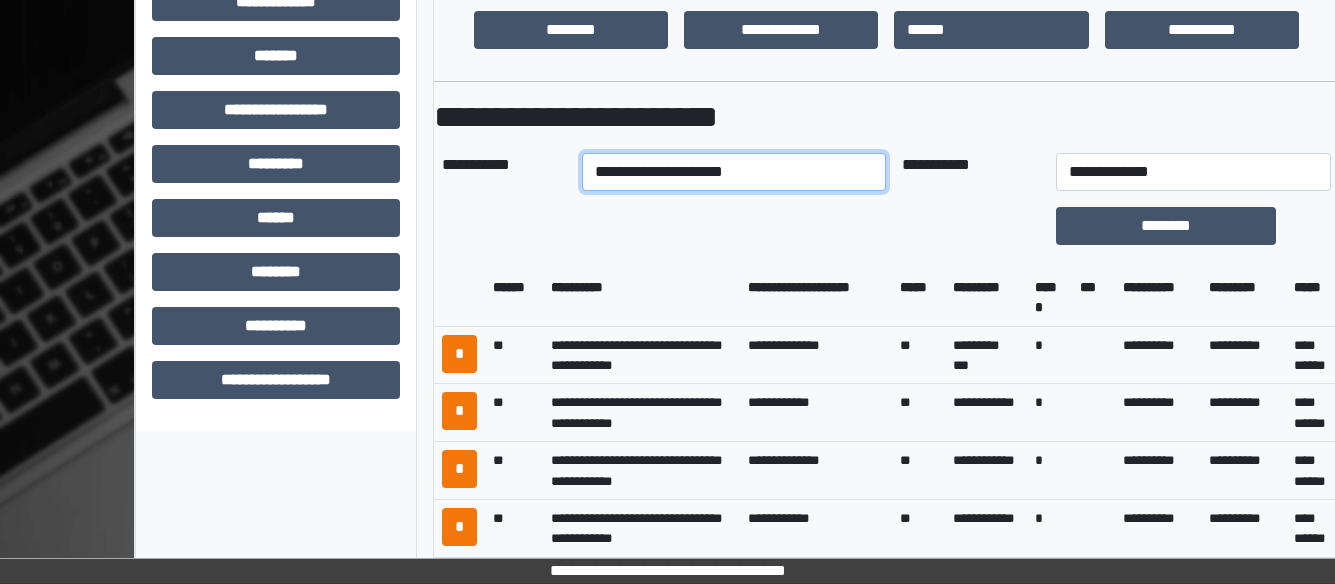 click on "**********" at bounding box center (734, 172) 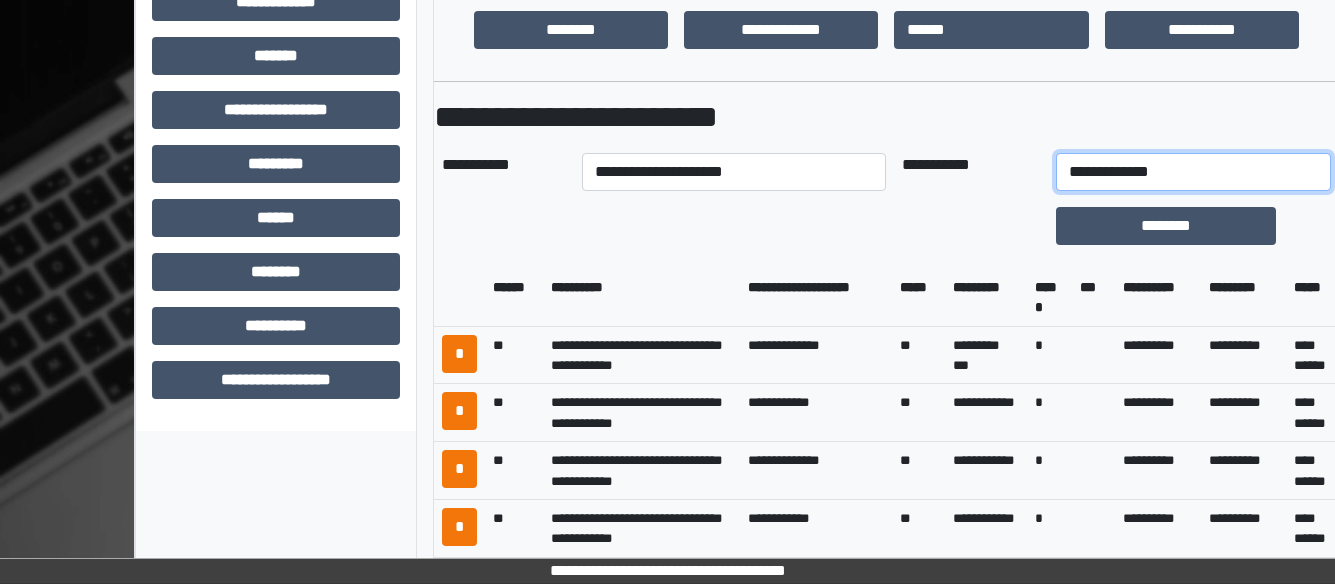 click on "**********" at bounding box center (1194, 172) 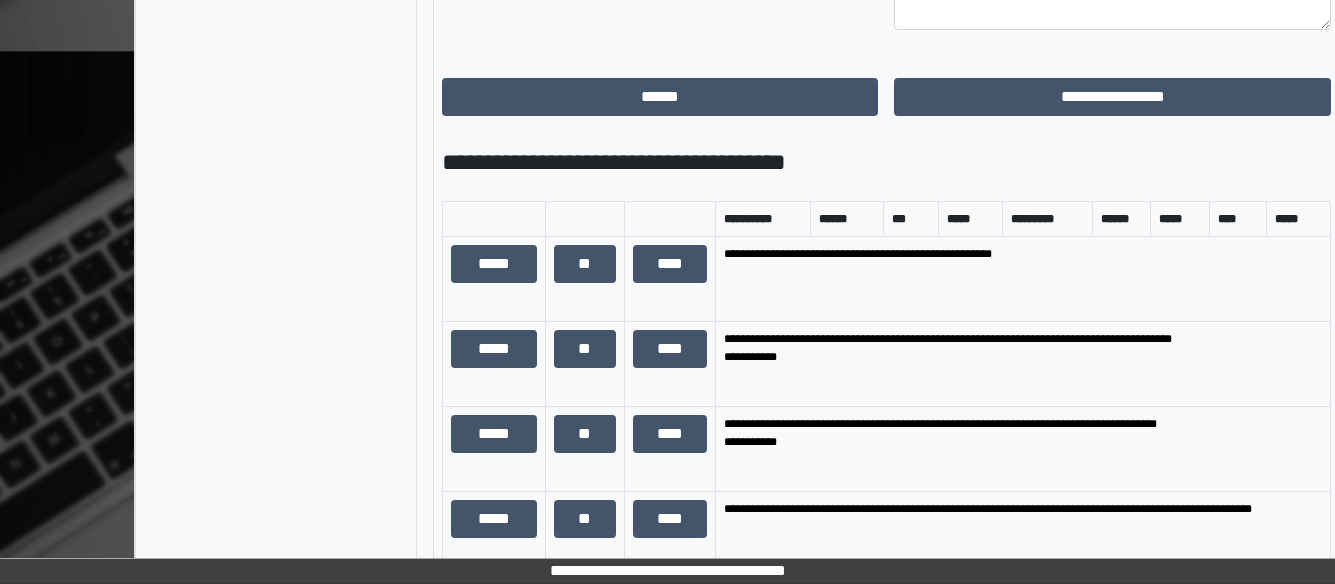 scroll, scrollTop: 1527, scrollLeft: 0, axis: vertical 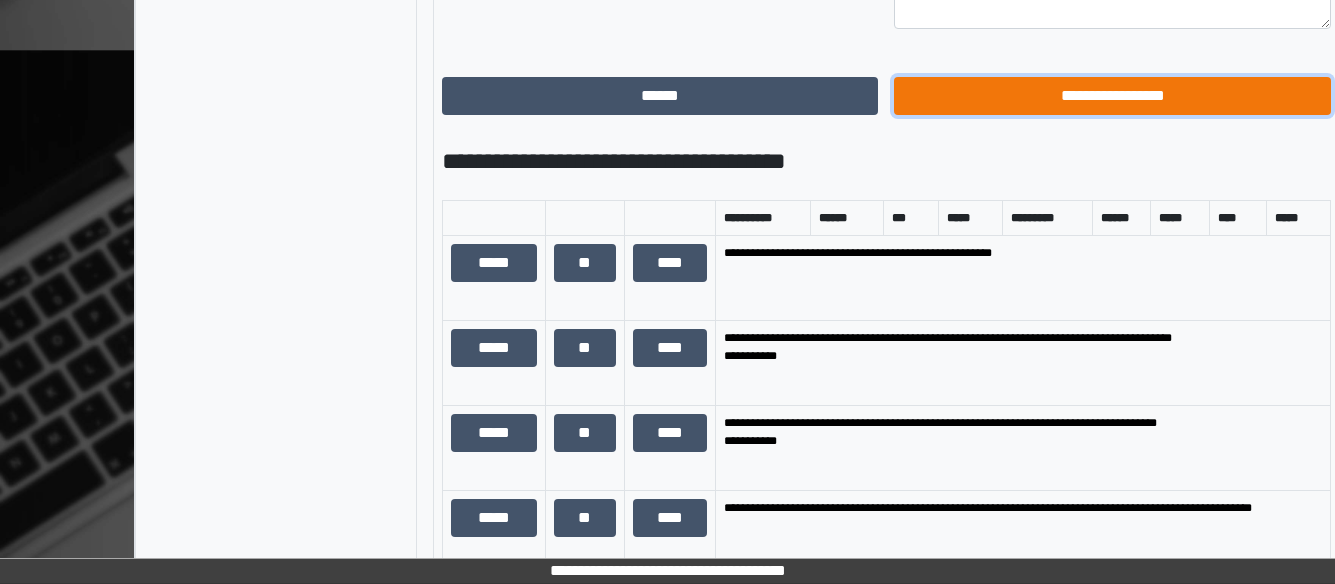 click on "**********" at bounding box center (1112, 96) 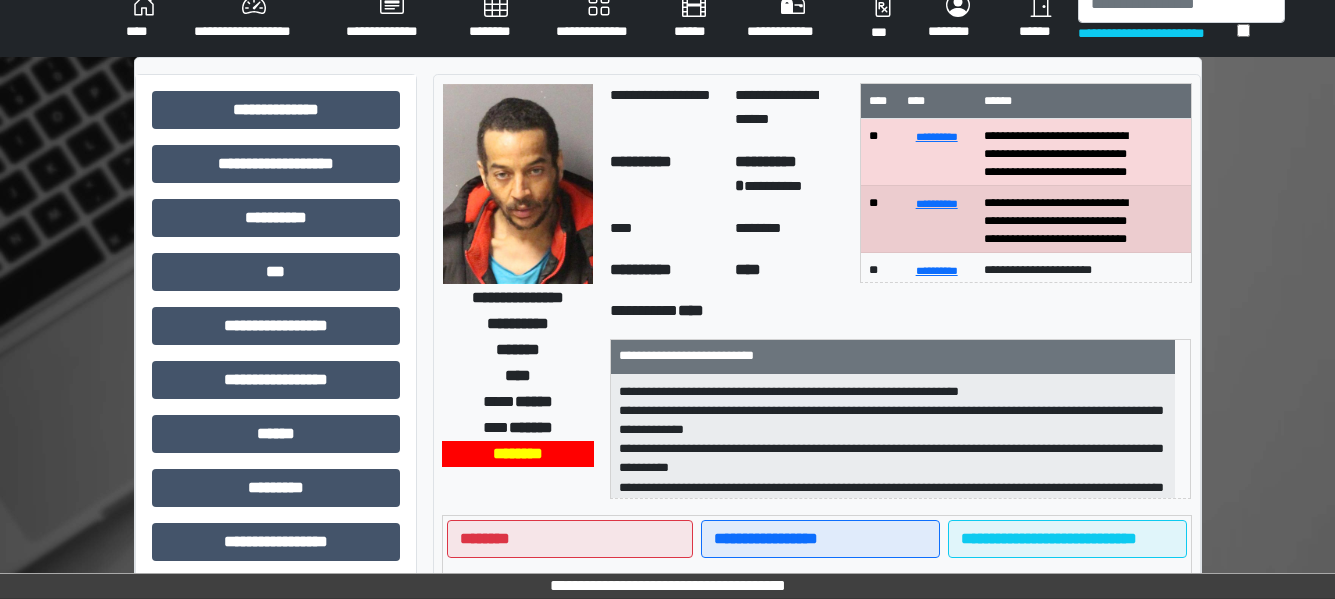 scroll, scrollTop: 0, scrollLeft: 0, axis: both 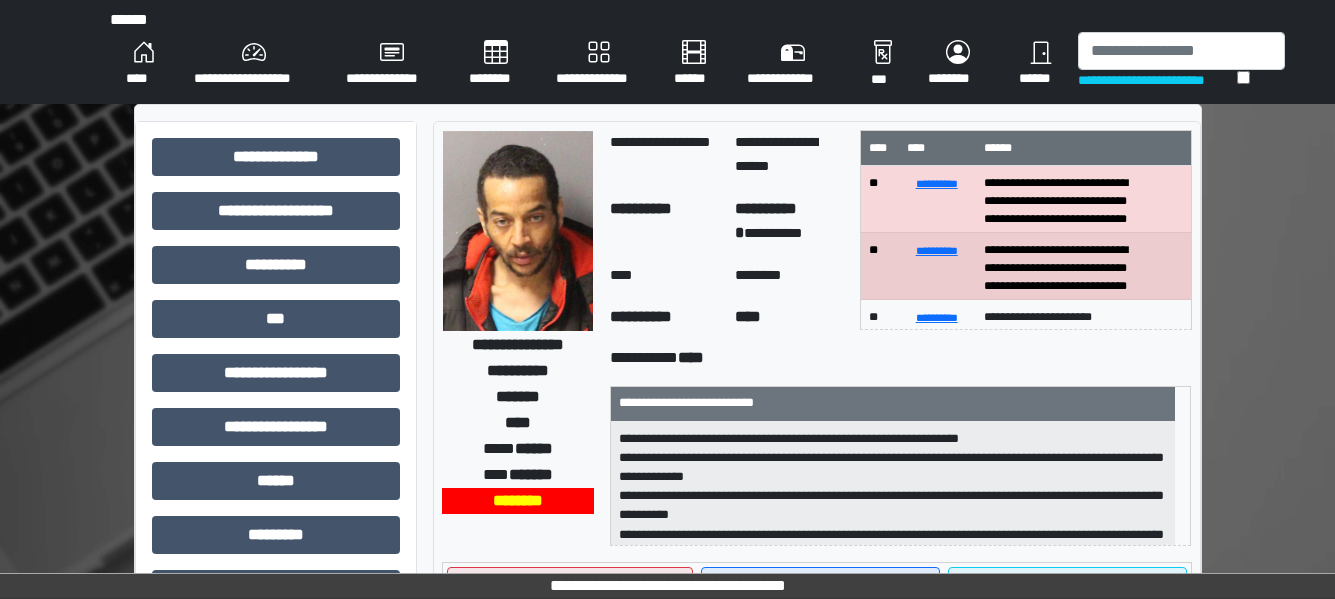 click on "****" at bounding box center [144, 64] 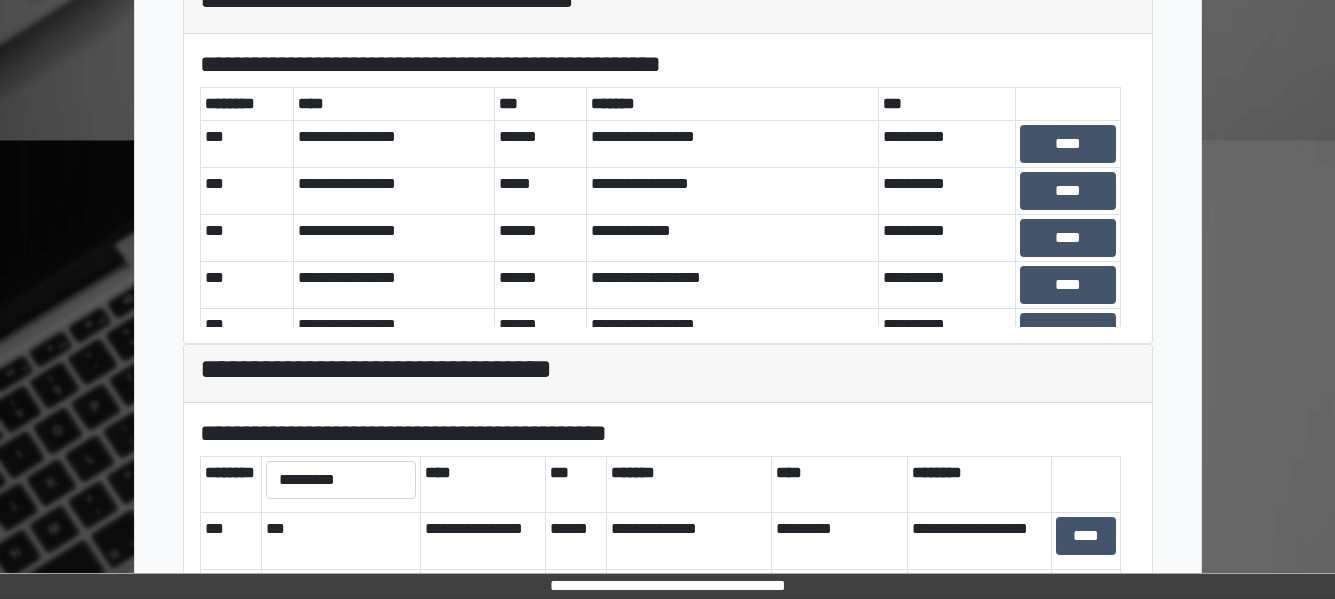 scroll, scrollTop: 589, scrollLeft: 0, axis: vertical 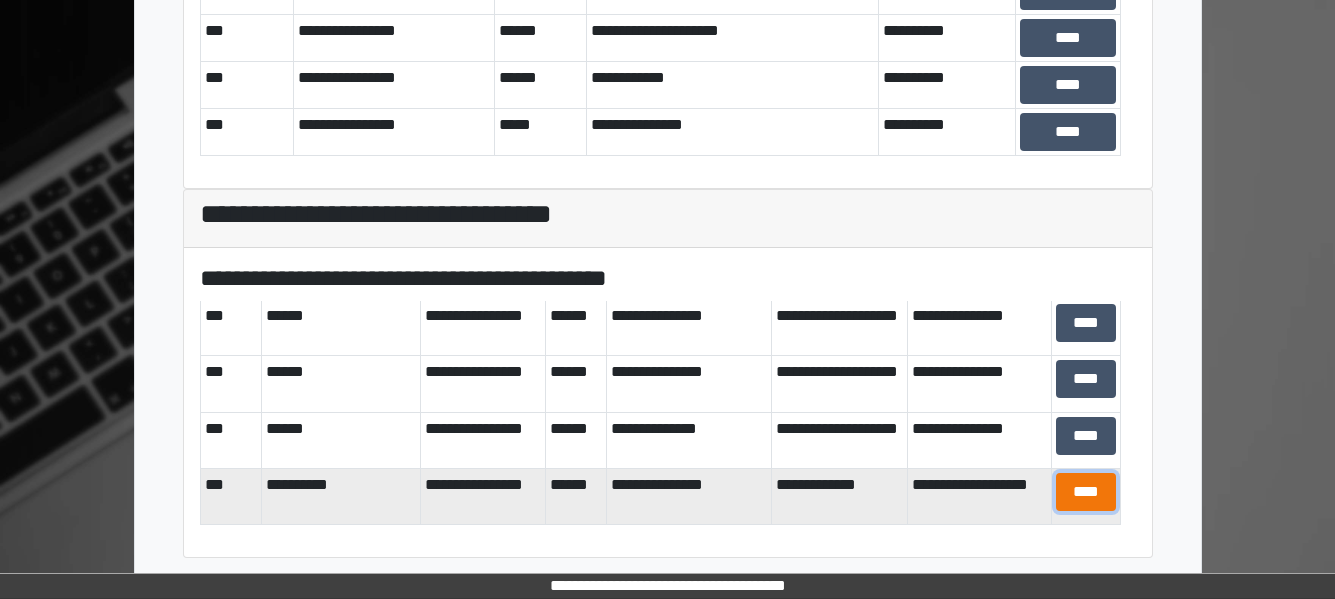 click on "****" at bounding box center (1086, 492) 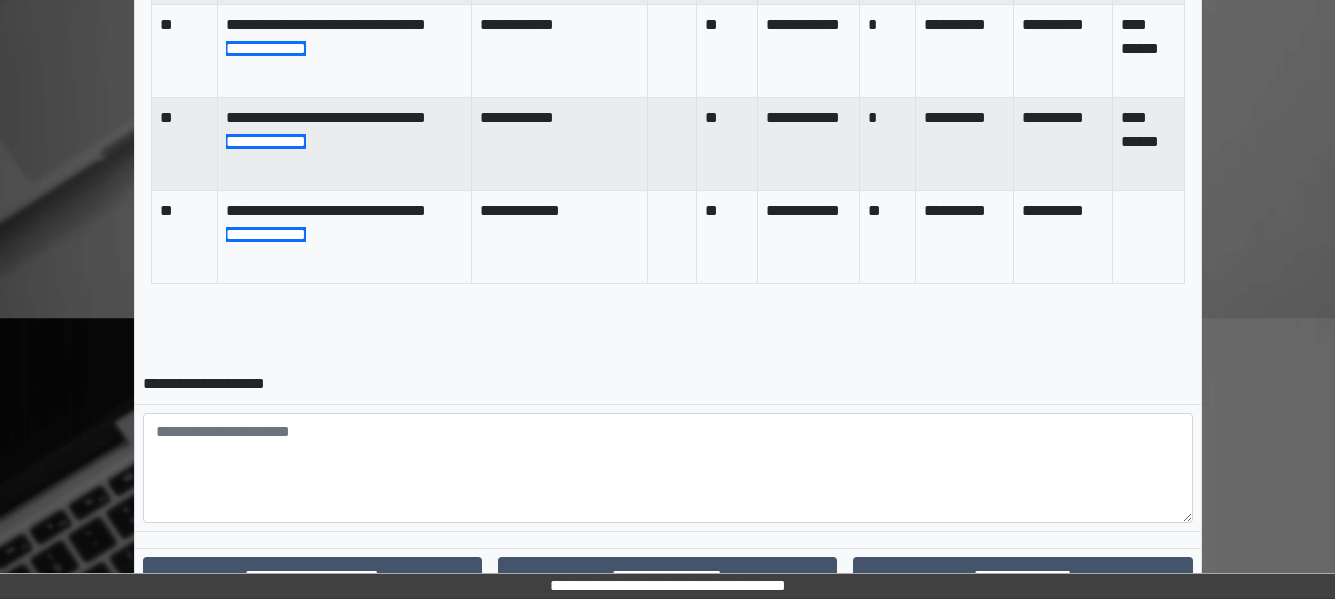 scroll, scrollTop: 1345, scrollLeft: 0, axis: vertical 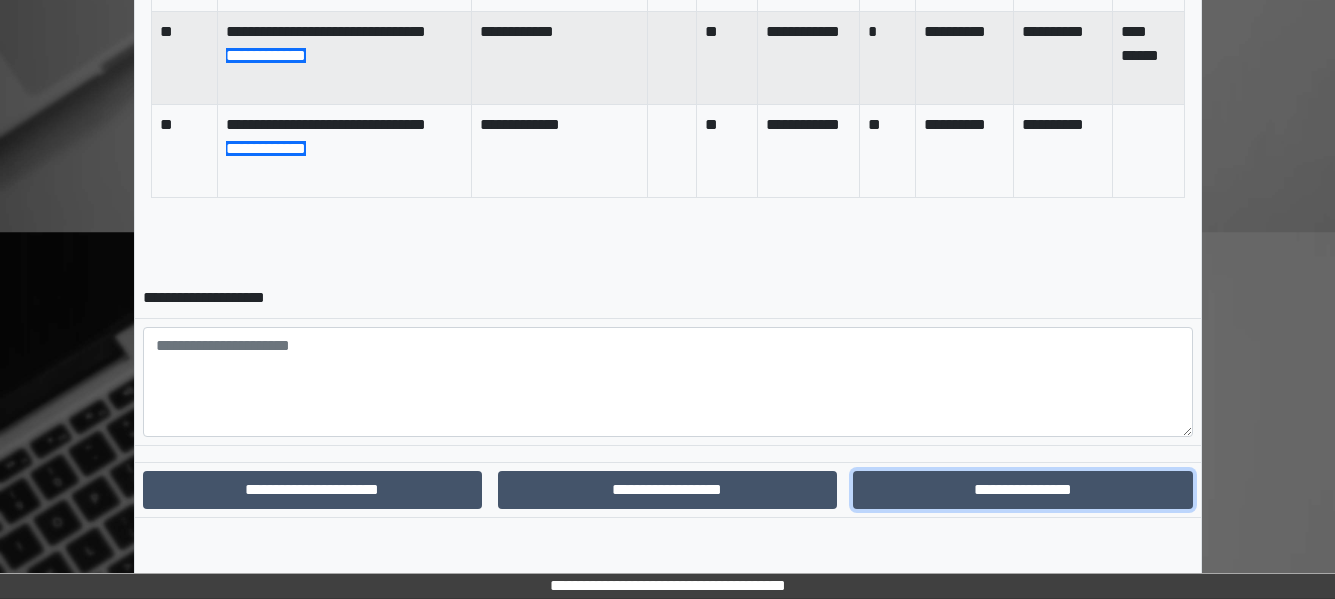 click on "**********" at bounding box center [1022, 490] 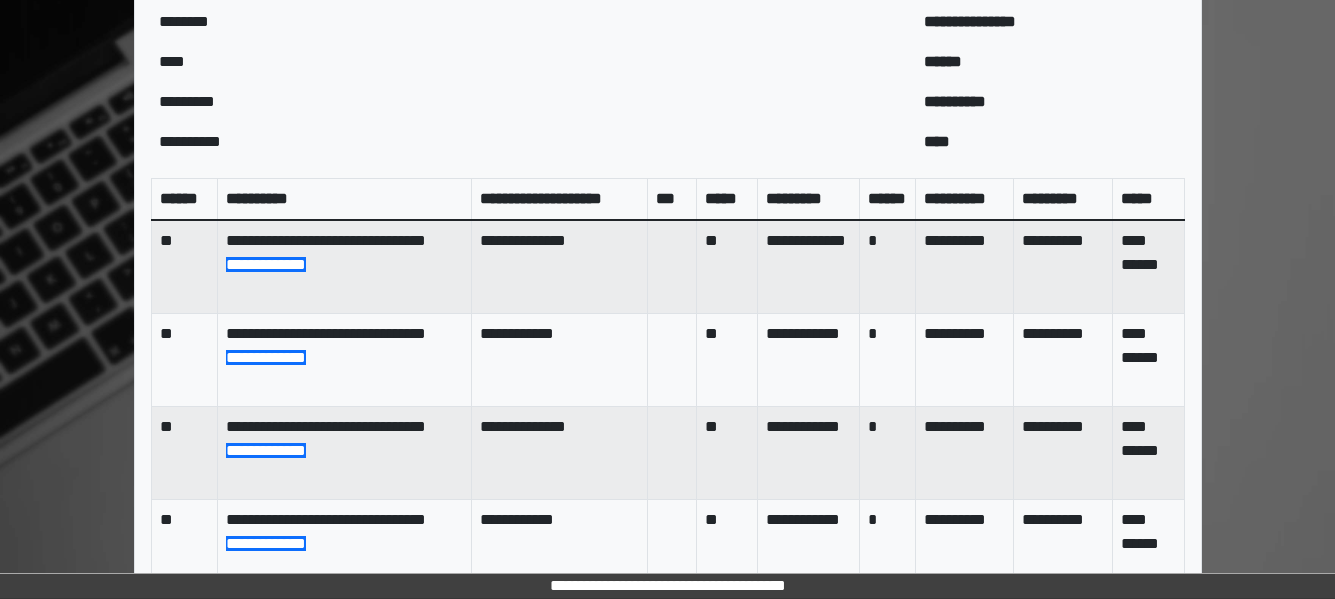 scroll, scrollTop: 1242, scrollLeft: 0, axis: vertical 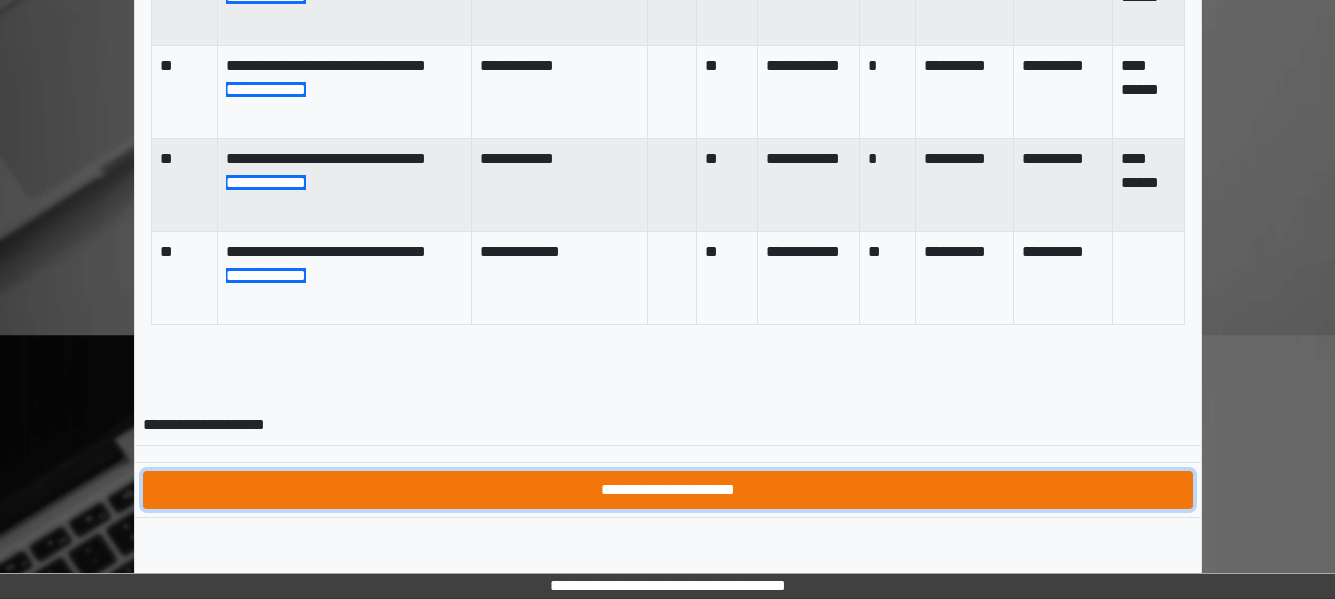 click on "**********" at bounding box center [668, 490] 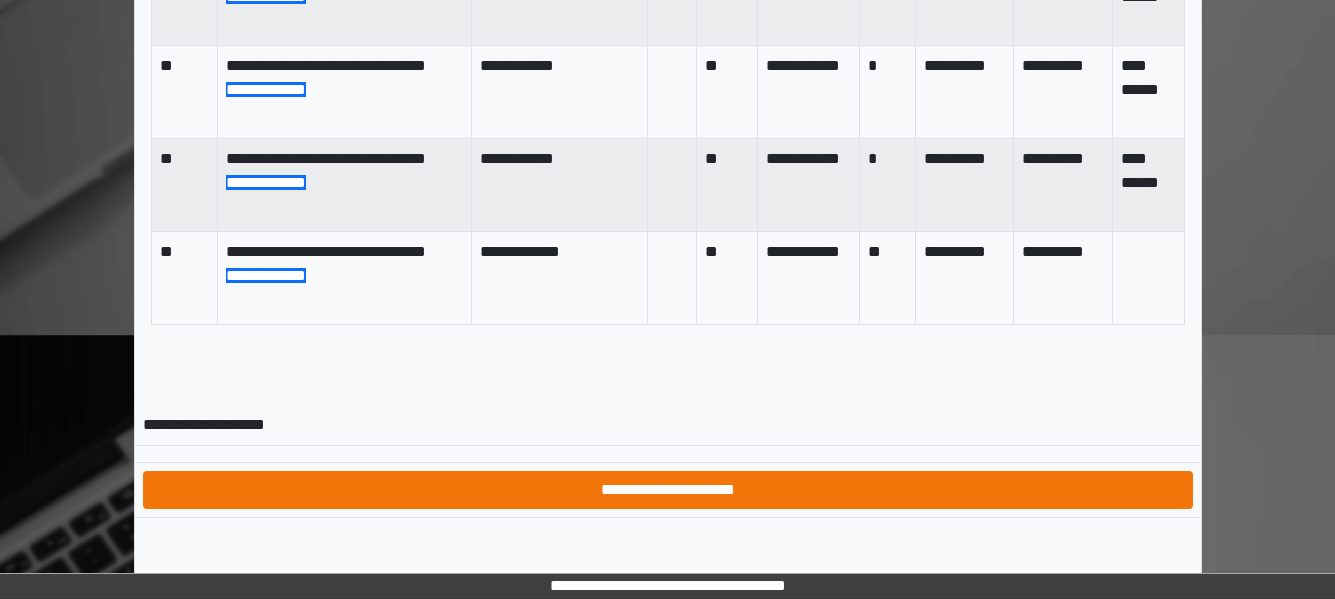 scroll, scrollTop: 0, scrollLeft: 0, axis: both 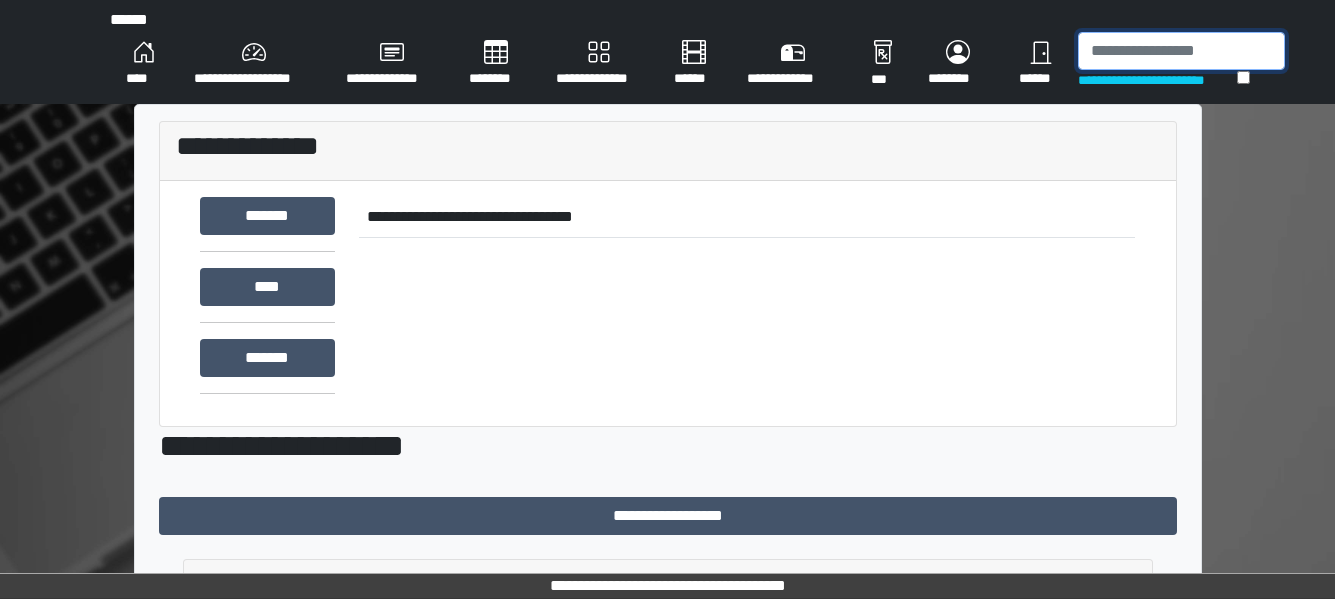 click at bounding box center [1181, 51] 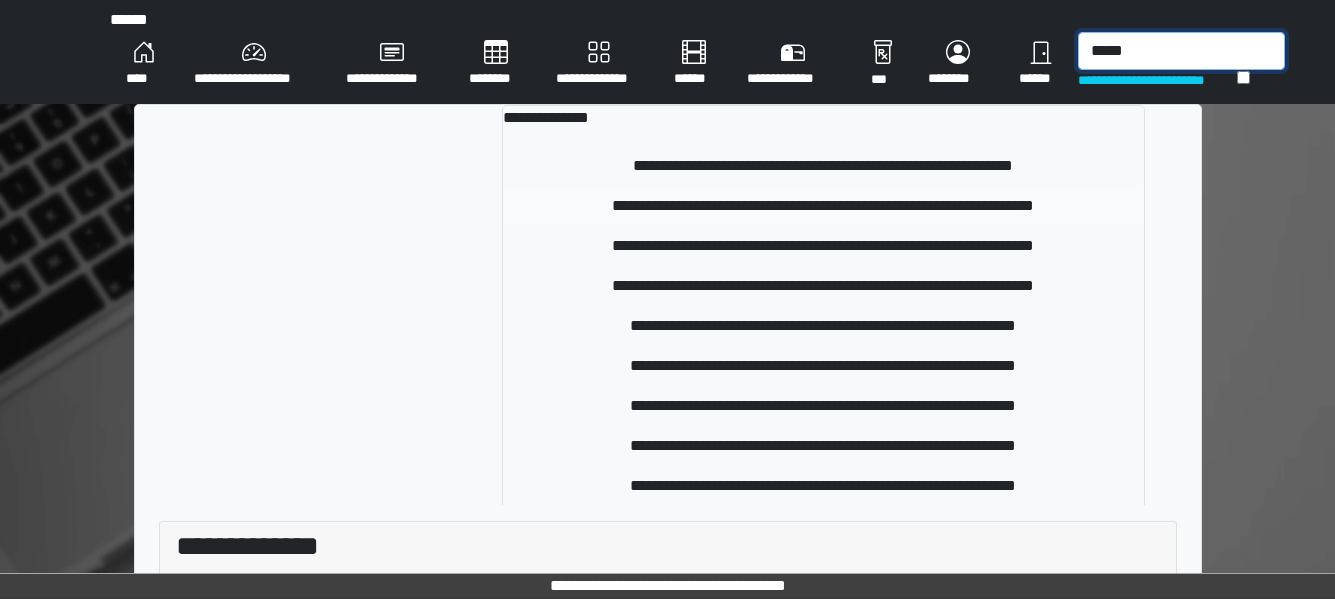 type on "*****" 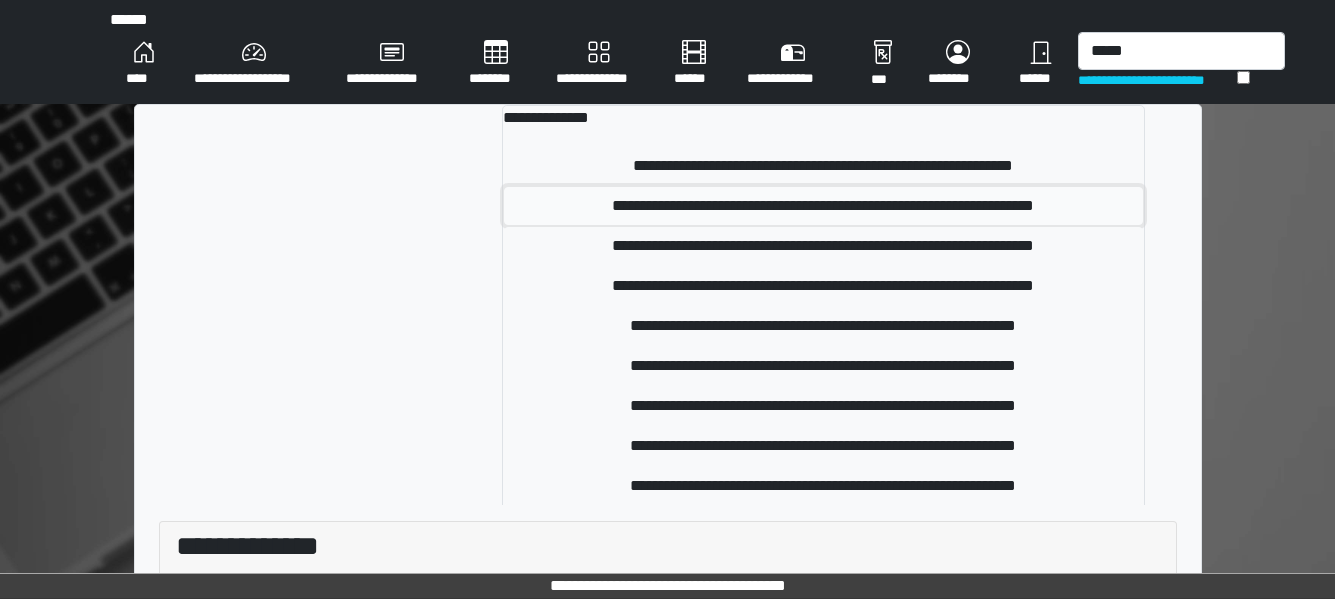 click on "**********" at bounding box center [823, 206] 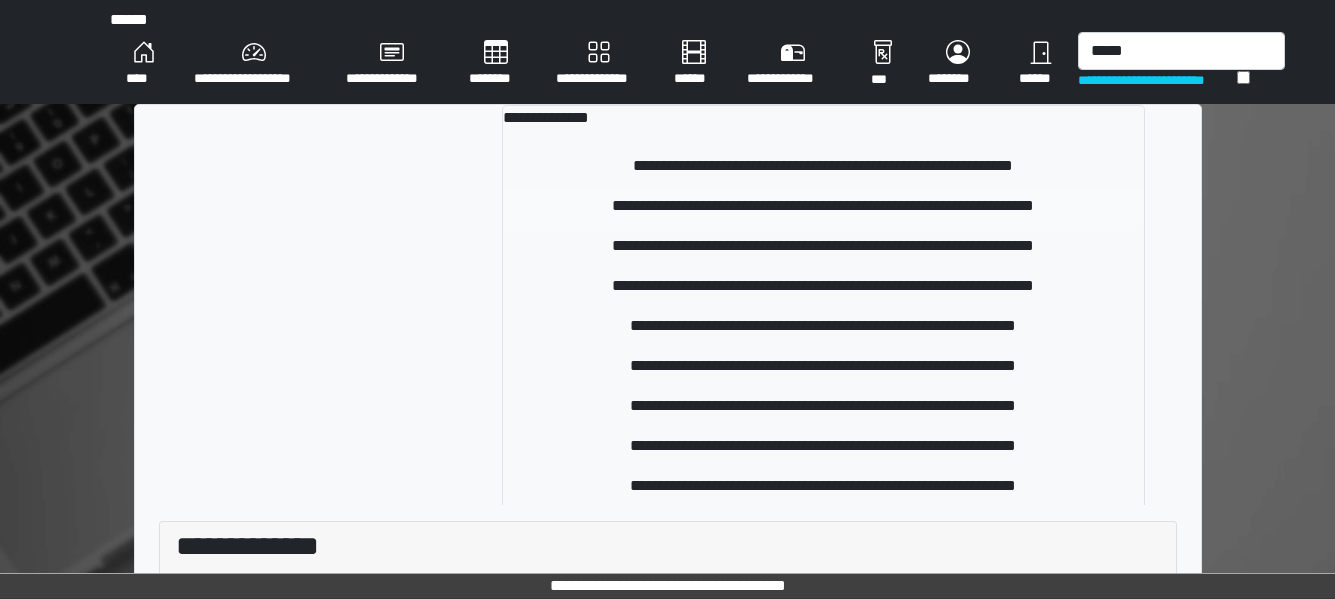 type 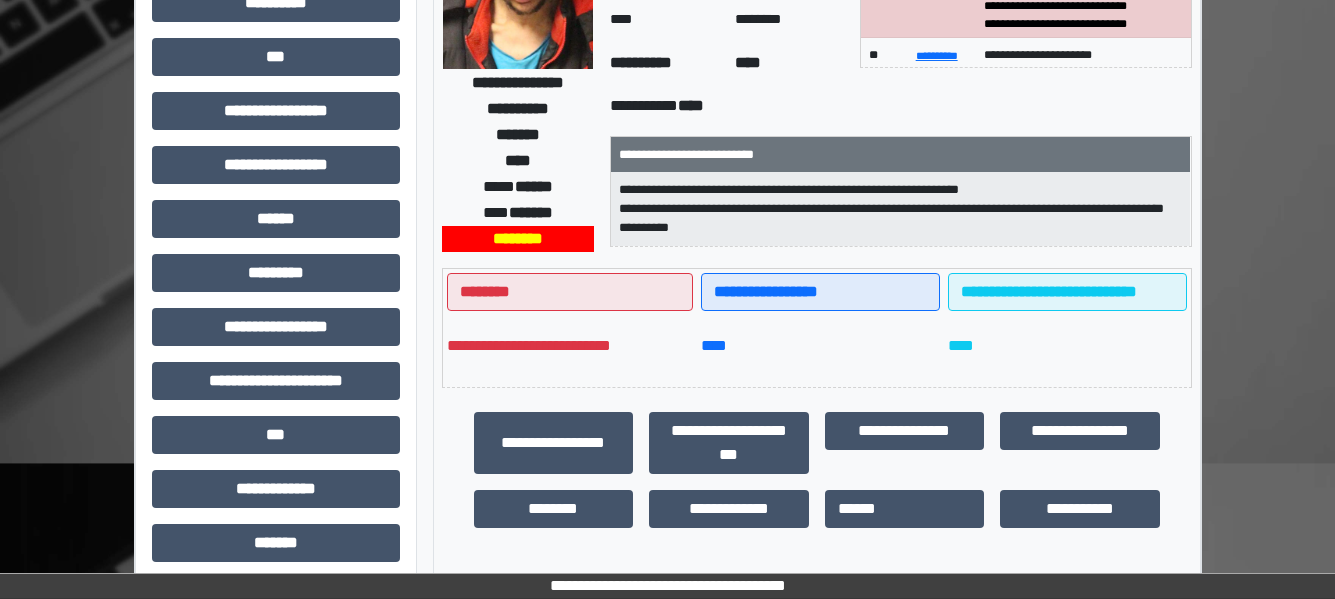 scroll, scrollTop: 599, scrollLeft: 0, axis: vertical 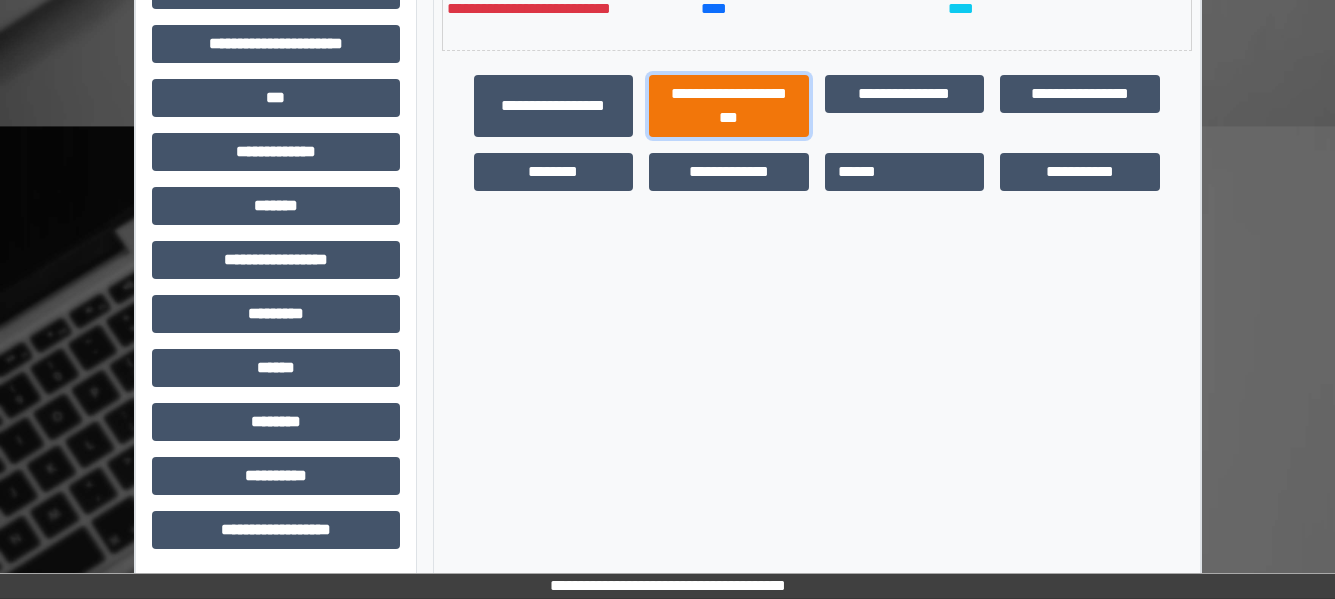 click on "**********" at bounding box center [729, 106] 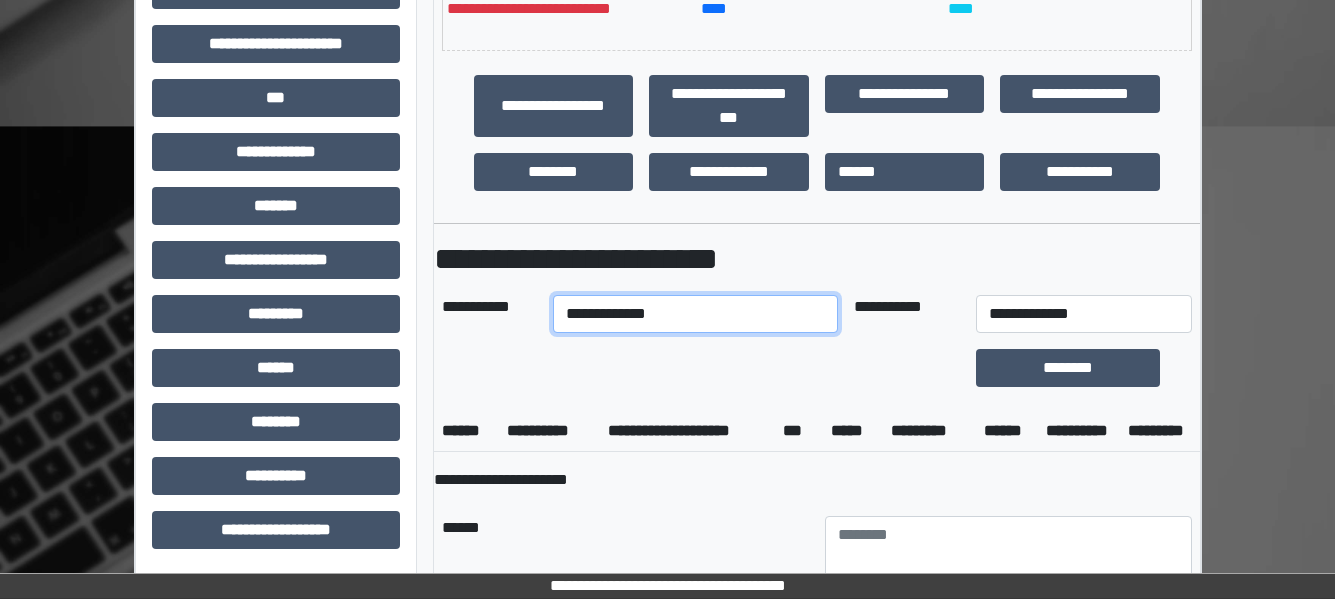 click on "**********" at bounding box center [695, 314] 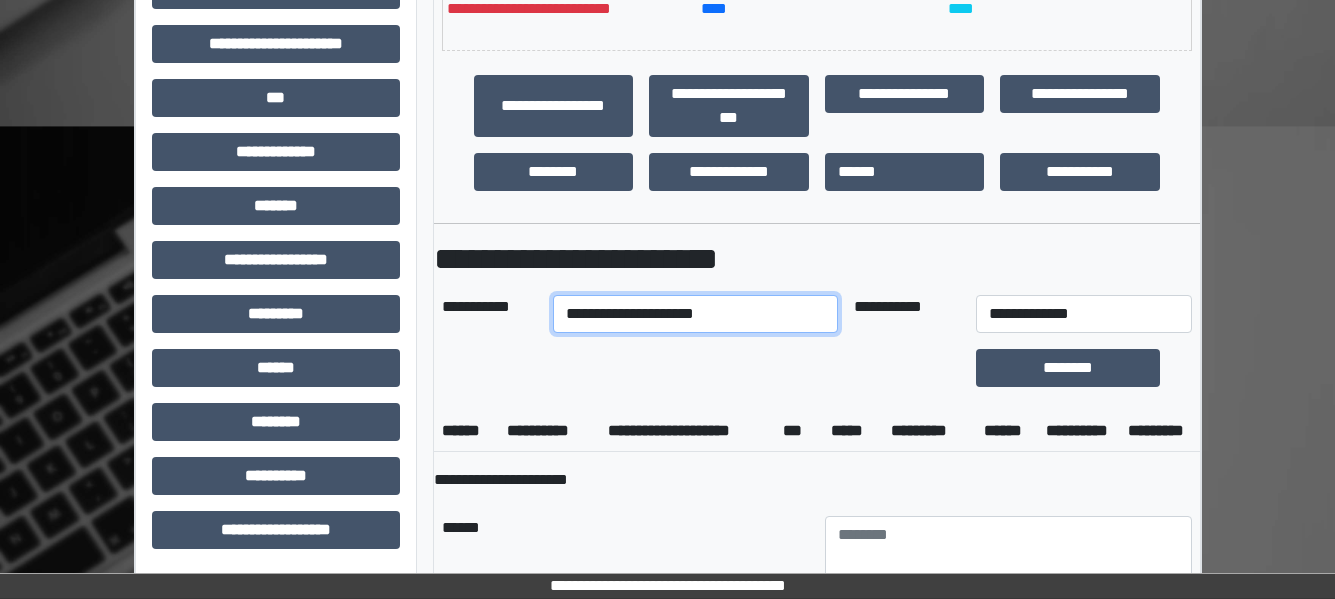 click on "**********" at bounding box center [695, 314] 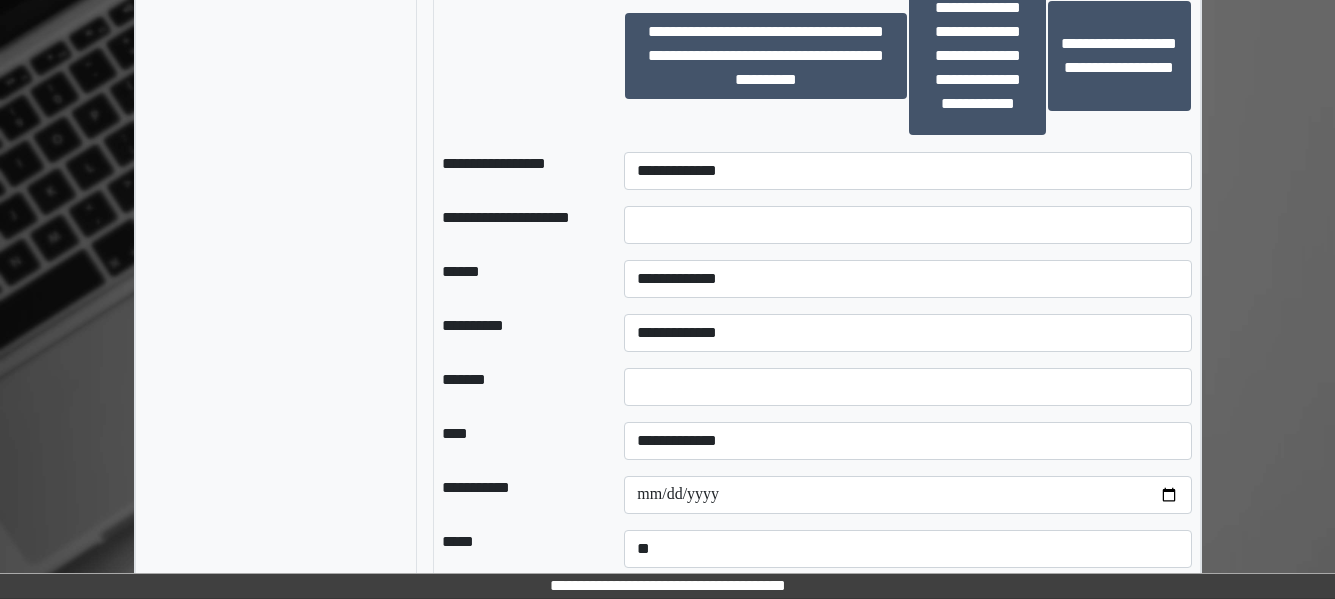 scroll, scrollTop: 1786, scrollLeft: 0, axis: vertical 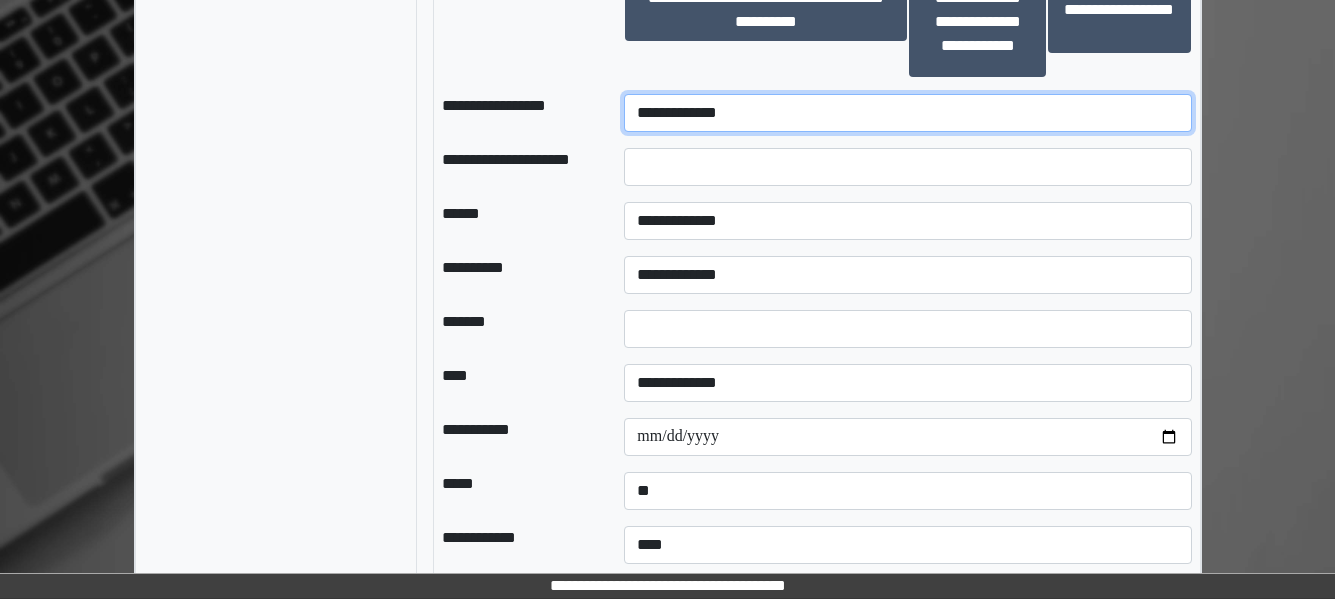 click on "**********" at bounding box center [907, 113] 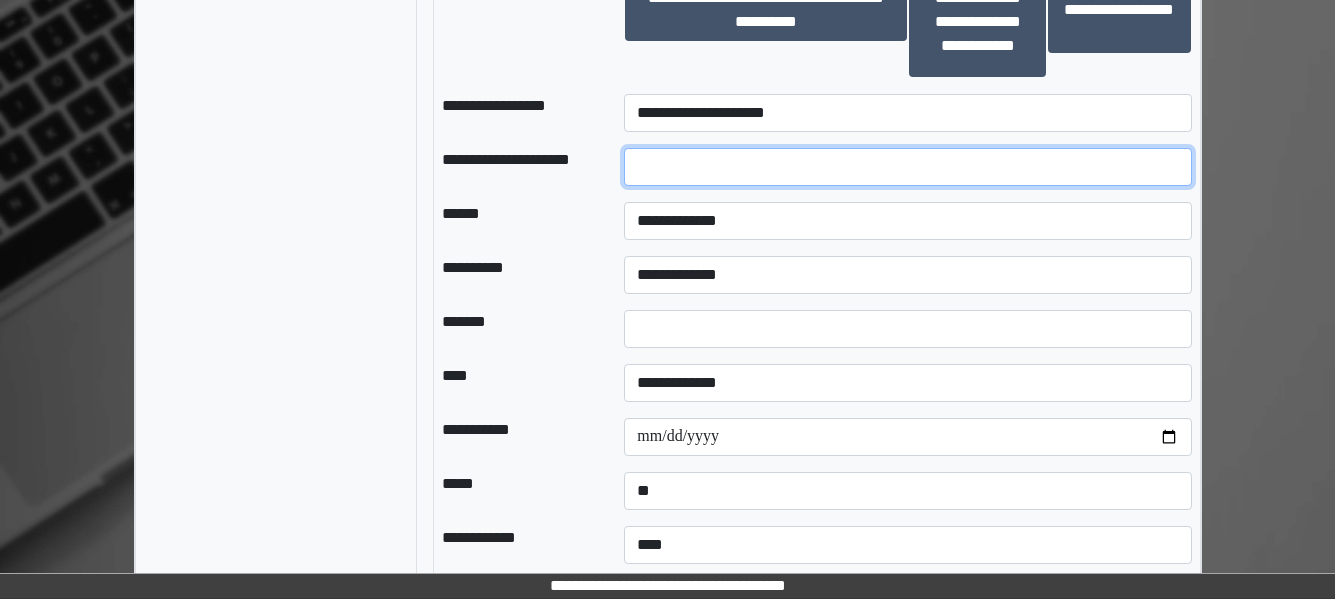click at bounding box center [907, 167] 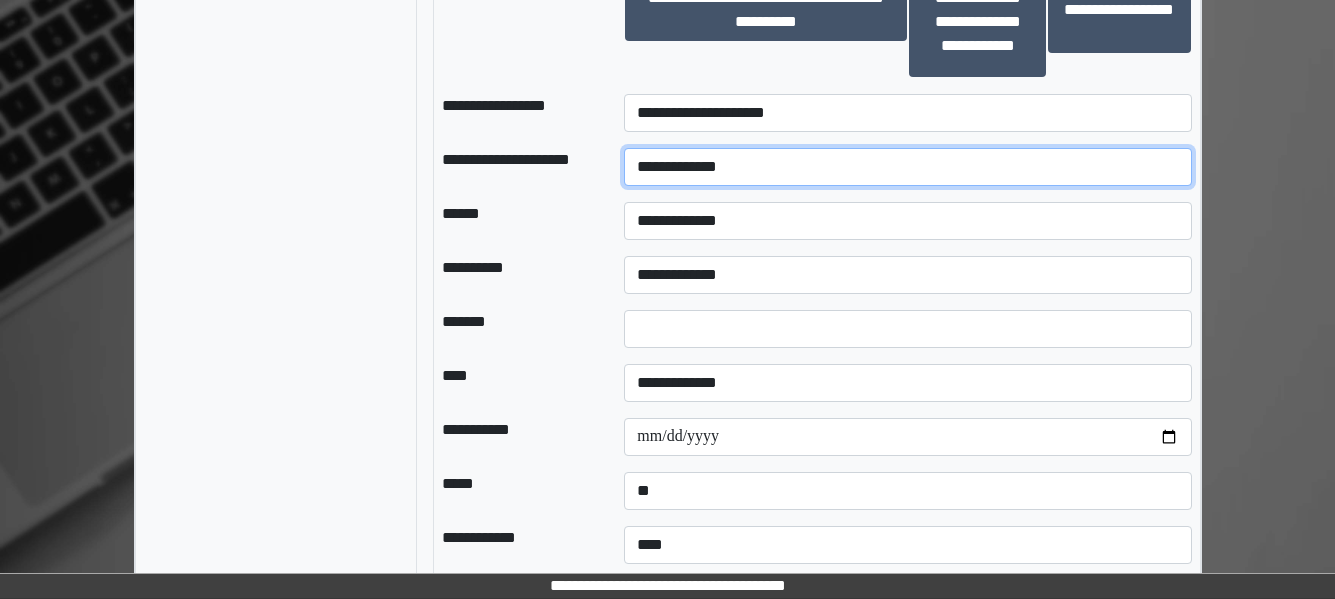 type on "**********" 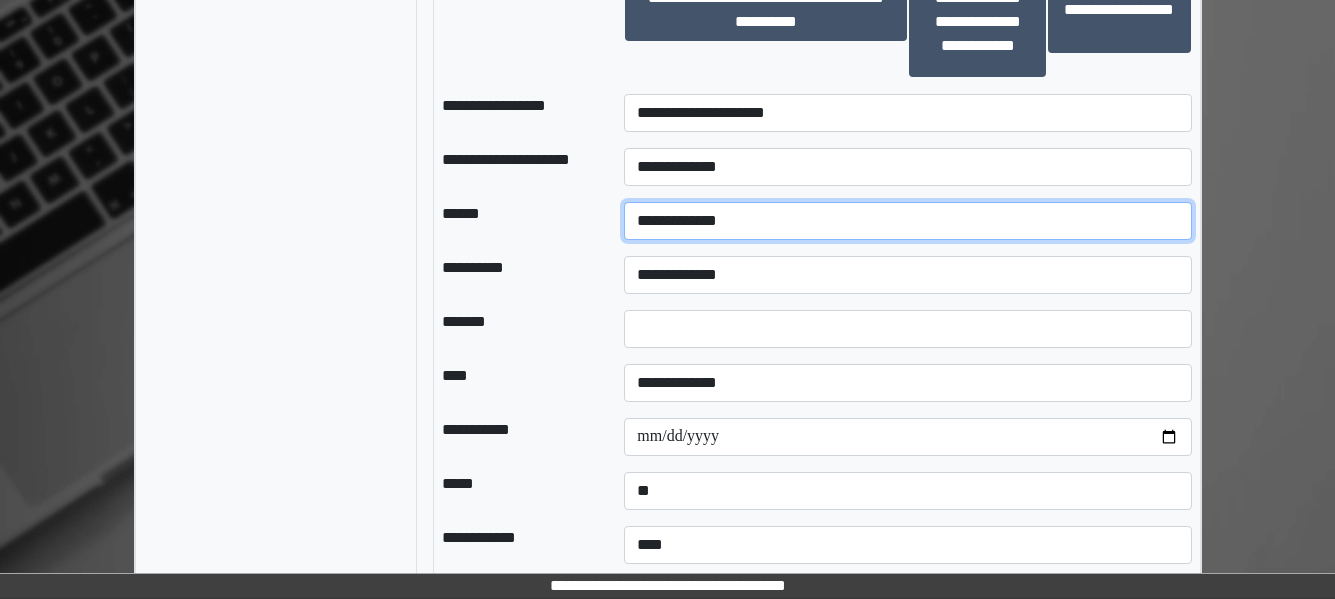 click on "**********" at bounding box center (907, 221) 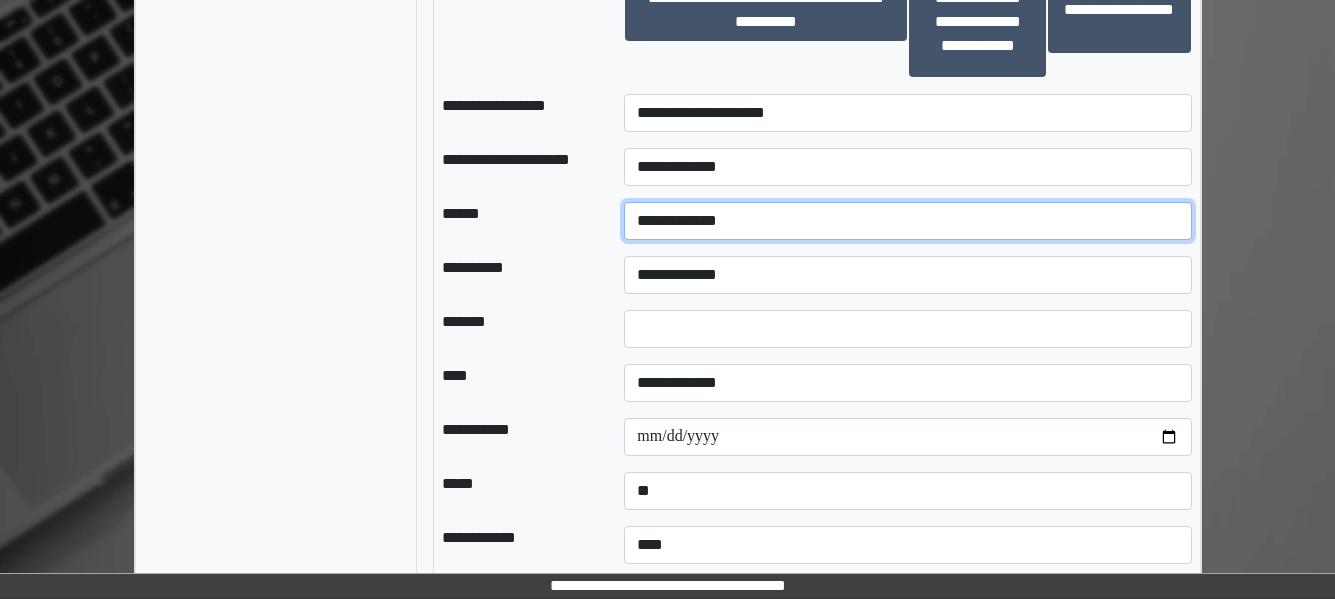 select on "*" 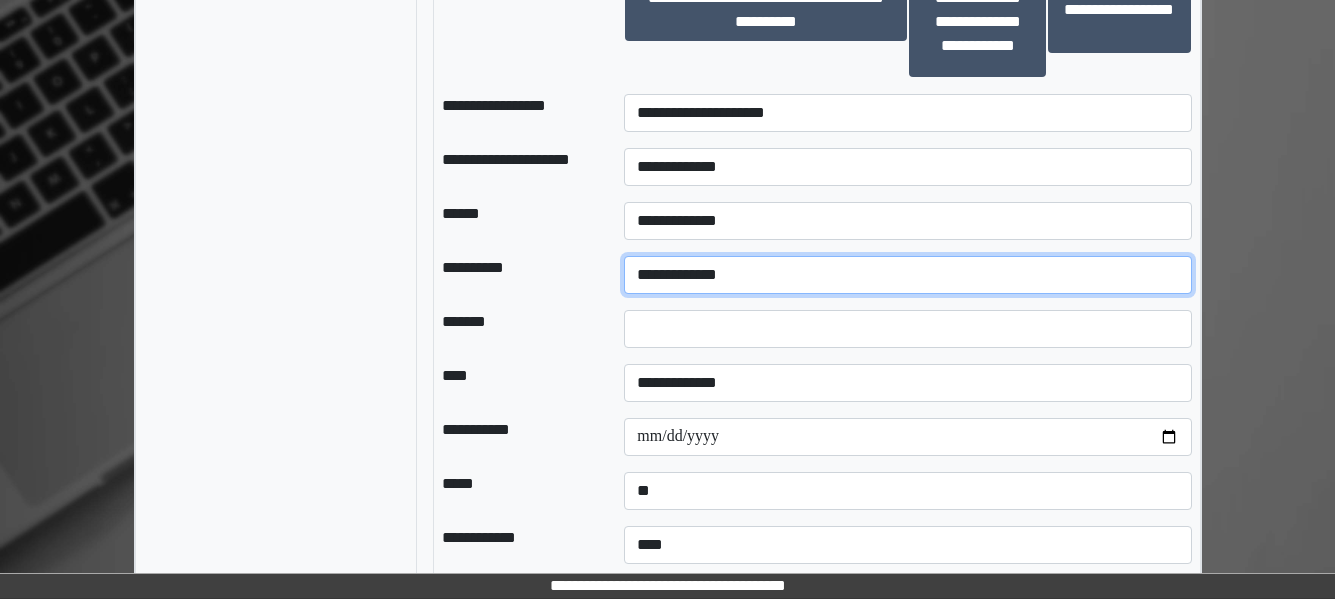 click on "**********" at bounding box center (907, 275) 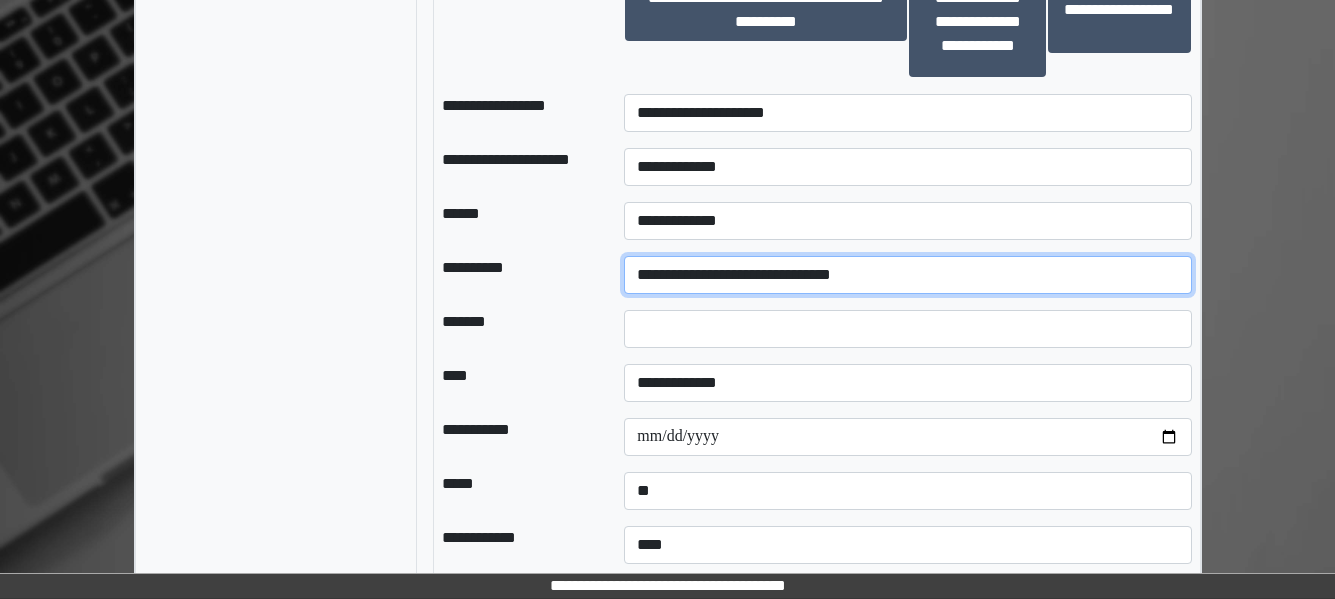 scroll, scrollTop: 1943, scrollLeft: 0, axis: vertical 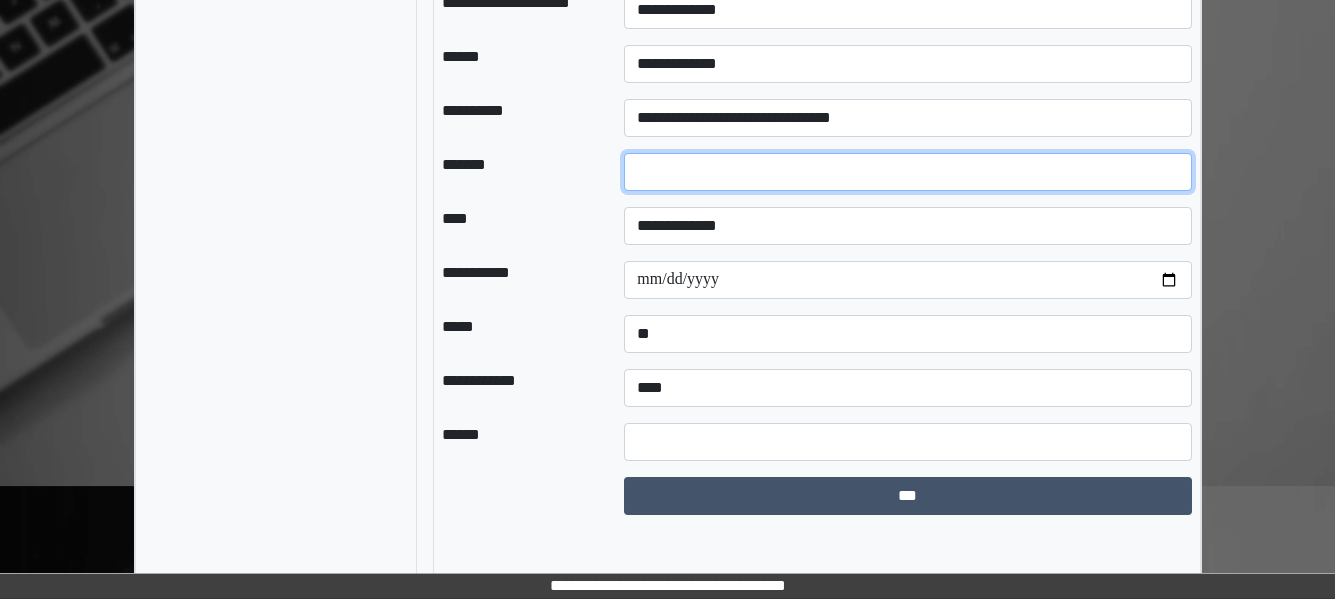 click at bounding box center [907, 172] 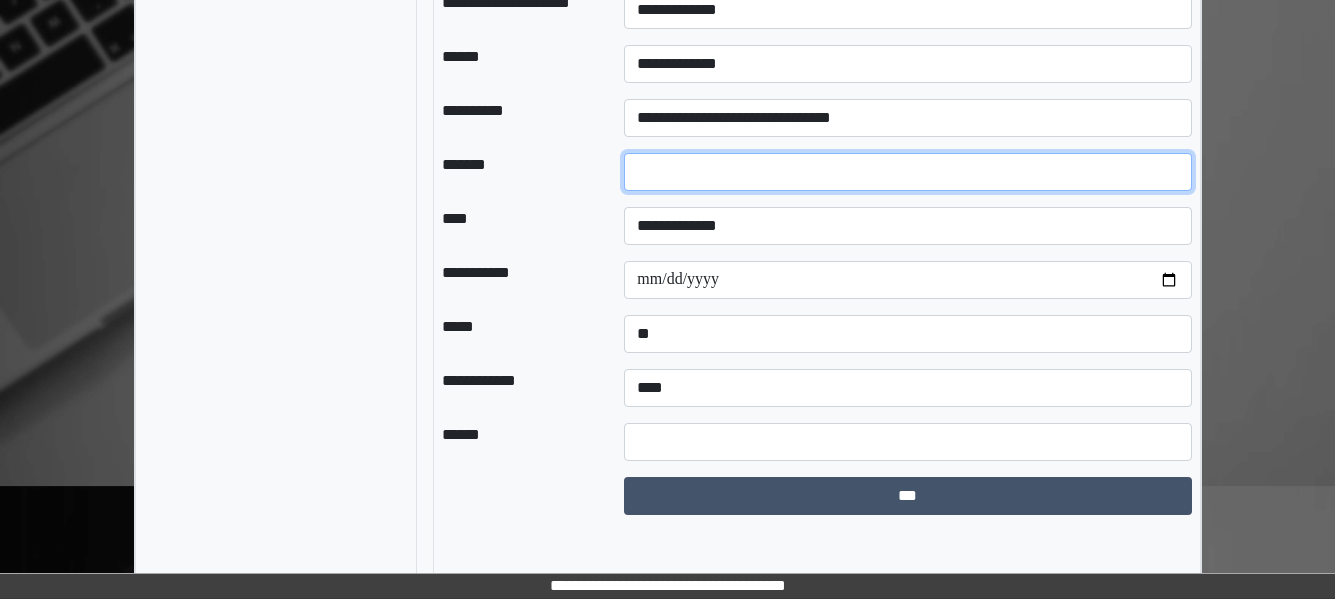 type on "*" 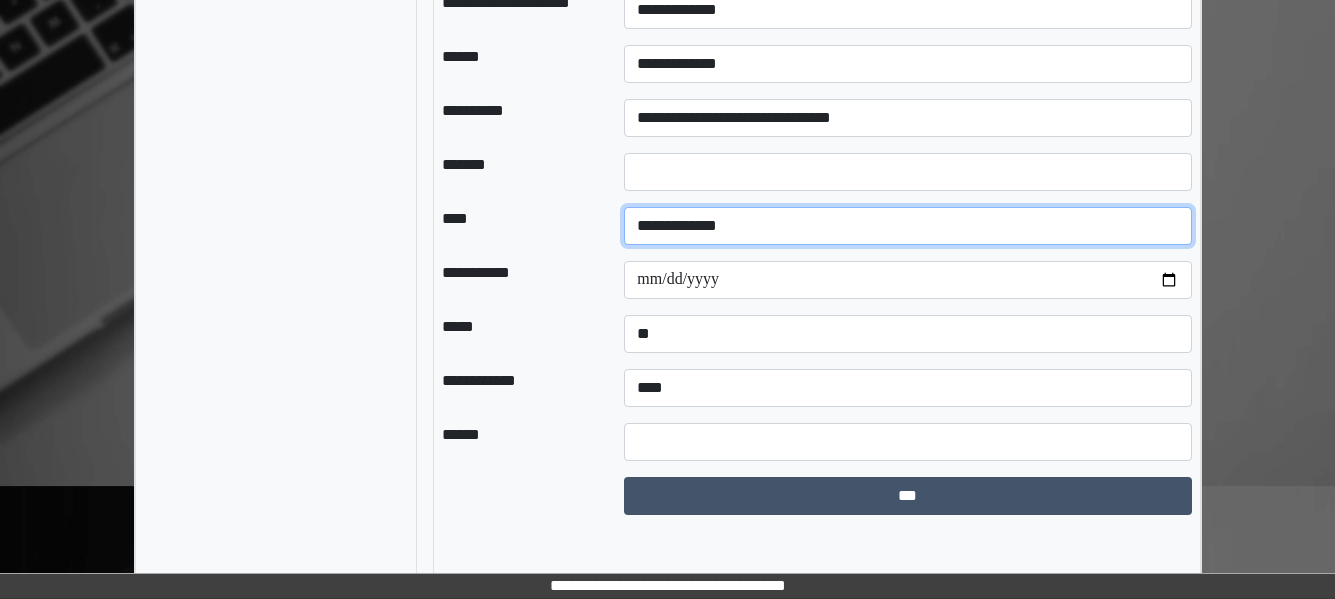 click on "**********" at bounding box center (907, 226) 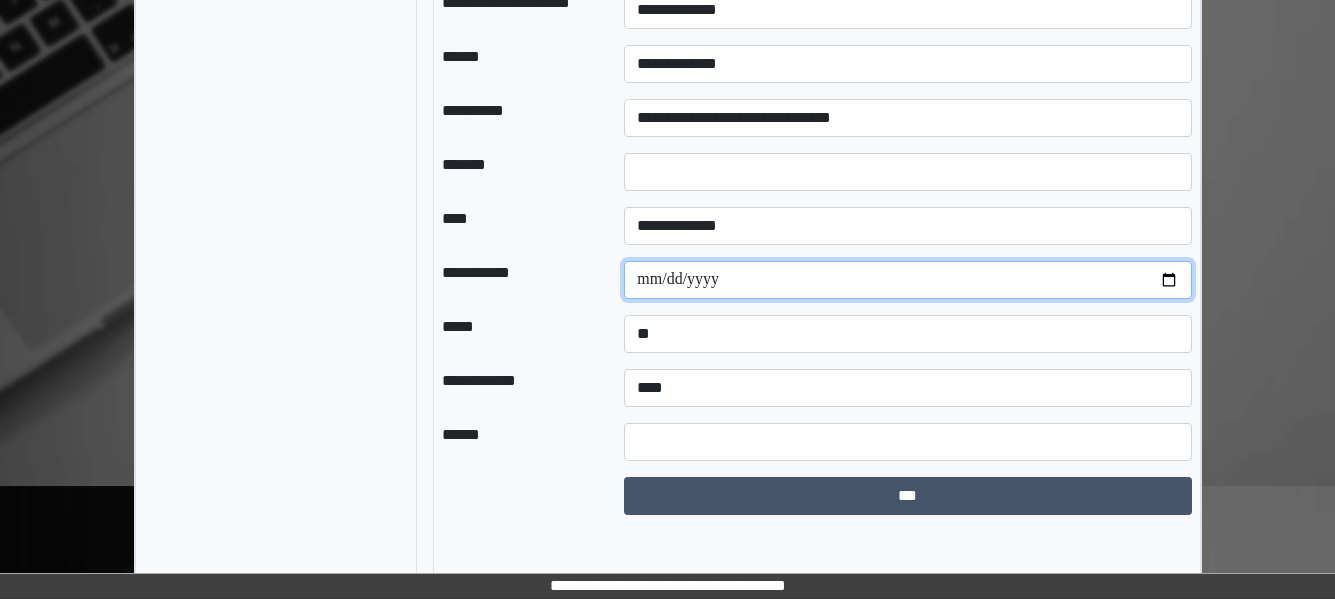 click at bounding box center [907, 280] 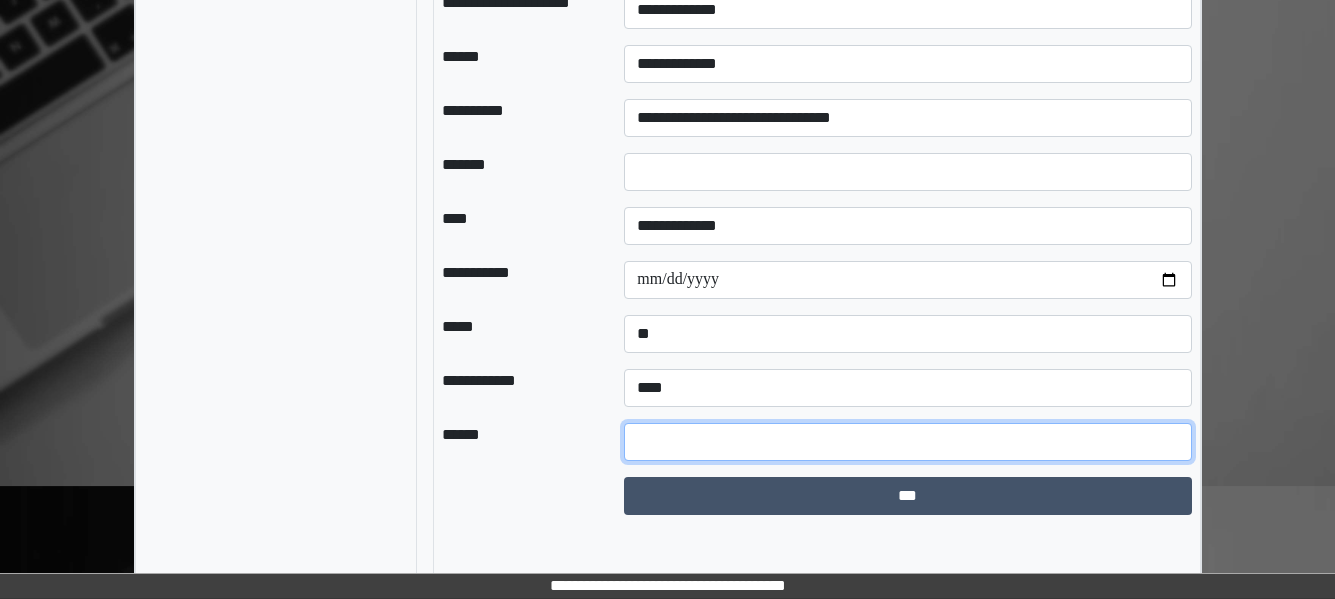 click at bounding box center (907, 442) 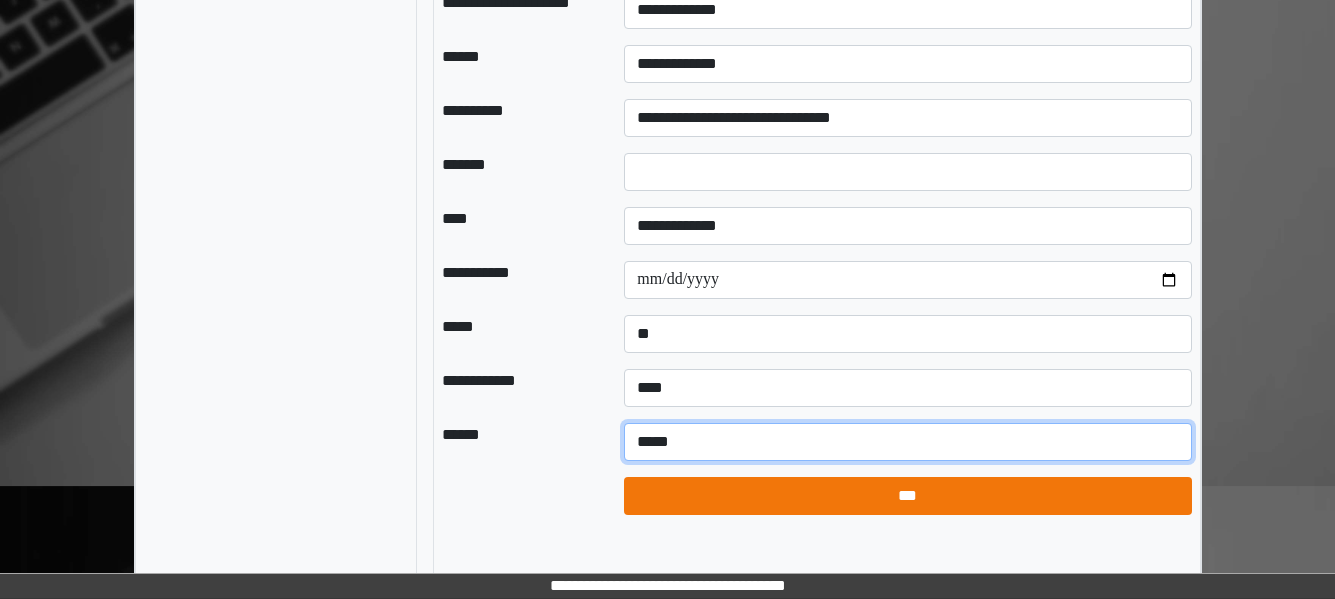 type on "*****" 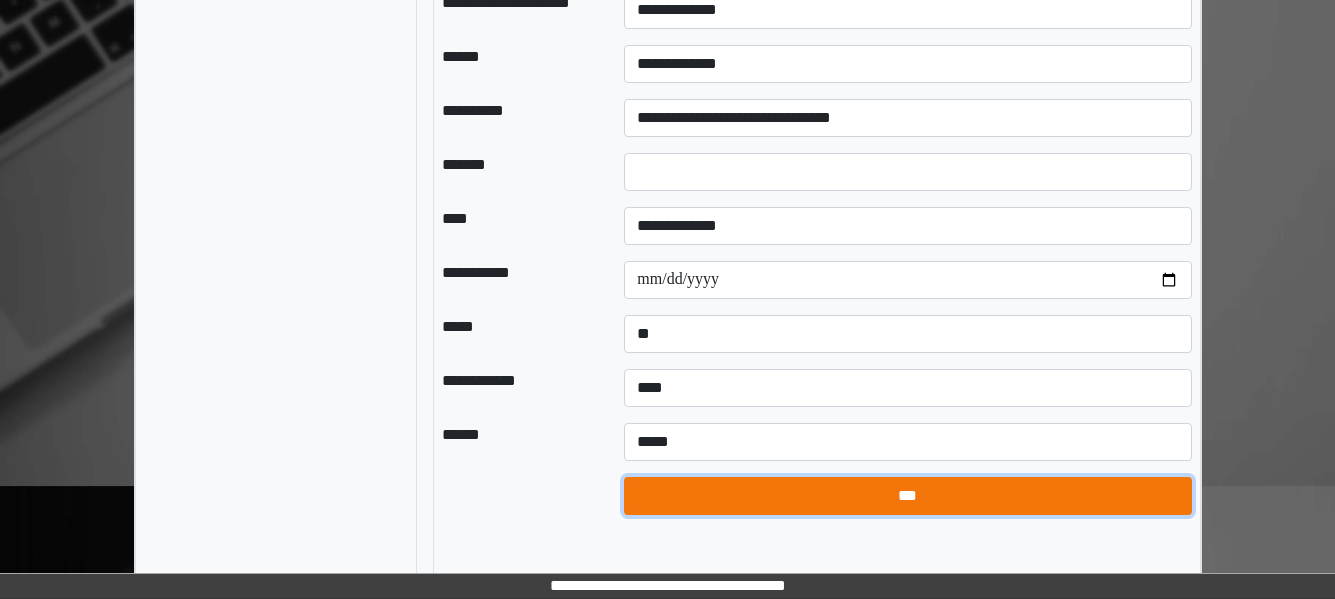 click on "***" at bounding box center [907, 496] 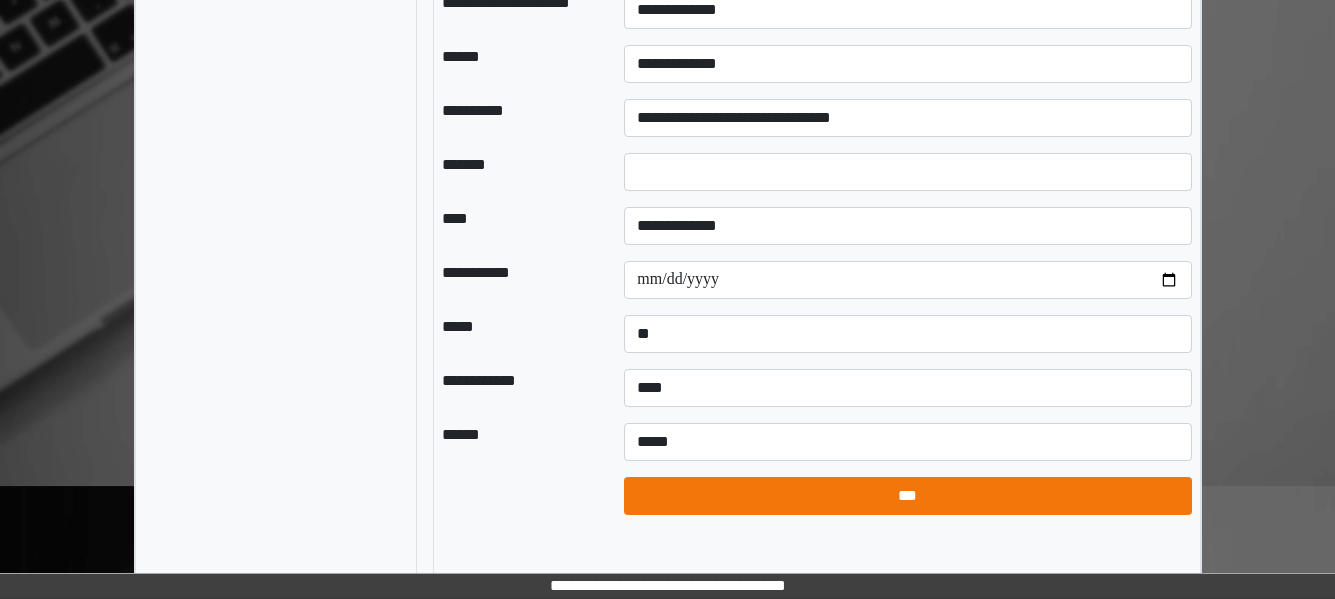 select on "*" 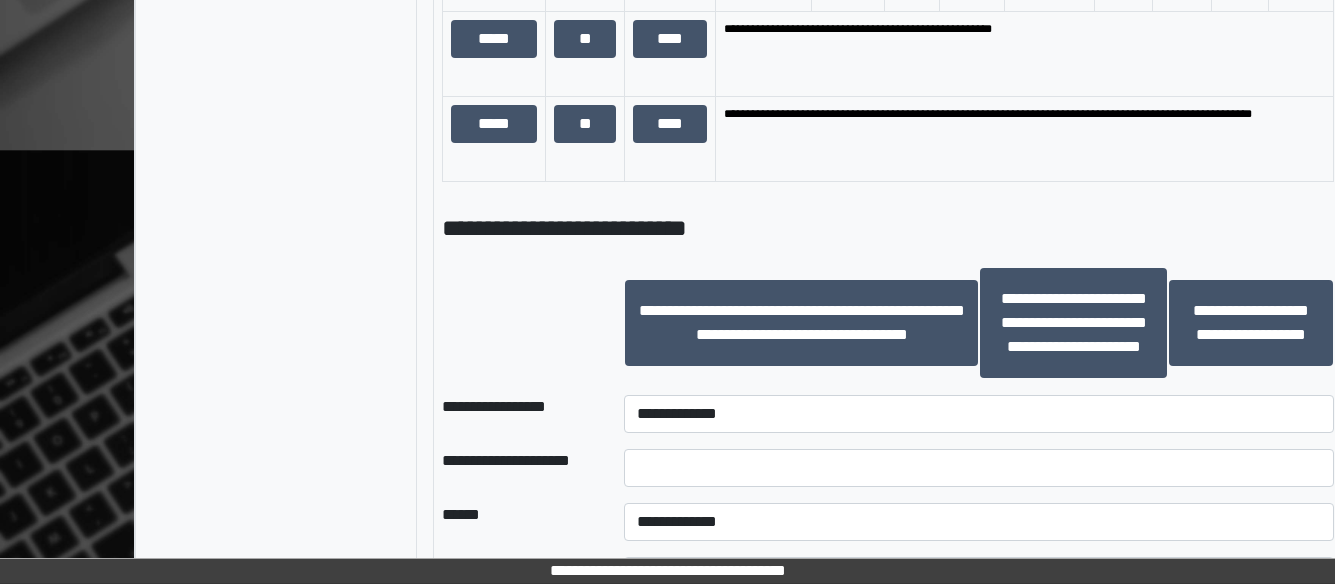 scroll, scrollTop: 1417, scrollLeft: 0, axis: vertical 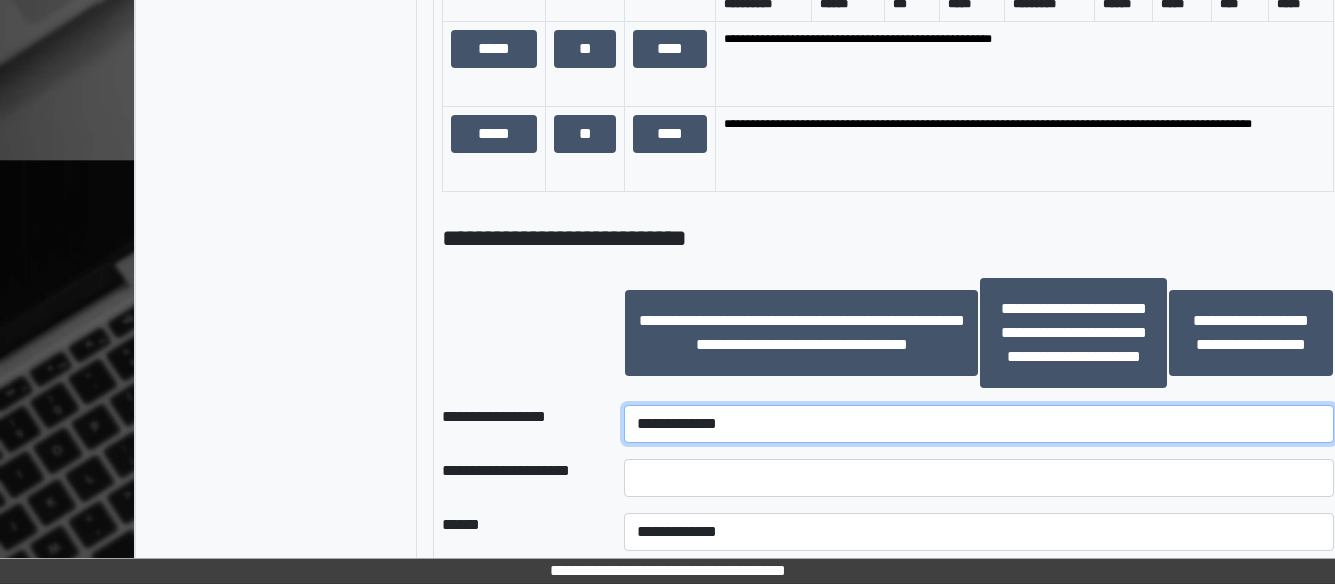 click on "**********" at bounding box center [979, 424] 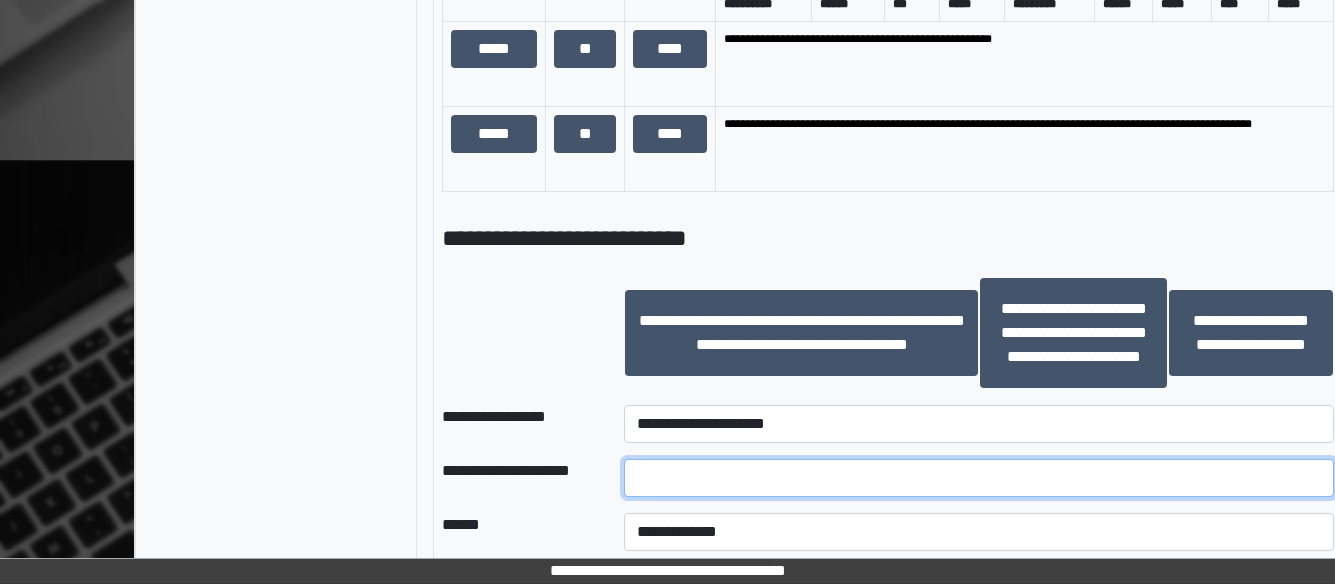 click at bounding box center [979, 478] 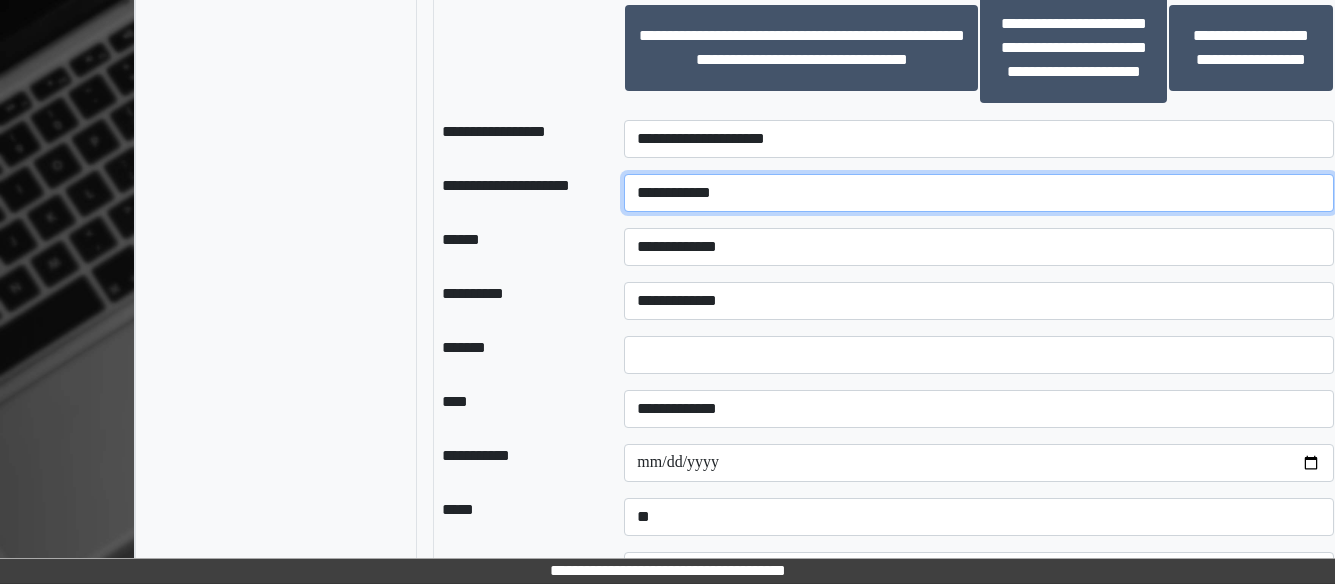 scroll, scrollTop: 1709, scrollLeft: 0, axis: vertical 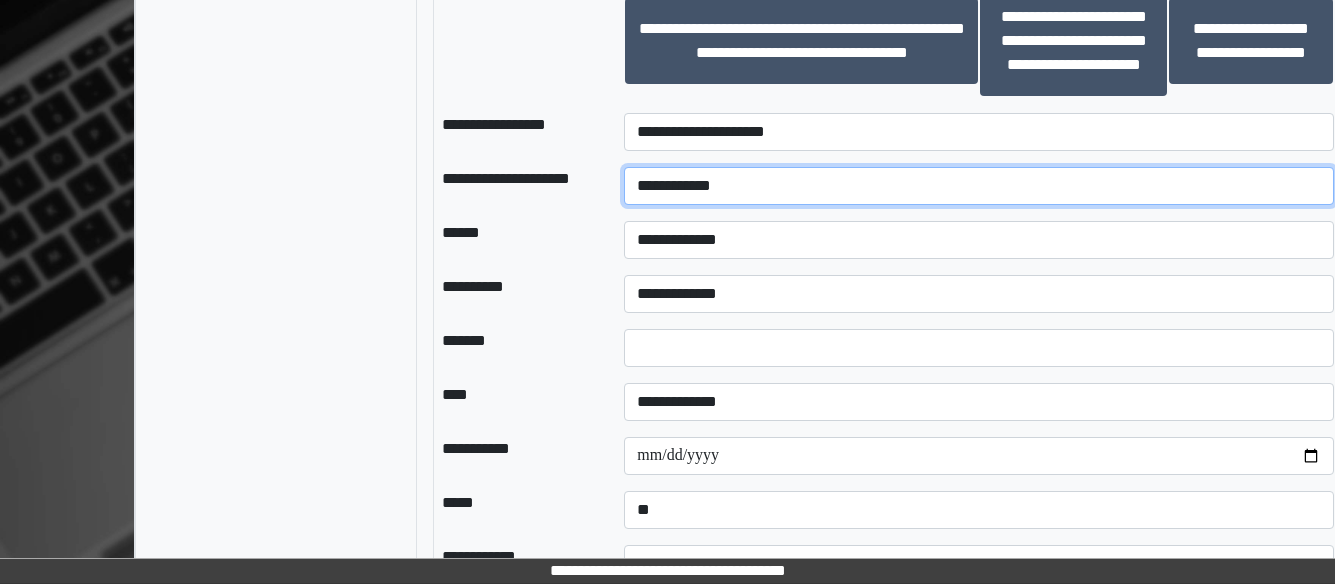 type on "**********" 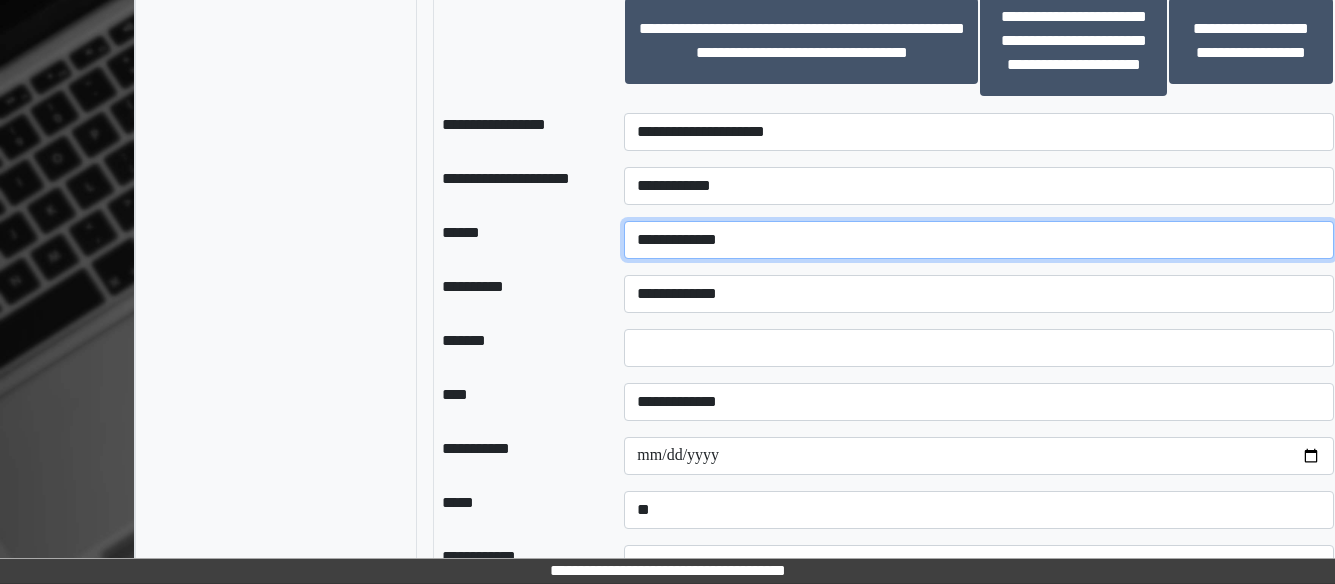 click on "**********" at bounding box center (979, 240) 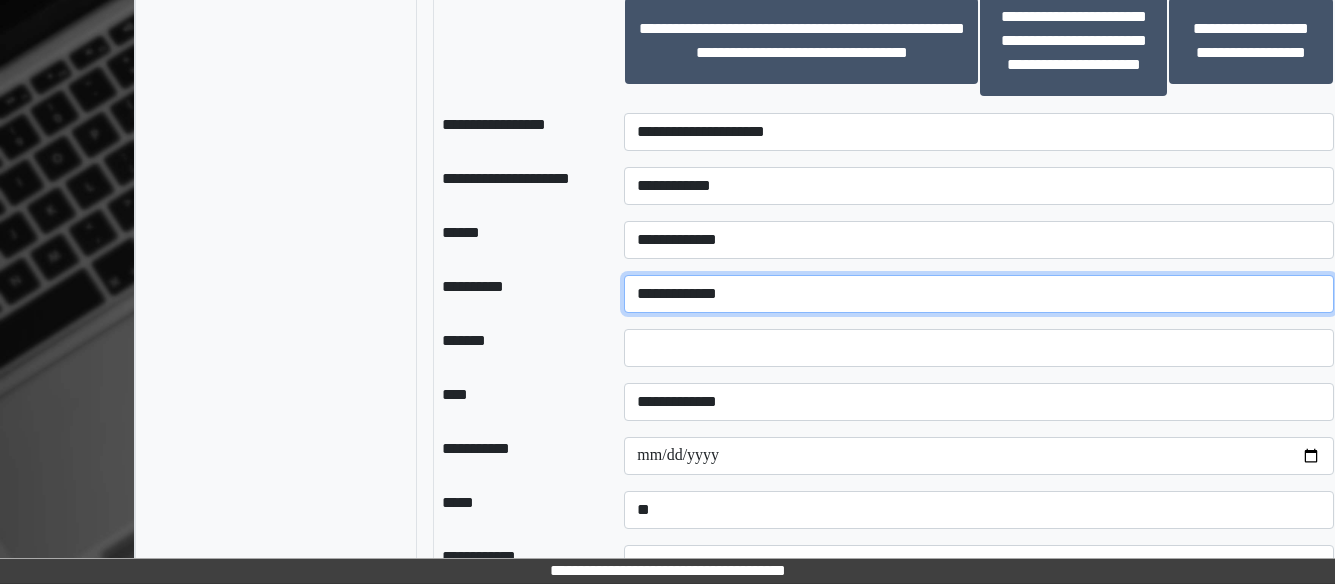 click on "**********" at bounding box center (979, 294) 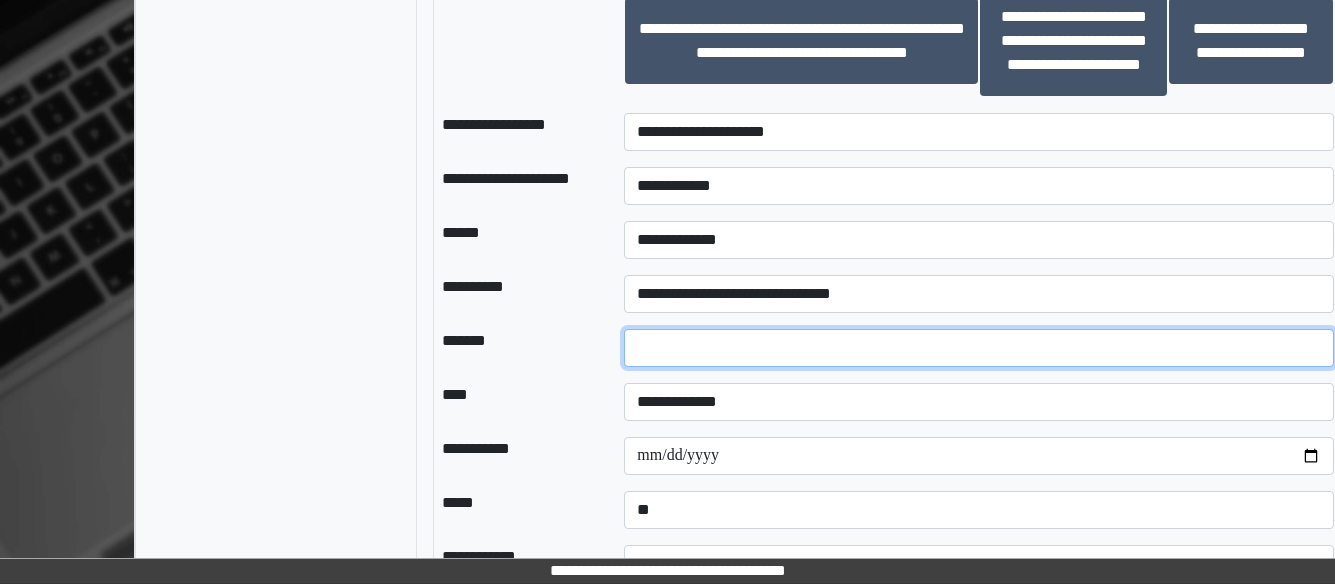 click on "*" at bounding box center (979, 348) 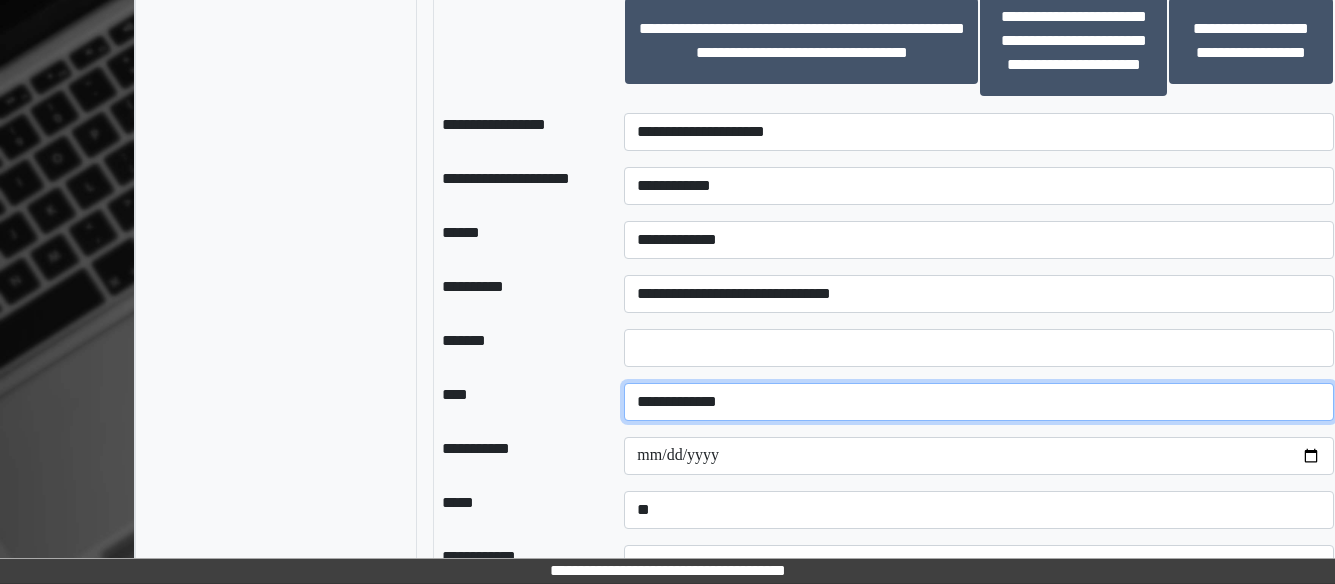 click on "**********" at bounding box center (979, 402) 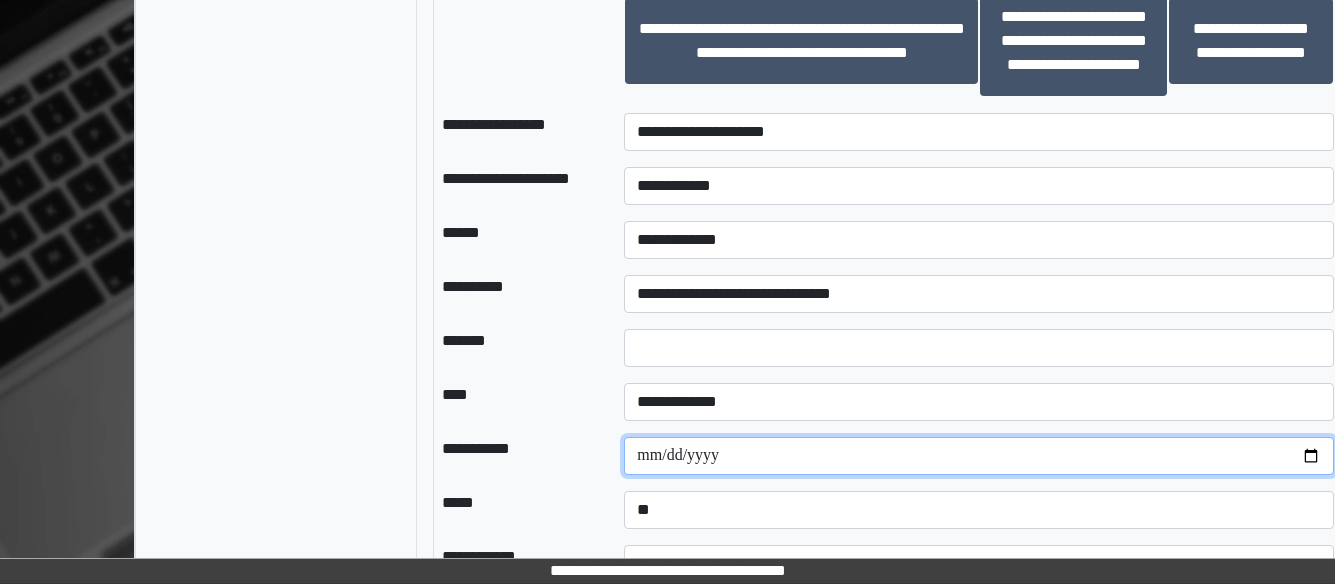 click on "**********" at bounding box center [979, 456] 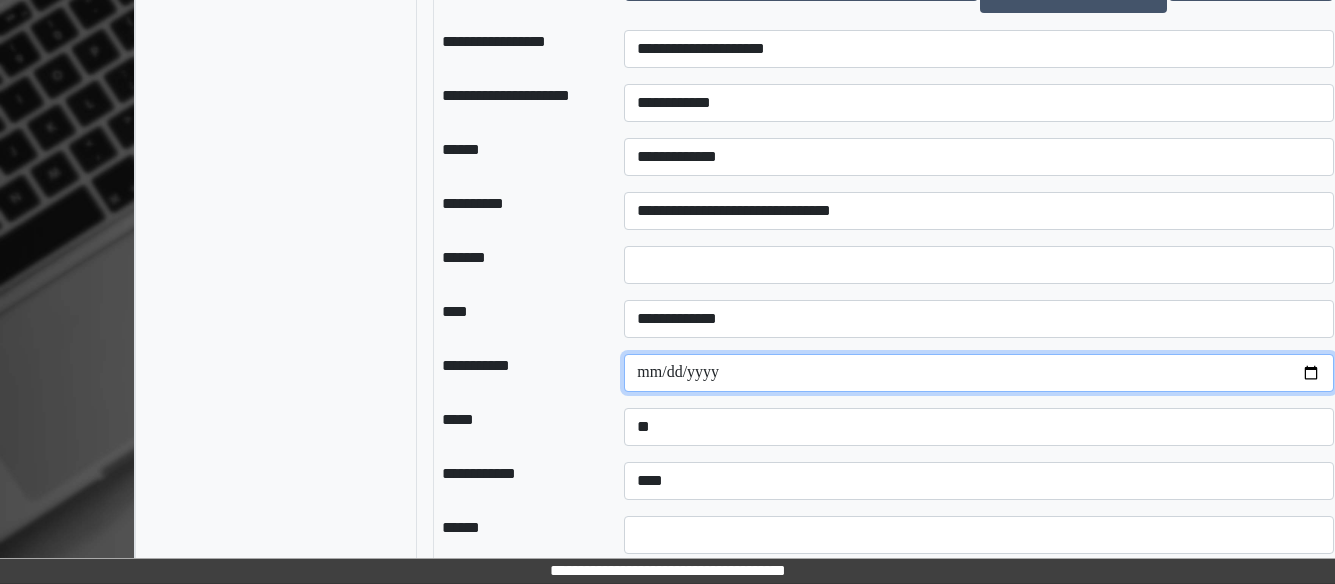 scroll, scrollTop: 1861, scrollLeft: 0, axis: vertical 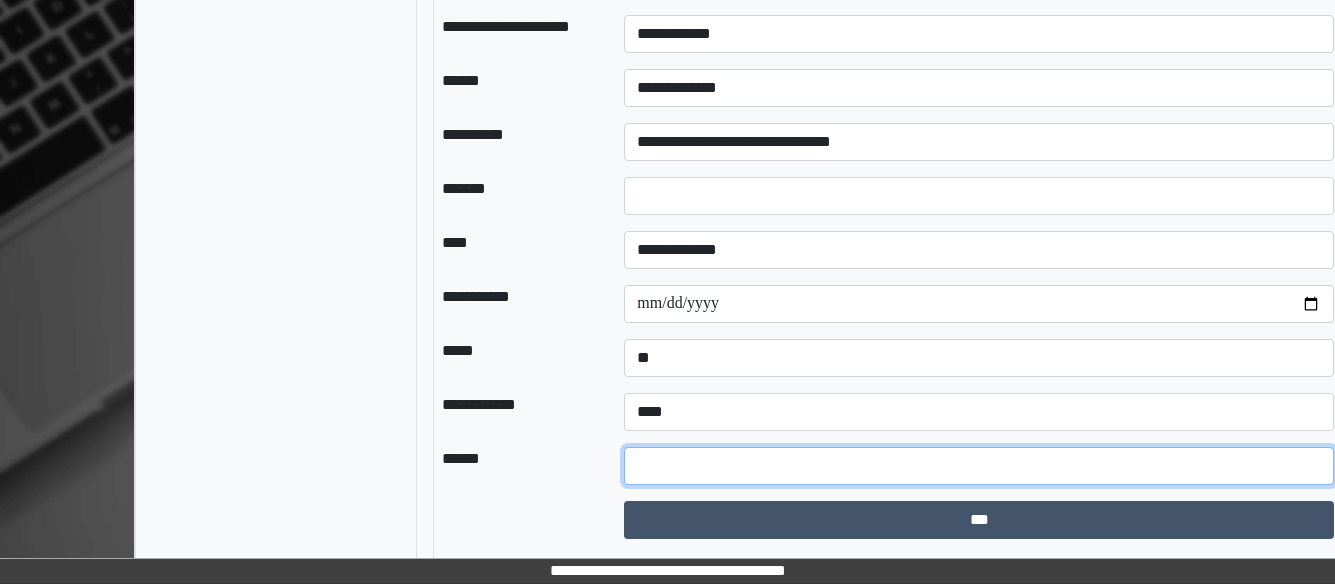 click at bounding box center (979, 466) 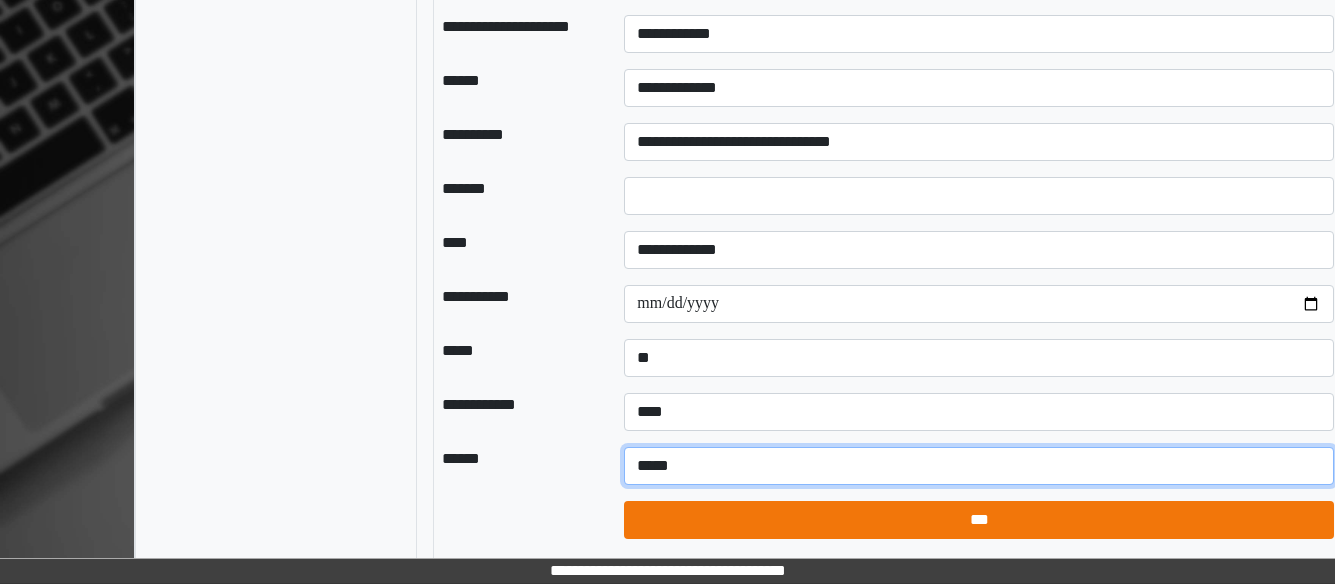 type on "*****" 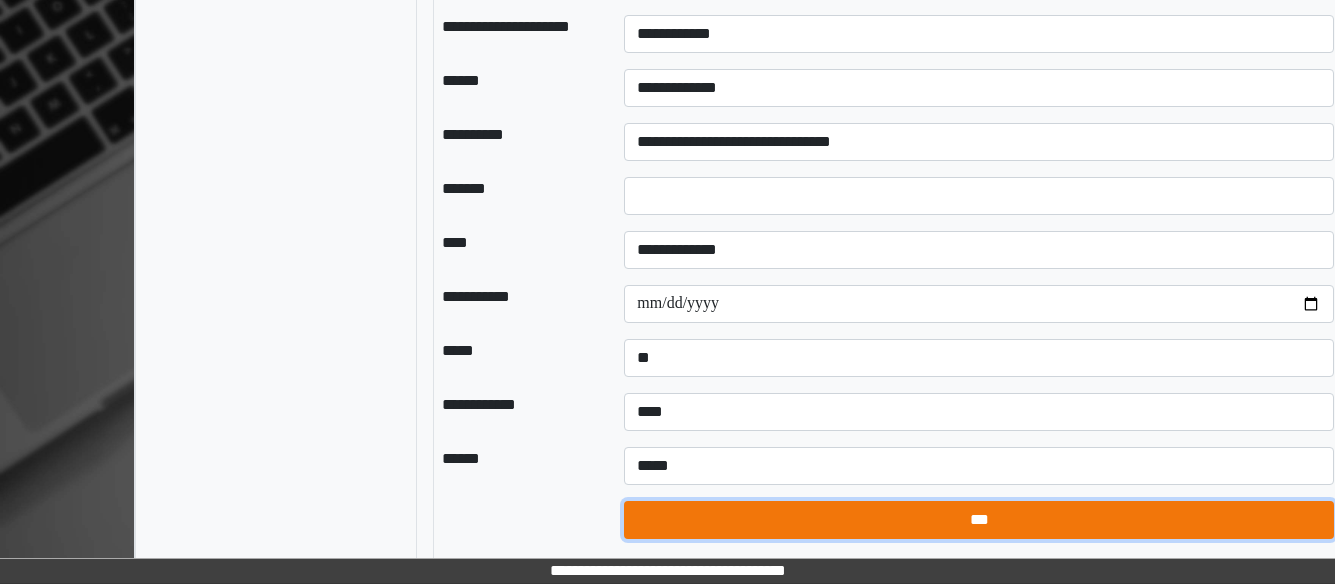 click on "***" at bounding box center (979, 520) 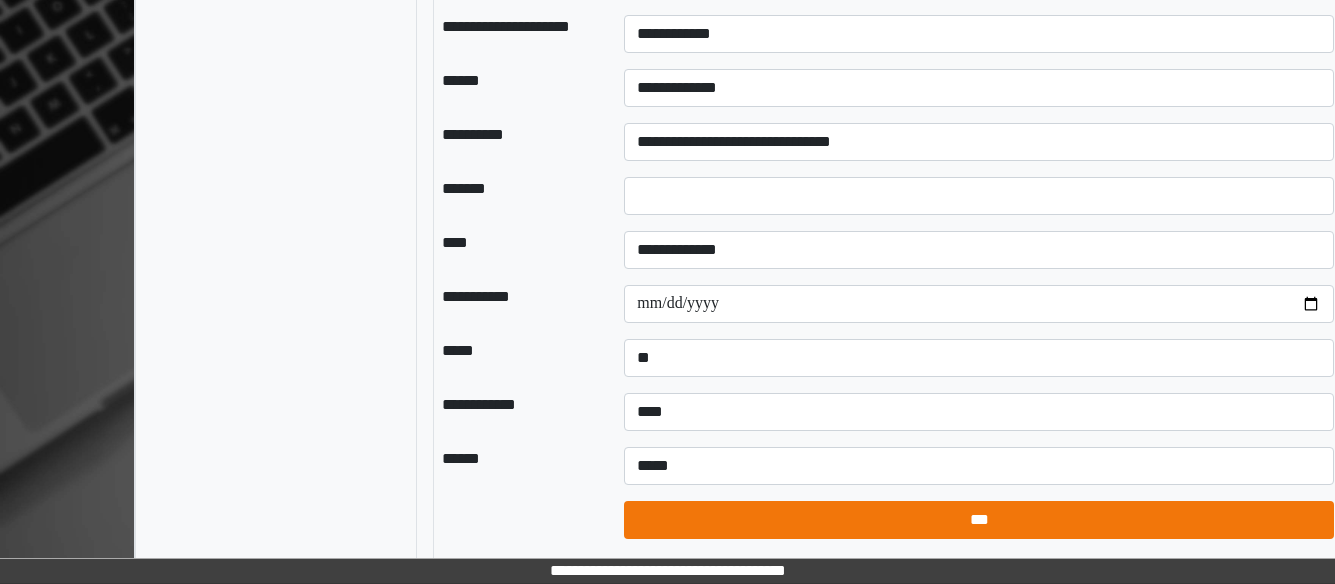 select on "*" 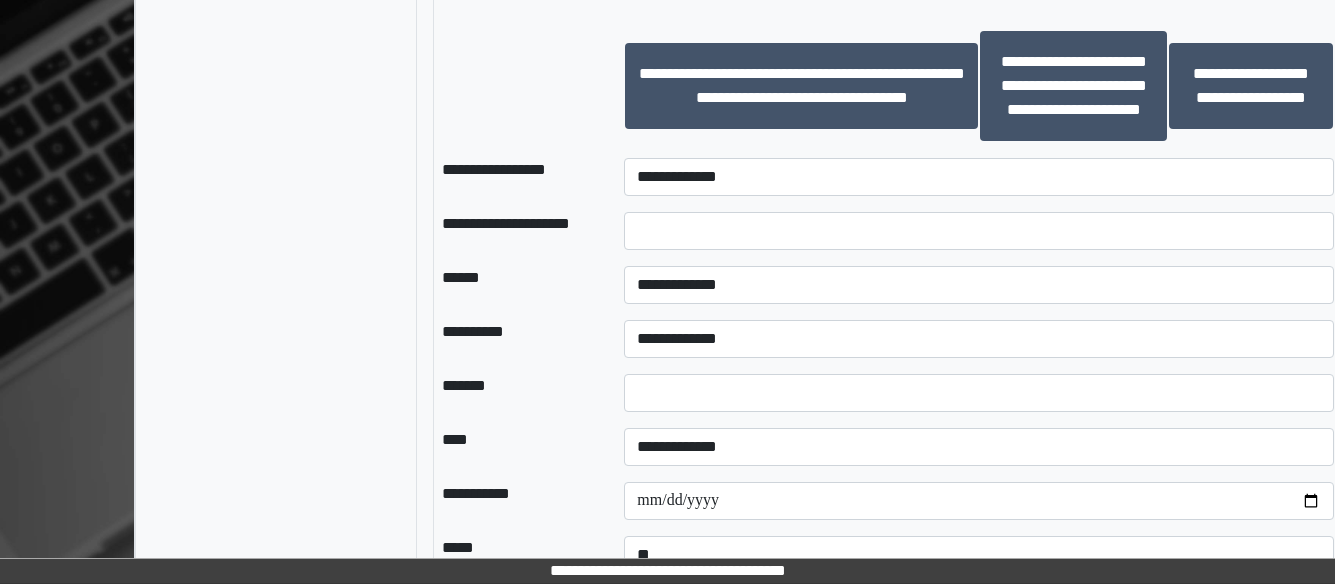 scroll, scrollTop: 1919, scrollLeft: 0, axis: vertical 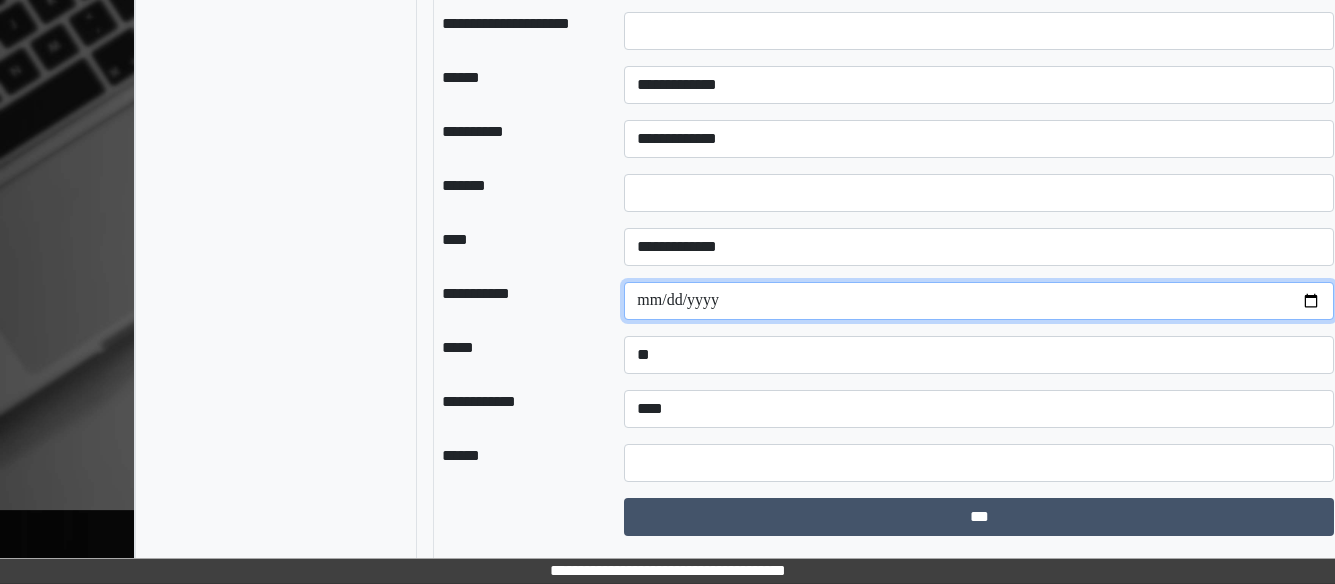 click on "**********" at bounding box center (979, 301) 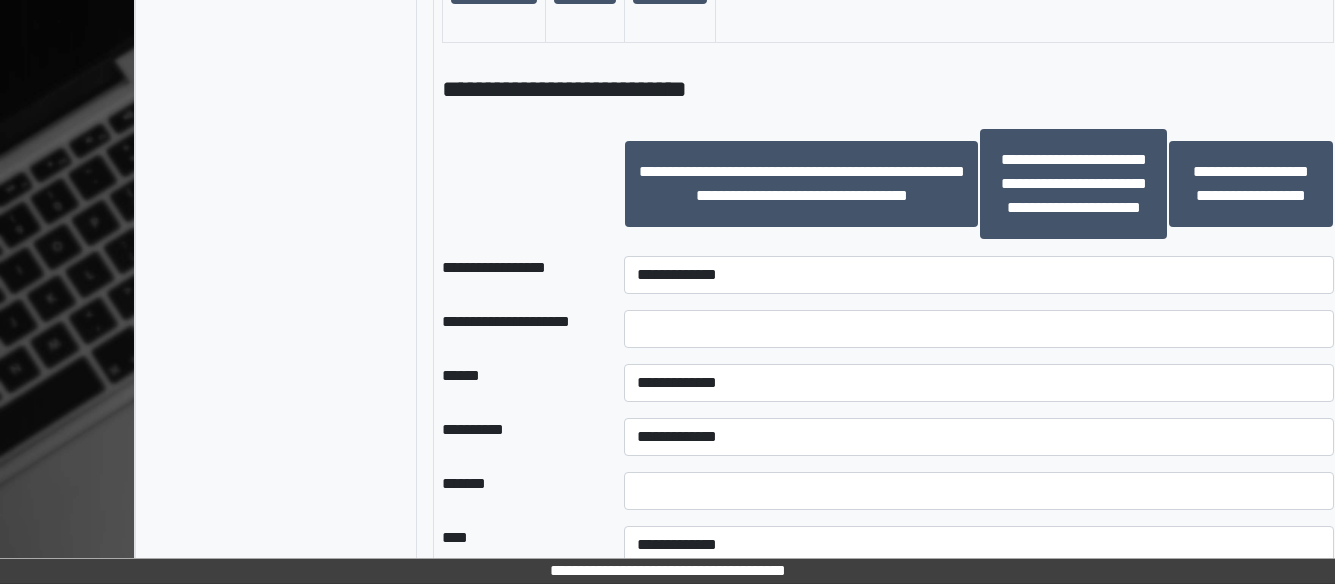 scroll, scrollTop: 1620, scrollLeft: 0, axis: vertical 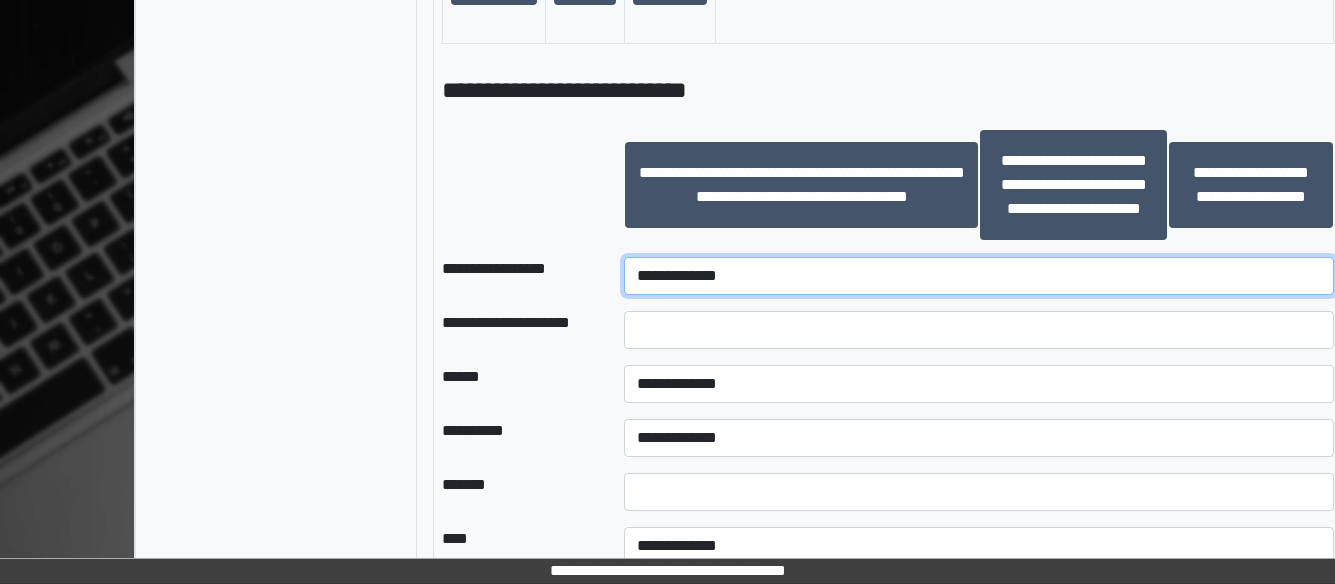 click on "**********" at bounding box center (979, 276) 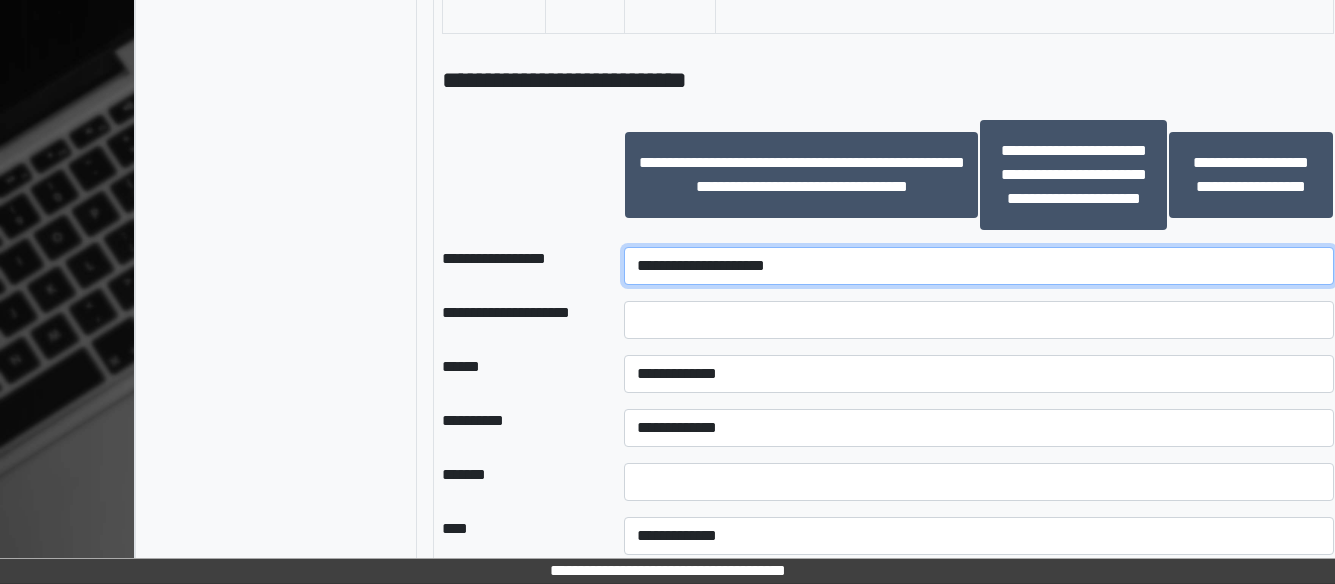 scroll, scrollTop: 1614, scrollLeft: 0, axis: vertical 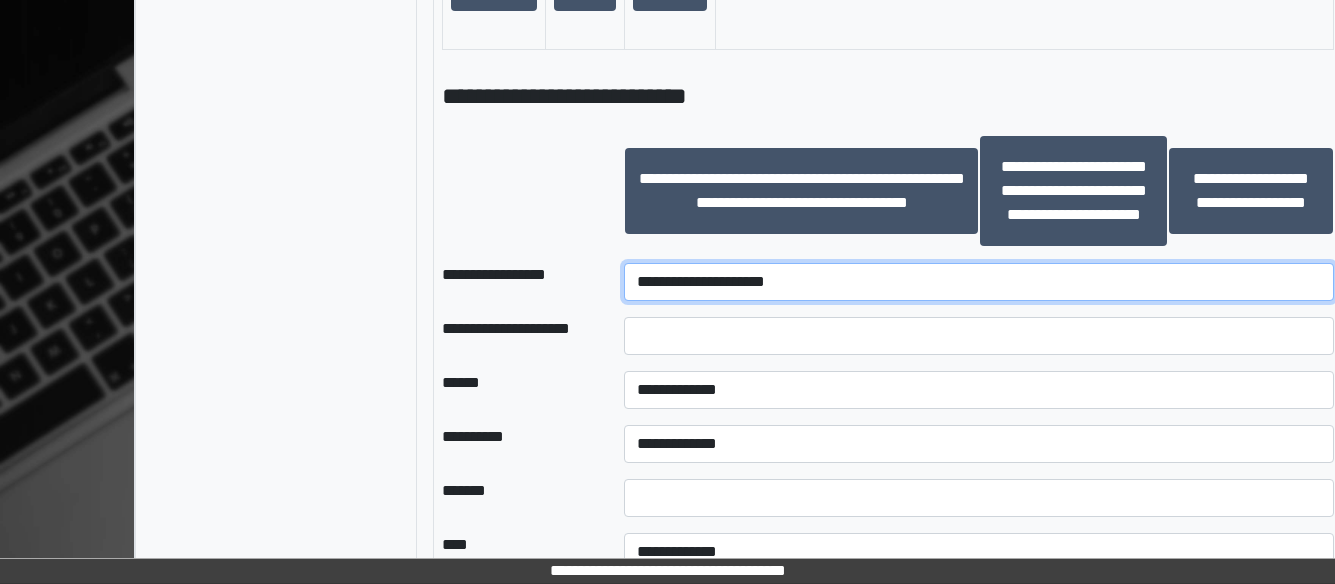 click on "**********" at bounding box center [979, 282] 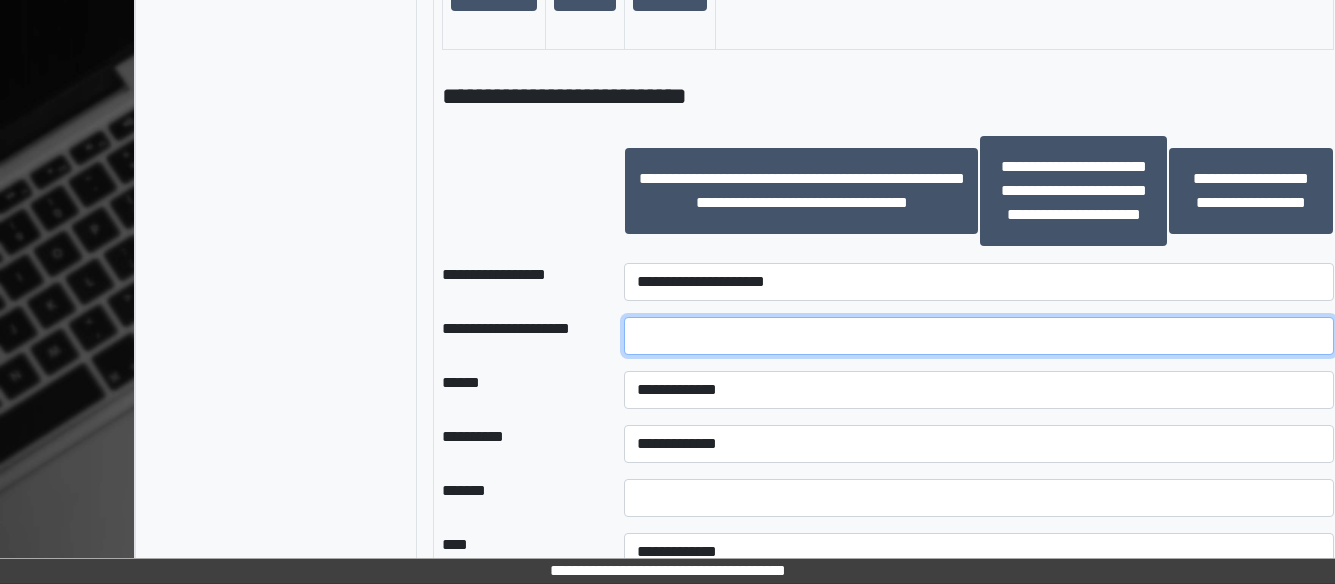 click at bounding box center [979, 336] 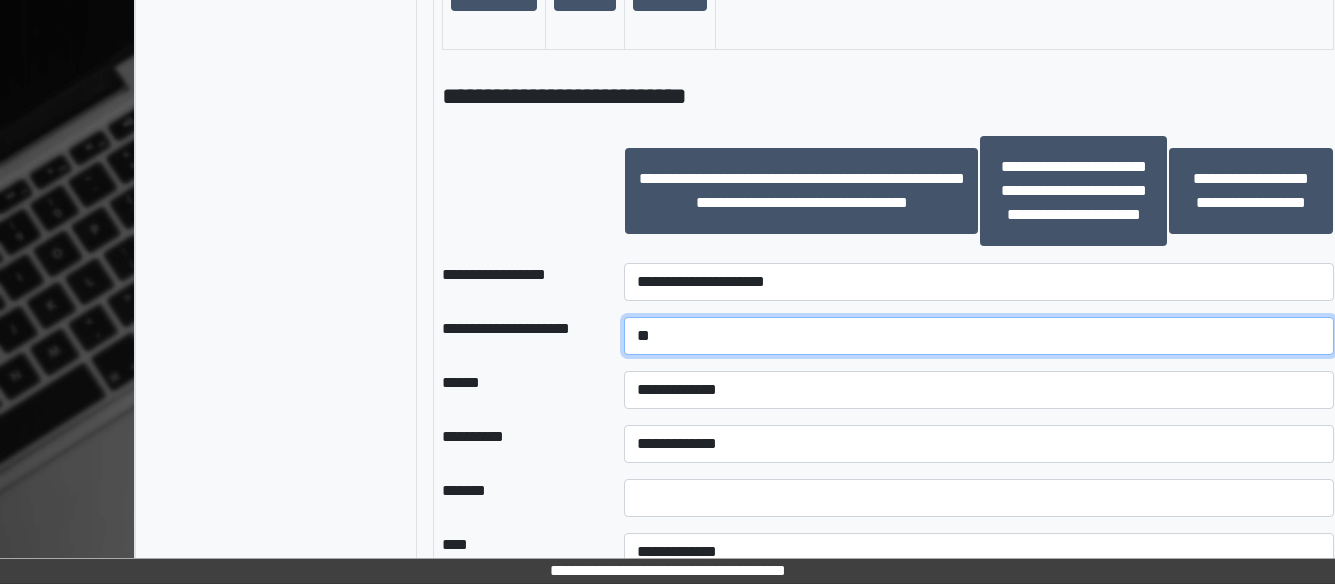 type on "*" 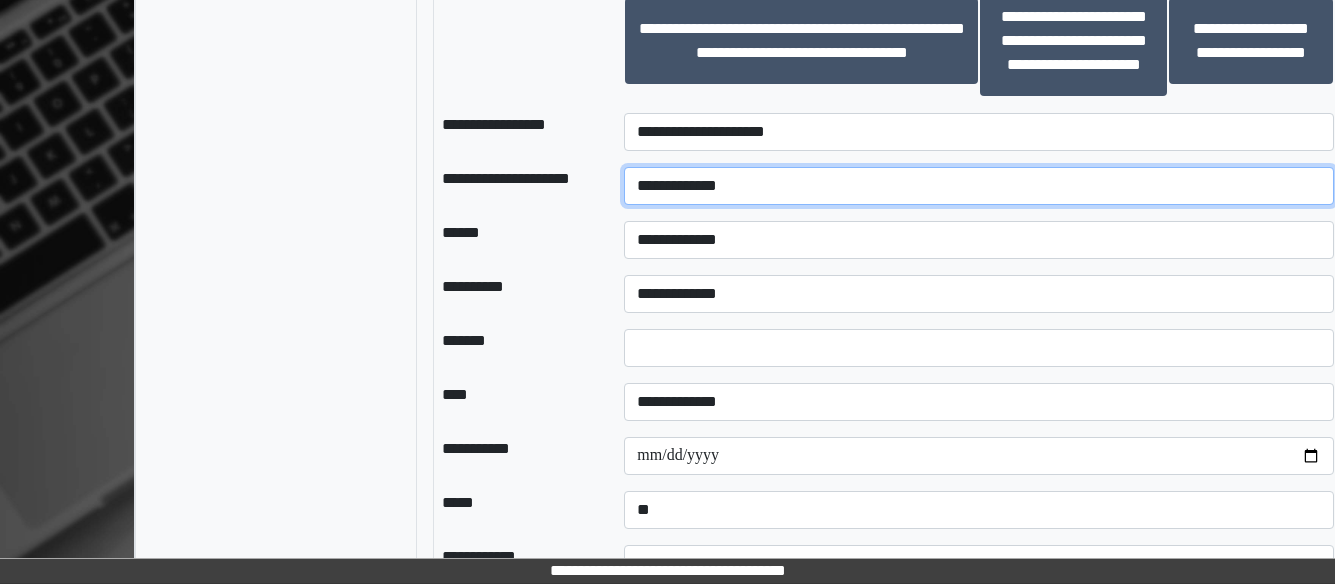 scroll, scrollTop: 1765, scrollLeft: 0, axis: vertical 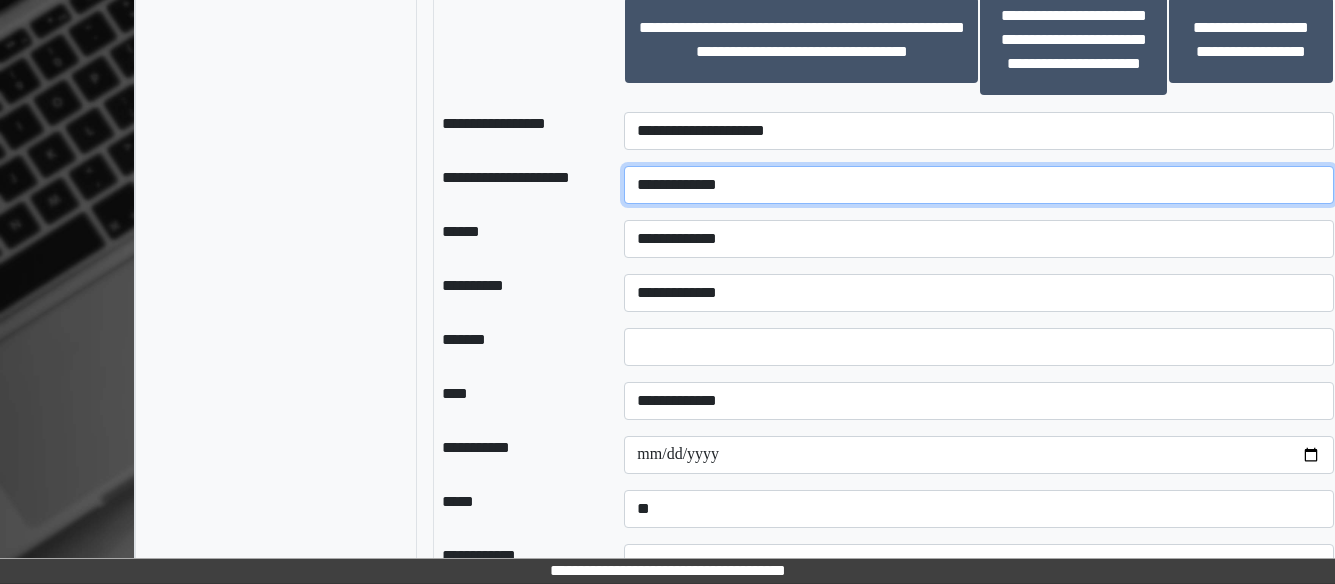 type on "**********" 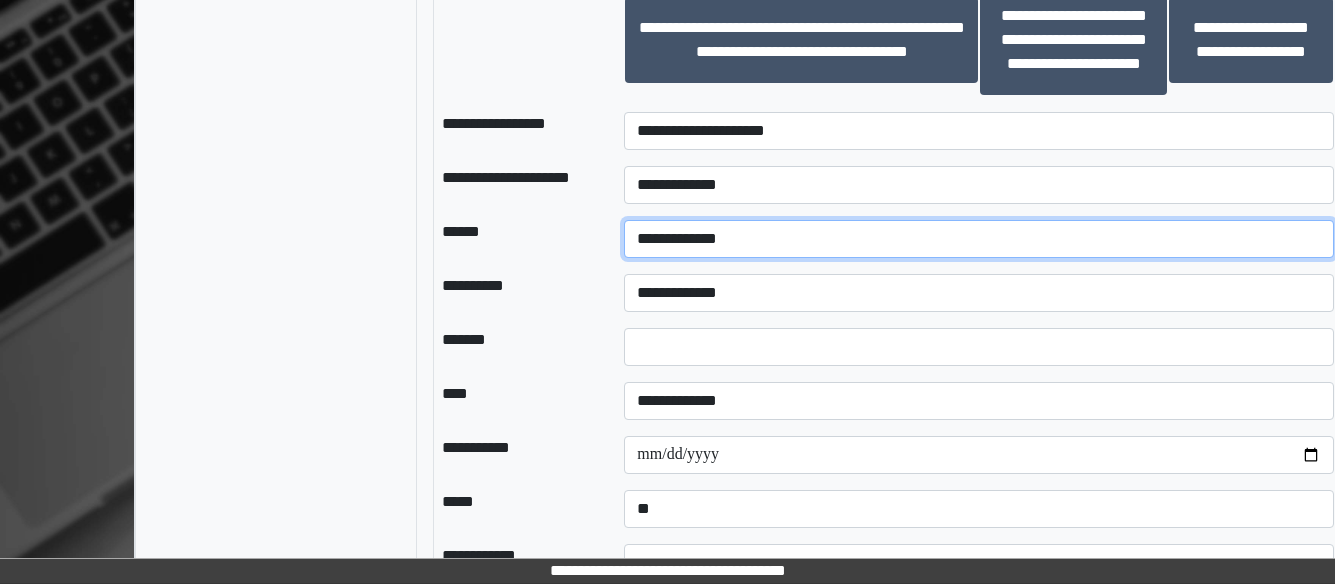 click on "**********" at bounding box center (979, 239) 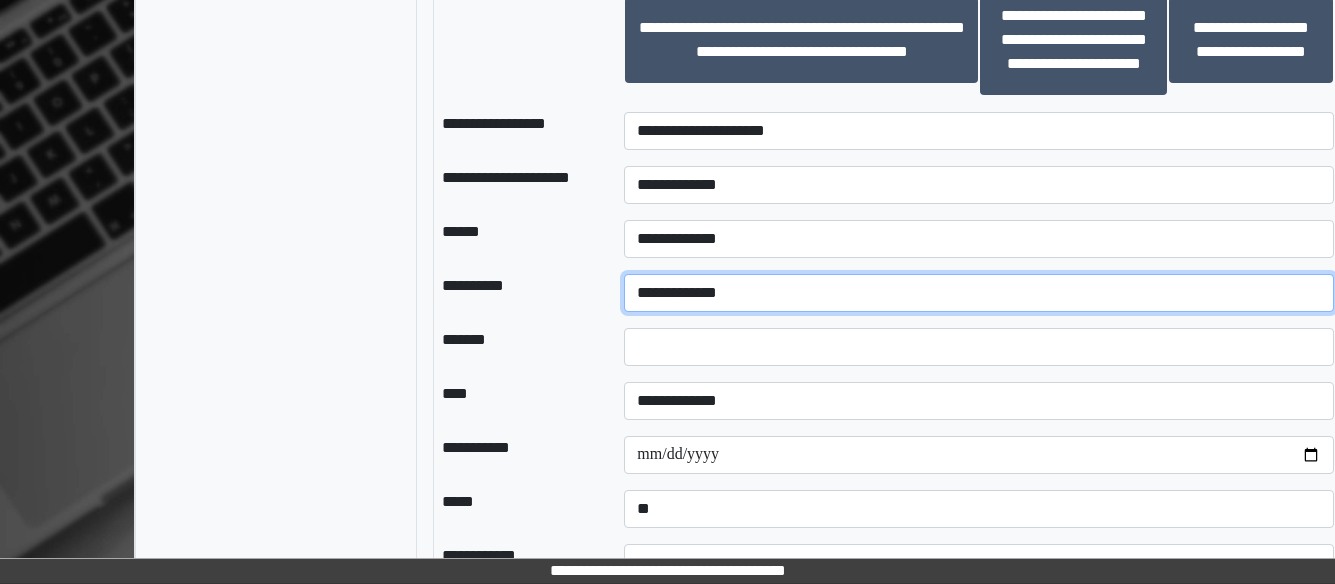 click on "**********" at bounding box center (979, 293) 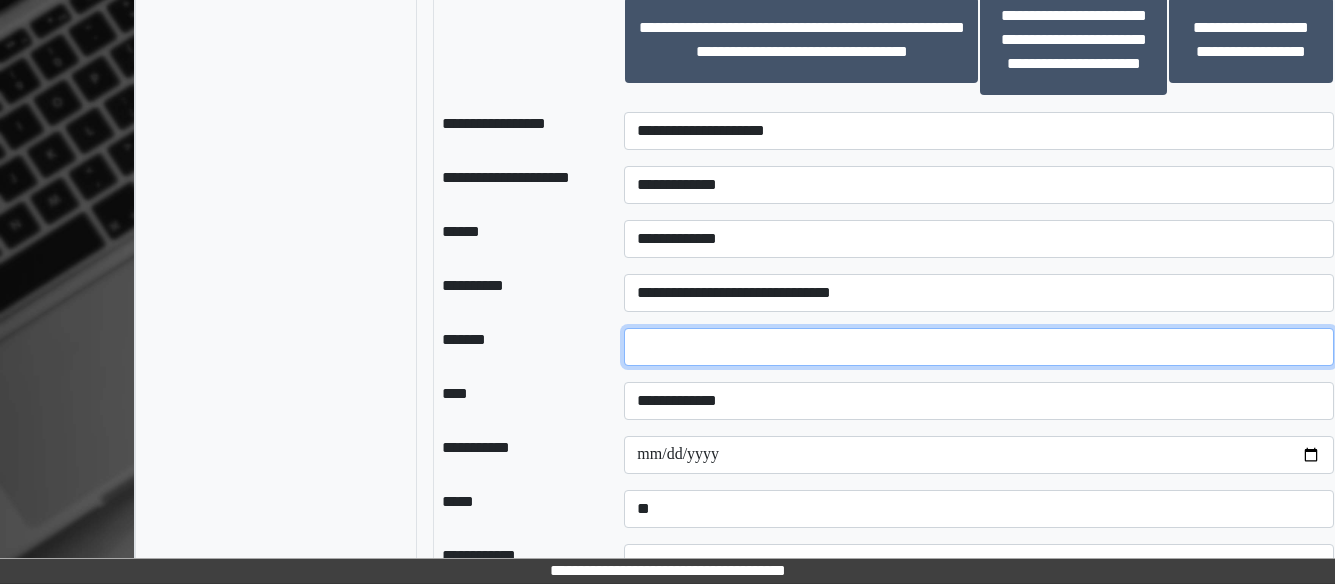 click on "*" at bounding box center [979, 347] 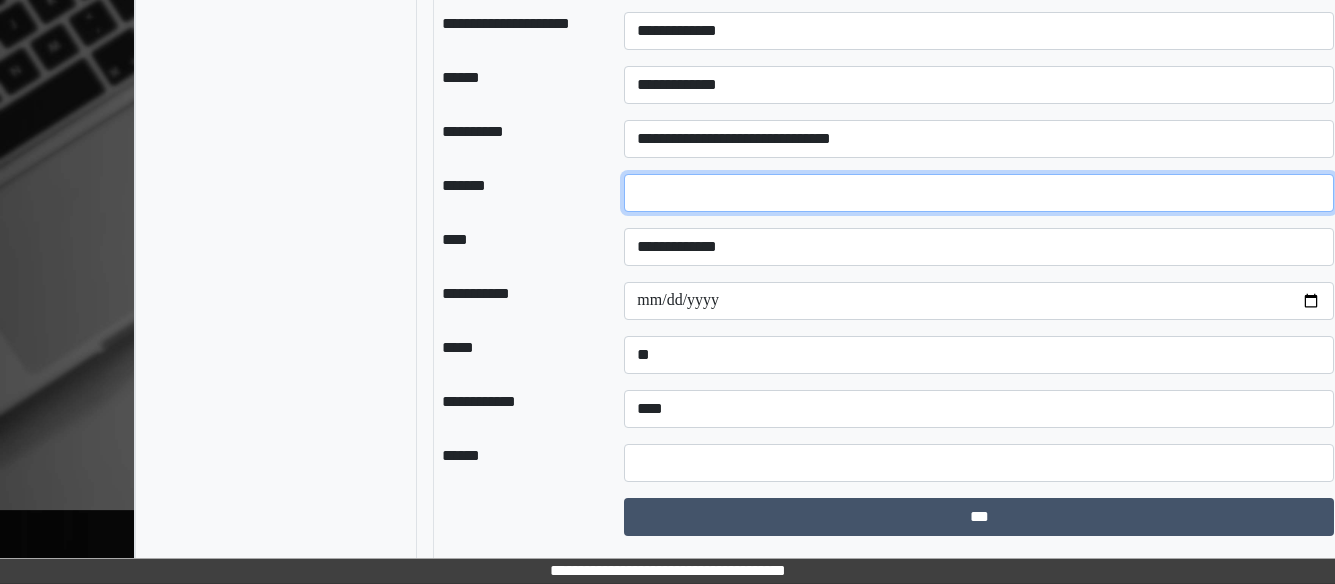 type on "*" 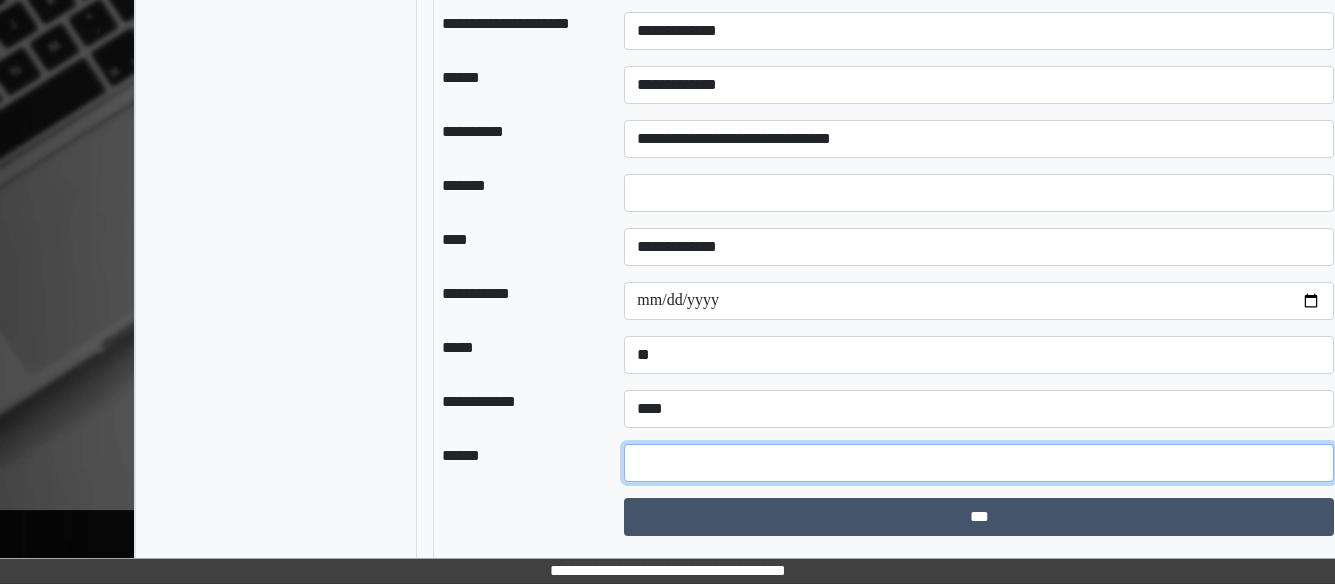 click at bounding box center [979, 463] 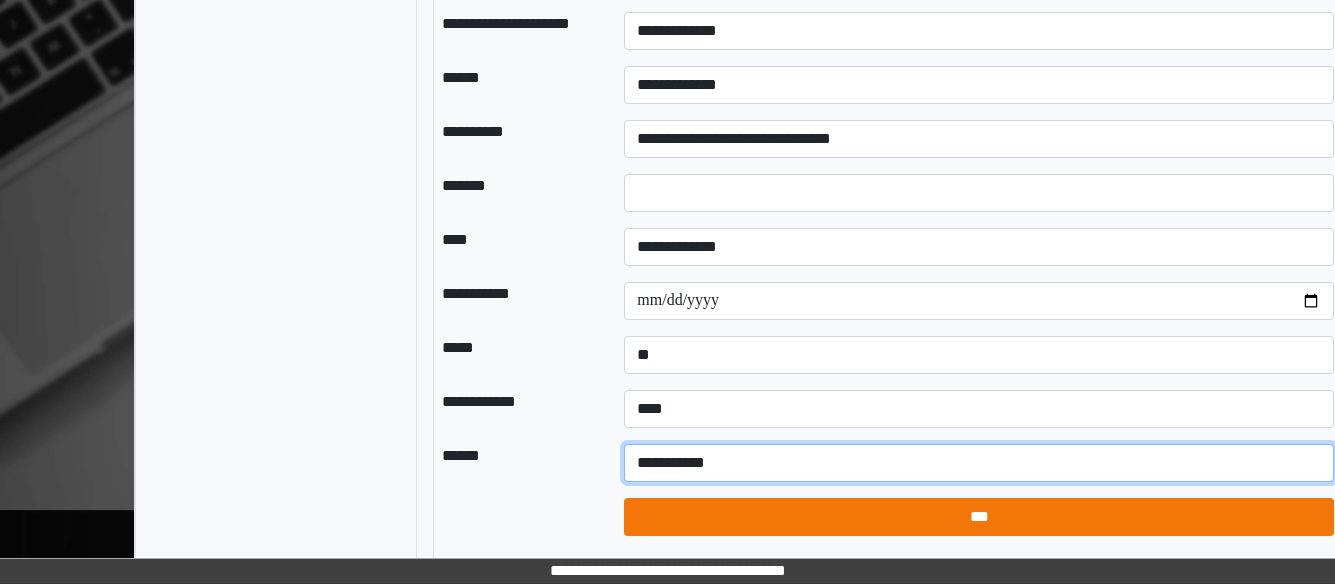 type on "**********" 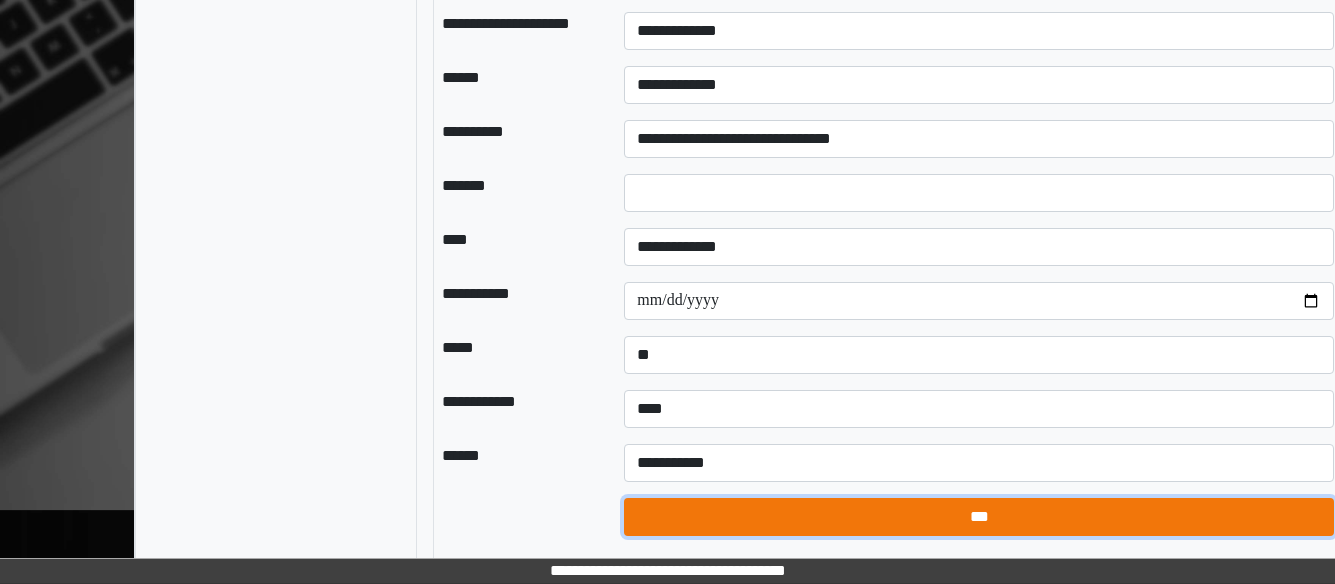 click on "***" at bounding box center [979, 517] 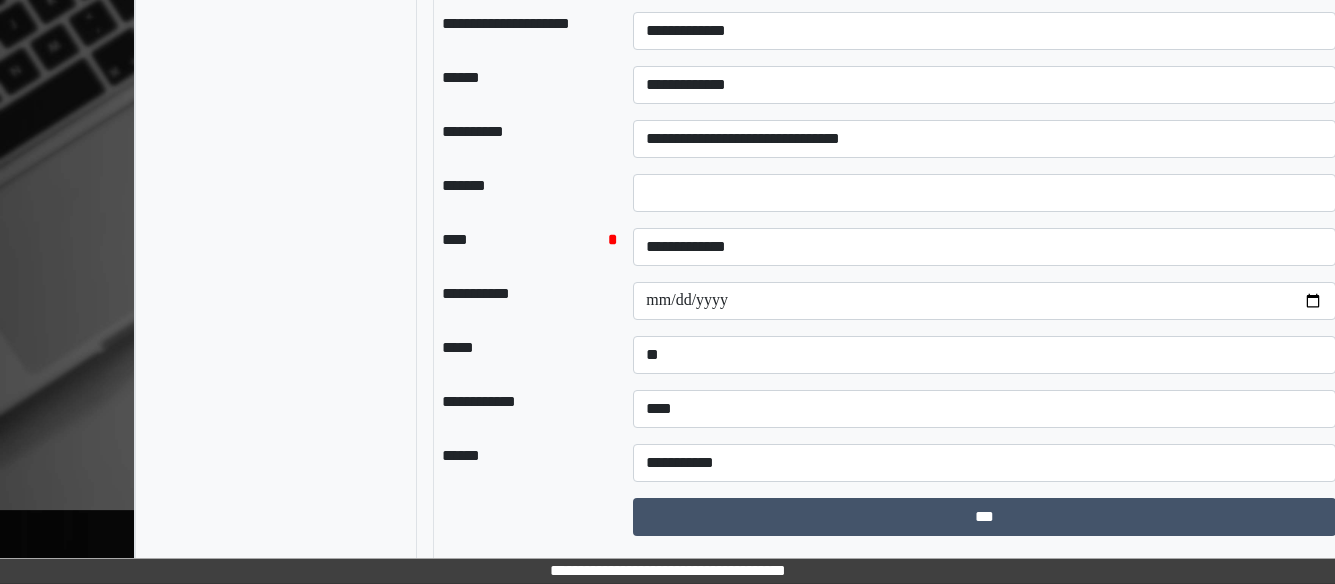 click on "**********" at bounding box center [984, 247] 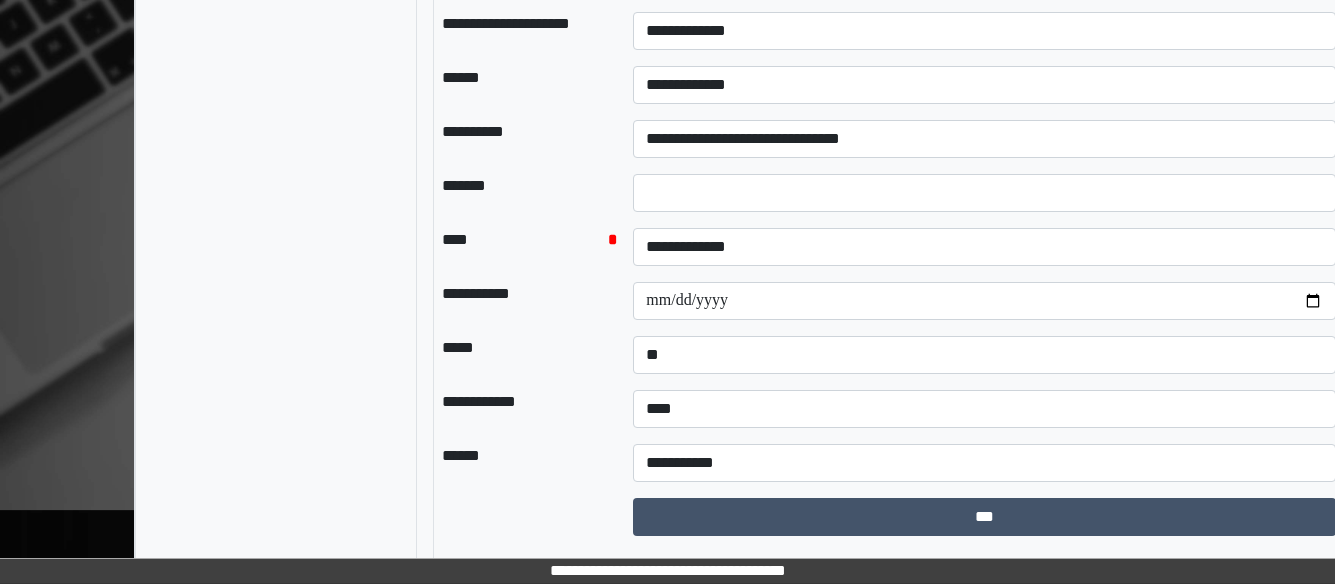 click on "**********" at bounding box center (984, 247) 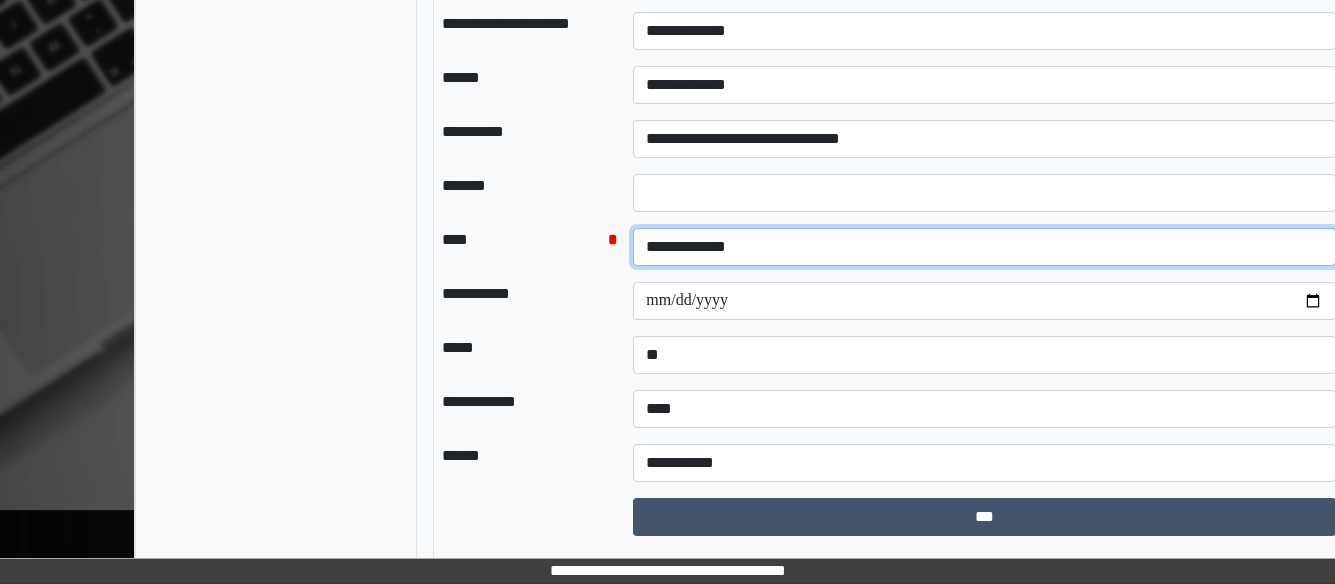 click on "**********" at bounding box center [984, 247] 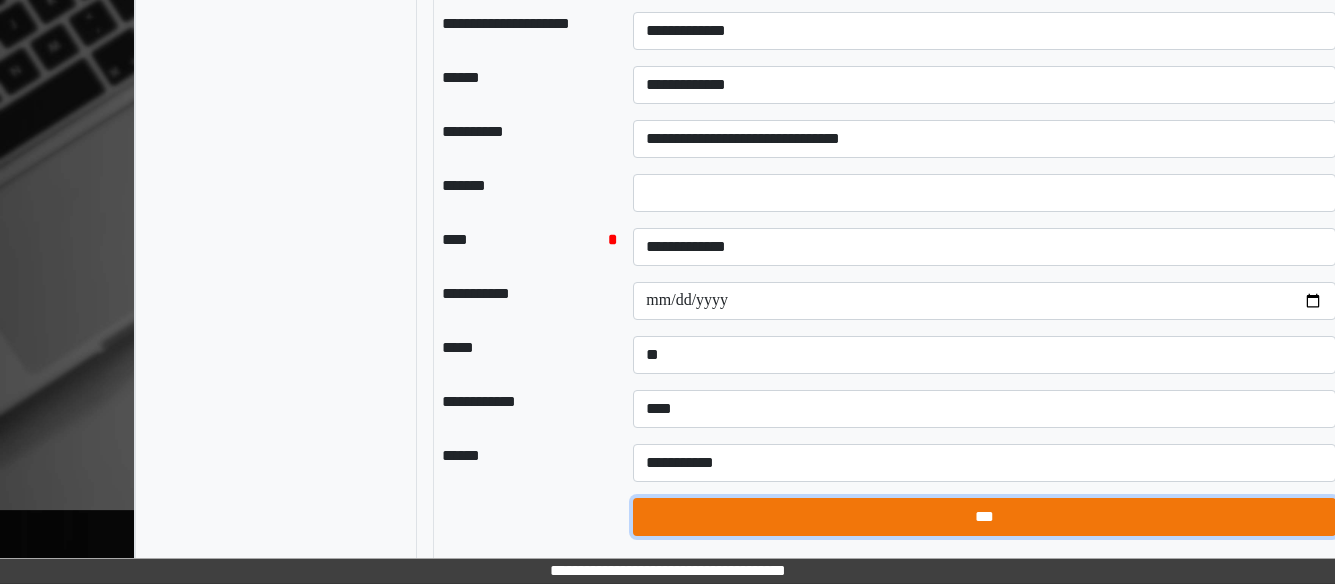 click on "***" at bounding box center [984, 517] 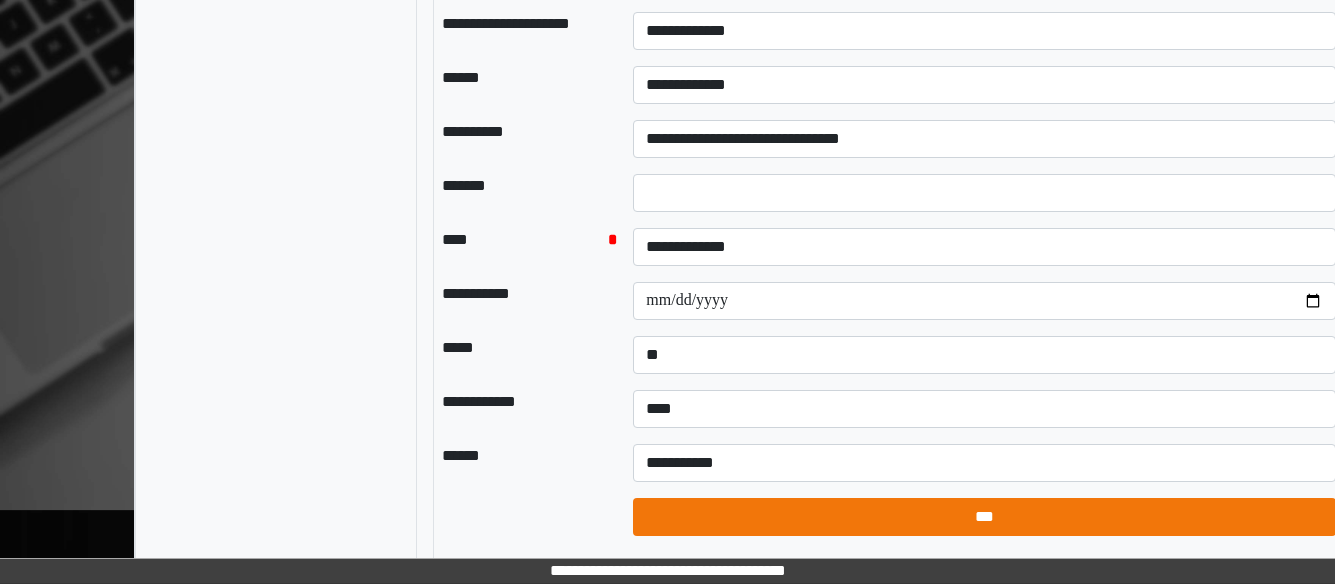 select on "*" 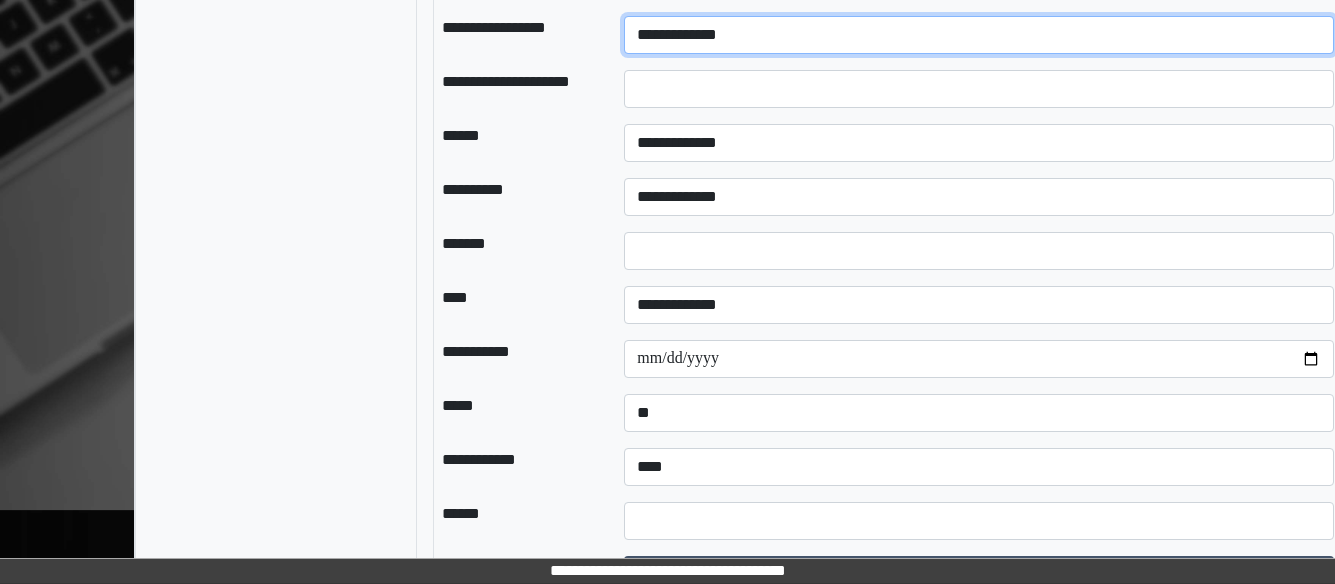 click on "**********" at bounding box center [979, 35] 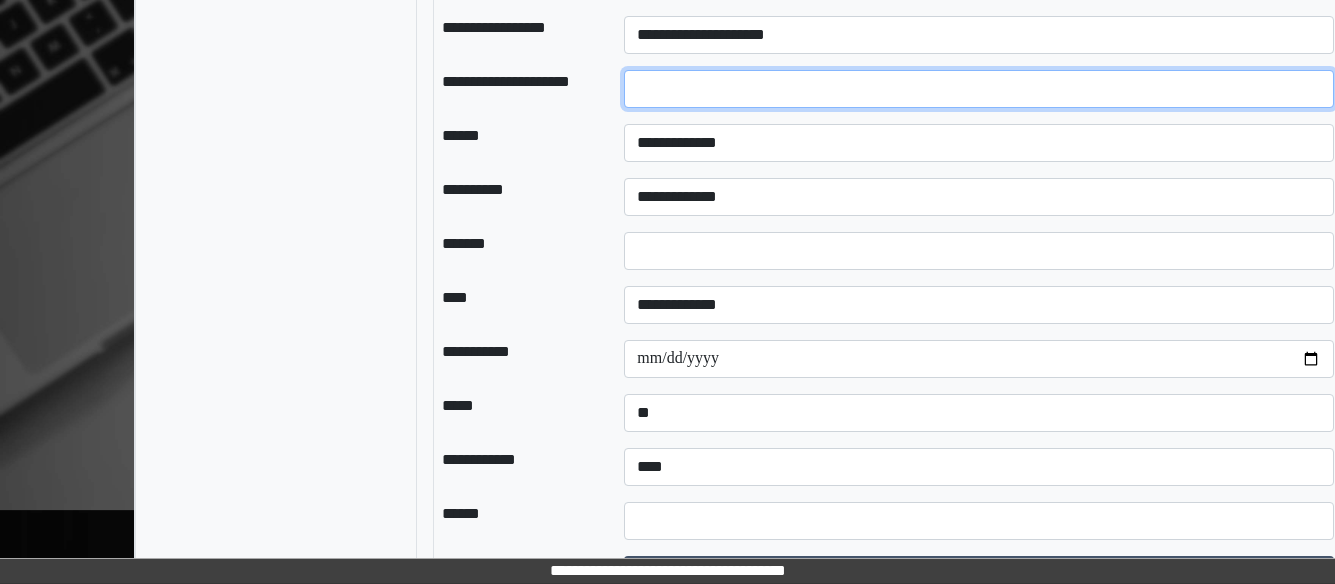 click at bounding box center (979, 89) 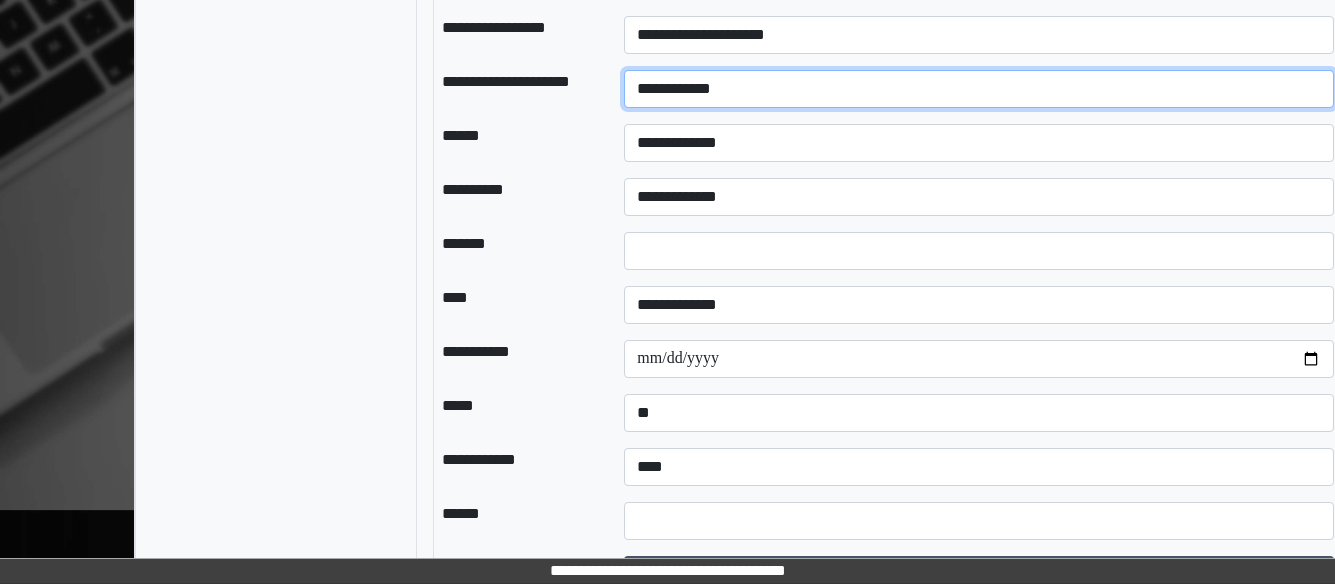 type on "**********" 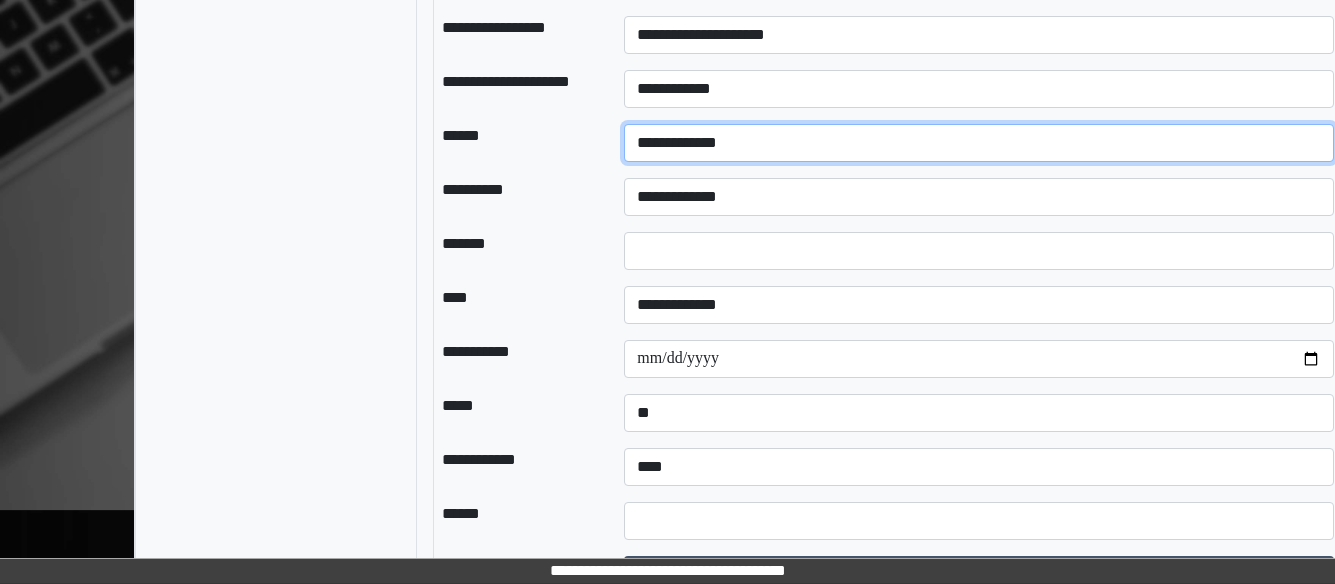 click on "**********" at bounding box center [979, 143] 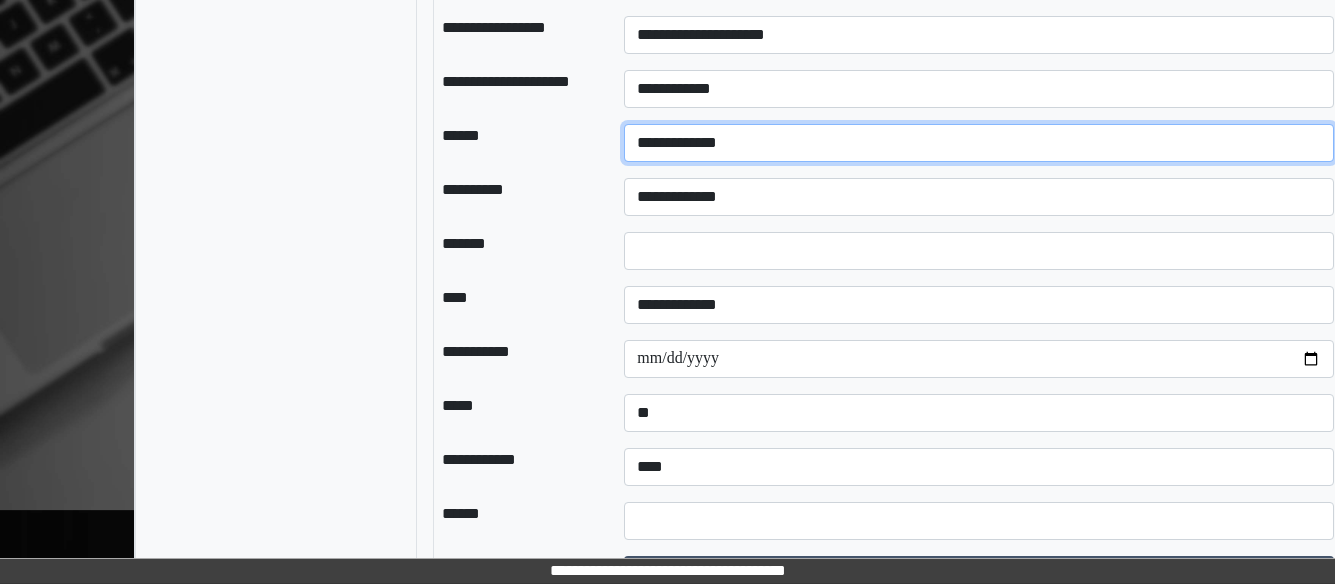 select on "*" 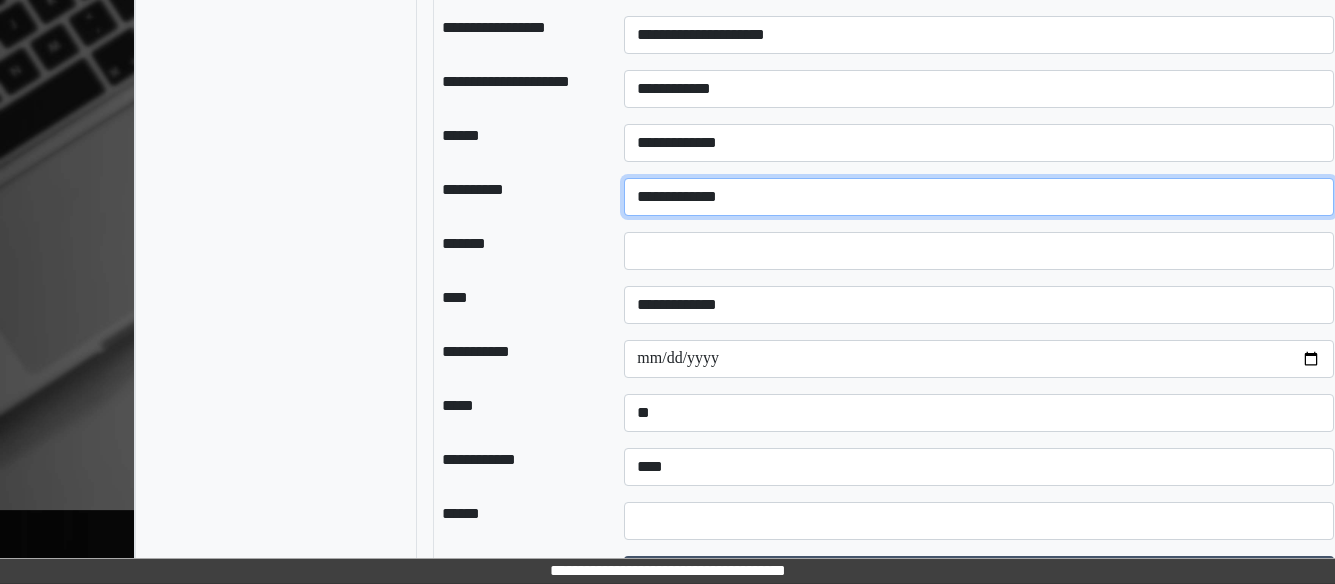 click on "**********" at bounding box center (979, 197) 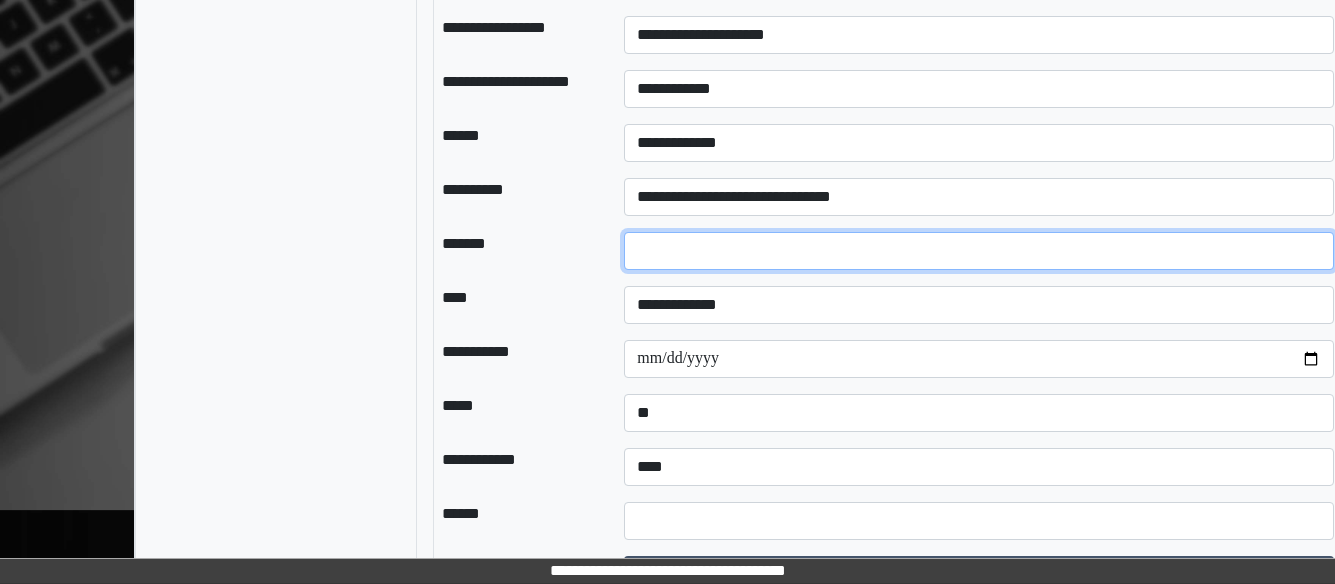 click on "*" at bounding box center (979, 251) 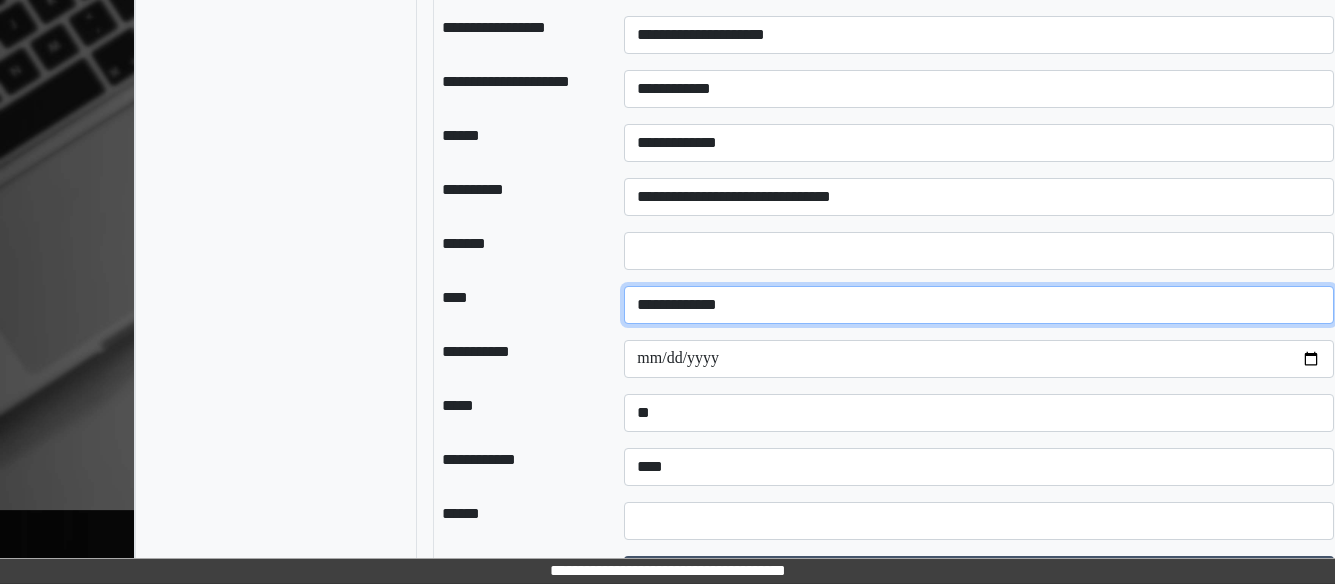 click on "**********" at bounding box center [979, 305] 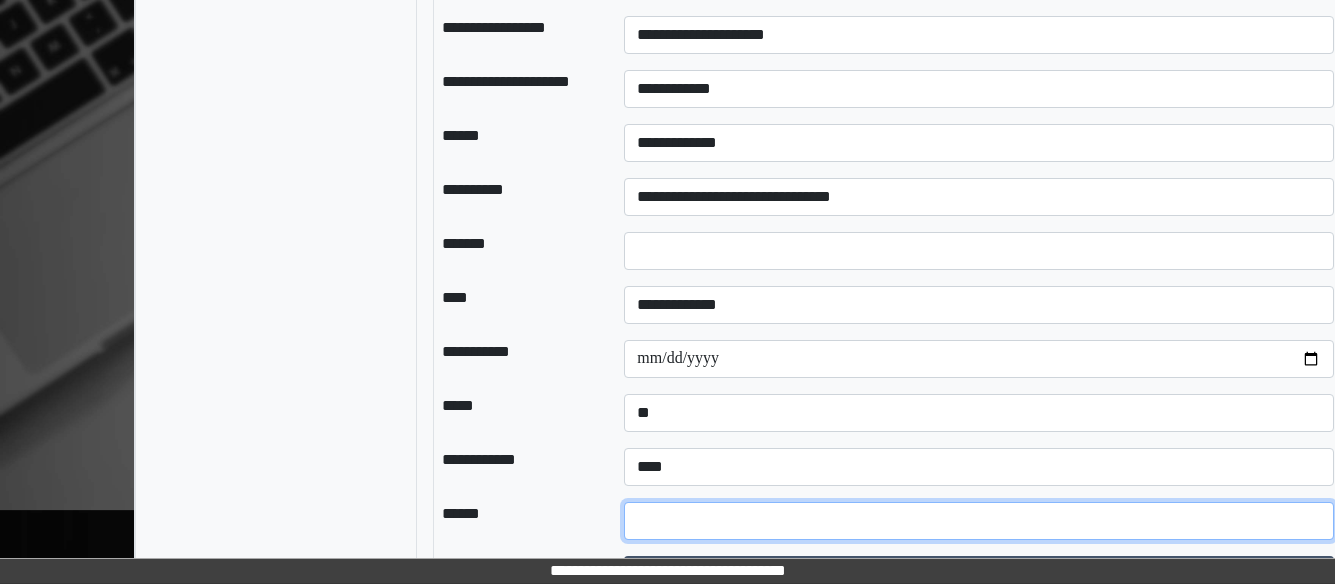click at bounding box center [979, 521] 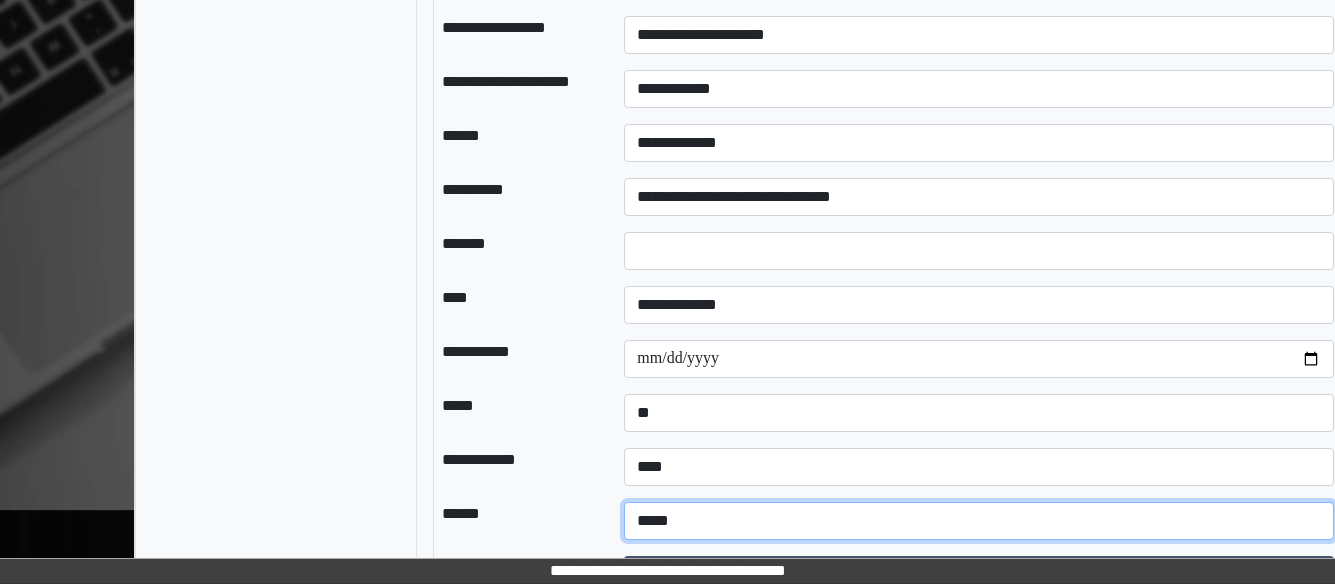 scroll, scrollTop: 1977, scrollLeft: 0, axis: vertical 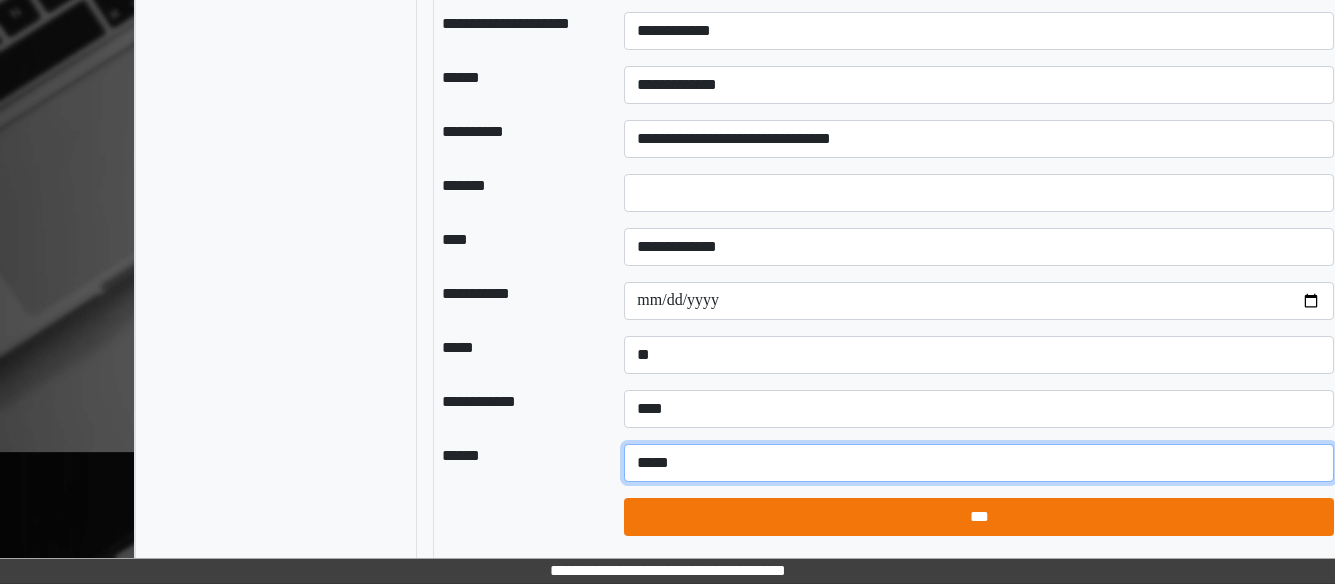 type on "*****" 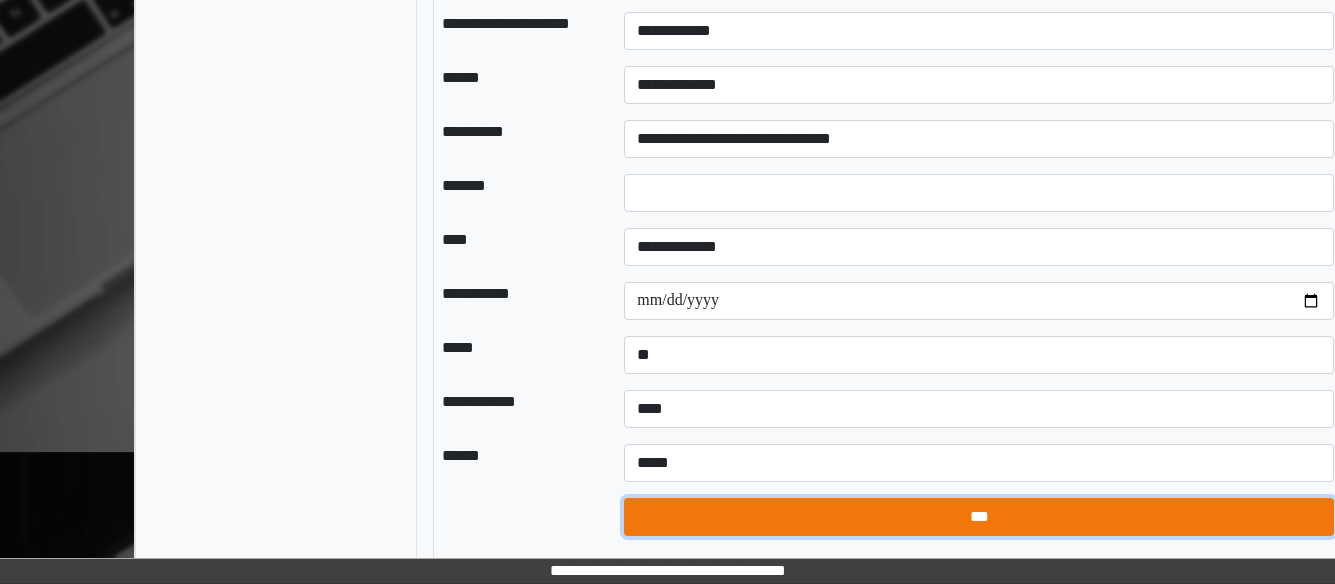 click on "***" at bounding box center [979, 517] 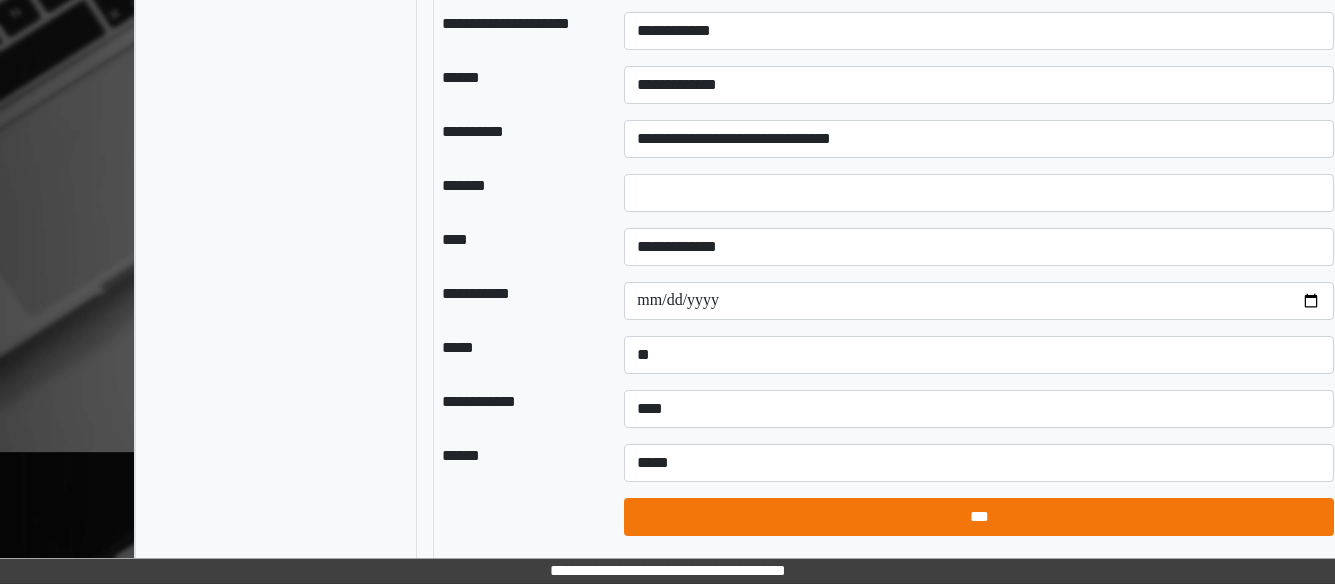select on "*" 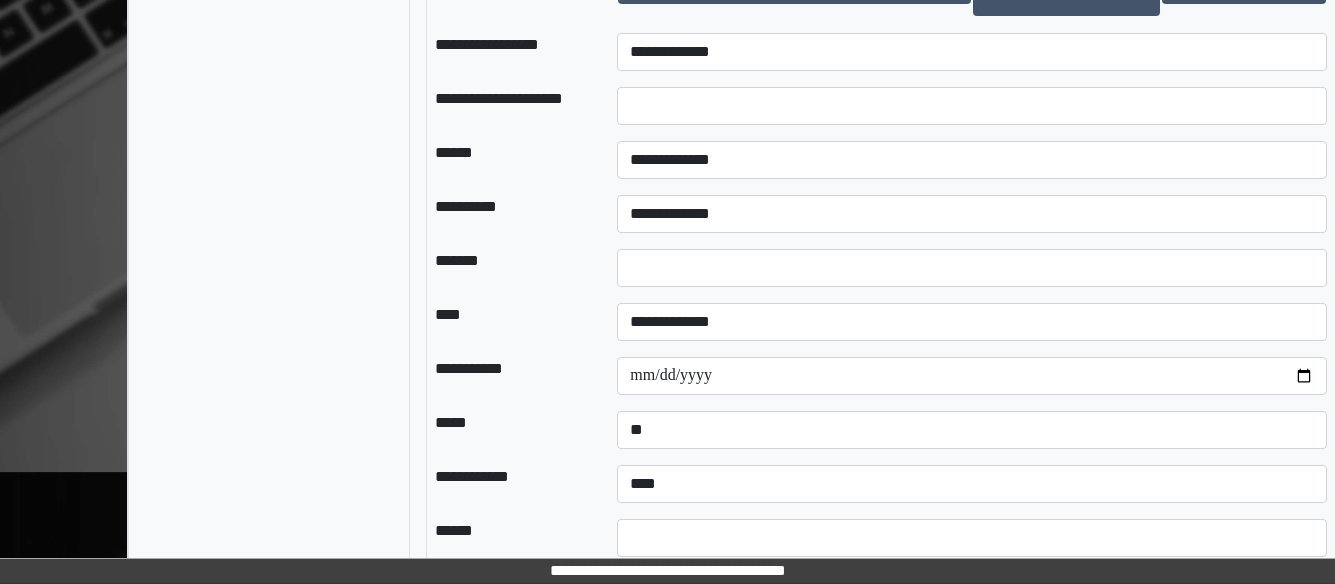 scroll, scrollTop: 1954, scrollLeft: 2, axis: both 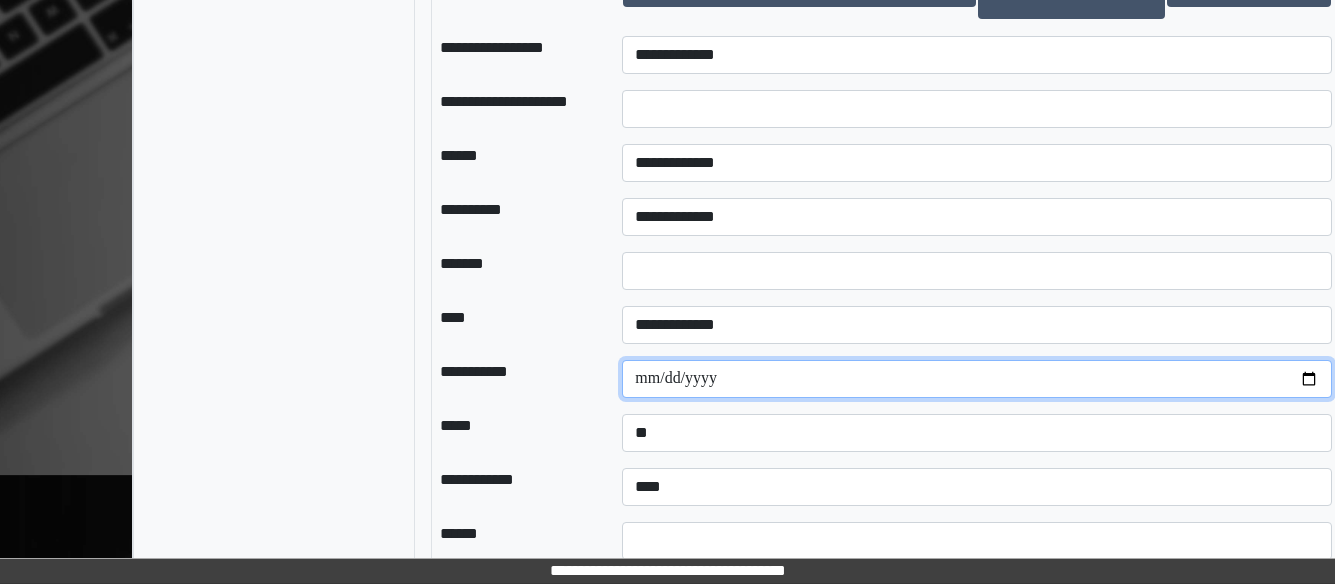 click on "**********" at bounding box center (977, 379) 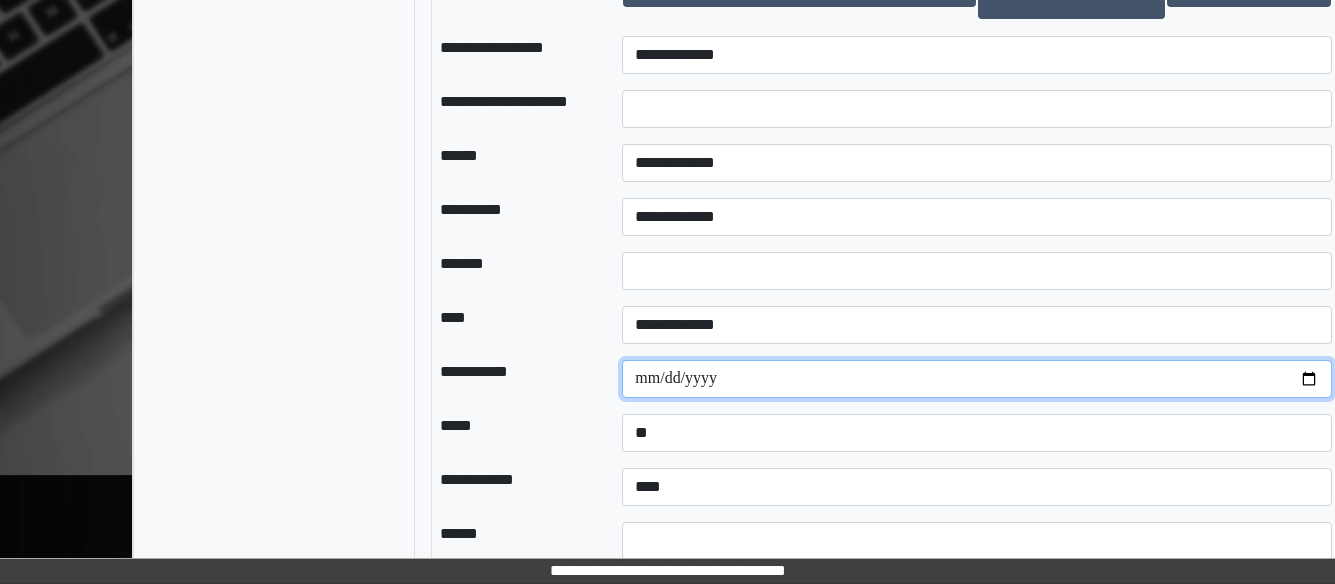 click on "**********" at bounding box center [977, 379] 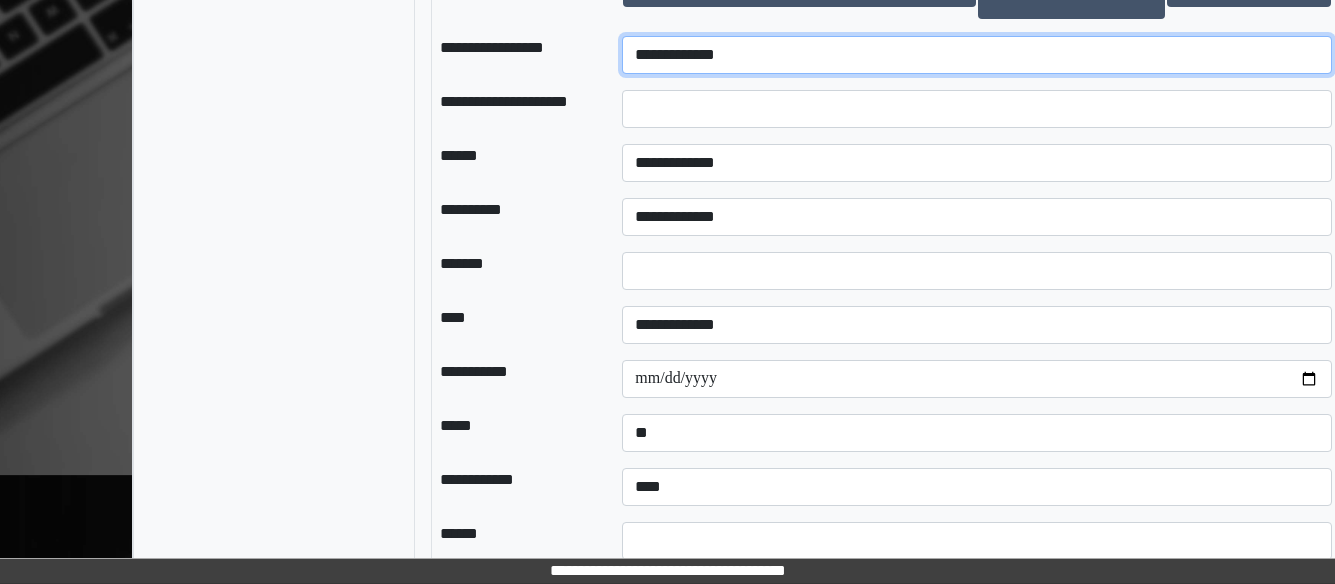 click on "**********" at bounding box center (977, 55) 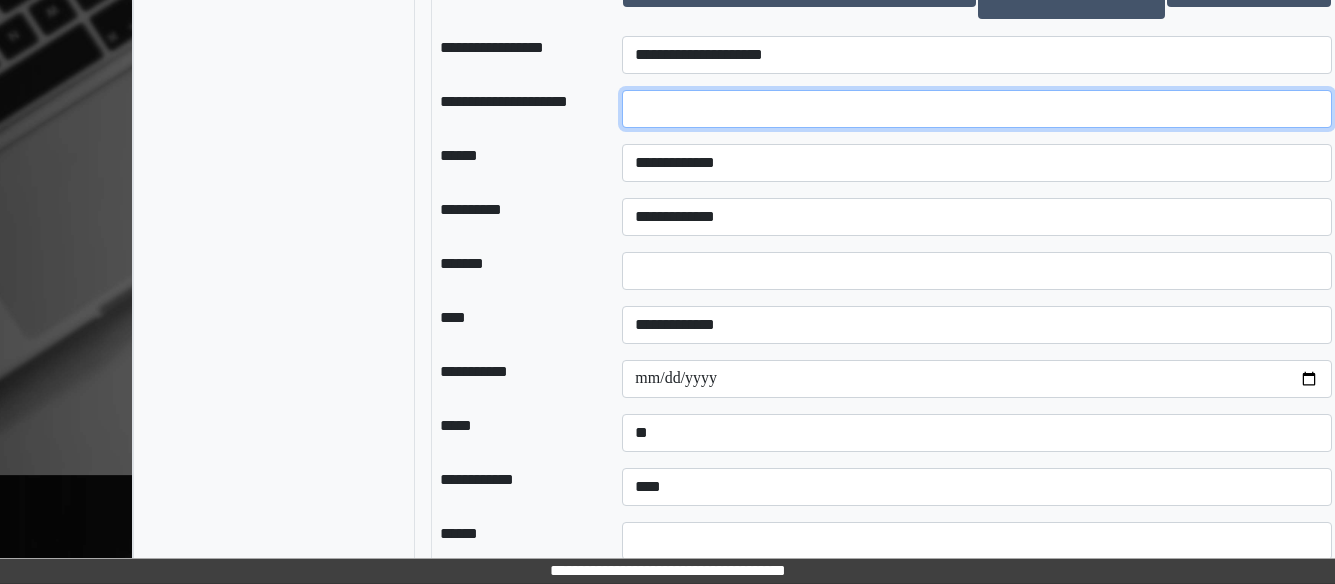 click at bounding box center [977, 109] 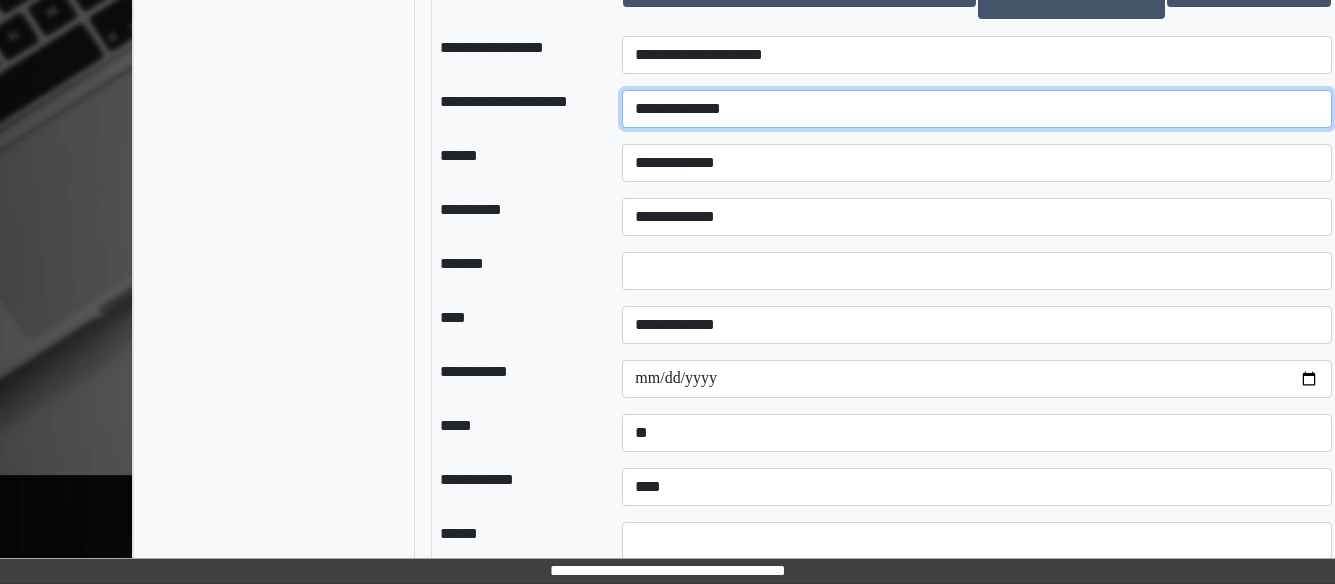 type on "**********" 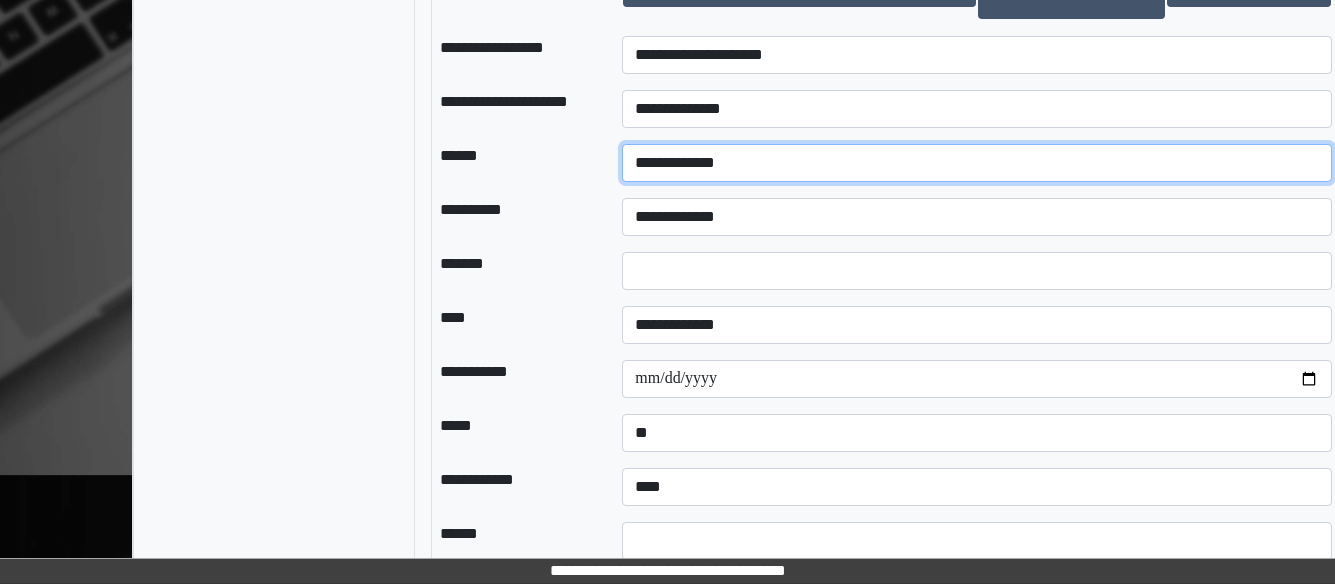 click on "**********" at bounding box center [977, 163] 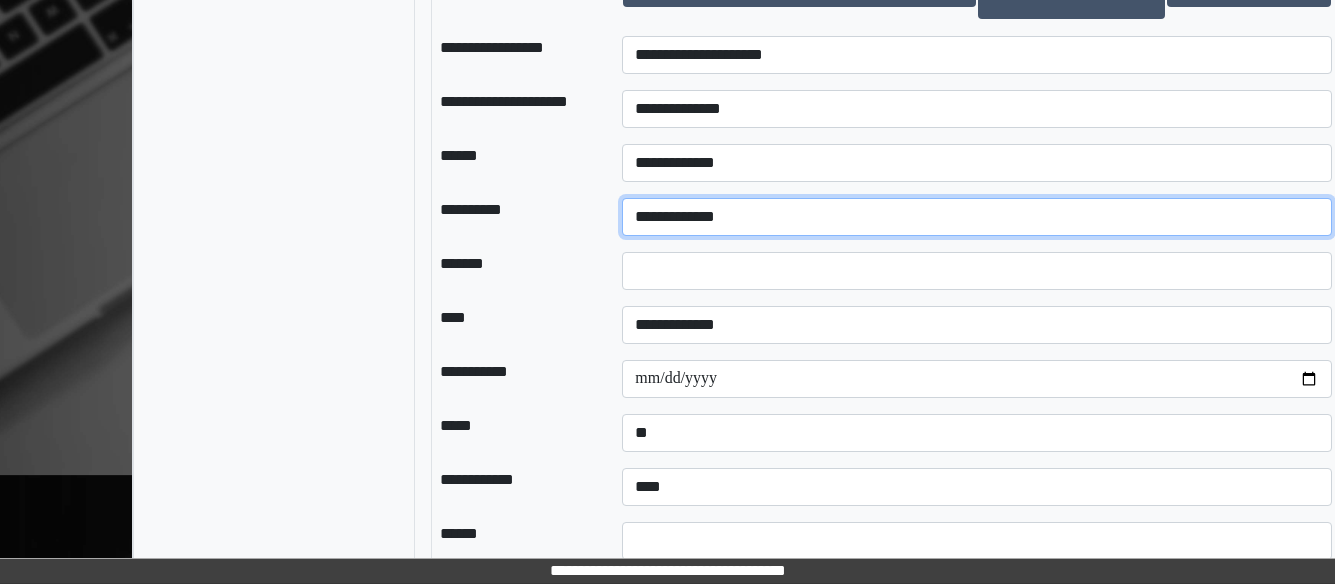 click on "**********" at bounding box center [977, 217] 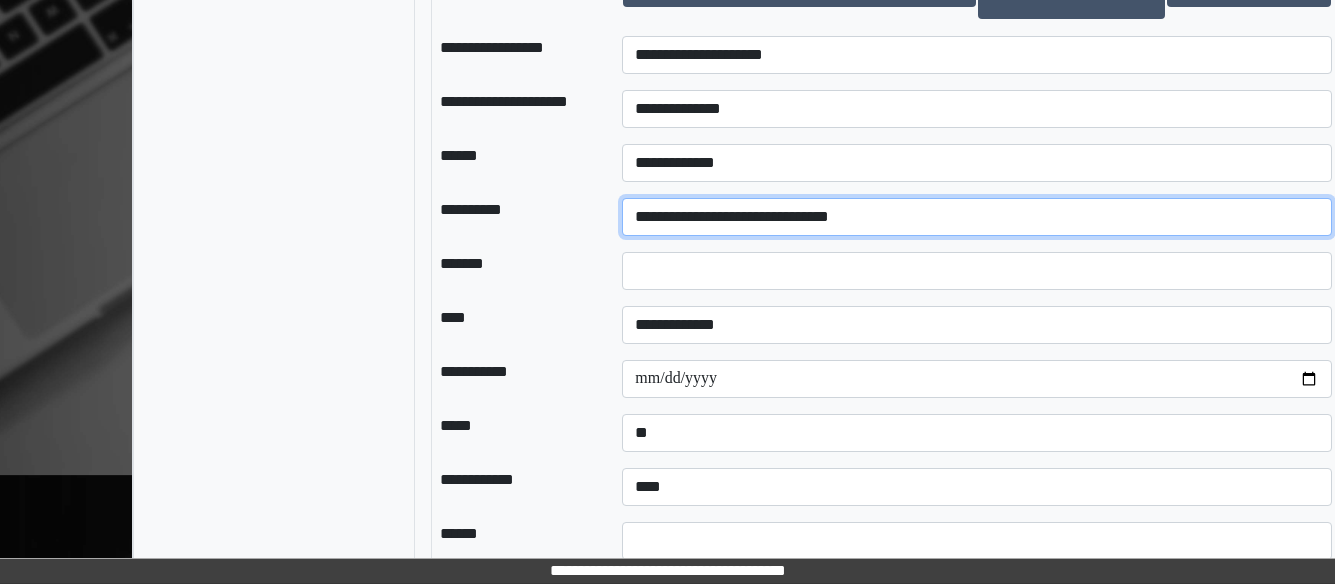 click on "**********" at bounding box center (977, 217) 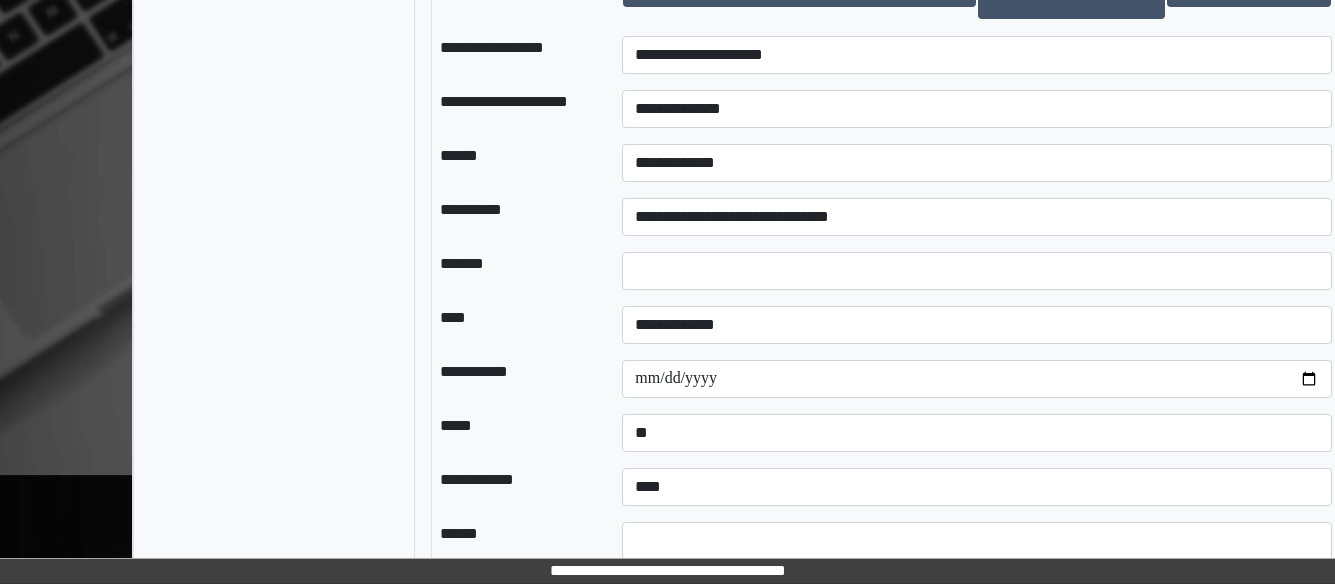 click on "**********" at bounding box center [977, 217] 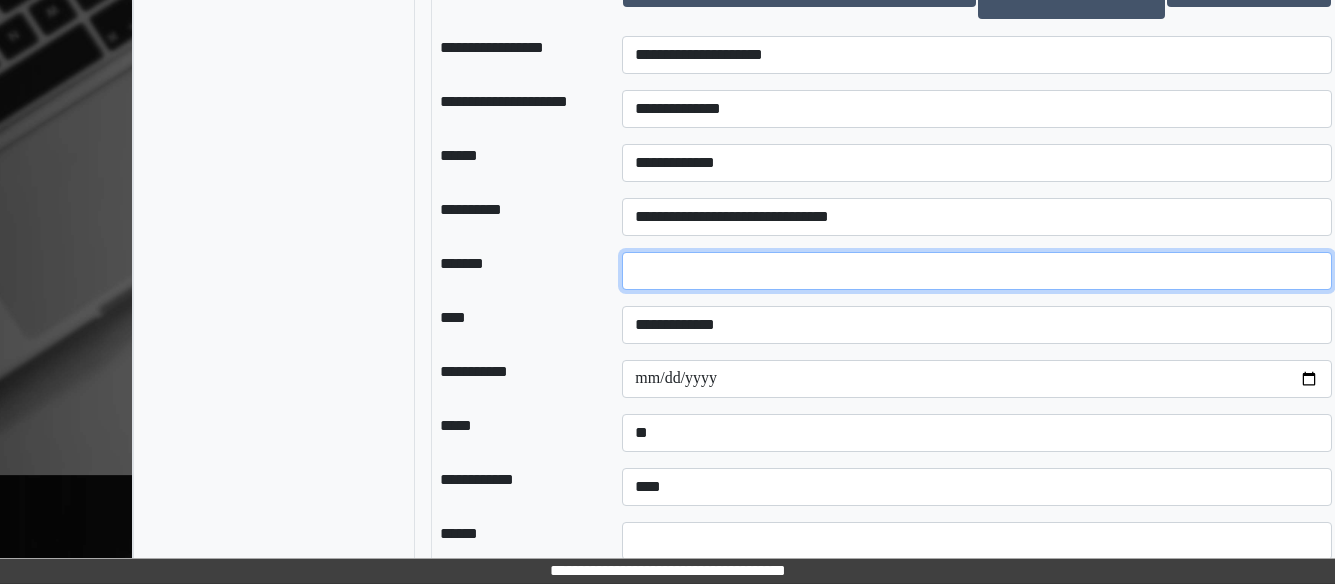 click on "*" at bounding box center [977, 271] 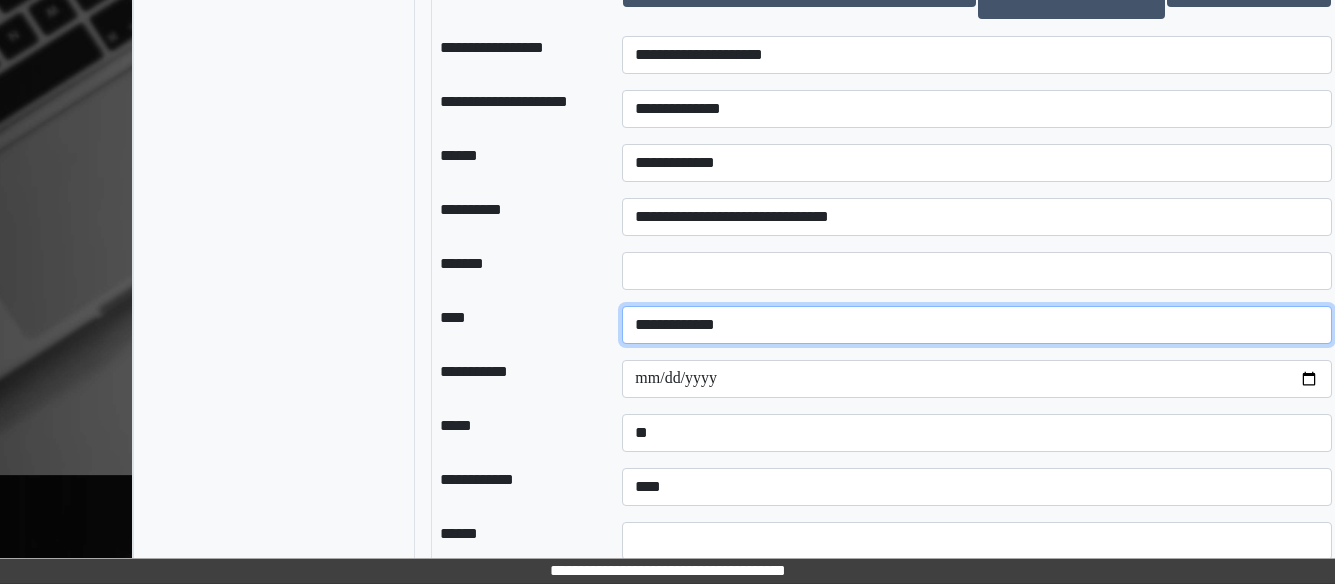 click on "**********" at bounding box center (977, 325) 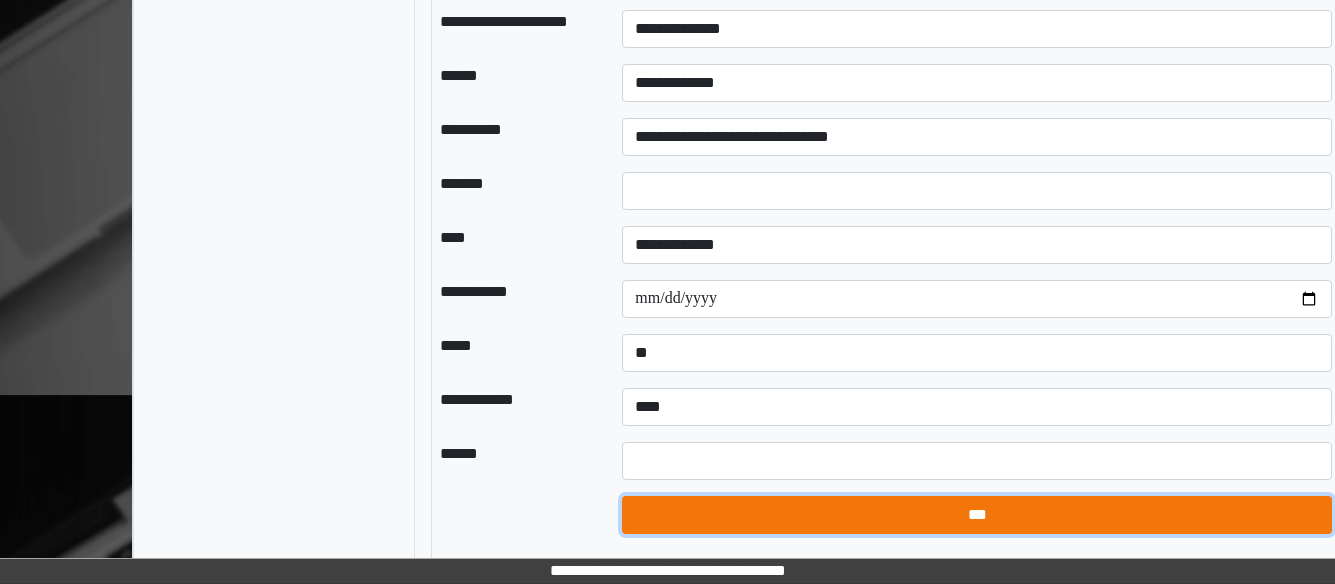 click on "***" at bounding box center (977, 515) 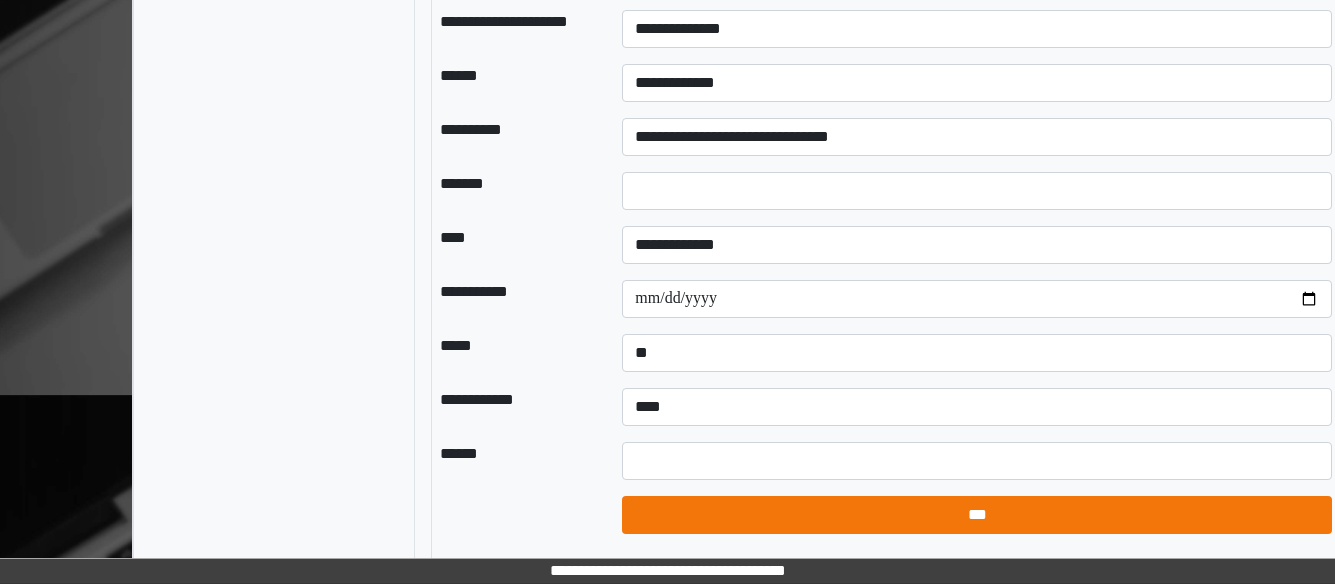 select on "*" 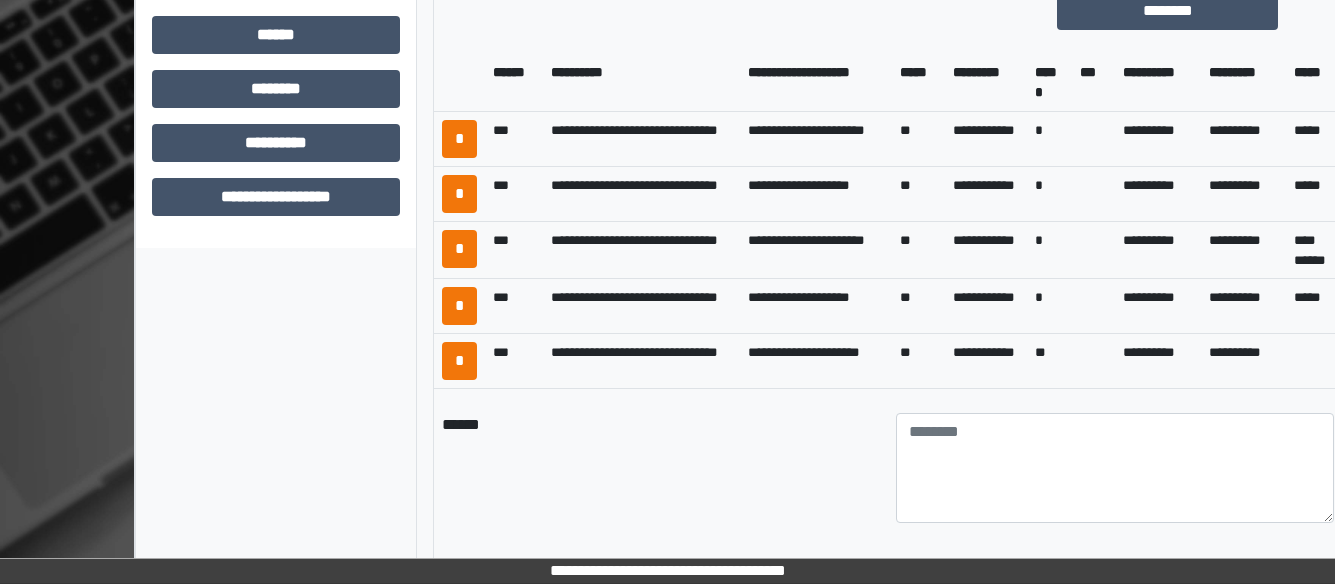 scroll, scrollTop: 931, scrollLeft: 0, axis: vertical 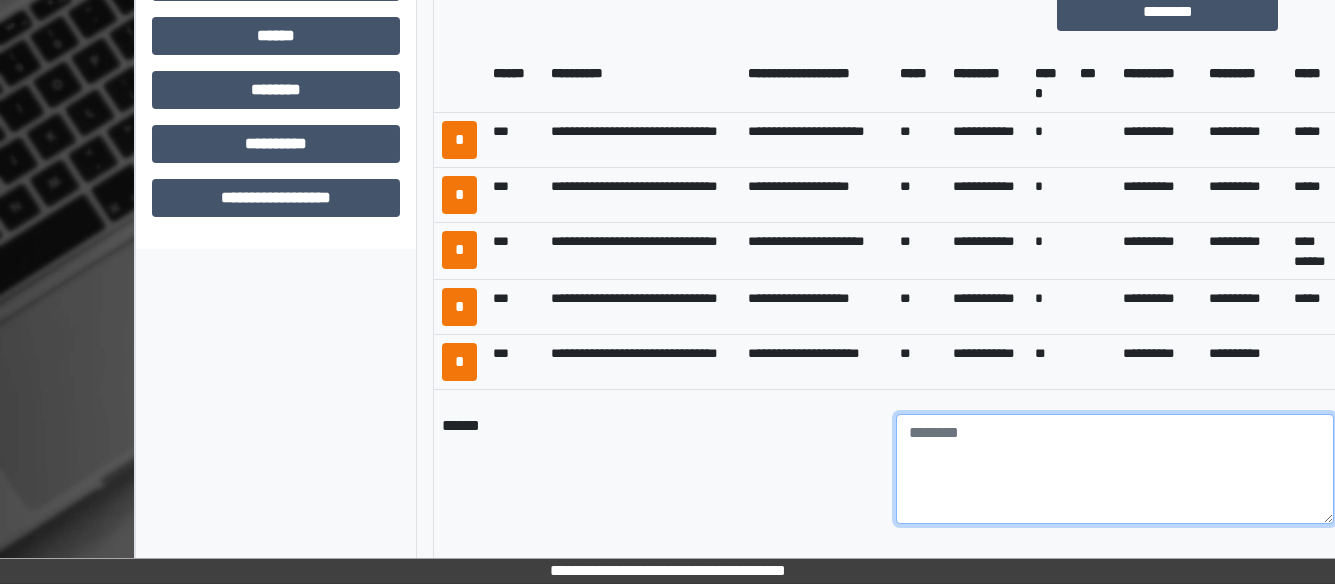 click at bounding box center (1115, 469) 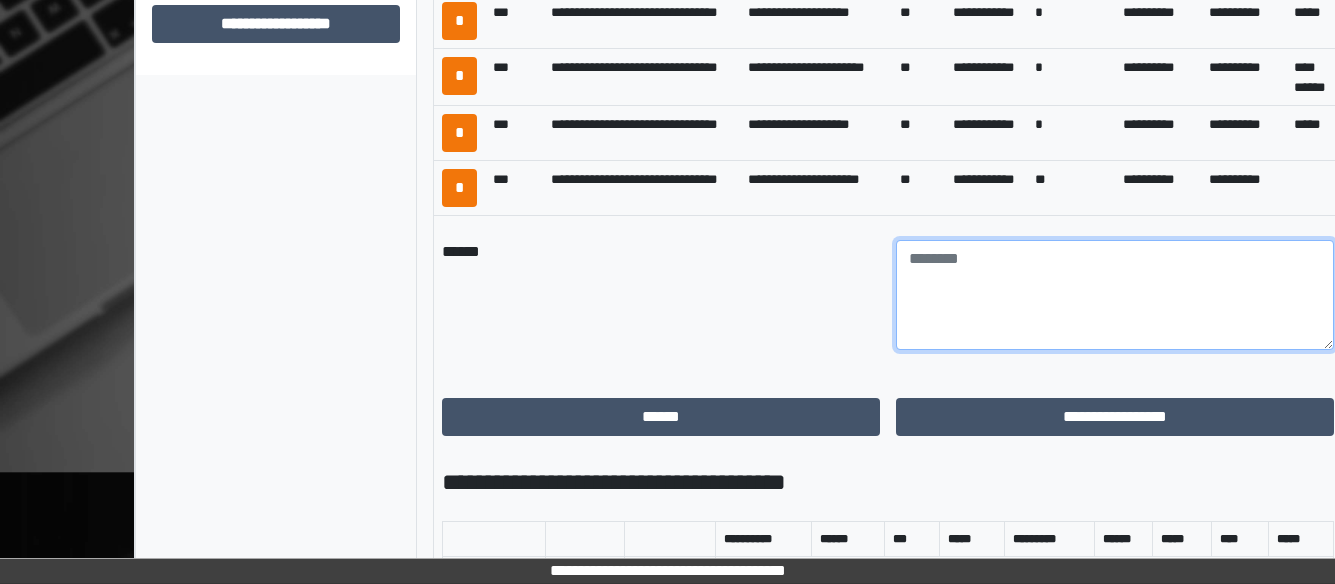 scroll, scrollTop: 1106, scrollLeft: 0, axis: vertical 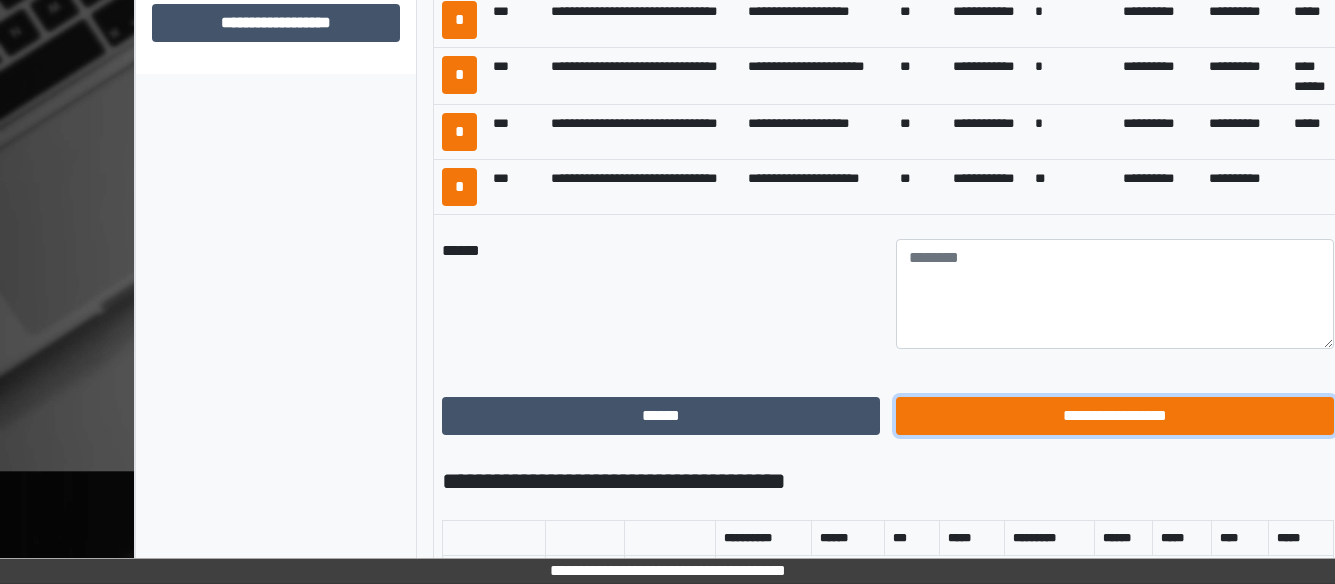 click on "**********" at bounding box center [1115, 416] 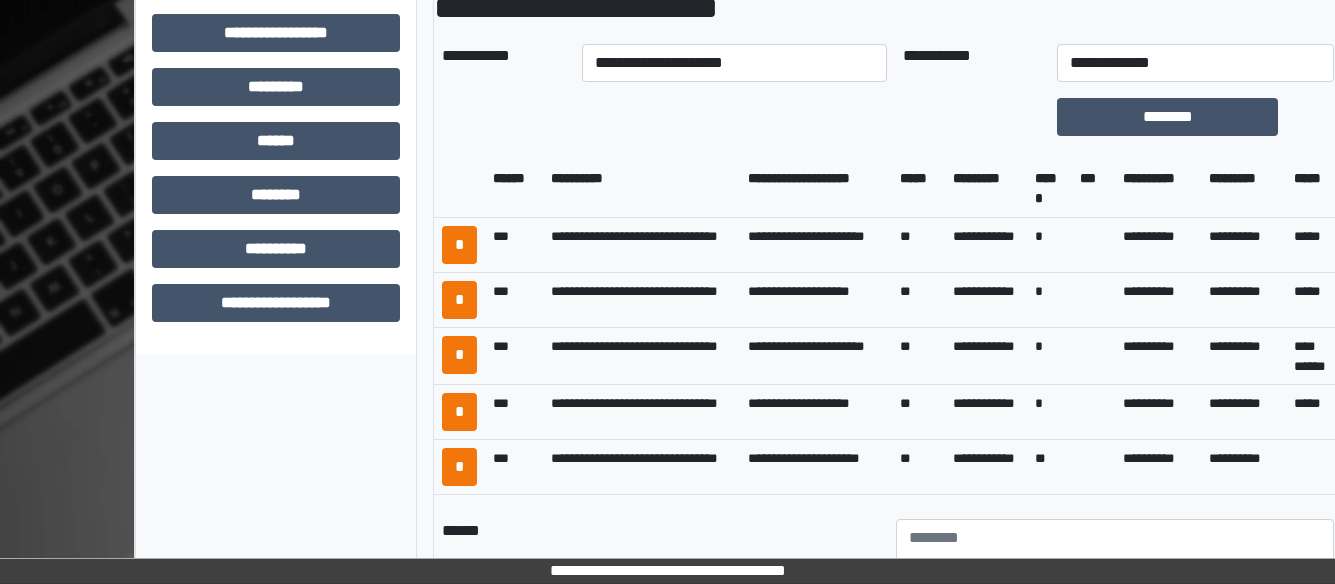 scroll, scrollTop: 825, scrollLeft: 0, axis: vertical 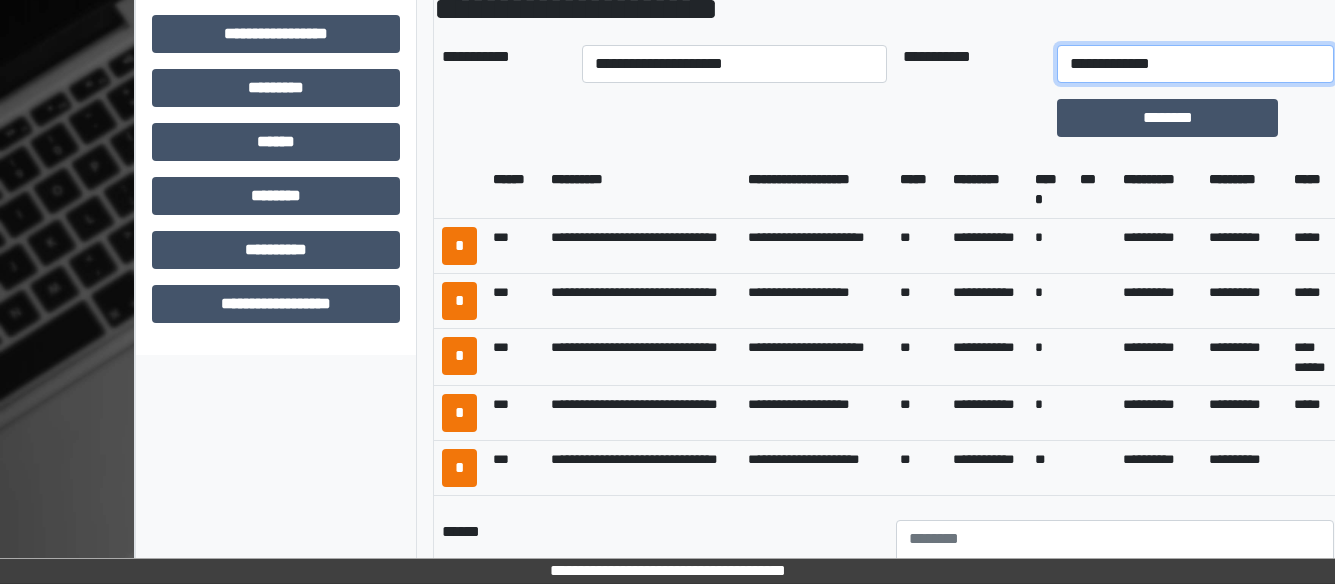 click on "**********" at bounding box center (1195, 64) 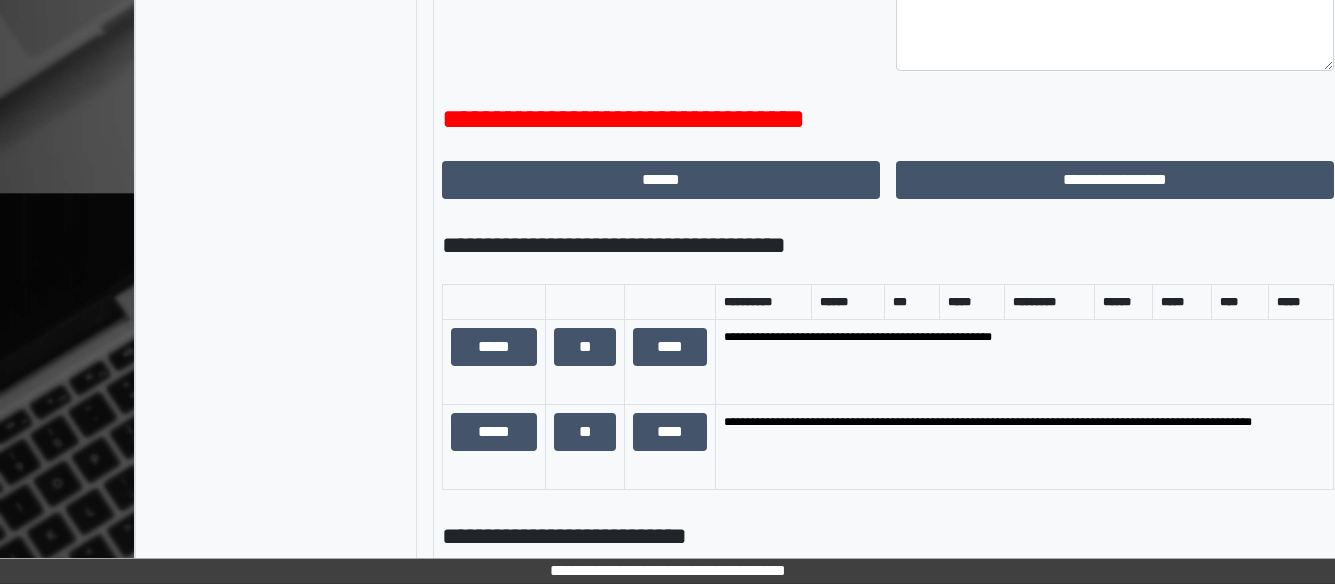 scroll, scrollTop: 1390, scrollLeft: 0, axis: vertical 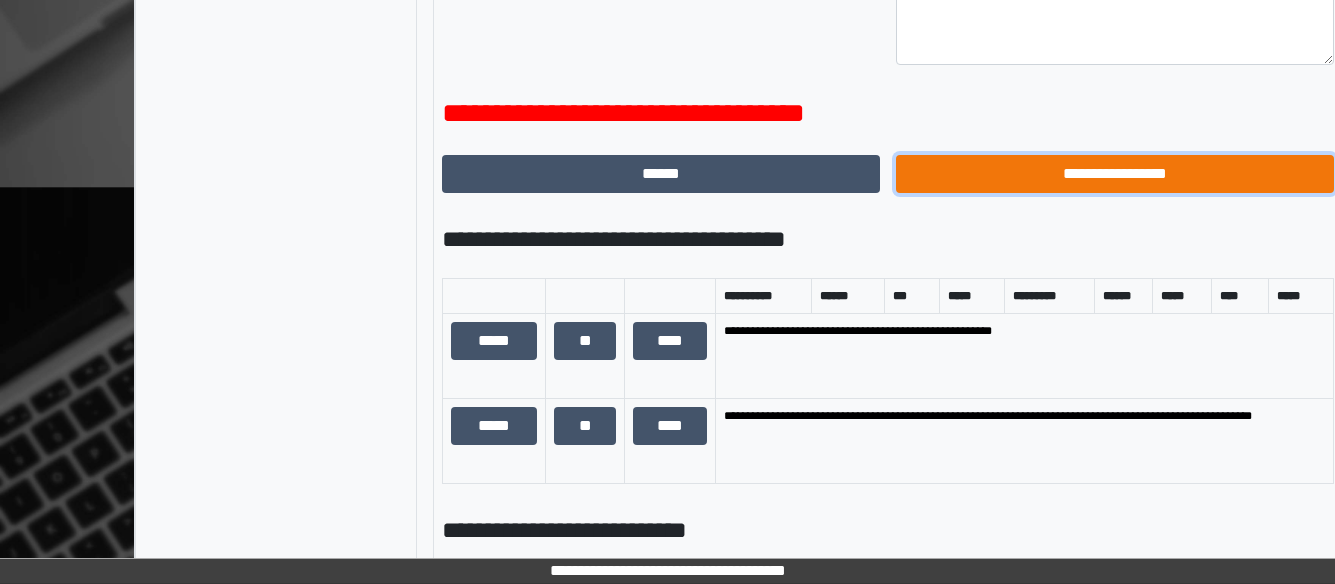 click on "**********" at bounding box center [1115, 174] 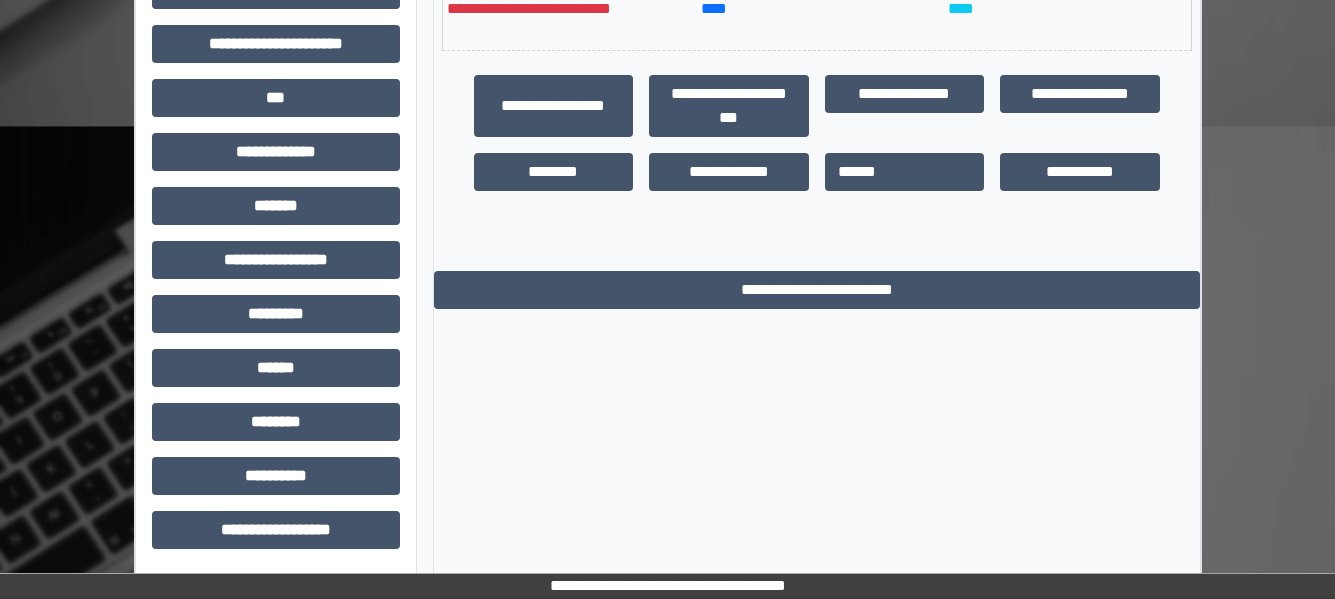 scroll, scrollTop: 0, scrollLeft: 0, axis: both 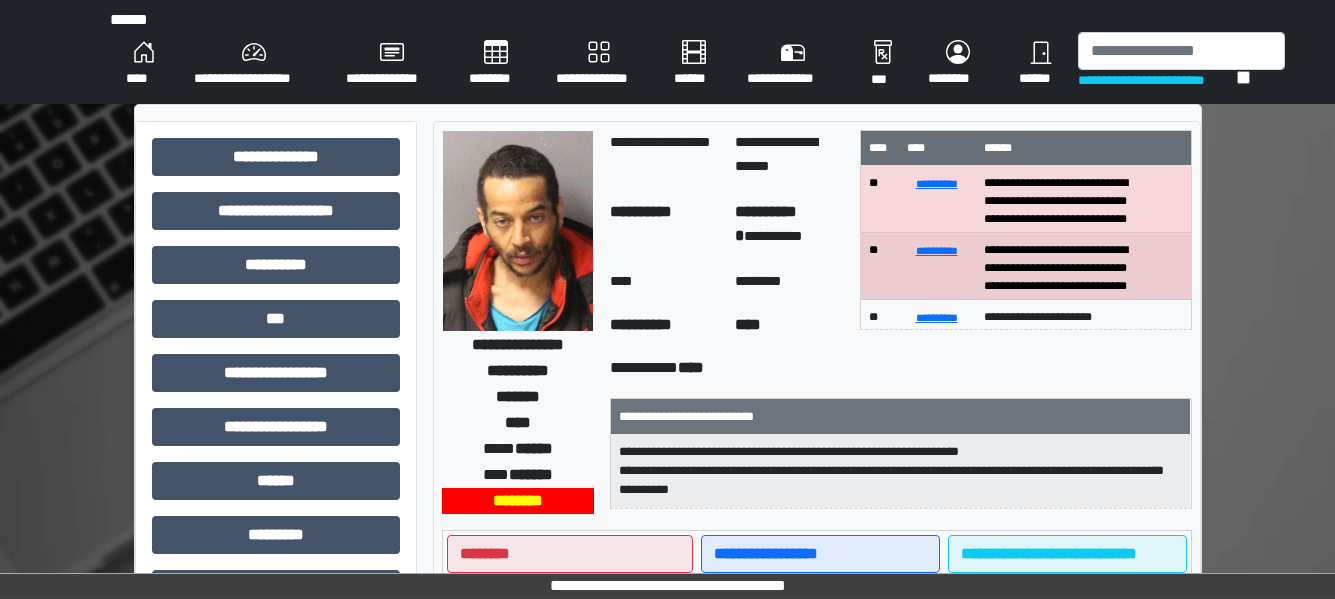 click on "****" at bounding box center [144, 64] 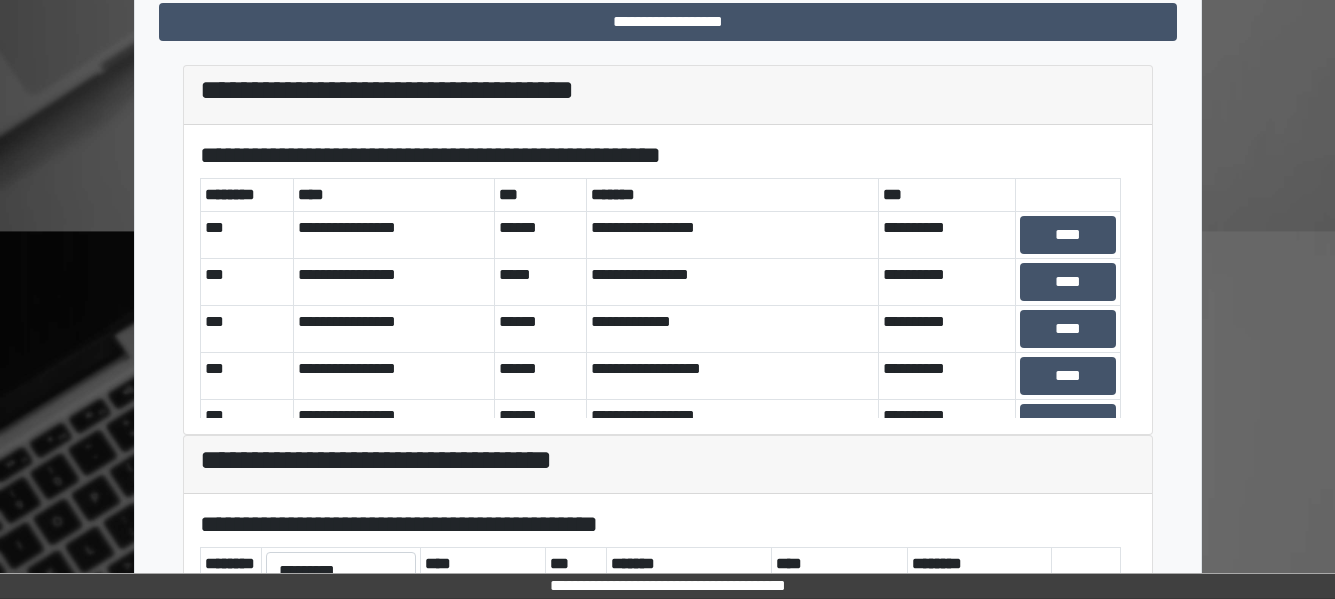 scroll, scrollTop: 501, scrollLeft: 0, axis: vertical 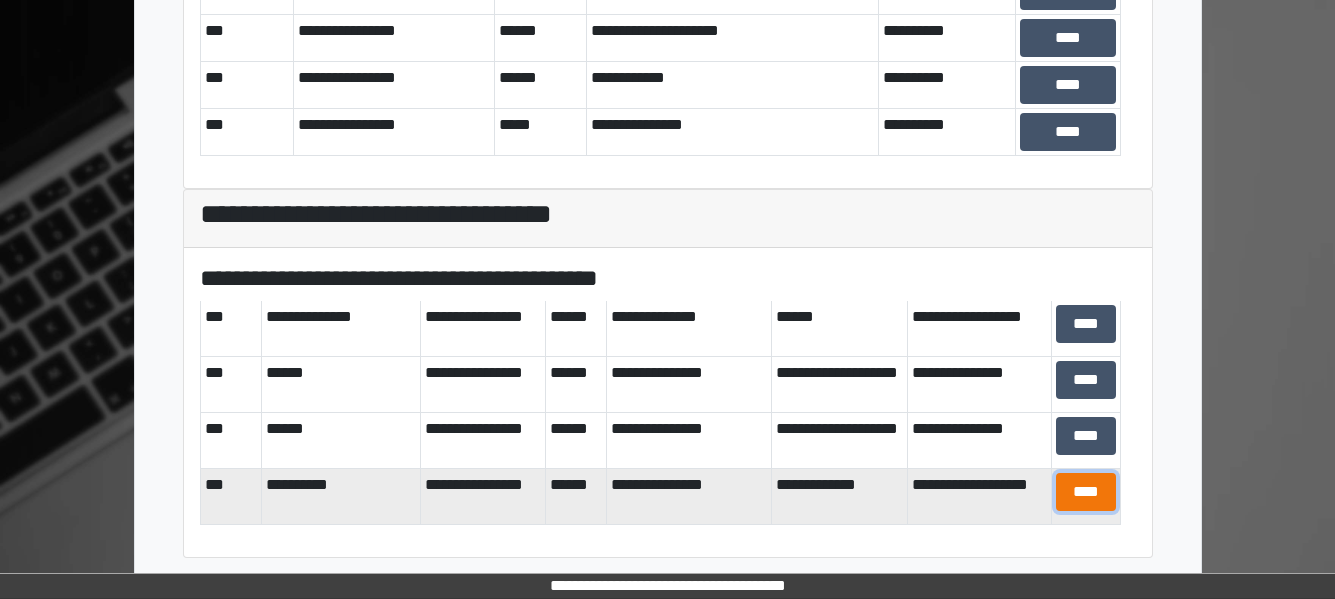click on "****" at bounding box center (1086, 492) 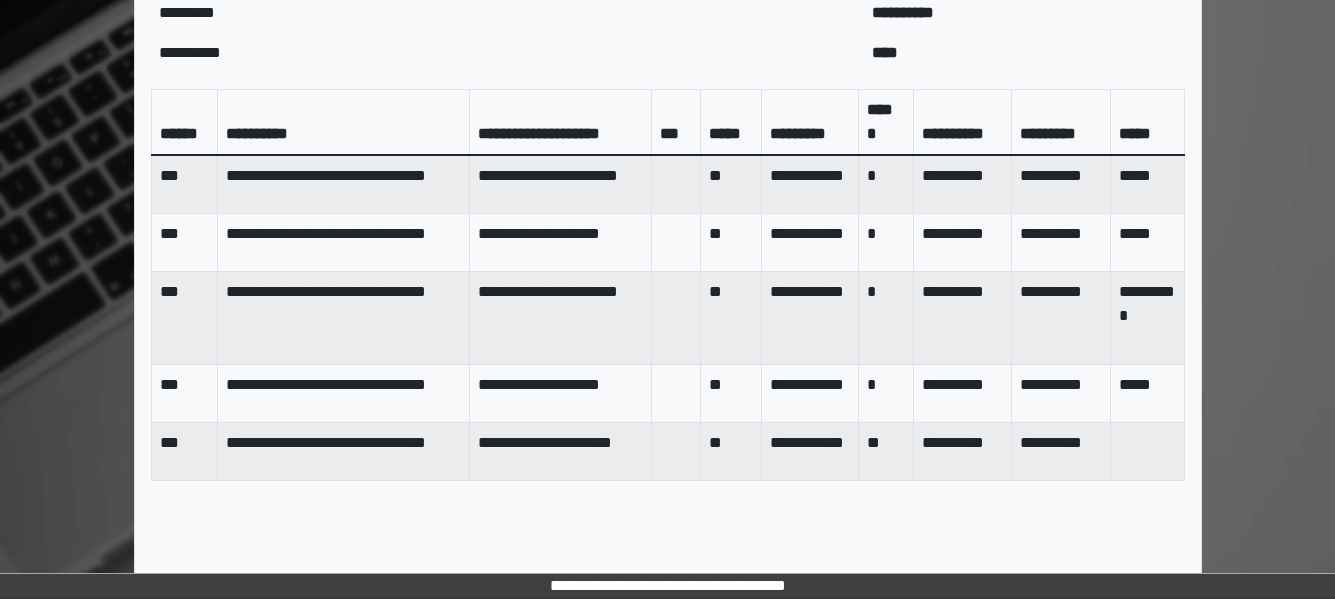 scroll, scrollTop: 1136, scrollLeft: 0, axis: vertical 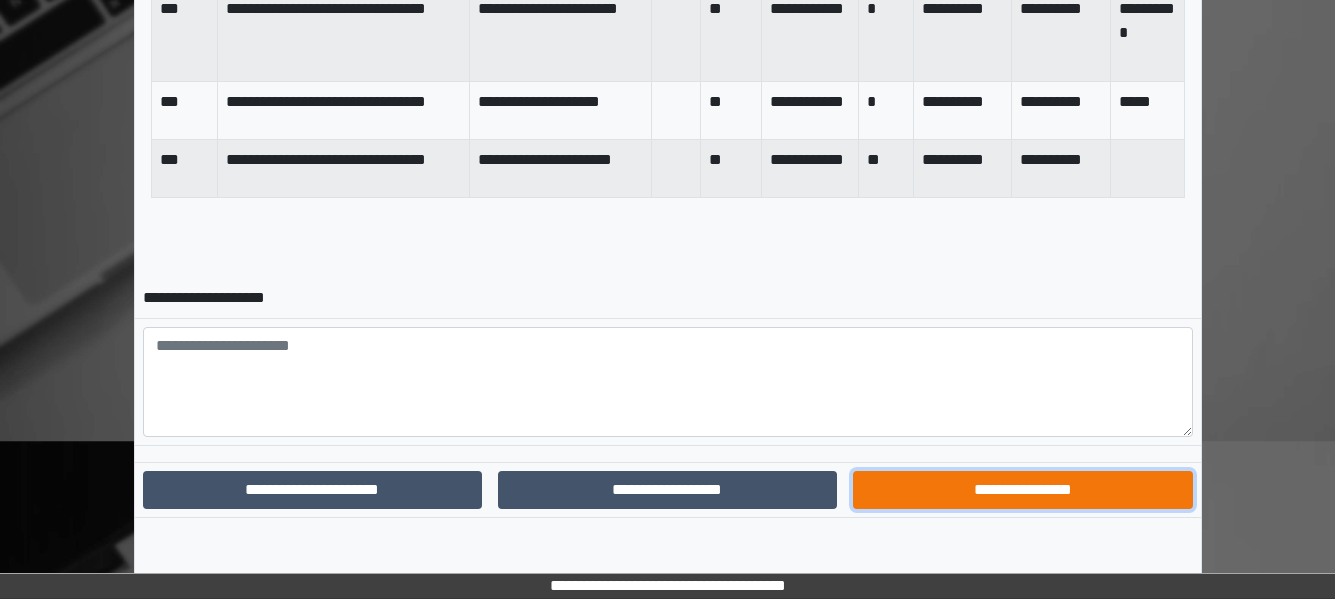 click on "**********" at bounding box center [1022, 490] 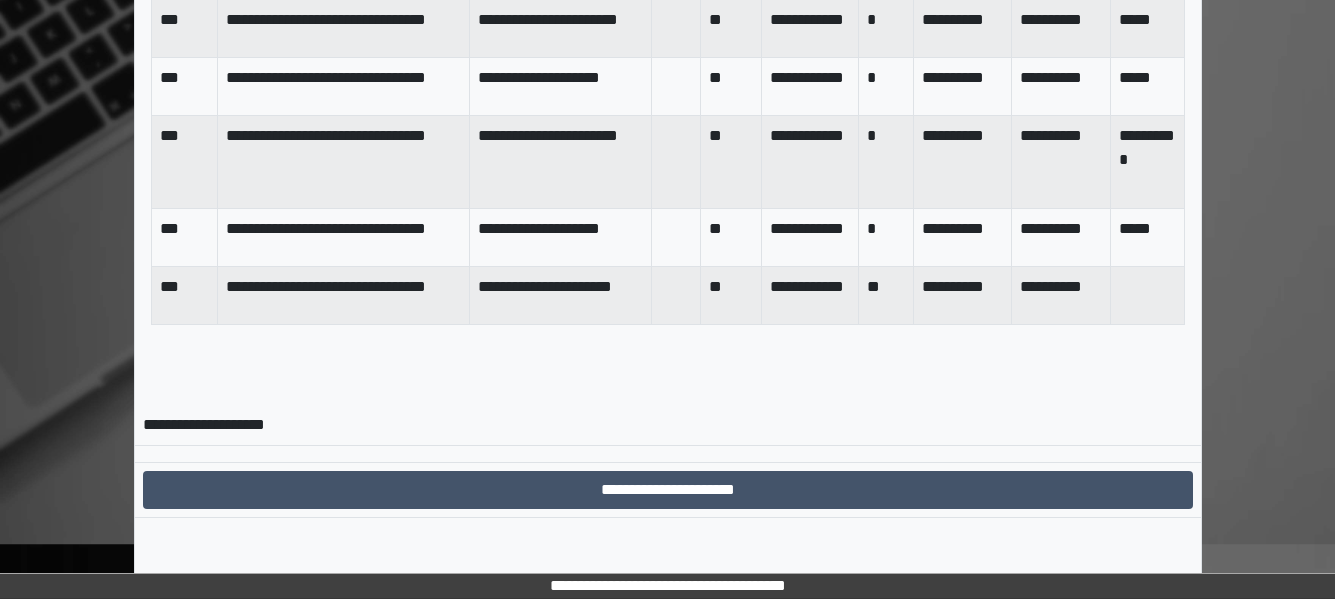 scroll, scrollTop: 1033, scrollLeft: 0, axis: vertical 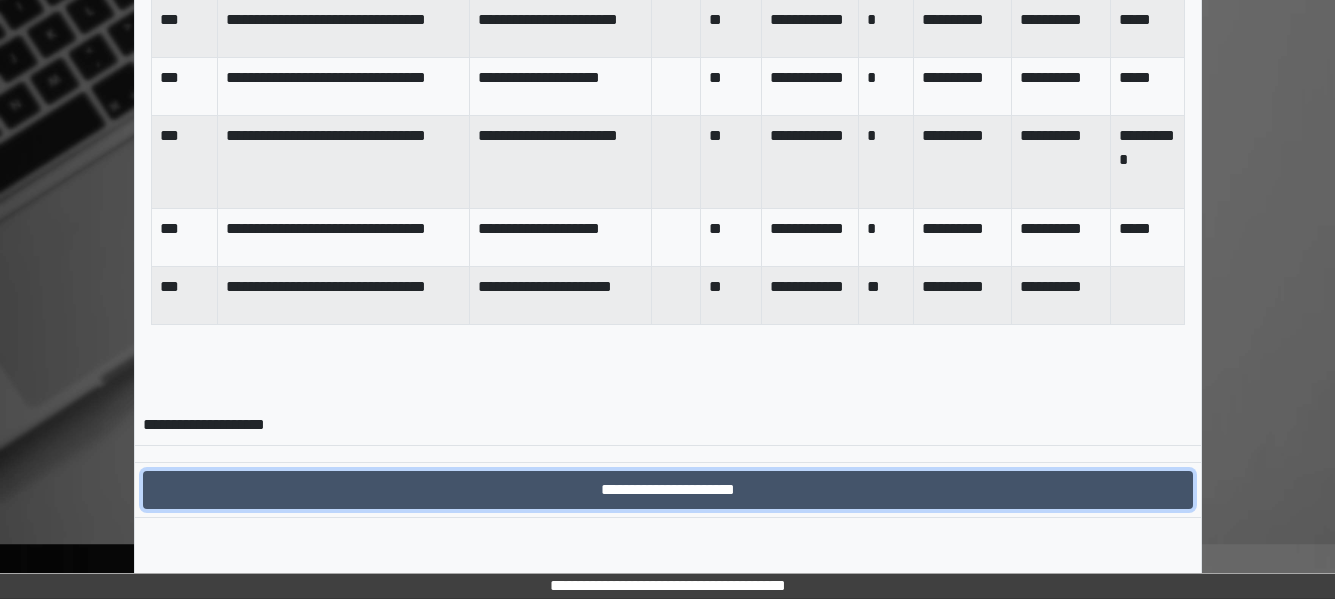 click on "**********" at bounding box center (668, 490) 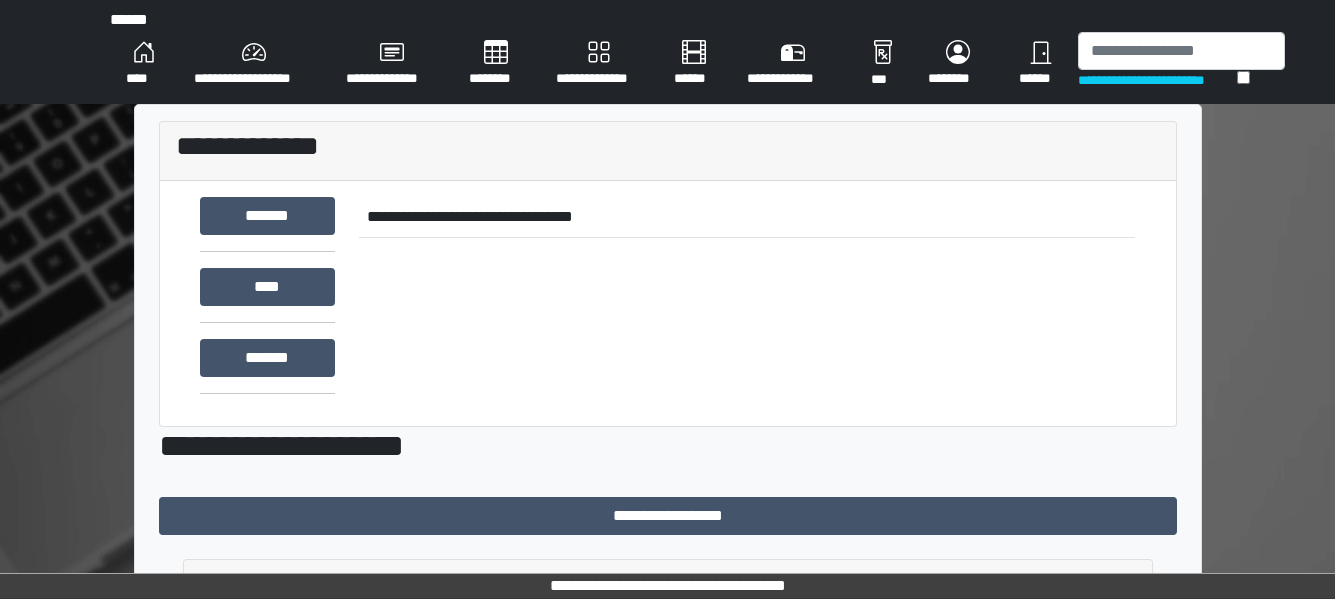scroll, scrollTop: 740, scrollLeft: 0, axis: vertical 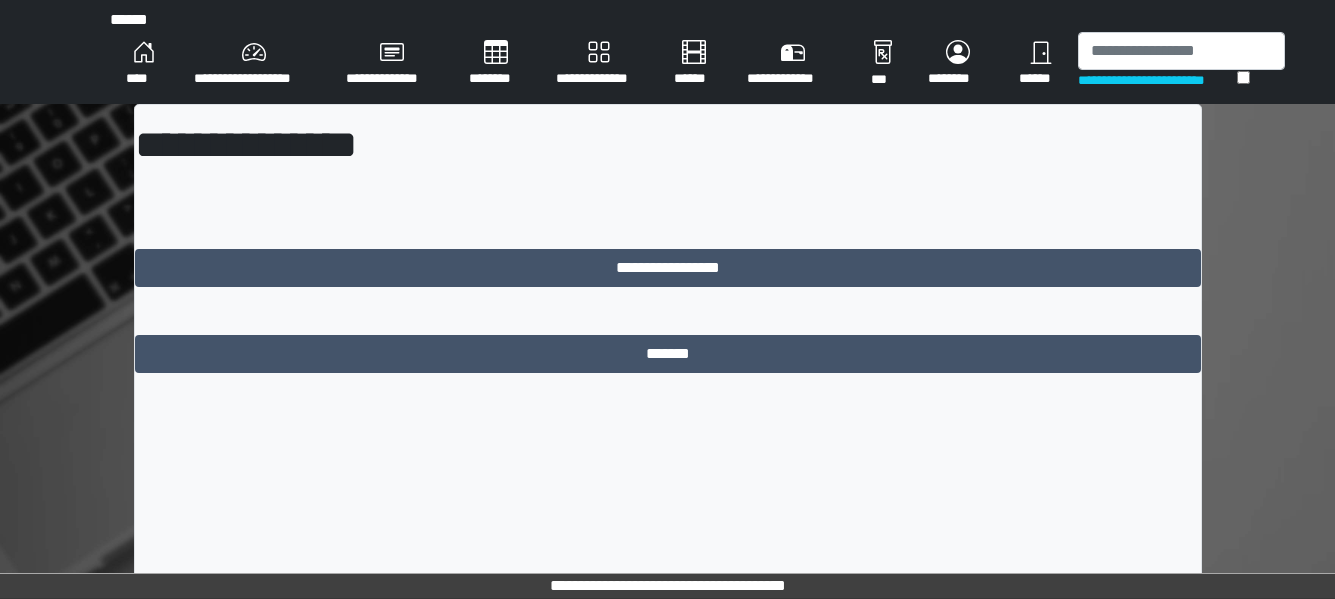 click on "****" at bounding box center (144, 64) 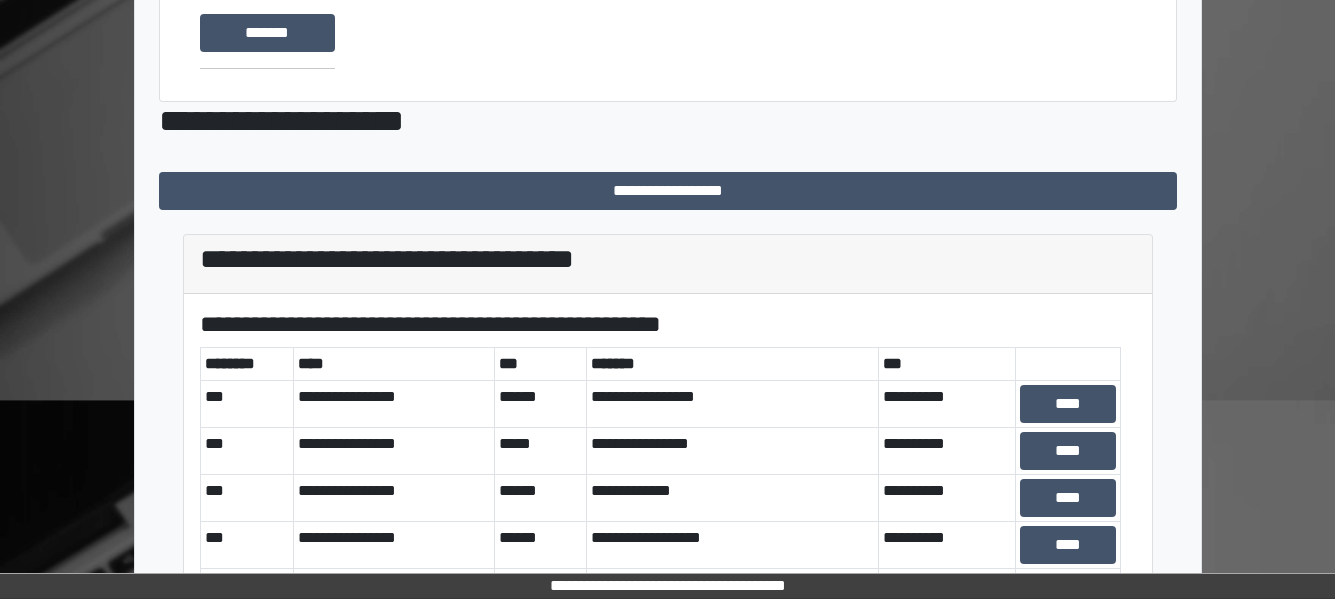 scroll, scrollTop: 327, scrollLeft: 0, axis: vertical 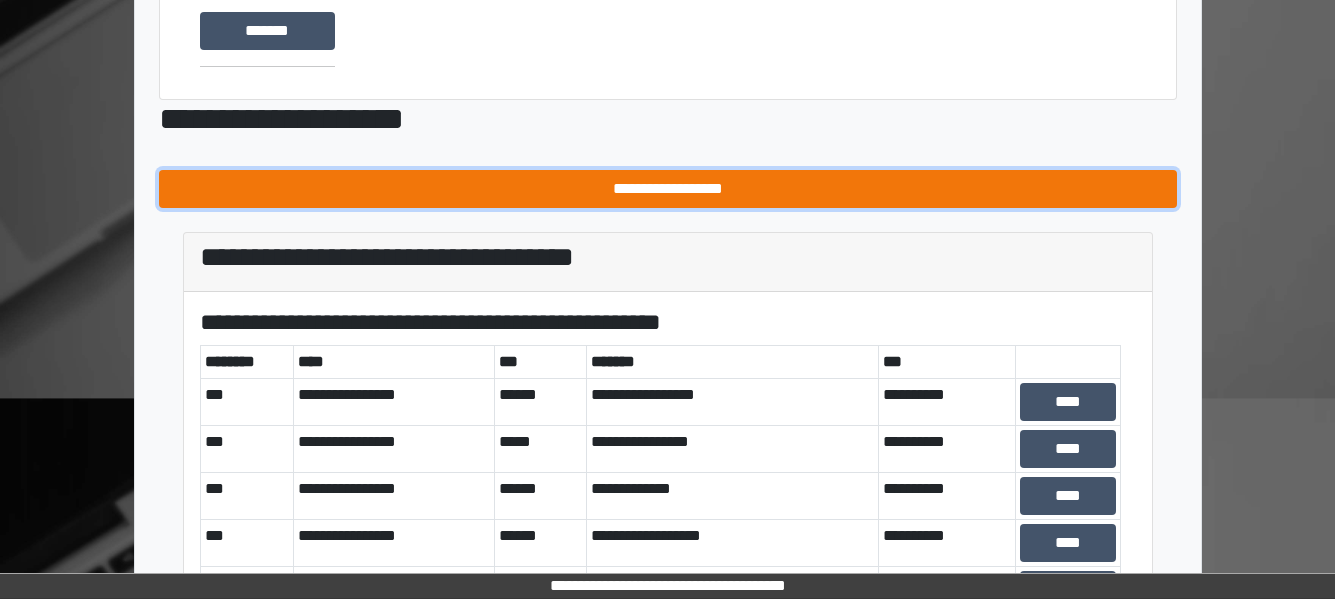 click on "**********" at bounding box center (668, 189) 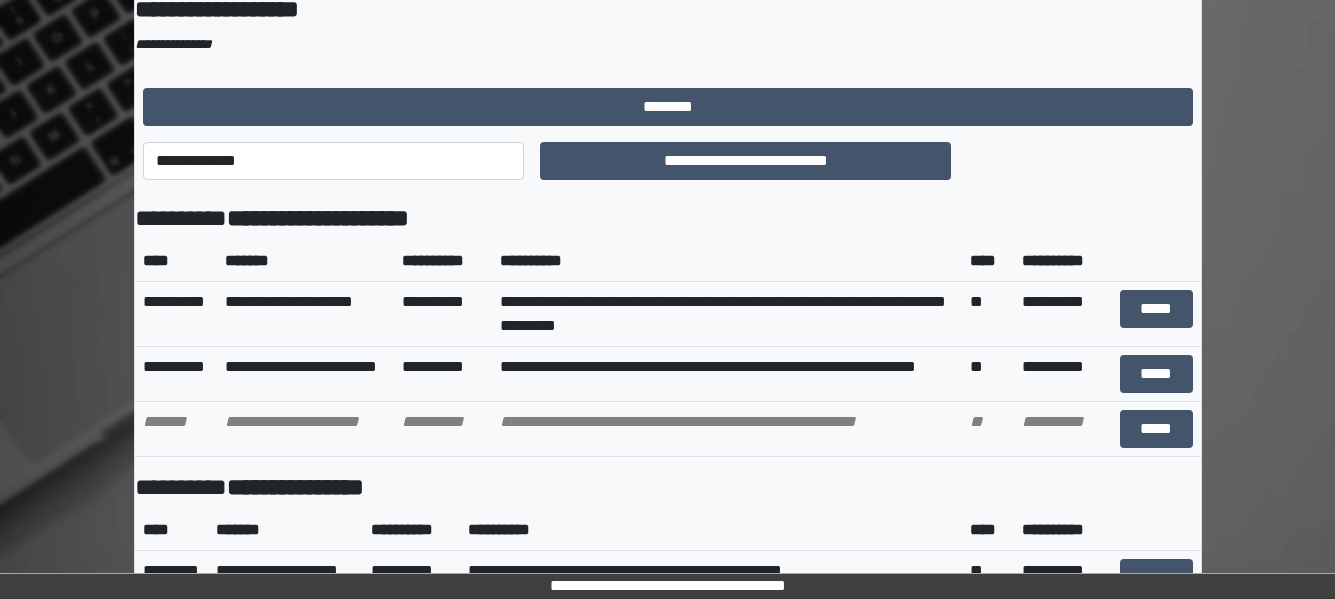 scroll, scrollTop: 114, scrollLeft: 0, axis: vertical 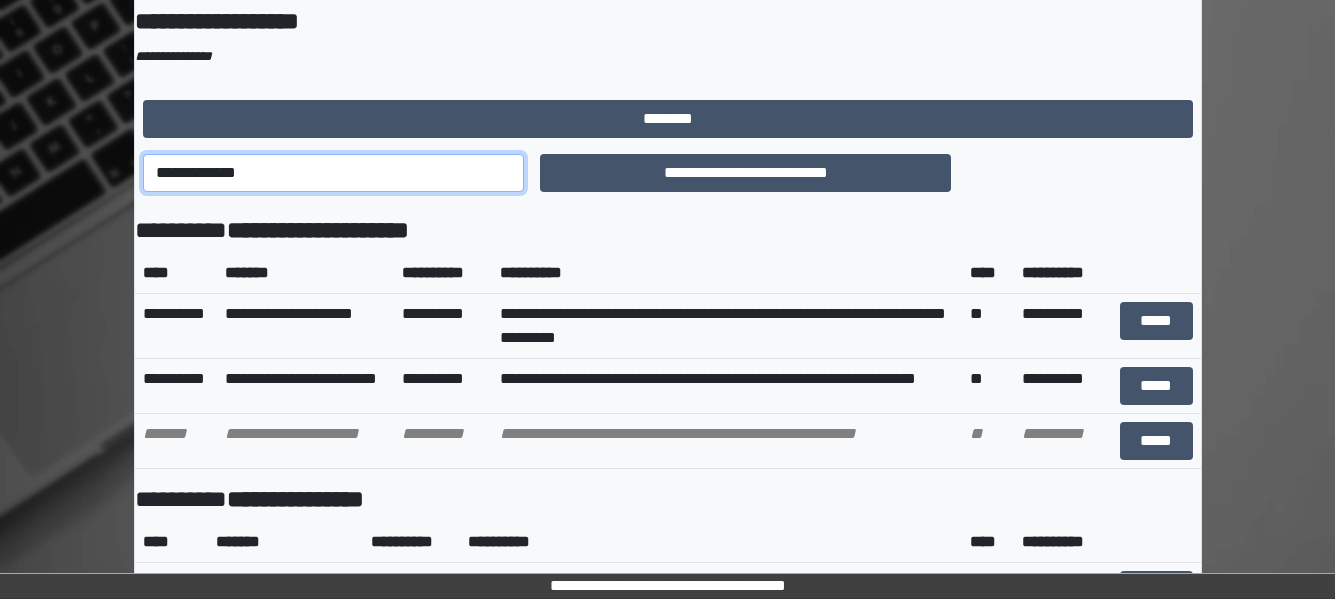 click on "**********" at bounding box center (334, 173) 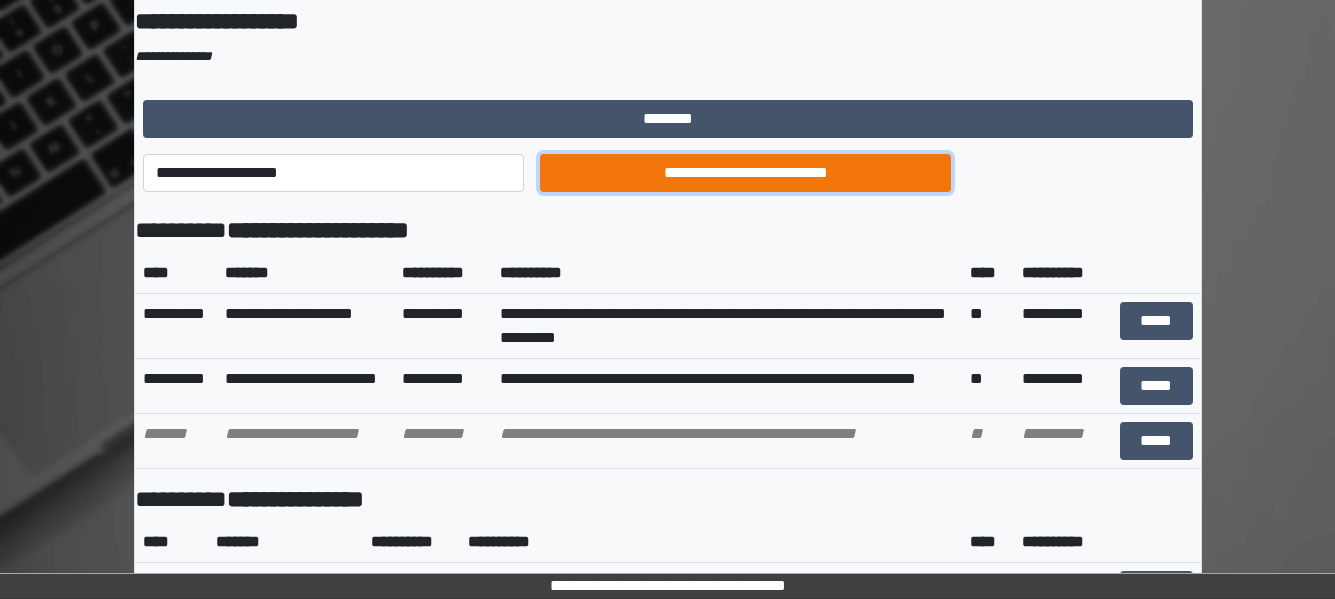 click on "**********" at bounding box center [745, 173] 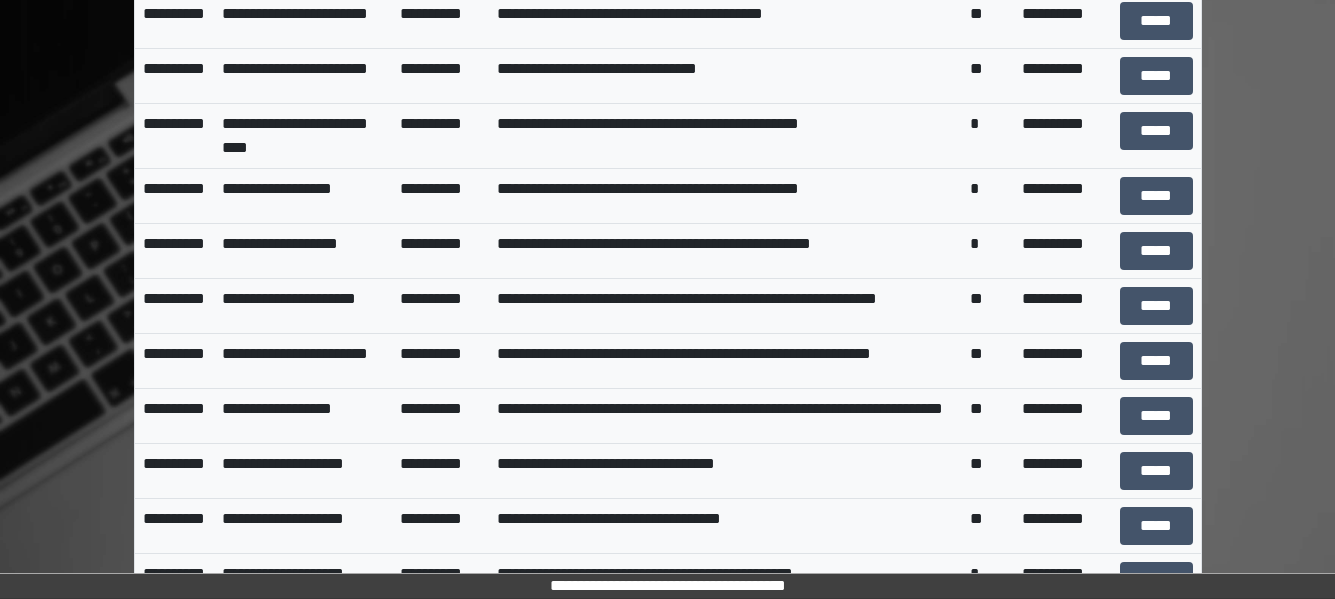 scroll, scrollTop: 6710, scrollLeft: 0, axis: vertical 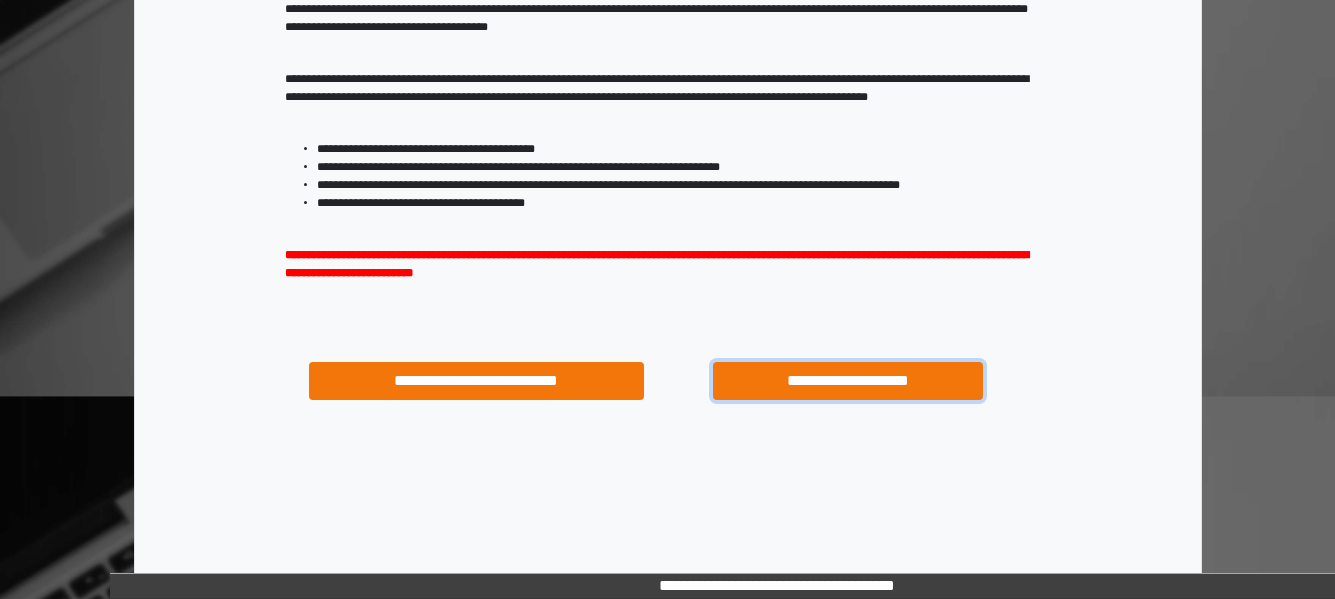 click on "**********" at bounding box center (847, 381) 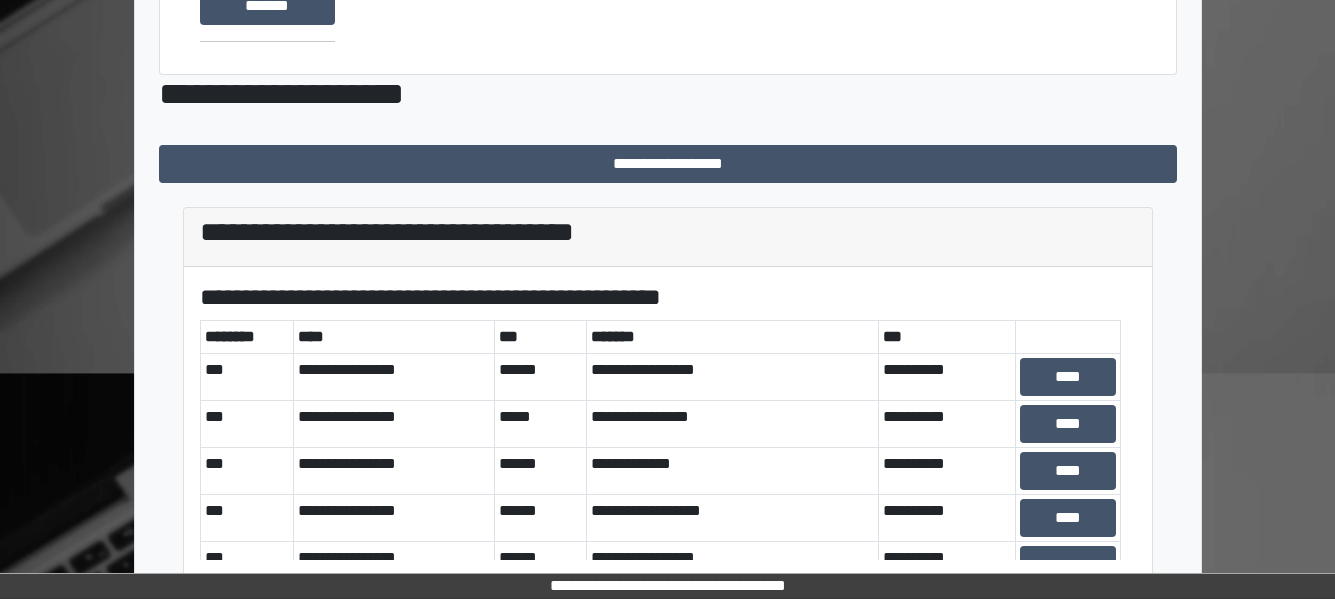 scroll, scrollTop: 357, scrollLeft: 0, axis: vertical 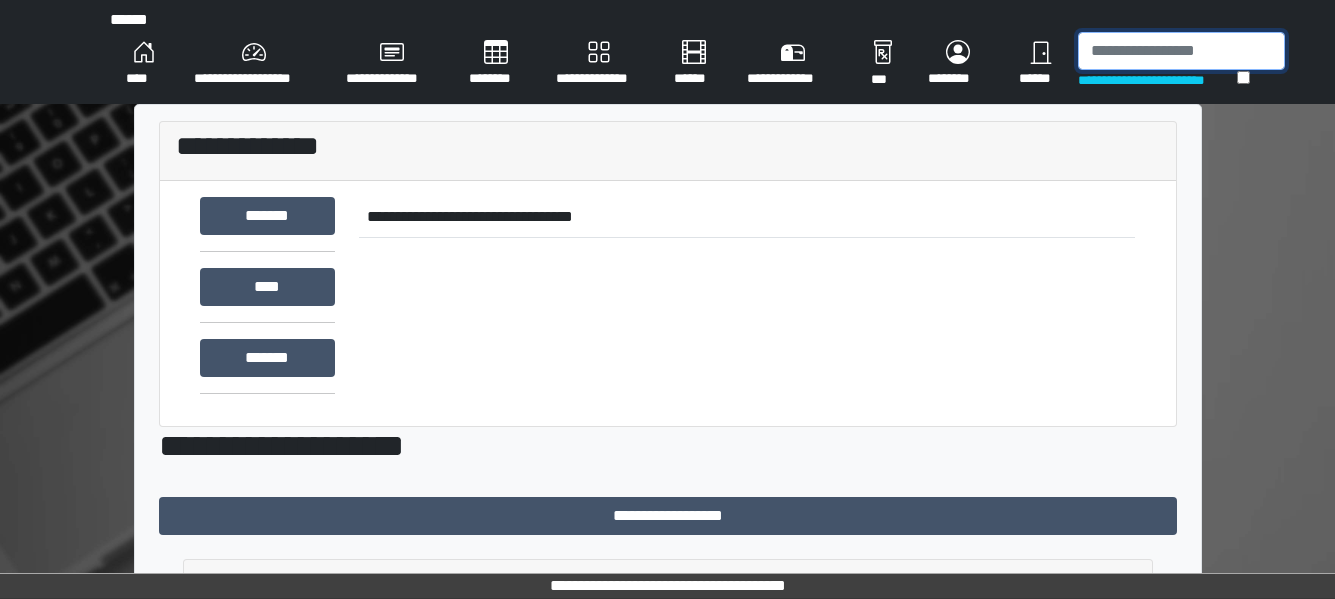 click at bounding box center (1181, 51) 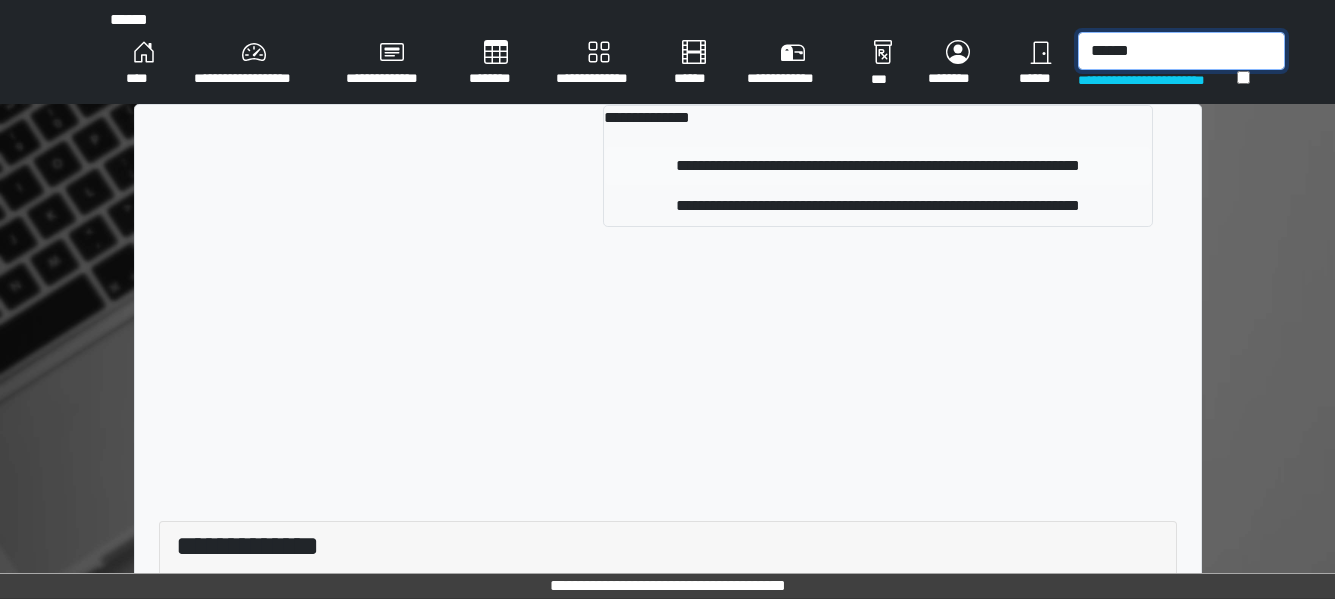 type on "******" 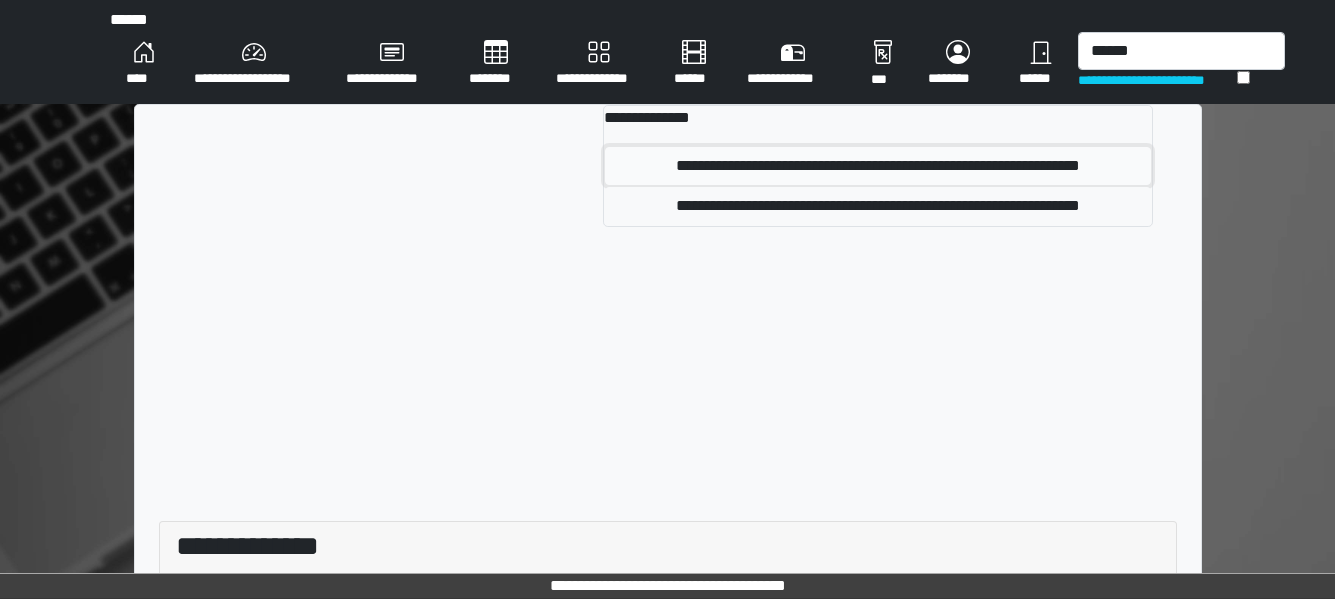 click on "**********" at bounding box center (877, 166) 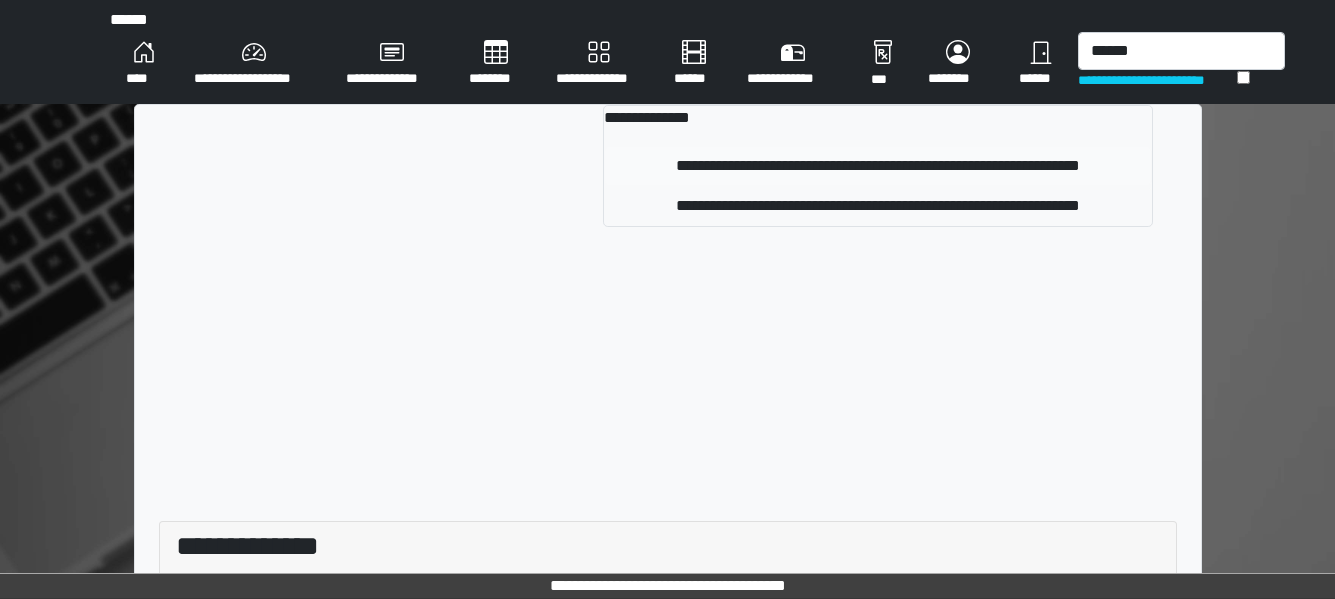 type 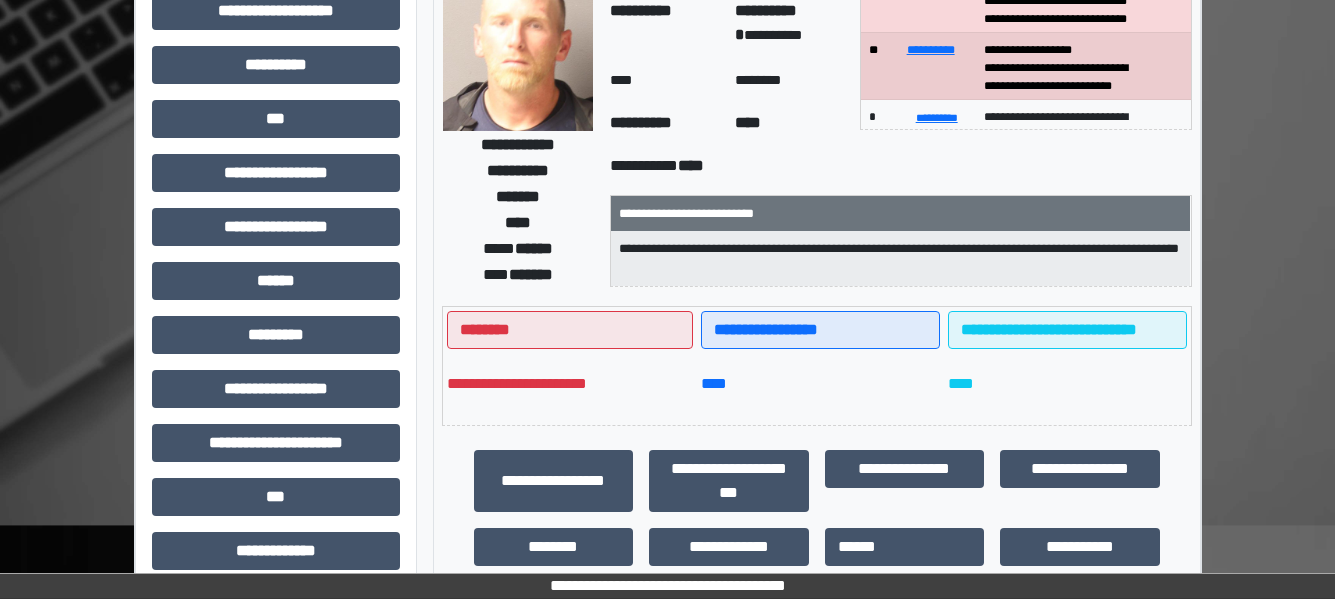 scroll, scrollTop: 208, scrollLeft: 0, axis: vertical 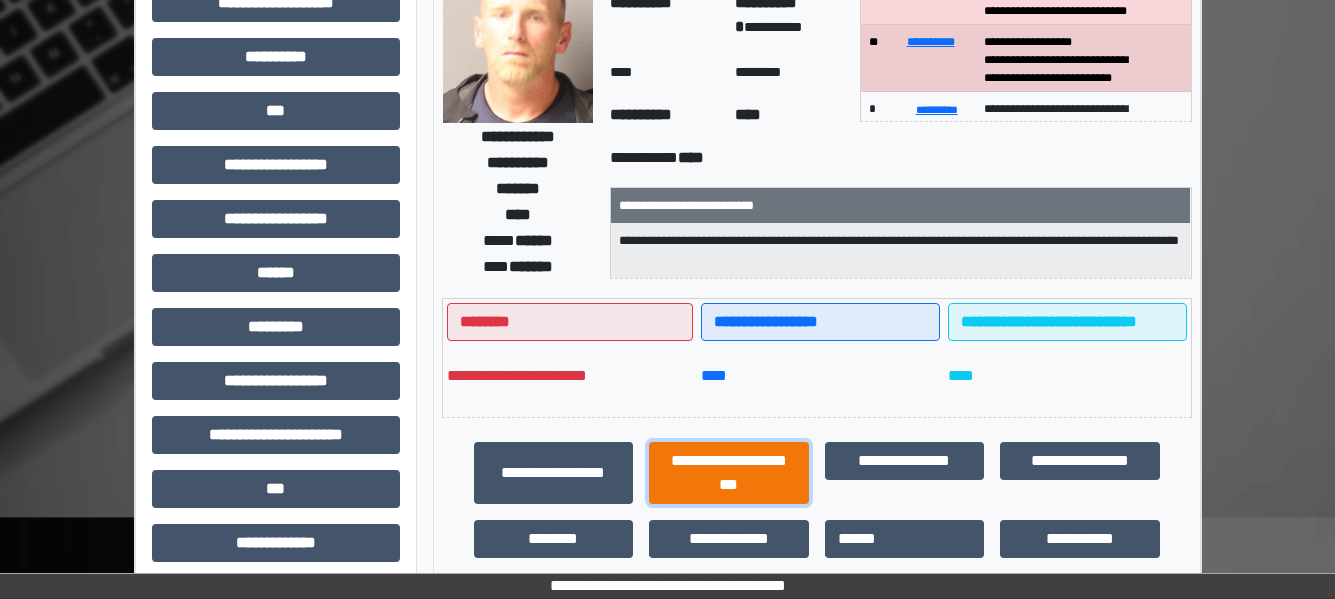 click on "**********" at bounding box center [729, 473] 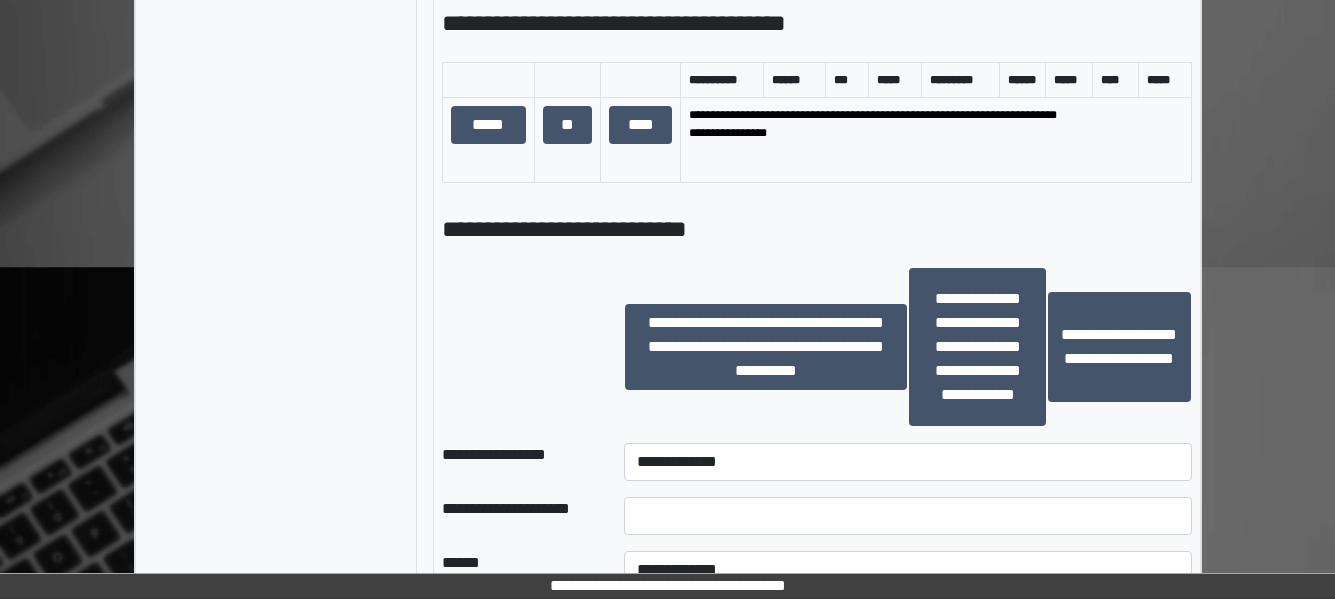 scroll, scrollTop: 1324, scrollLeft: 0, axis: vertical 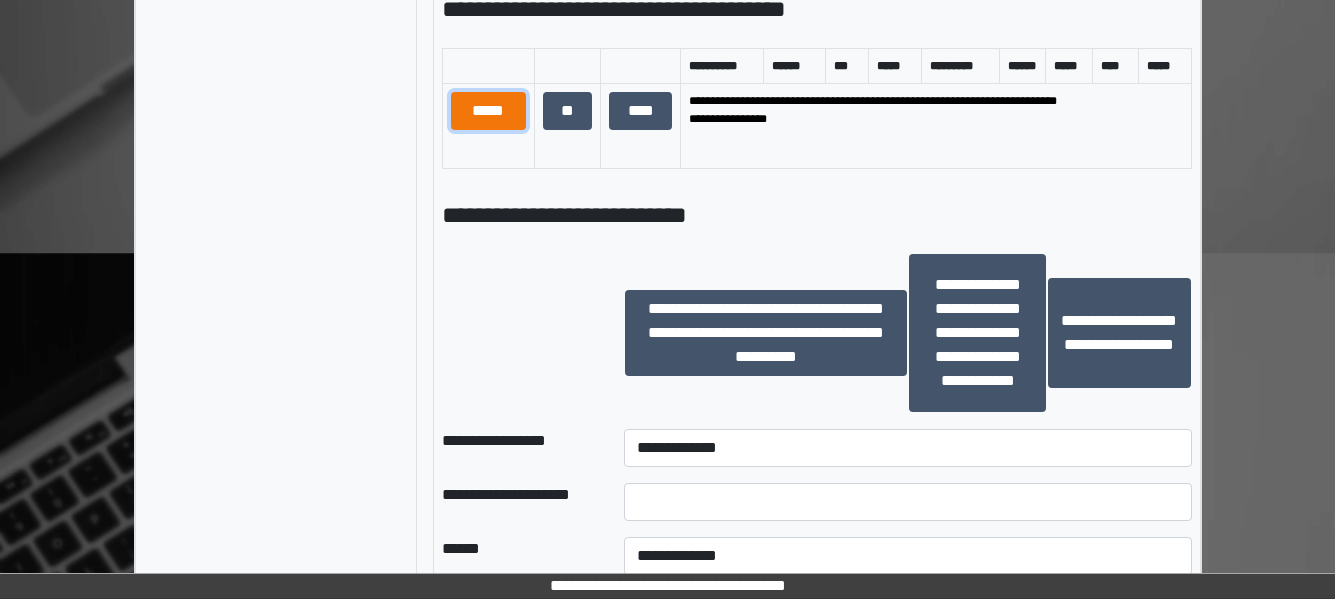 click on "*****" at bounding box center (488, 111) 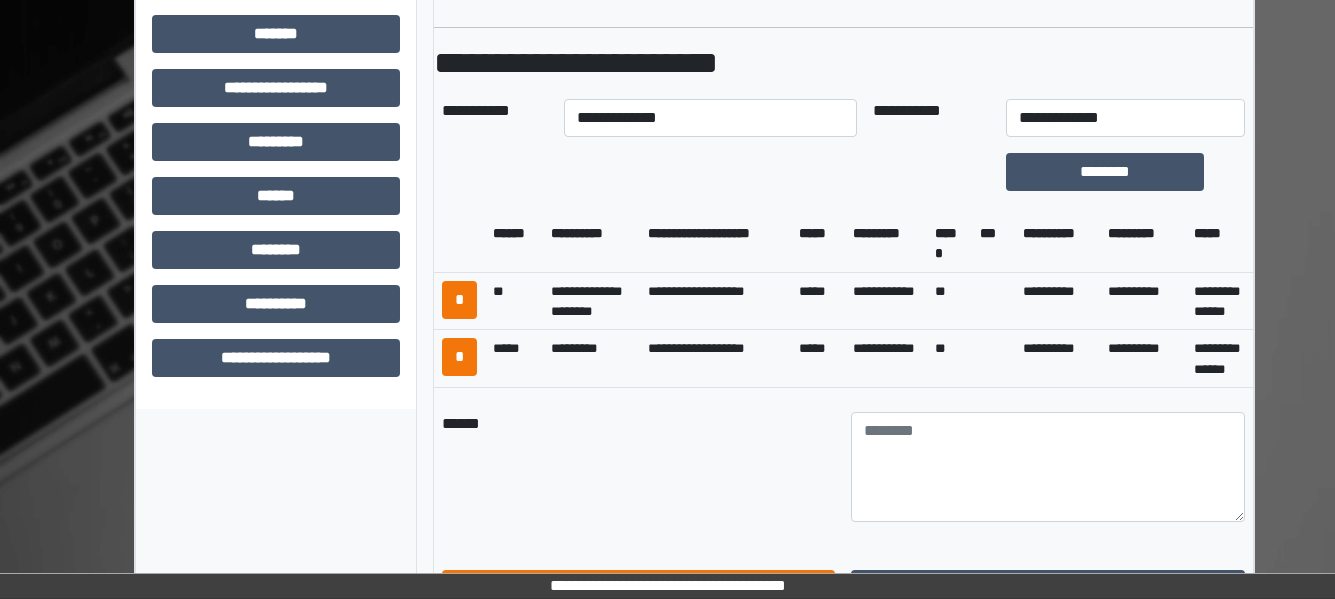 scroll, scrollTop: 750, scrollLeft: 0, axis: vertical 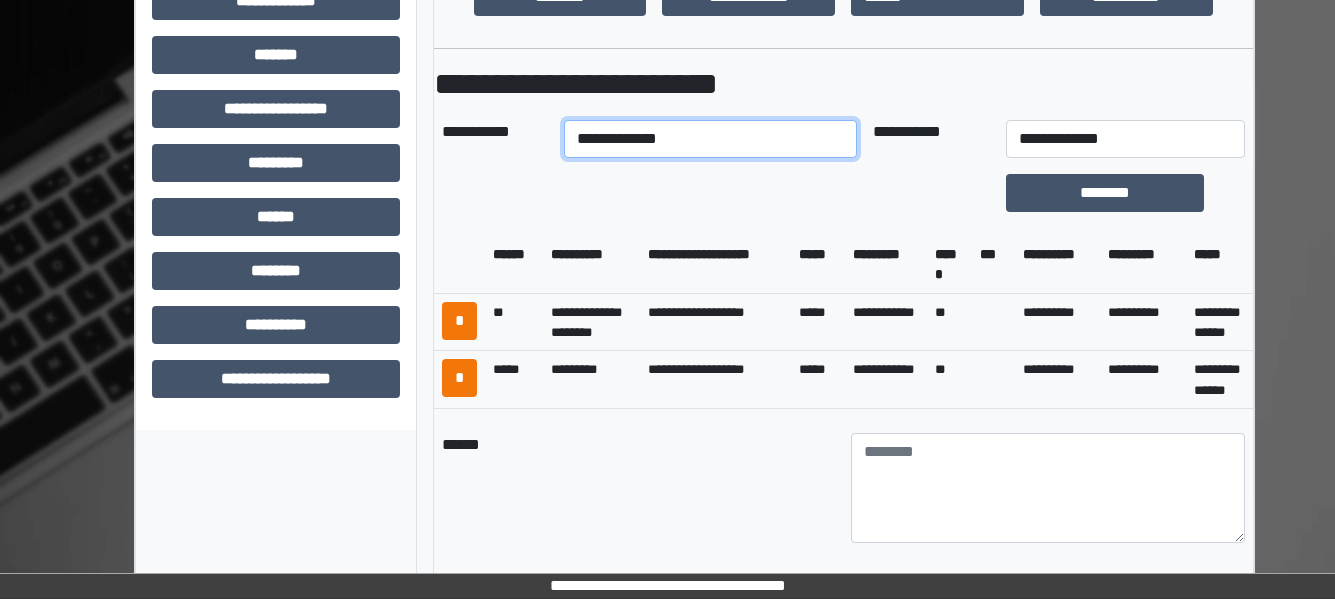 click on "**********" at bounding box center [710, 139] 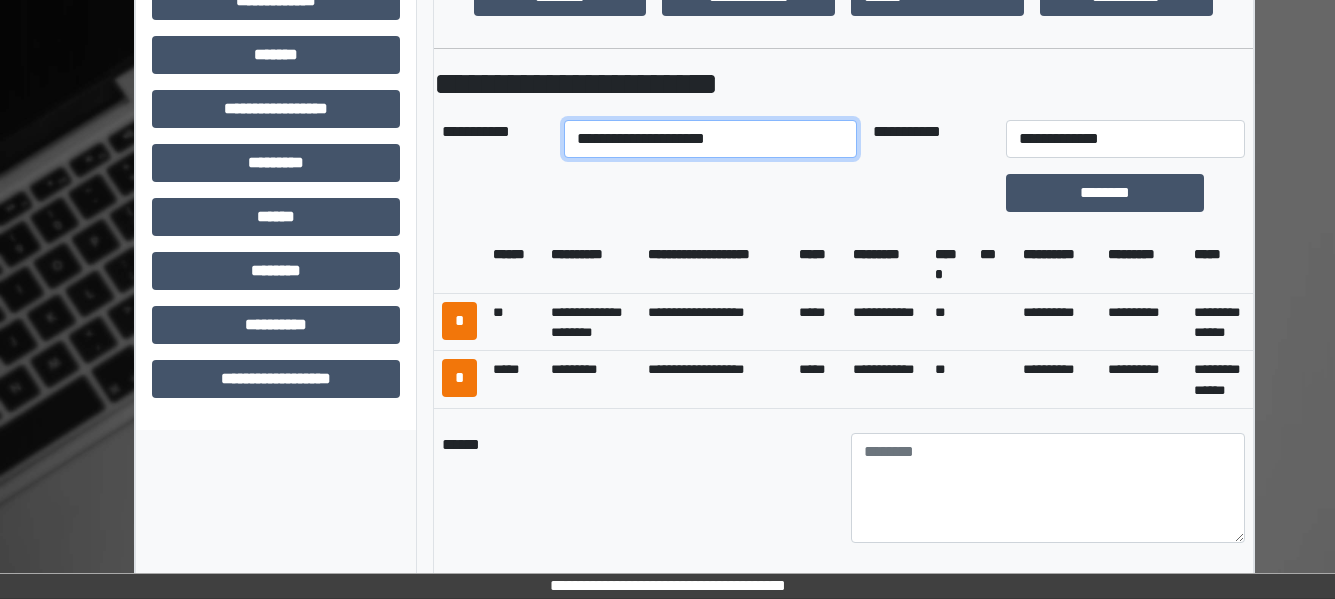 click on "**********" at bounding box center (710, 139) 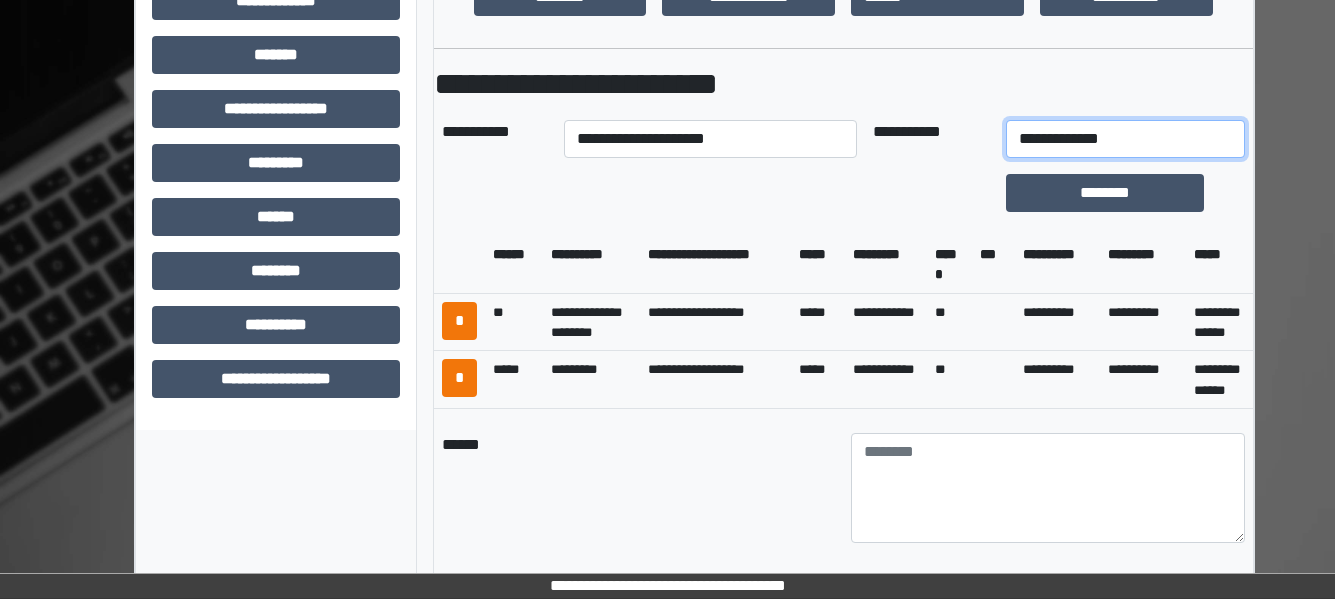 click on "**********" at bounding box center [1125, 139] 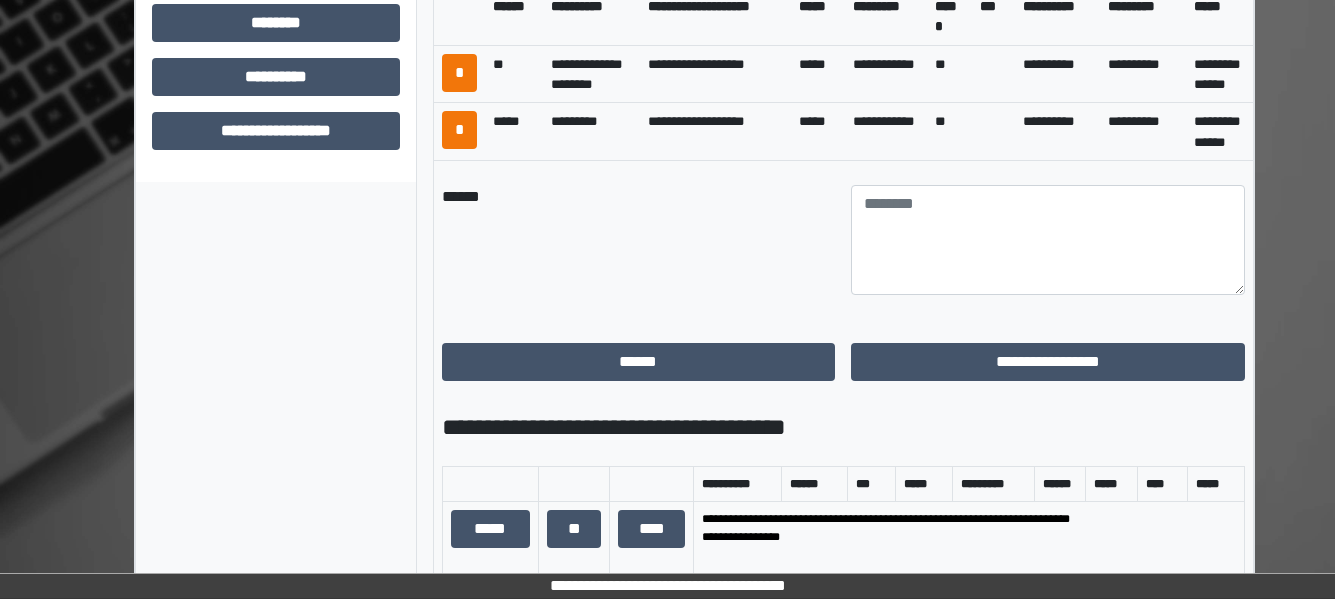 scroll, scrollTop: 1001, scrollLeft: 0, axis: vertical 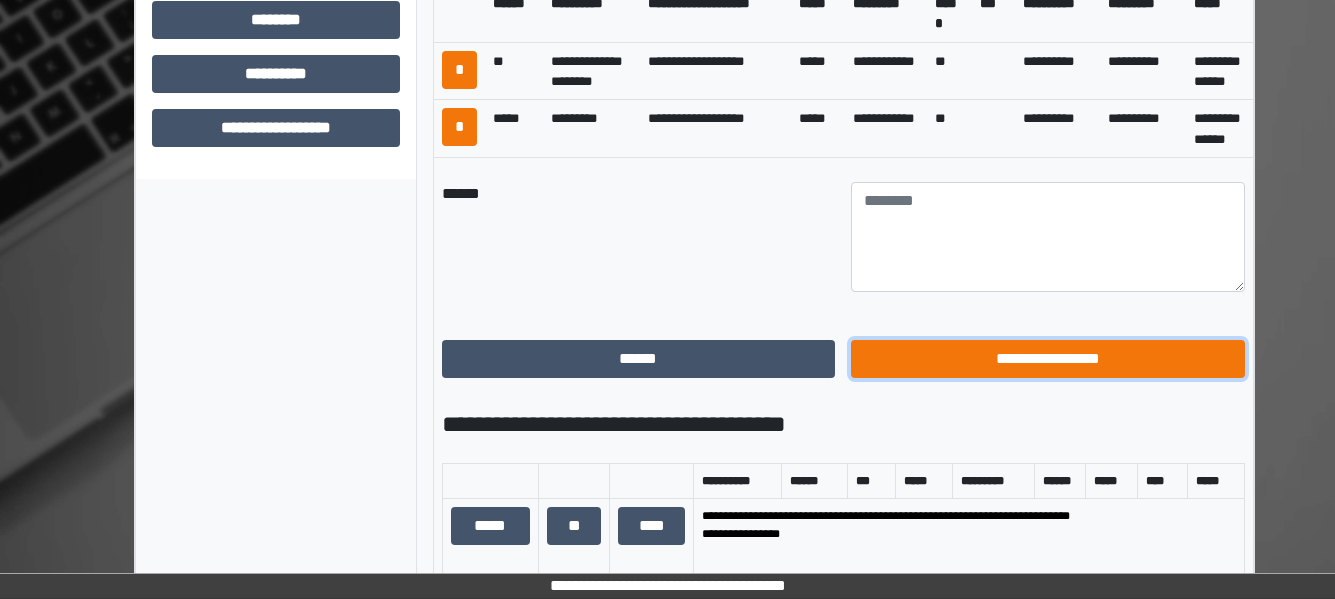 click on "**********" at bounding box center (1048, 359) 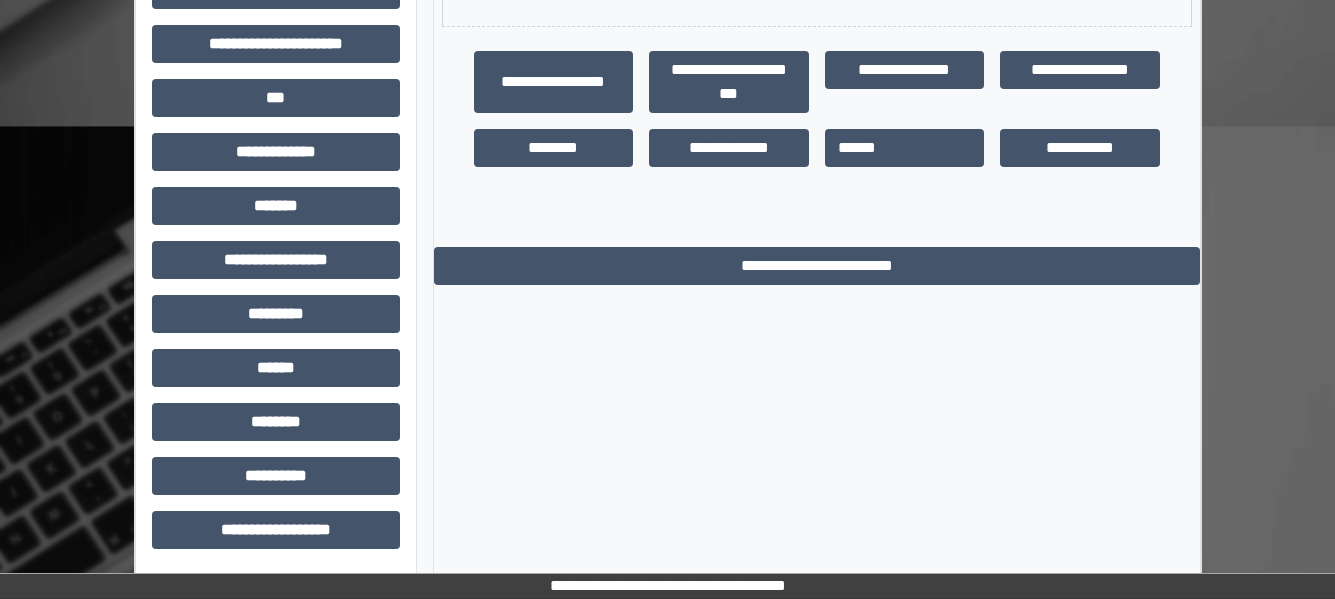 scroll, scrollTop: 0, scrollLeft: 0, axis: both 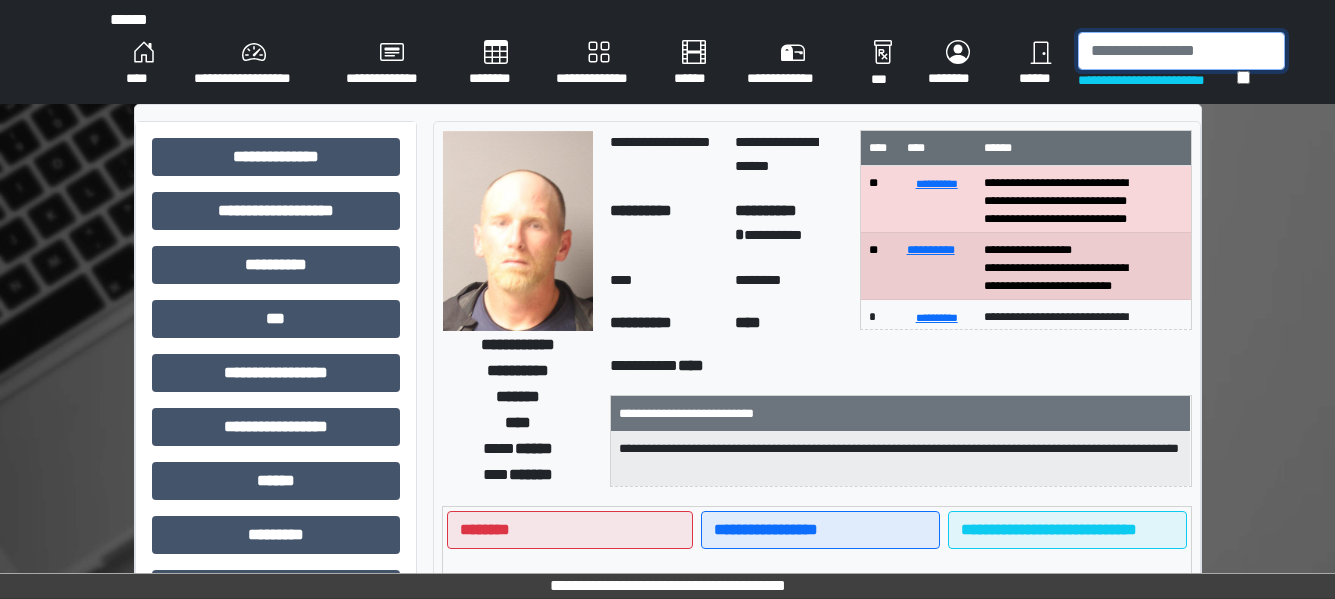 click at bounding box center [1181, 51] 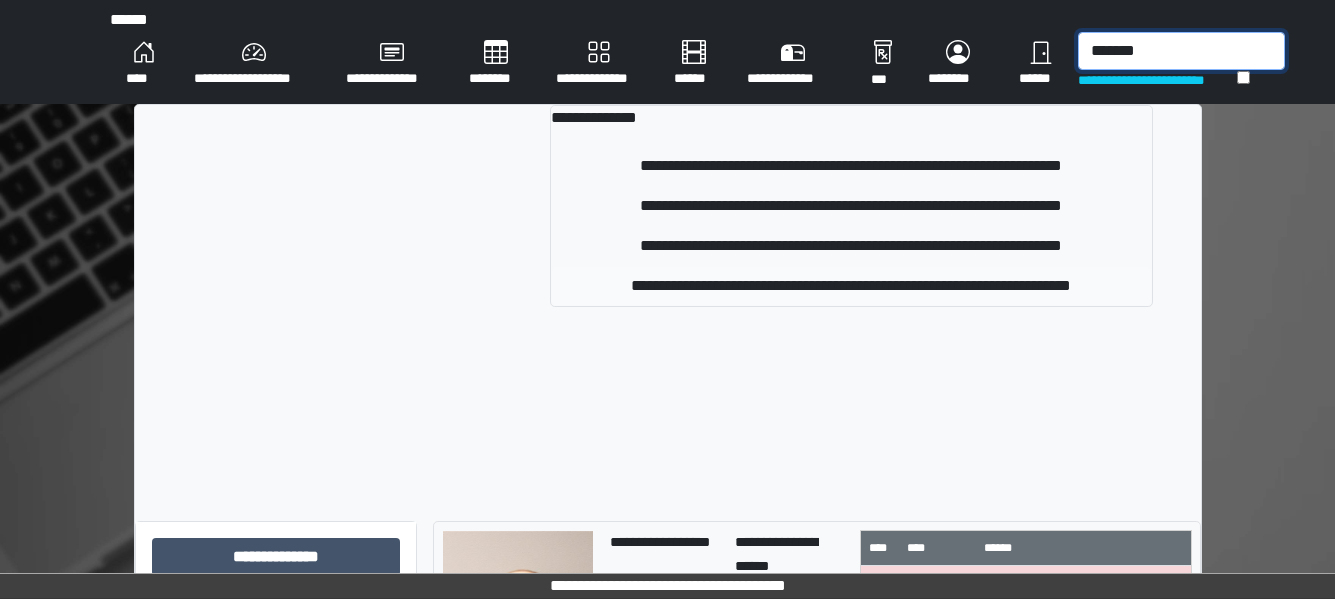 type on "*******" 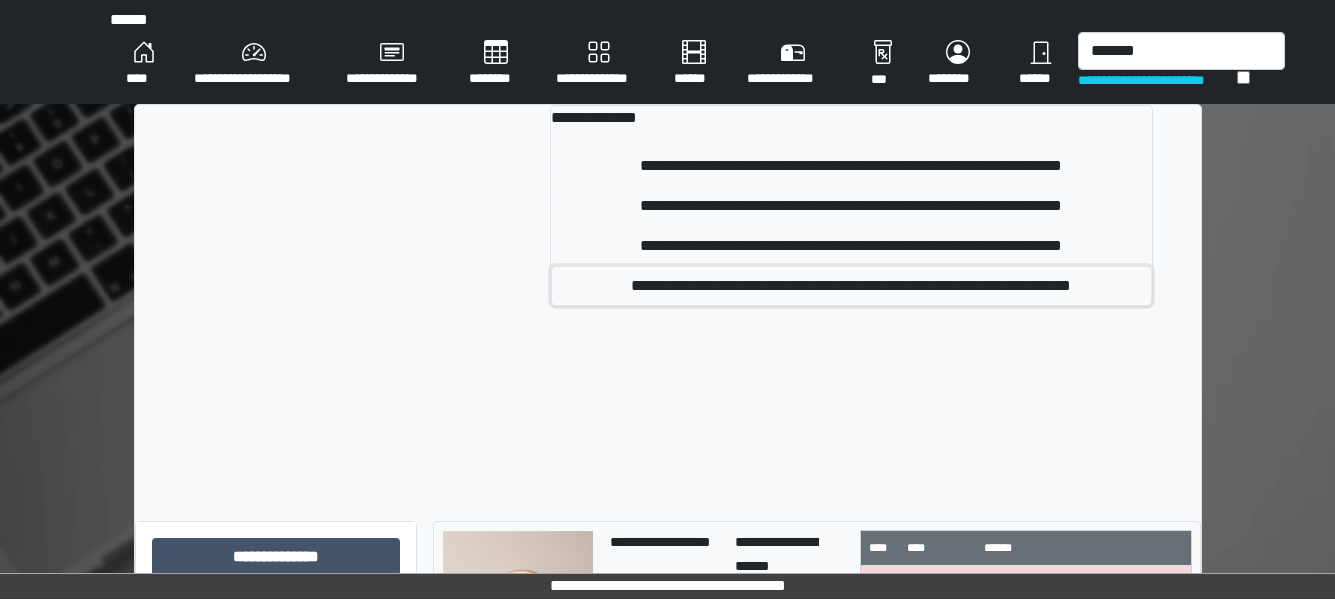 click on "**********" at bounding box center (851, 286) 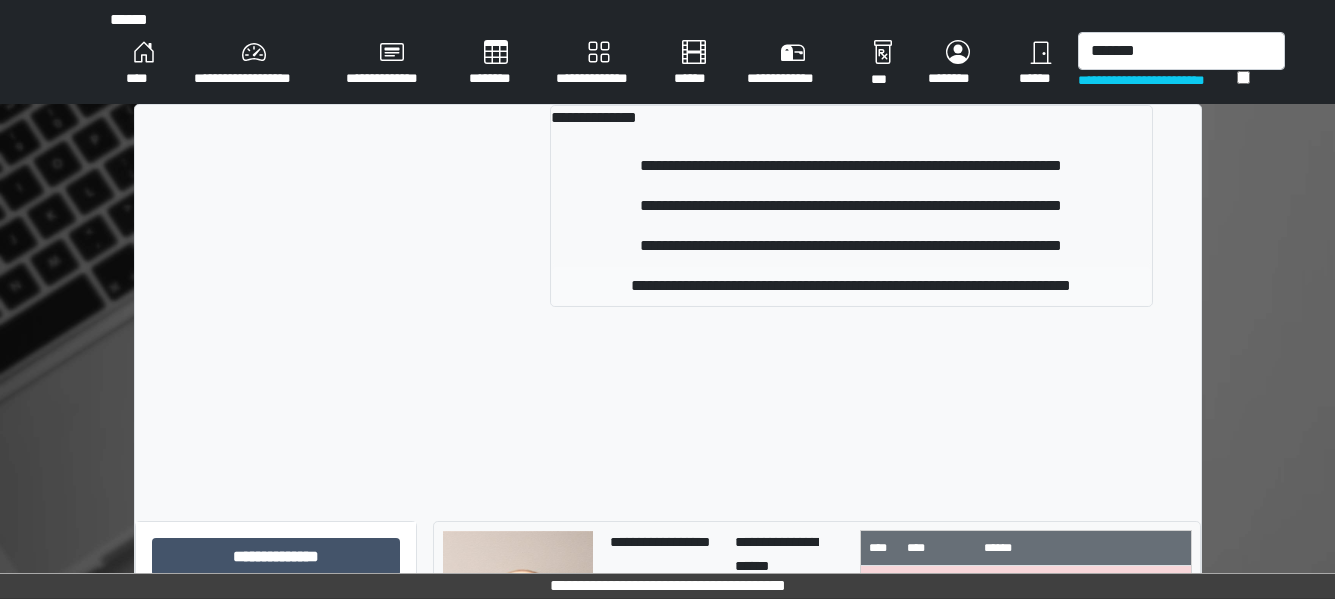 type 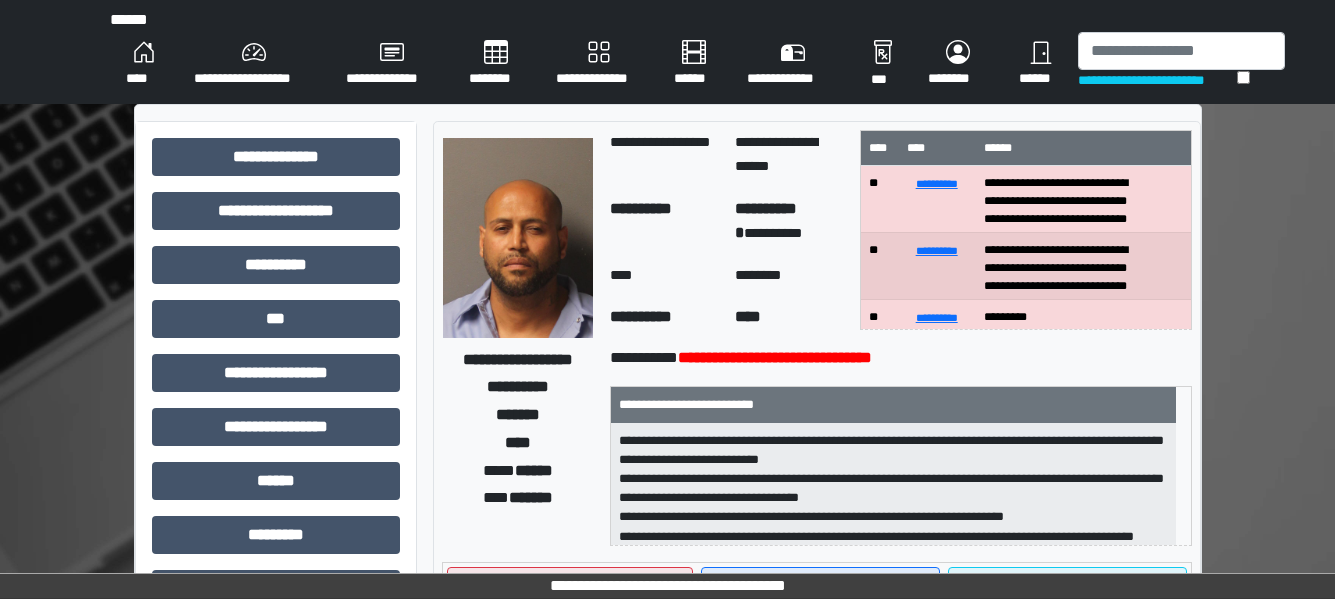 scroll, scrollTop: 2, scrollLeft: 0, axis: vertical 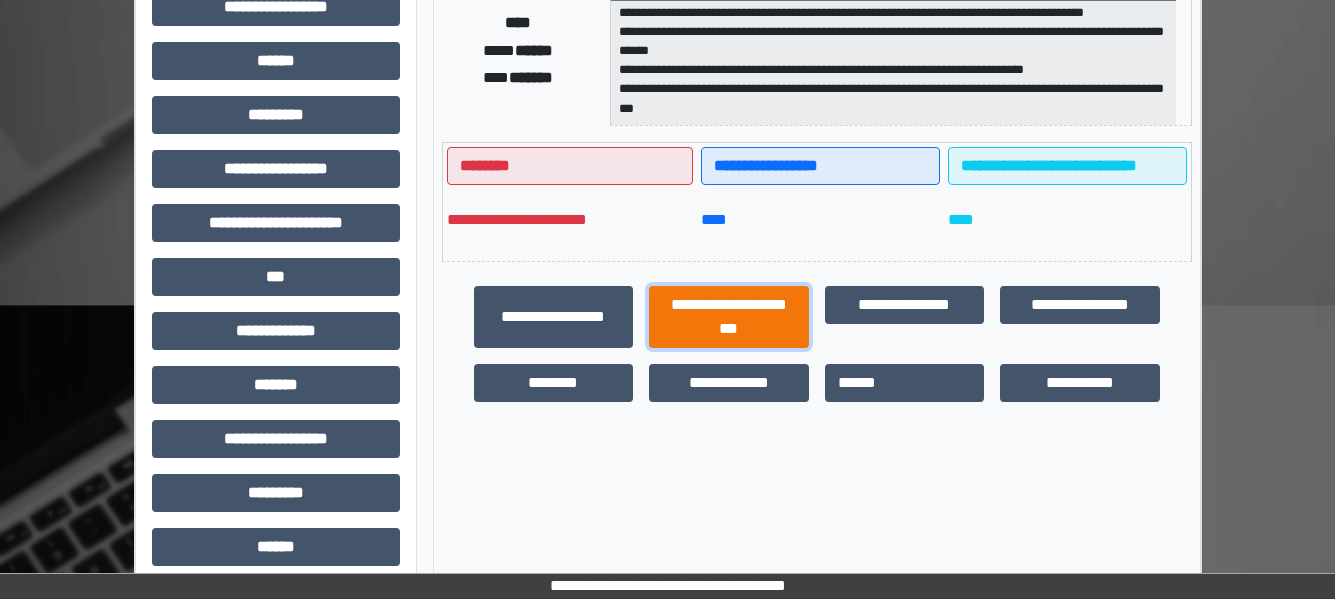 click on "**********" at bounding box center (729, 317) 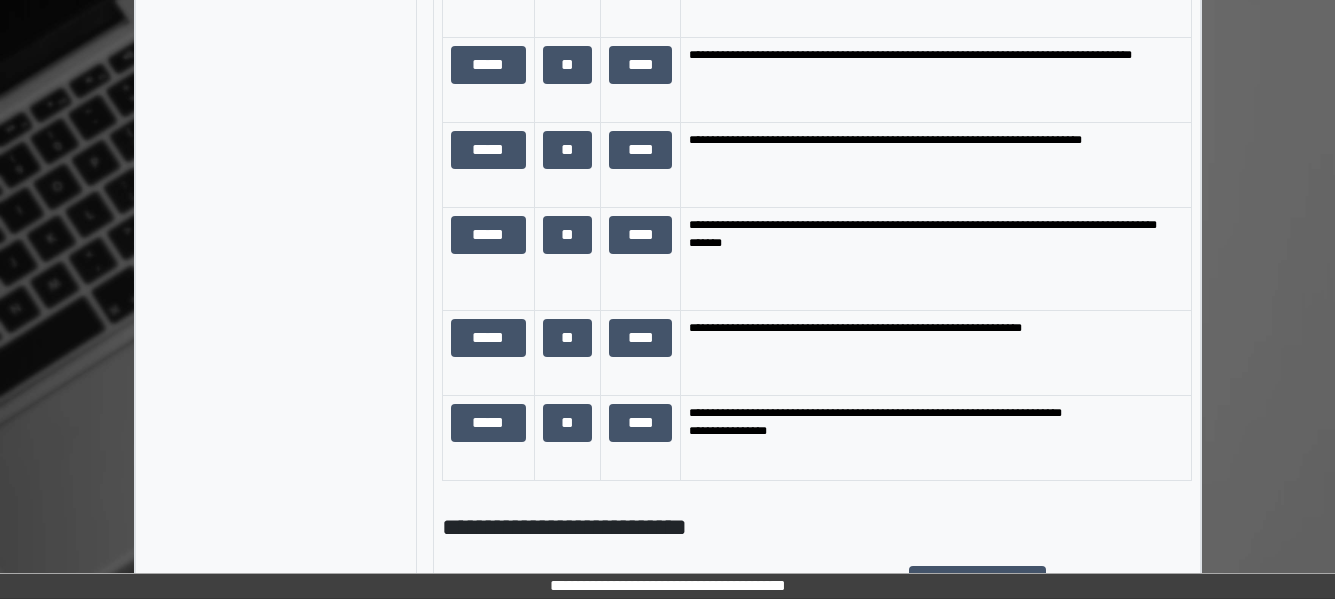 scroll, scrollTop: 1688, scrollLeft: 0, axis: vertical 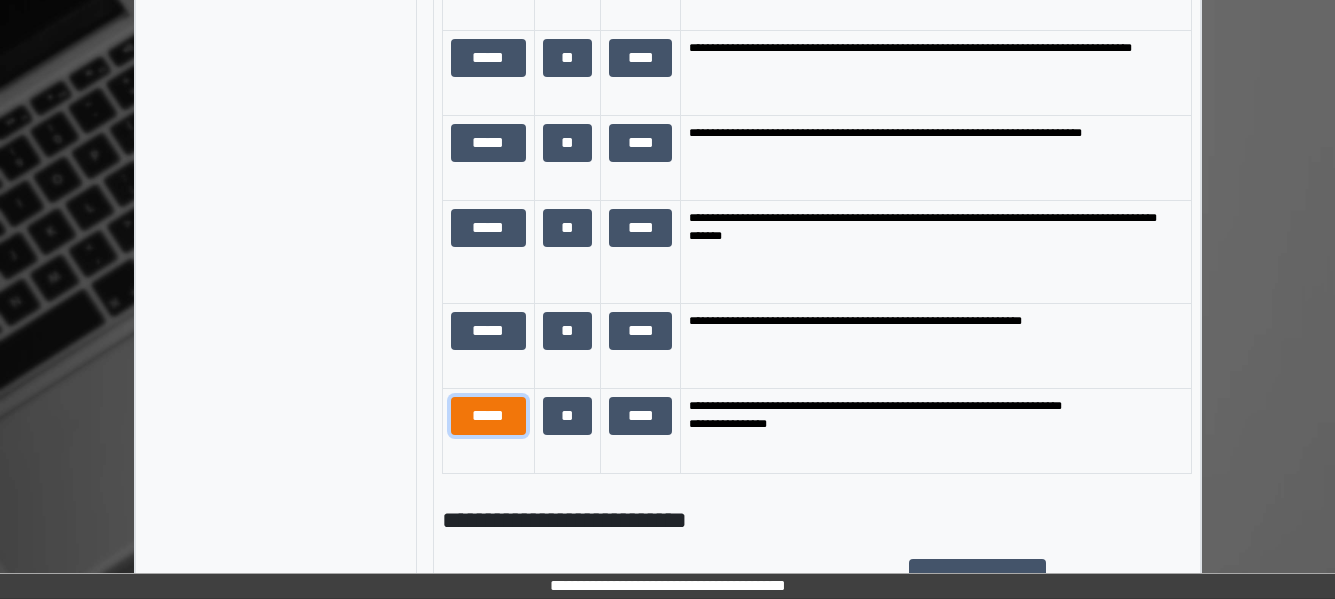 click on "*****" at bounding box center [488, 416] 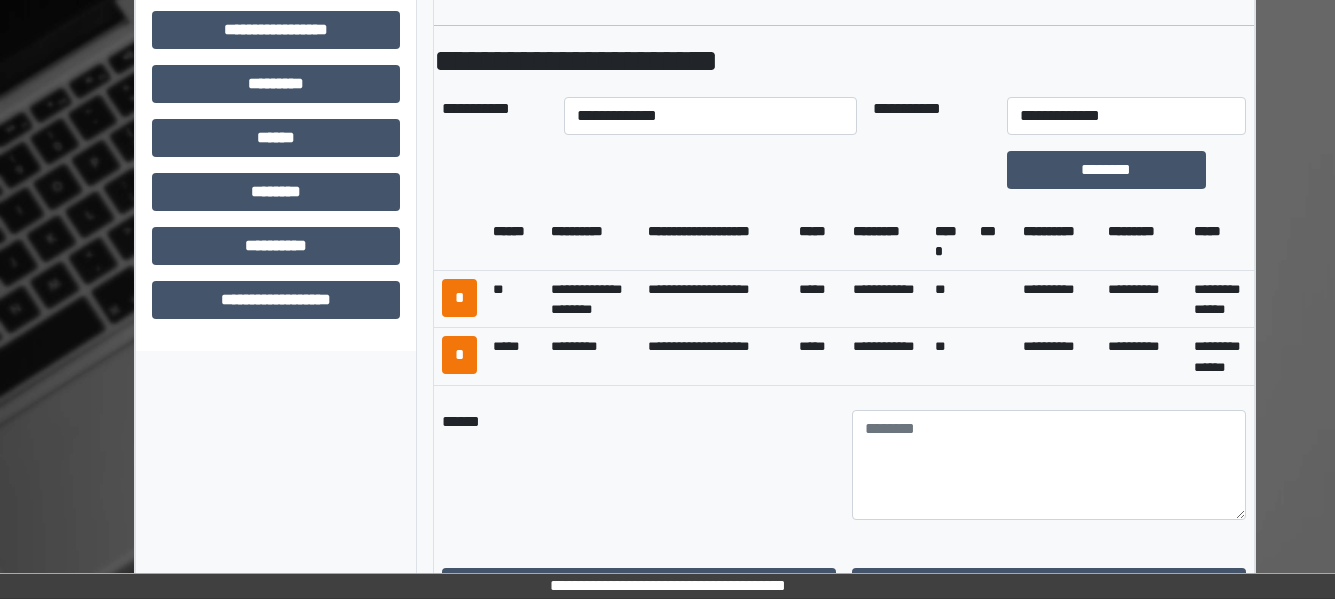 scroll, scrollTop: 828, scrollLeft: 0, axis: vertical 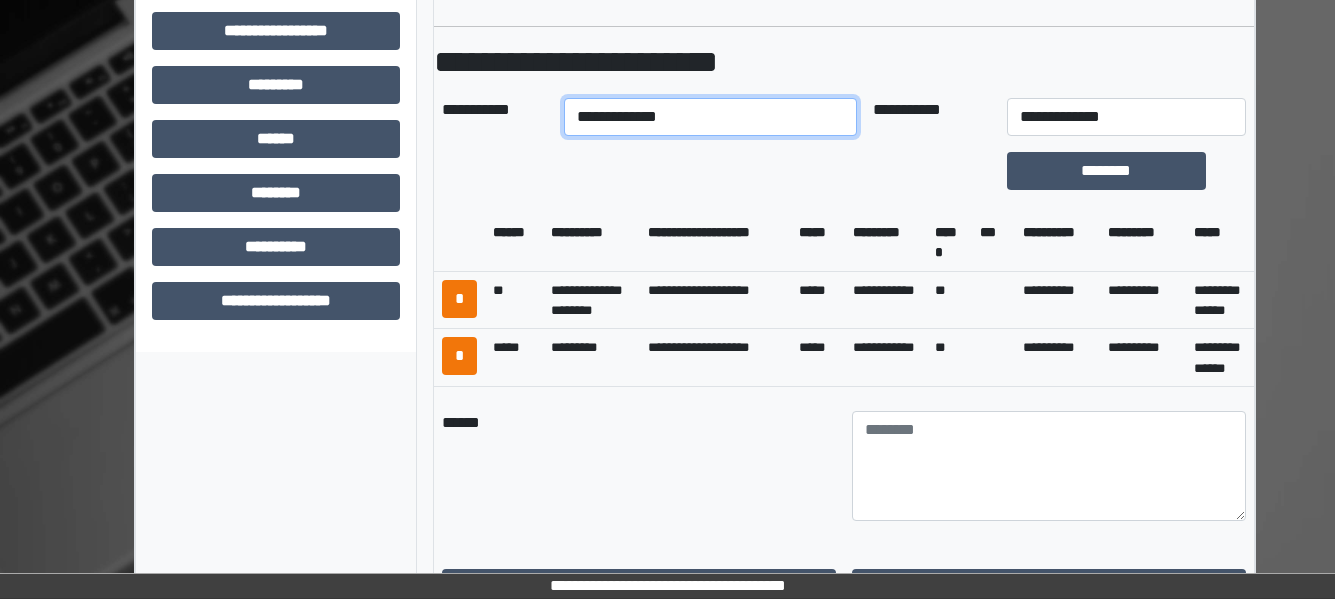 click on "**********" at bounding box center [710, 117] 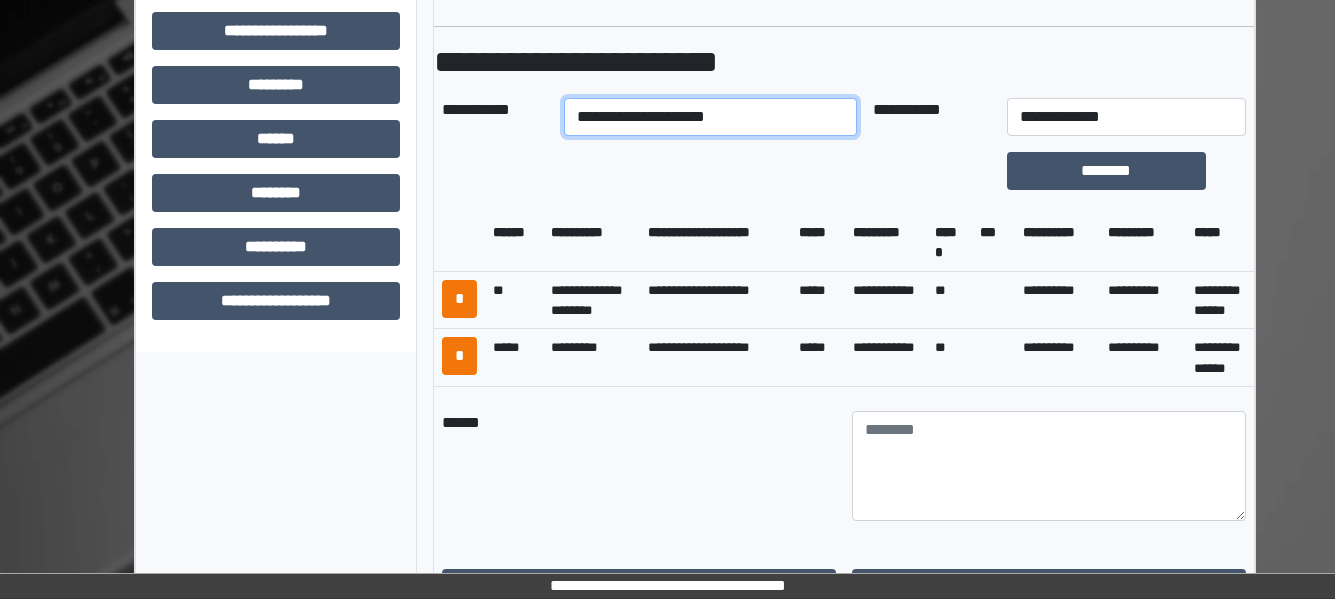 click on "**********" at bounding box center (710, 117) 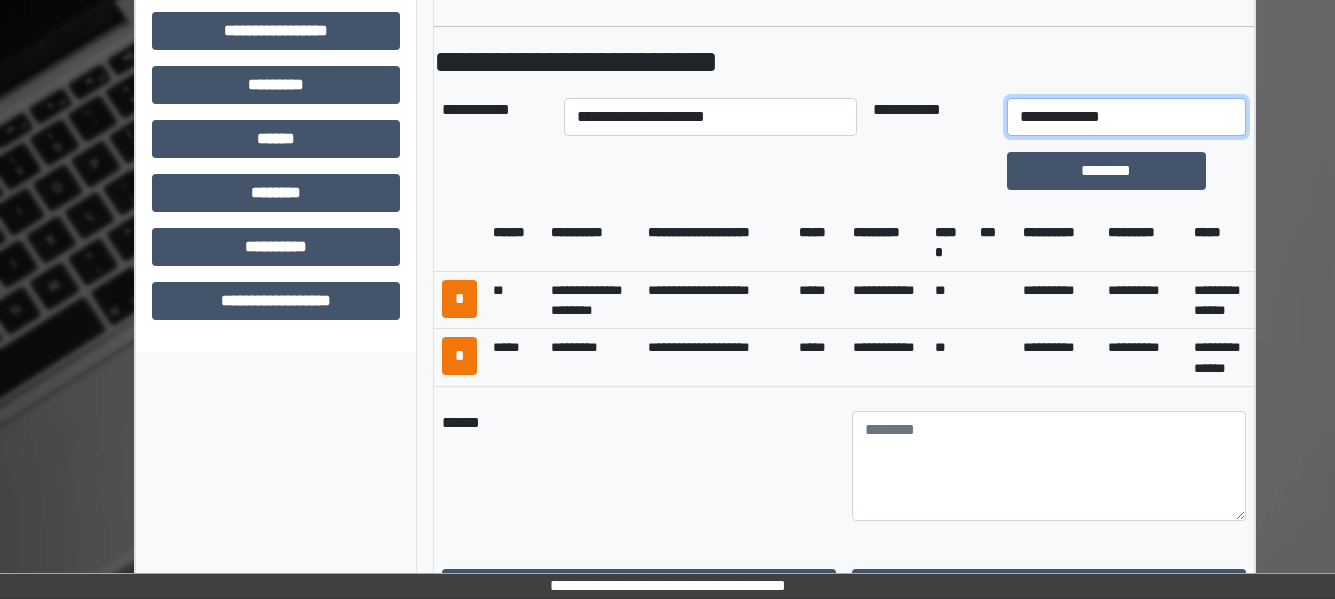 click on "**********" at bounding box center [1126, 117] 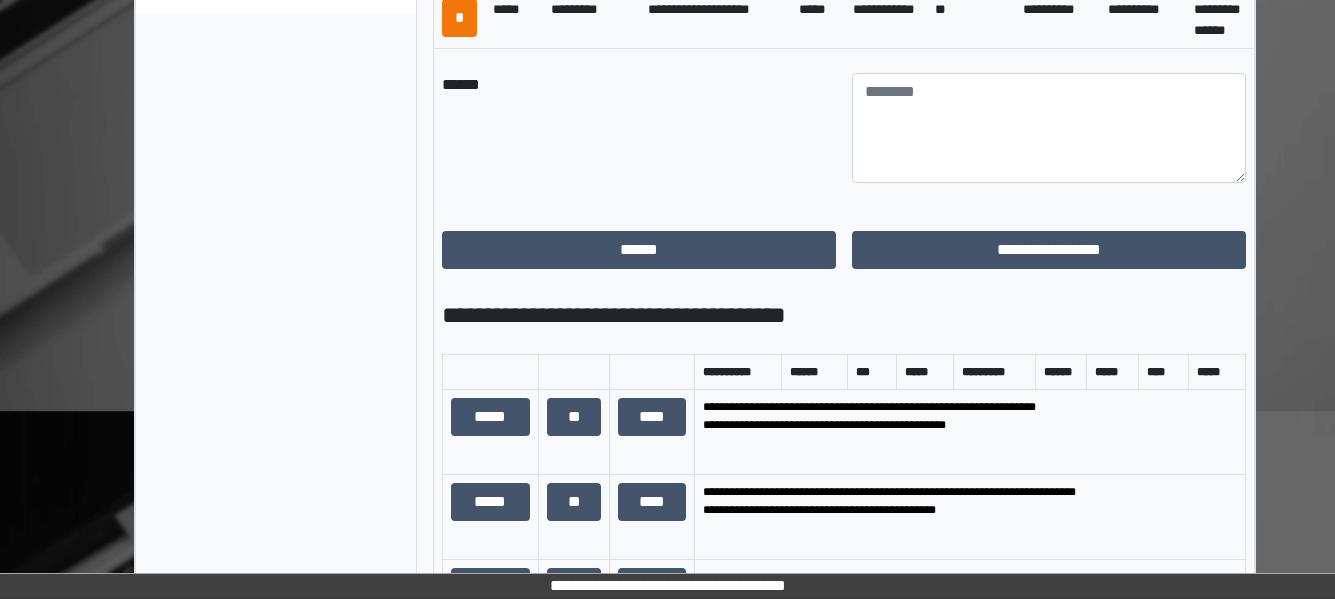 scroll, scrollTop: 1167, scrollLeft: 0, axis: vertical 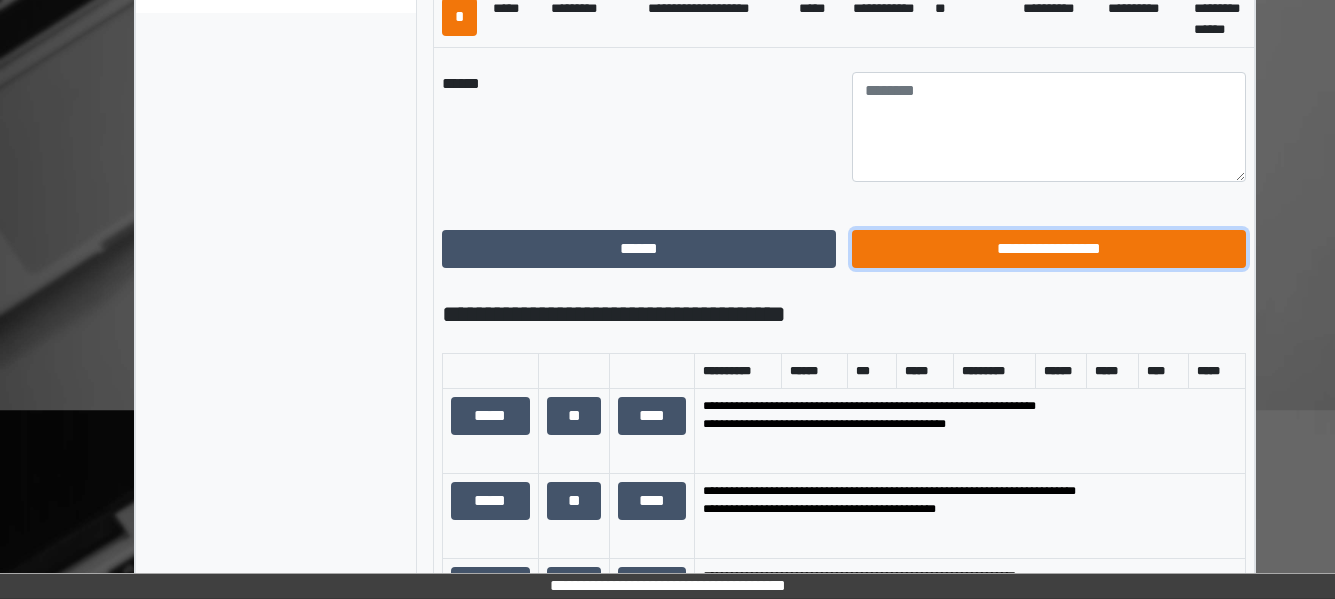 click on "**********" at bounding box center [1049, 249] 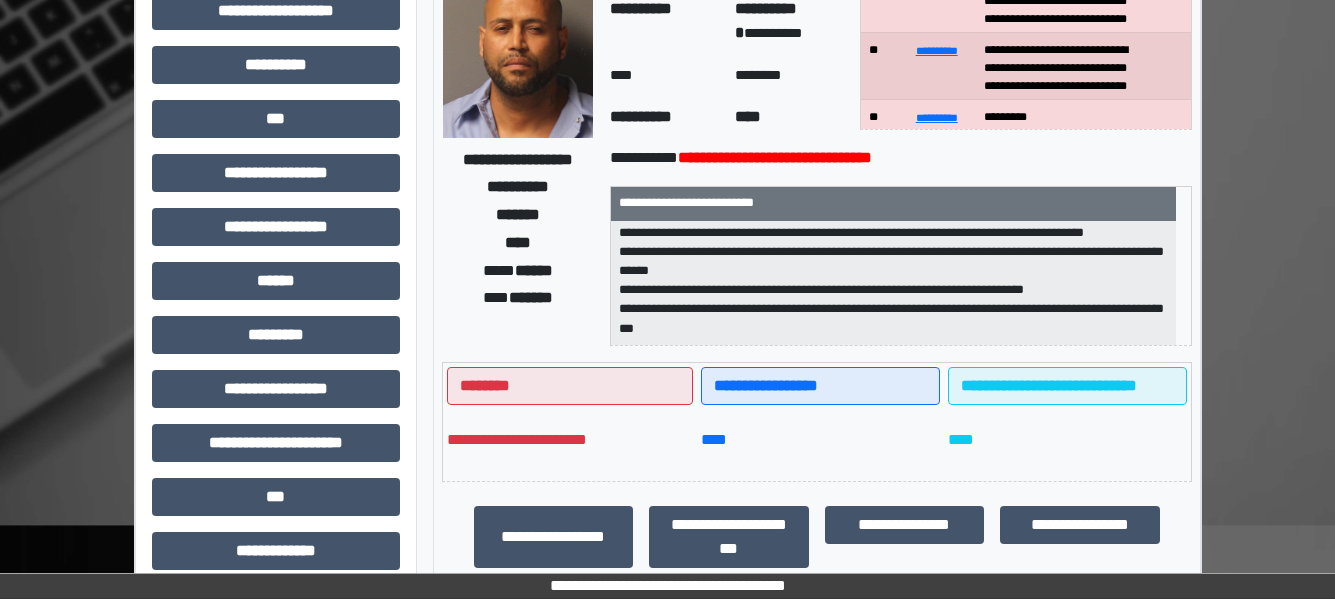scroll, scrollTop: 0, scrollLeft: 0, axis: both 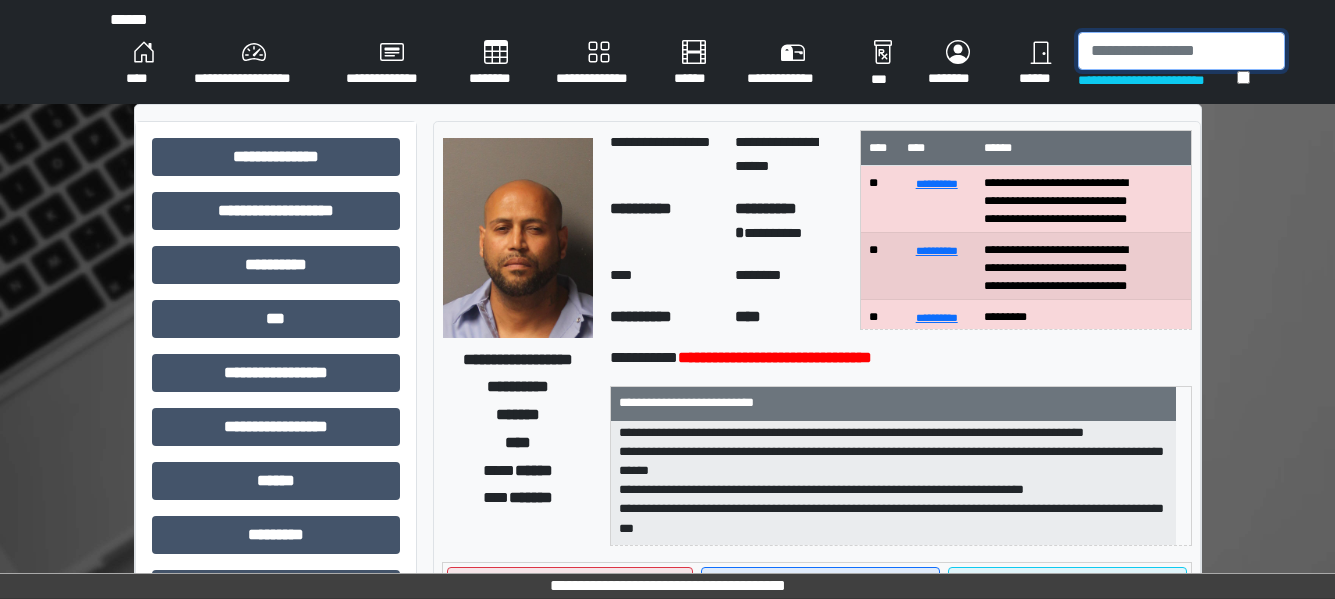 click at bounding box center (1181, 51) 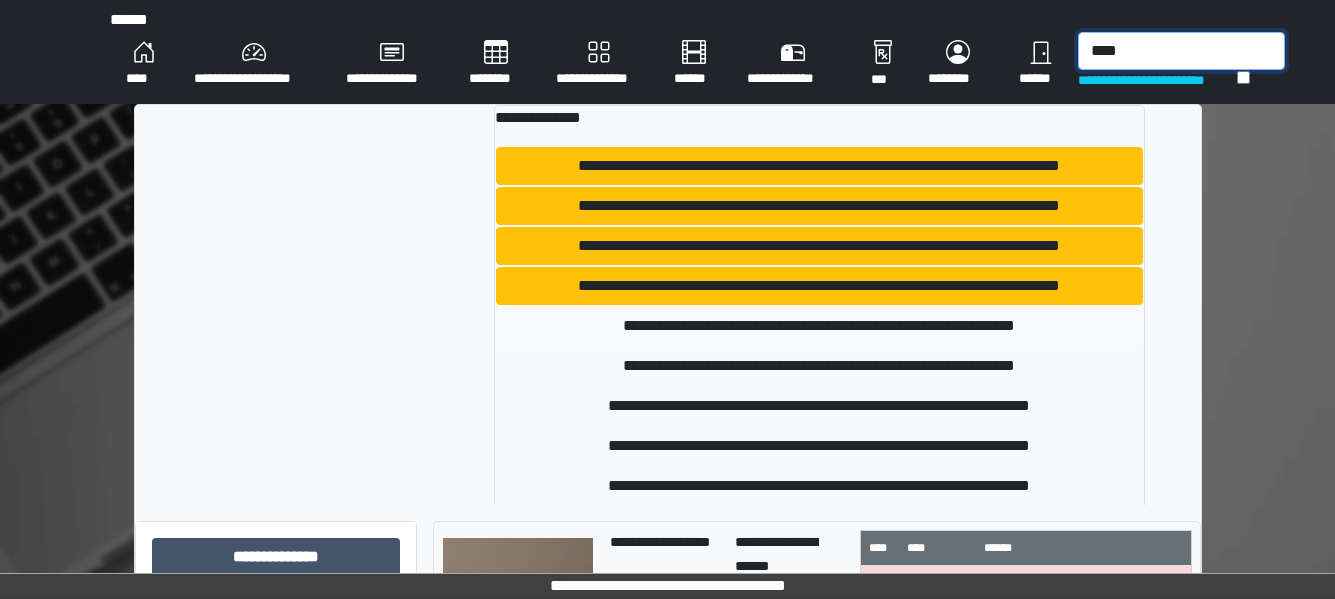 type on "****" 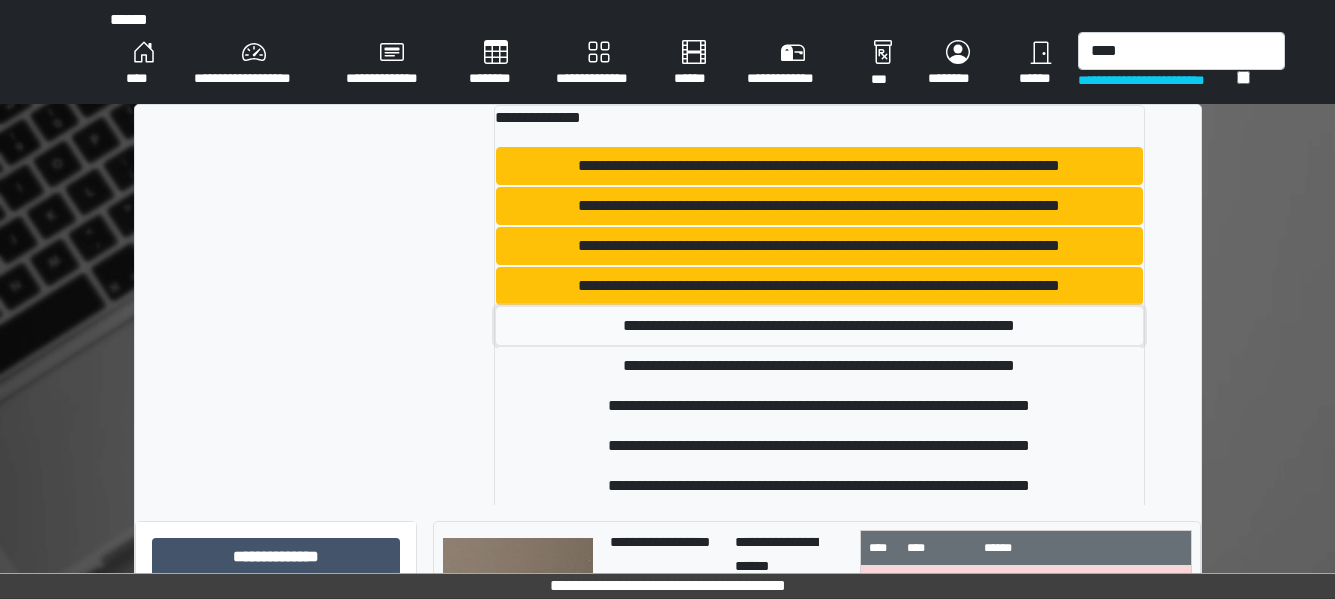 click on "**********" at bounding box center (819, 326) 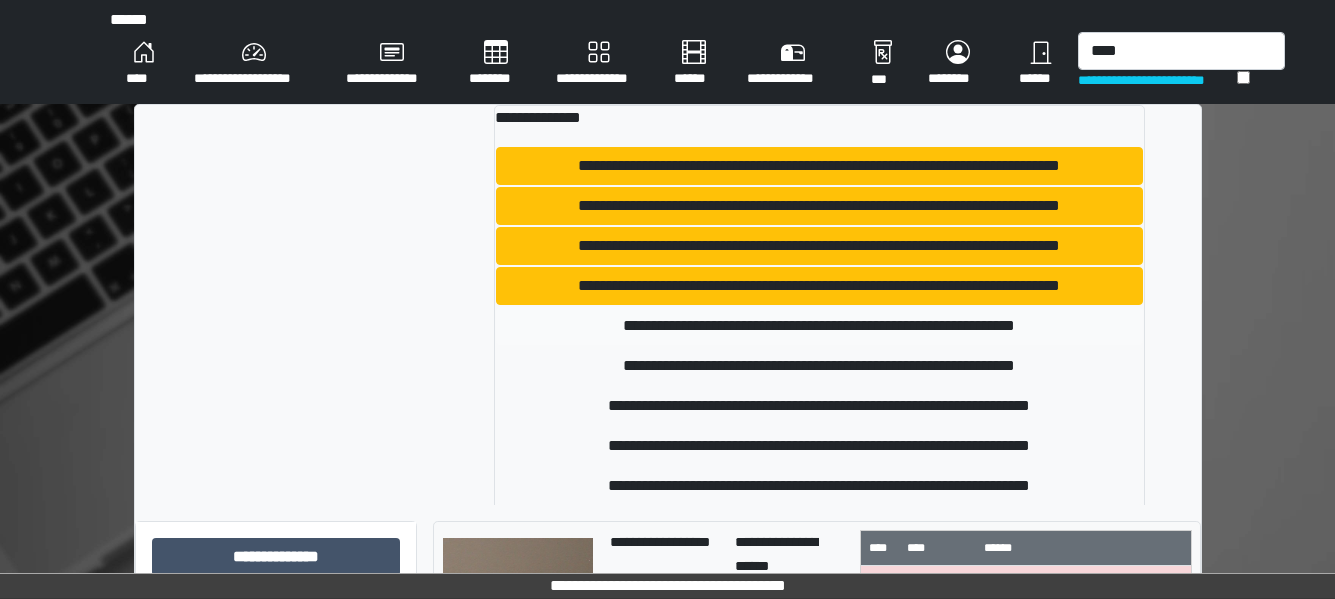 type 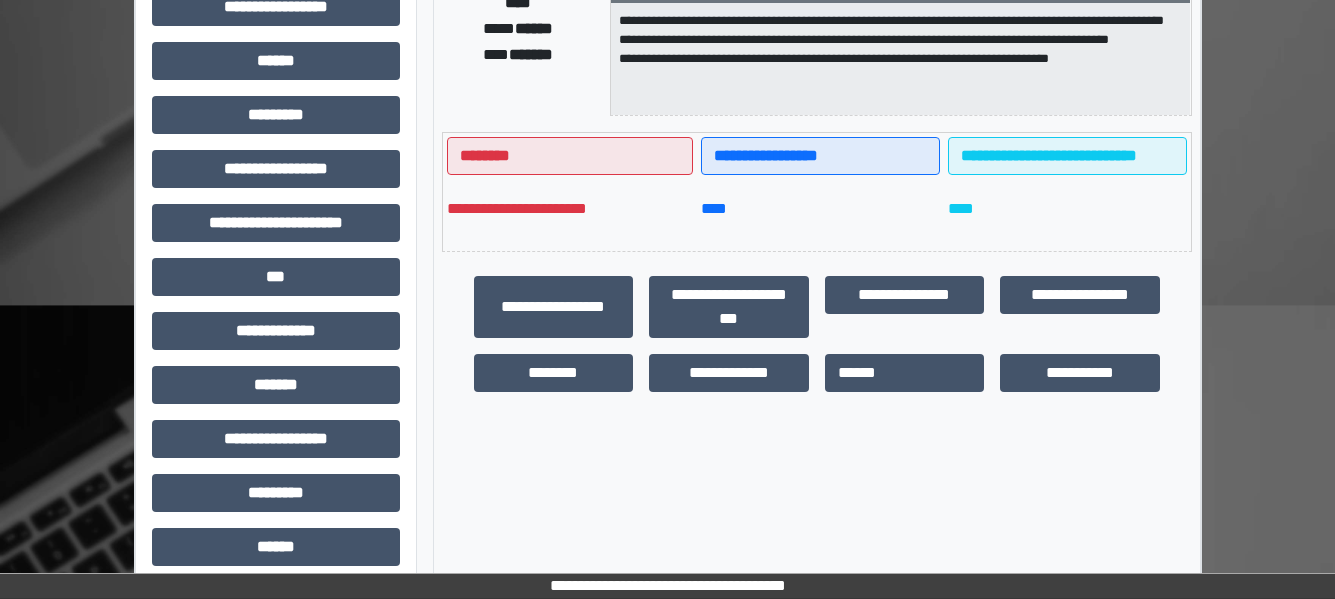 scroll, scrollTop: 421, scrollLeft: 0, axis: vertical 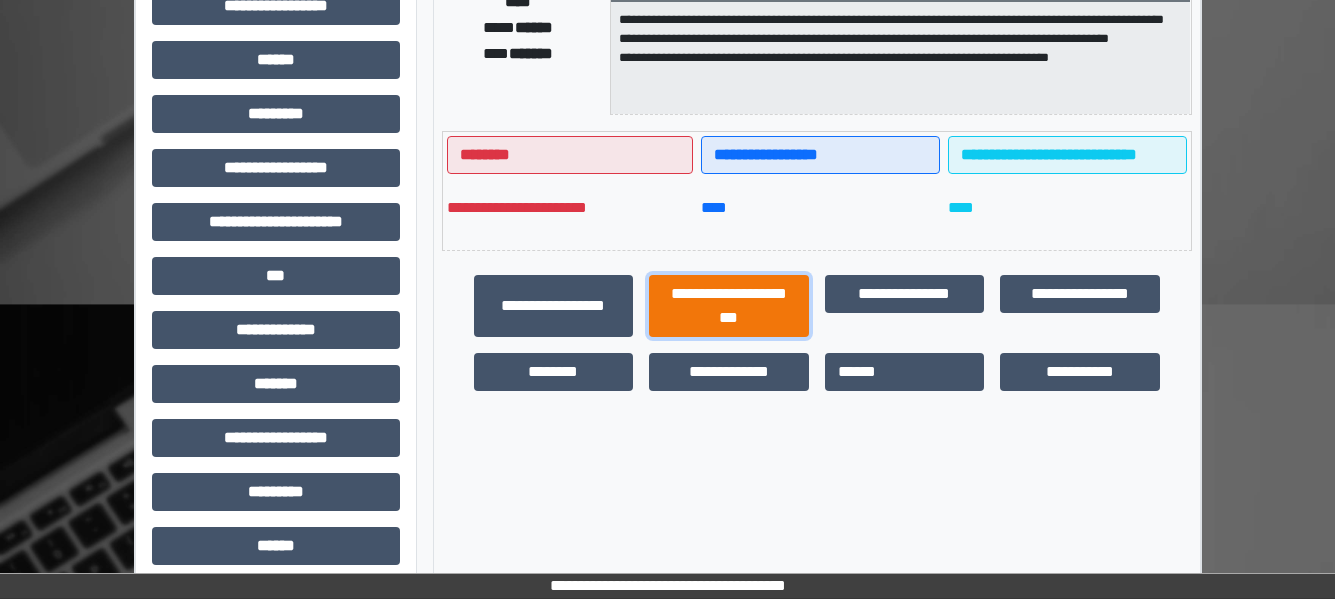 click on "**********" at bounding box center [729, 306] 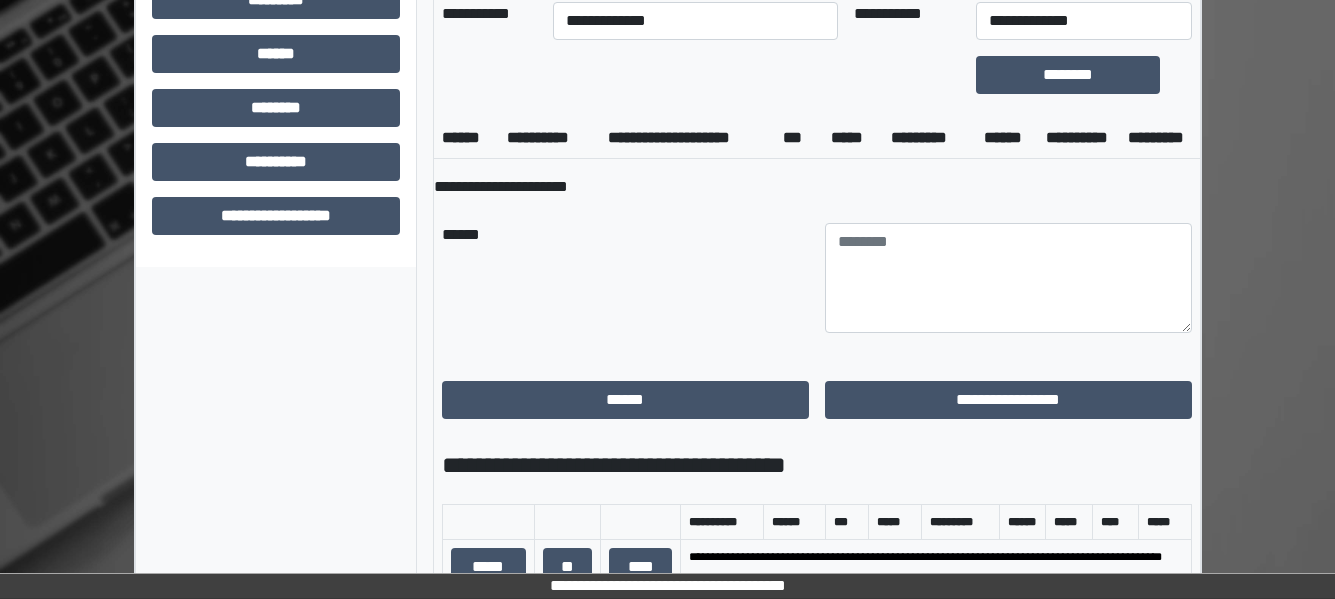 scroll, scrollTop: 914, scrollLeft: 0, axis: vertical 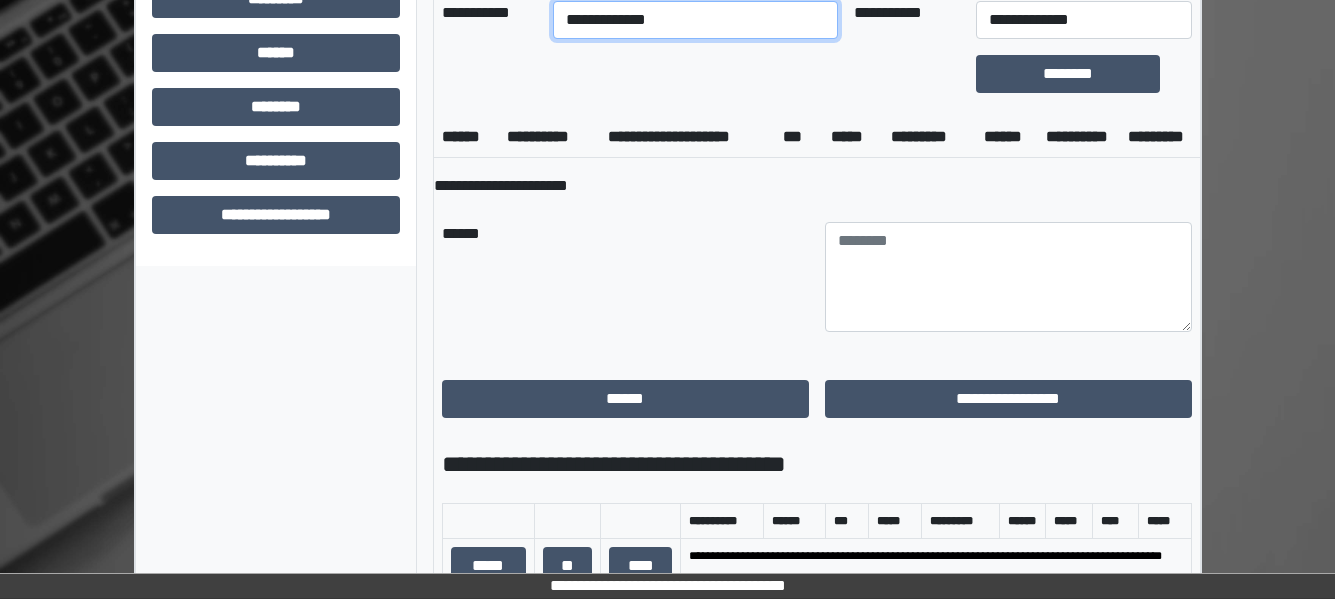 click on "**********" at bounding box center (695, 20) 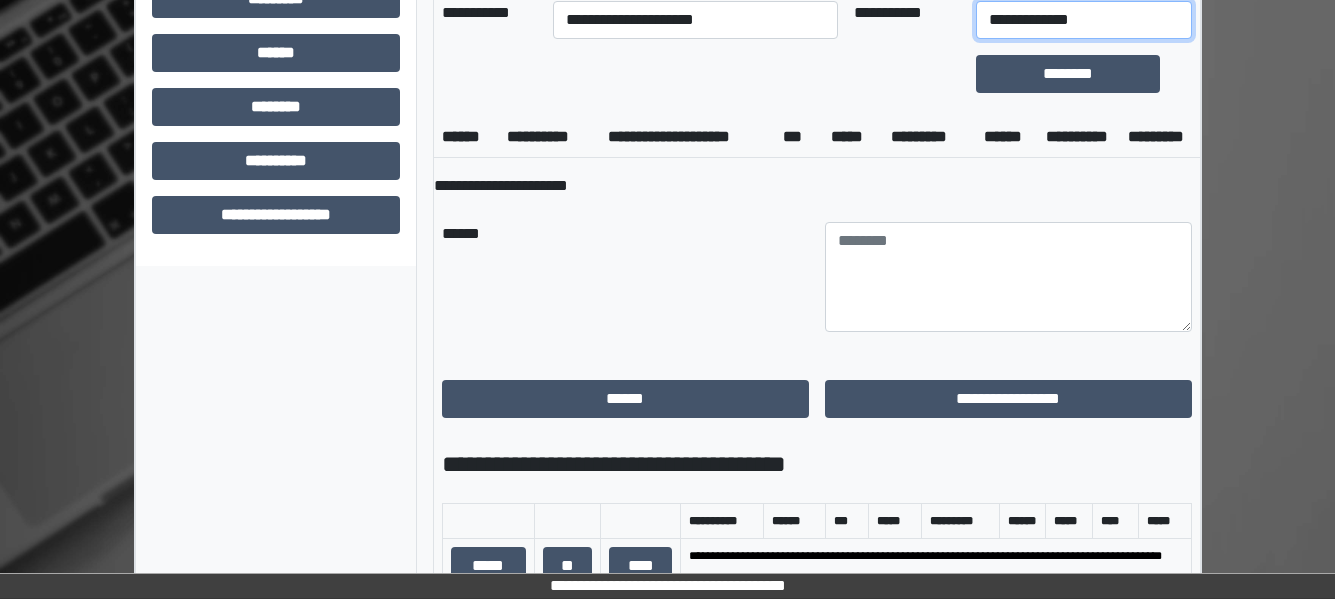click on "**********" at bounding box center [1084, 20] 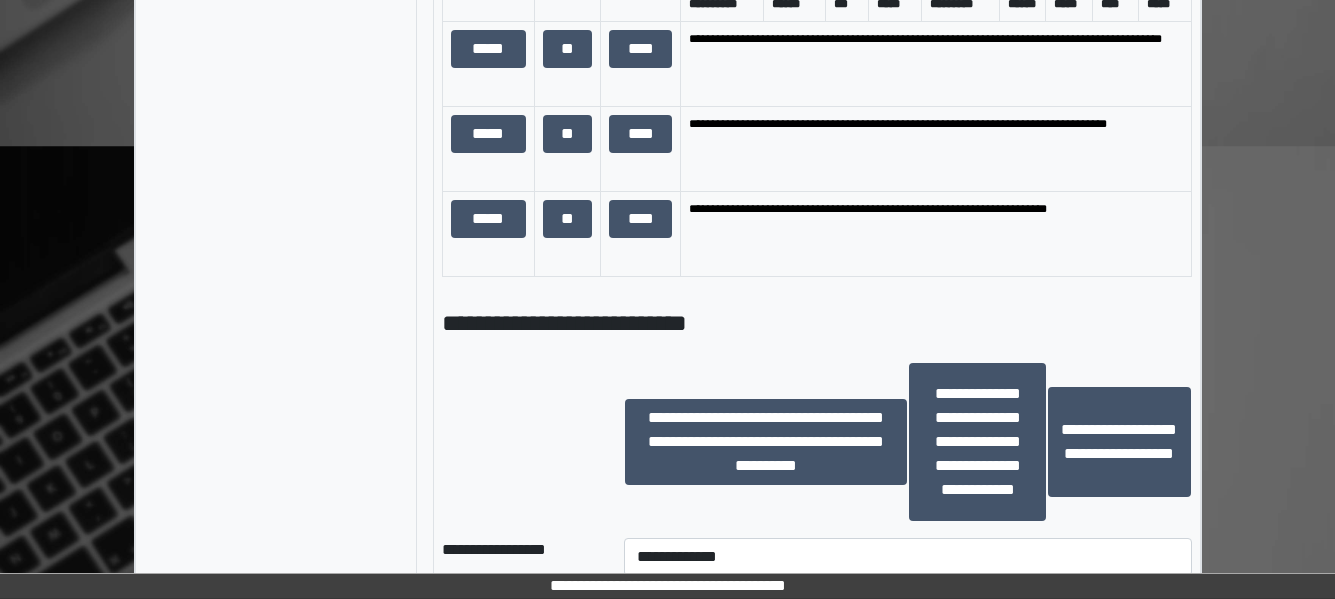scroll, scrollTop: 1432, scrollLeft: 0, axis: vertical 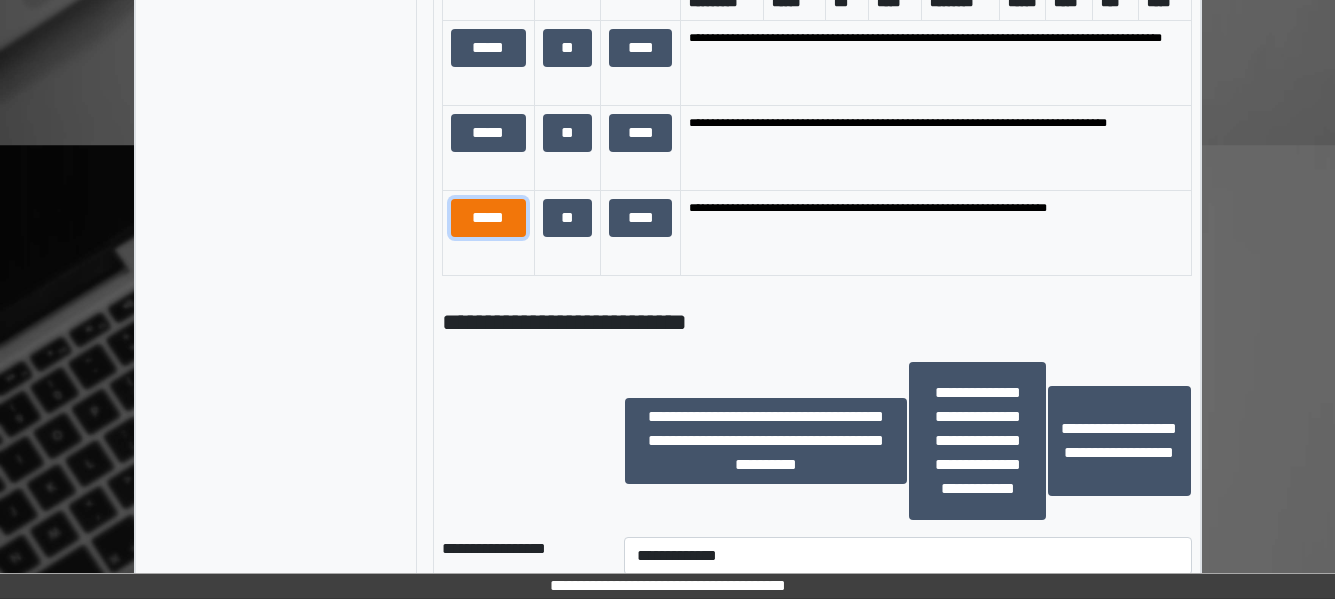 click on "*****" at bounding box center [488, 218] 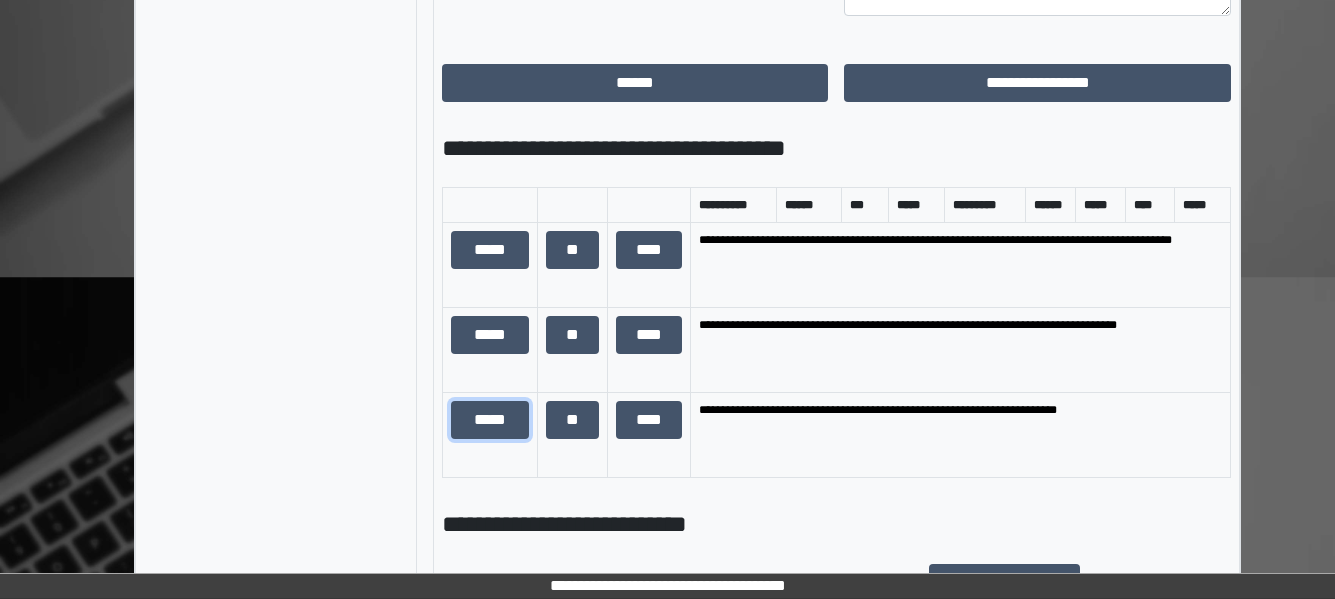 scroll, scrollTop: 1302, scrollLeft: 0, axis: vertical 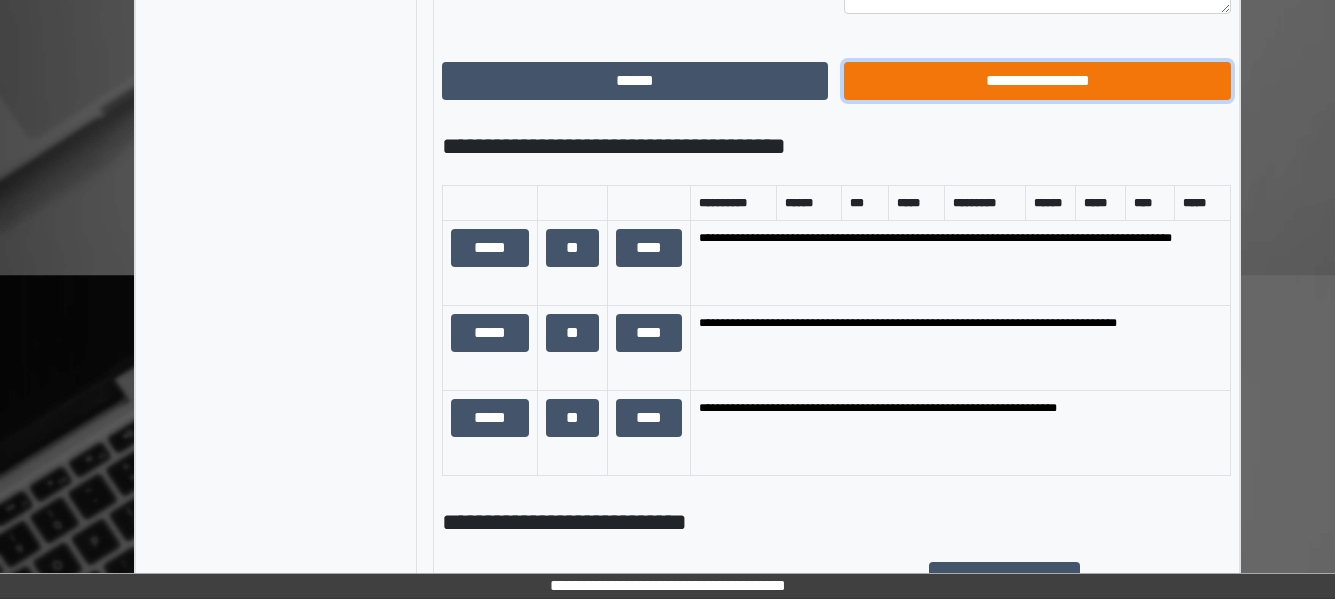 click on "**********" at bounding box center (1037, 81) 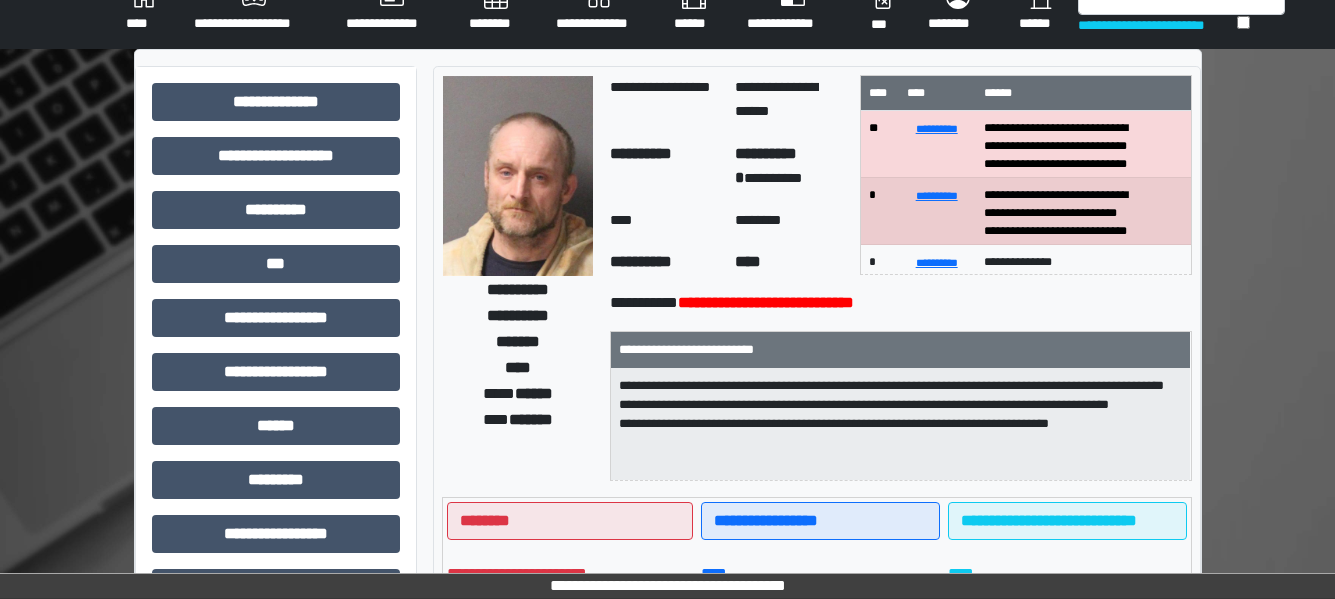 scroll, scrollTop: 0, scrollLeft: 0, axis: both 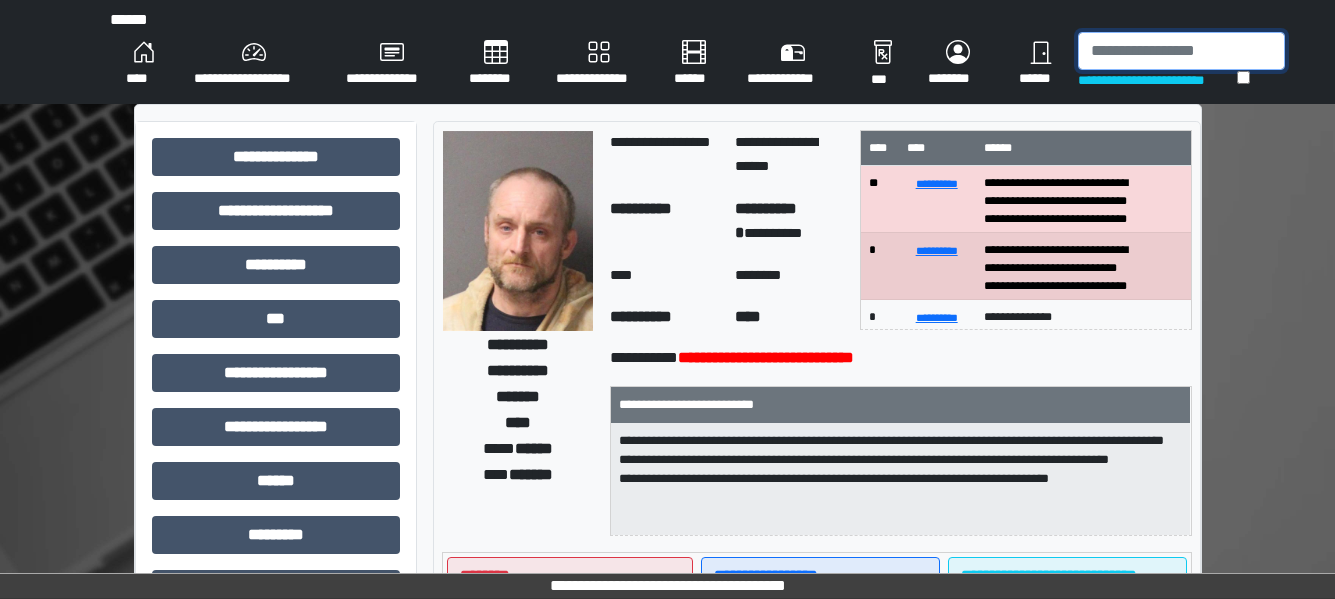 click at bounding box center [1181, 51] 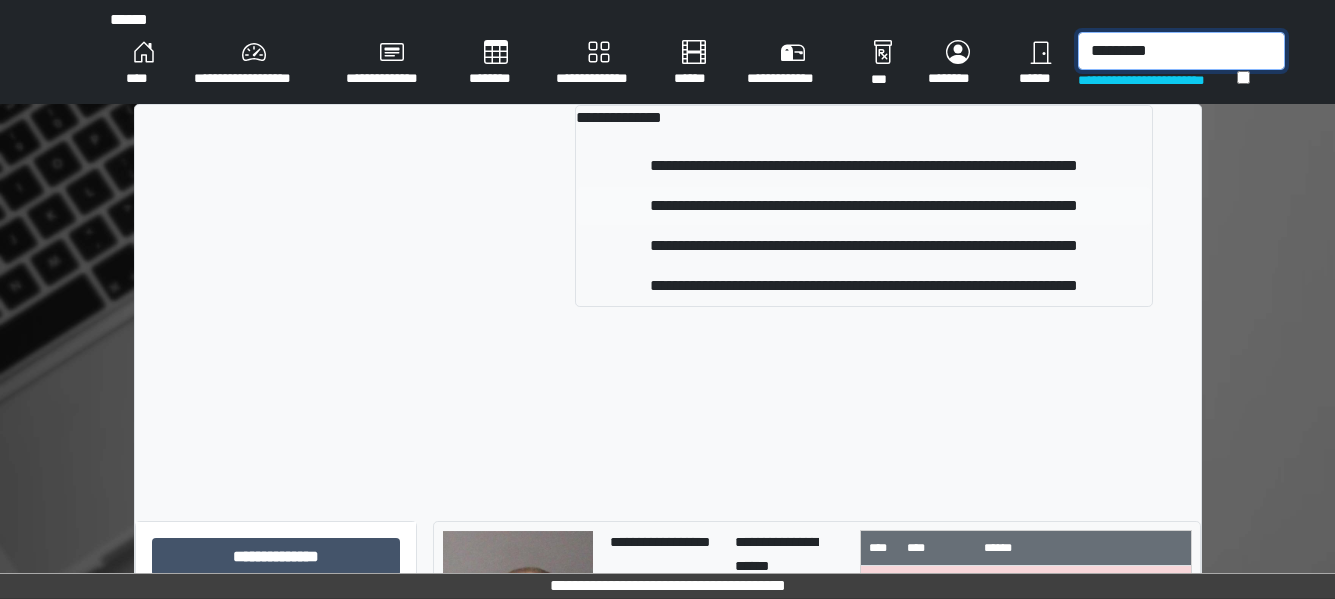 type on "*********" 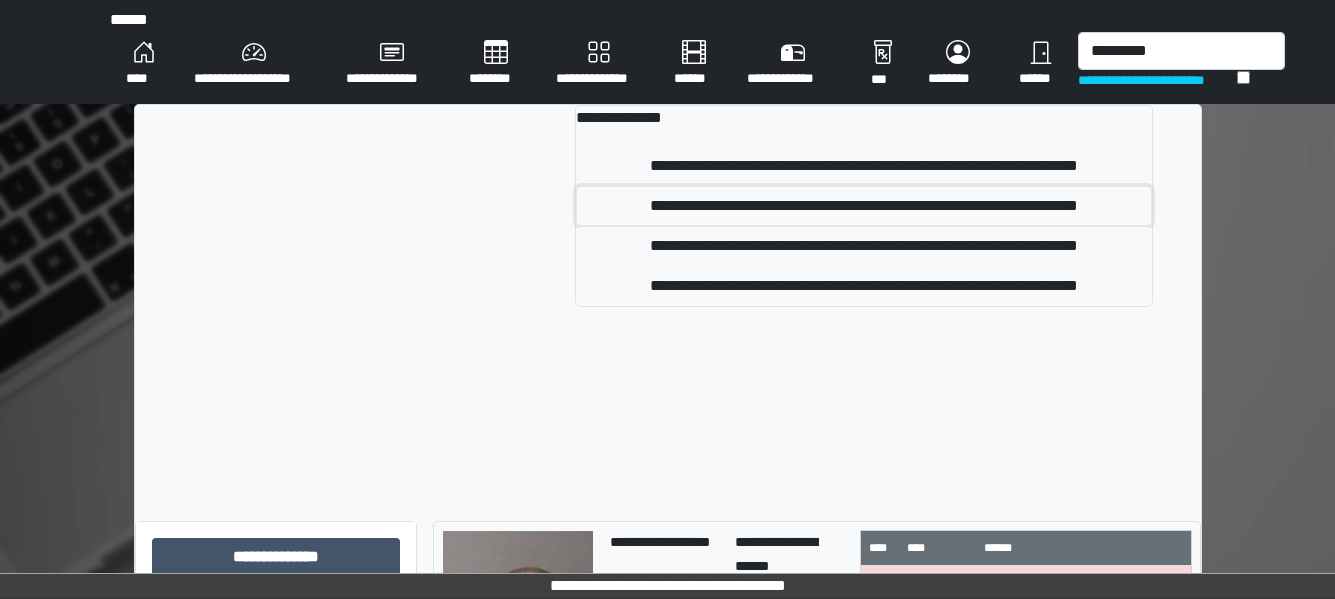 click on "**********" at bounding box center [863, 206] 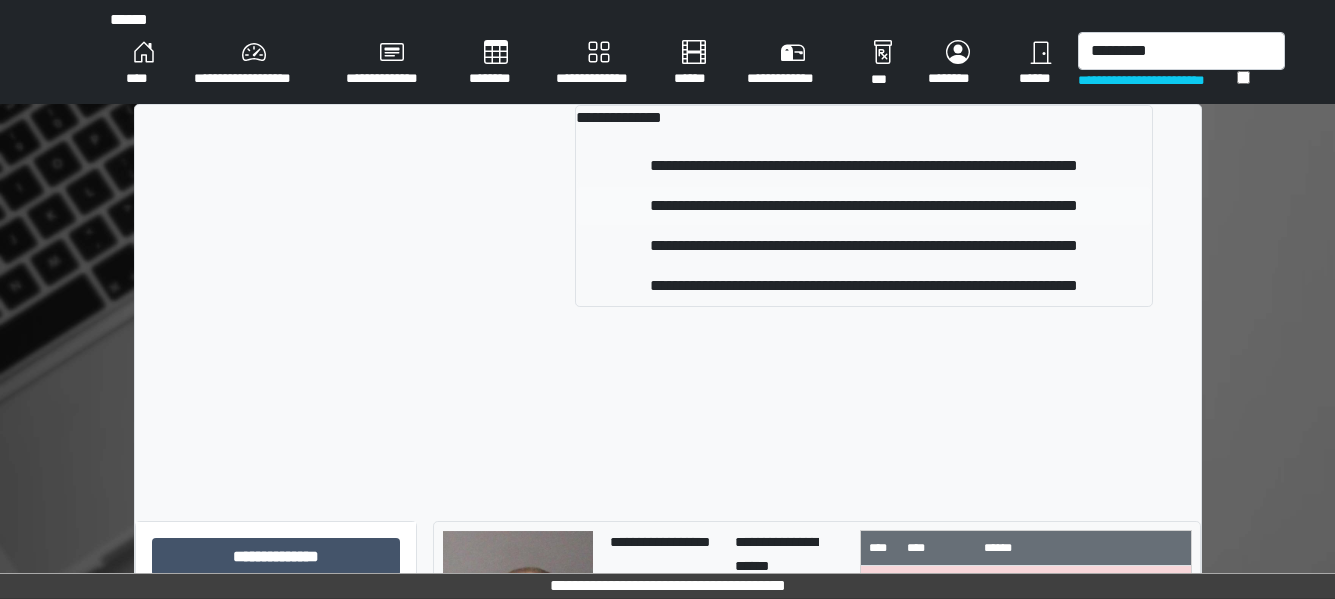 type 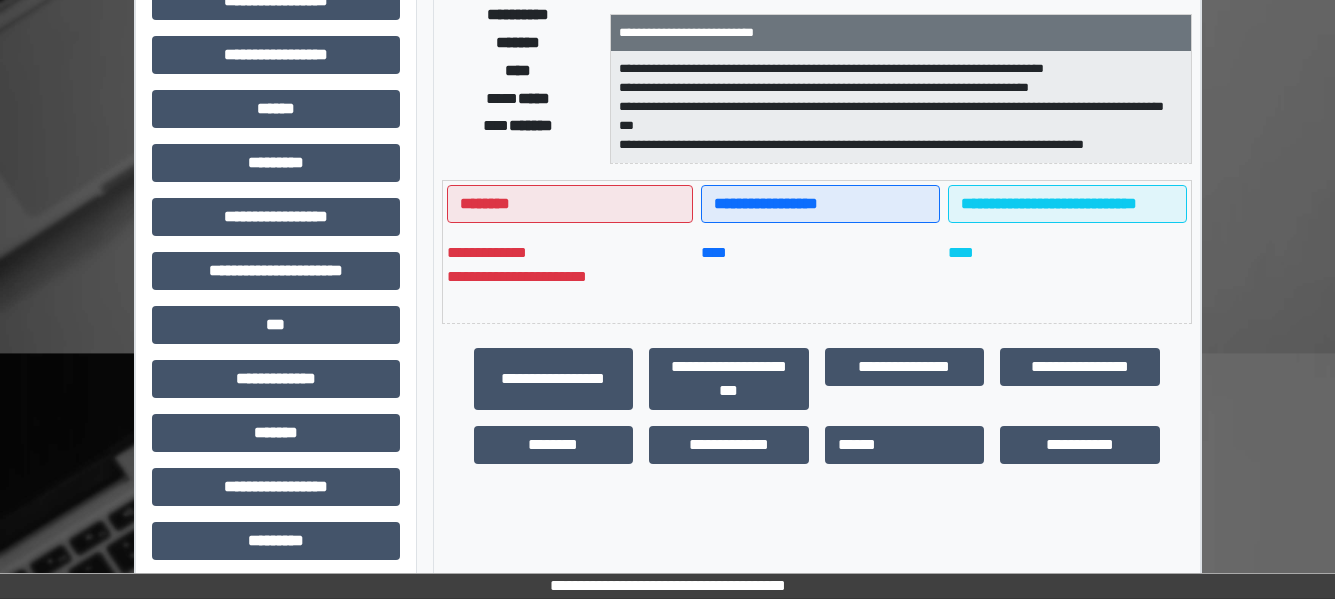 scroll, scrollTop: 373, scrollLeft: 0, axis: vertical 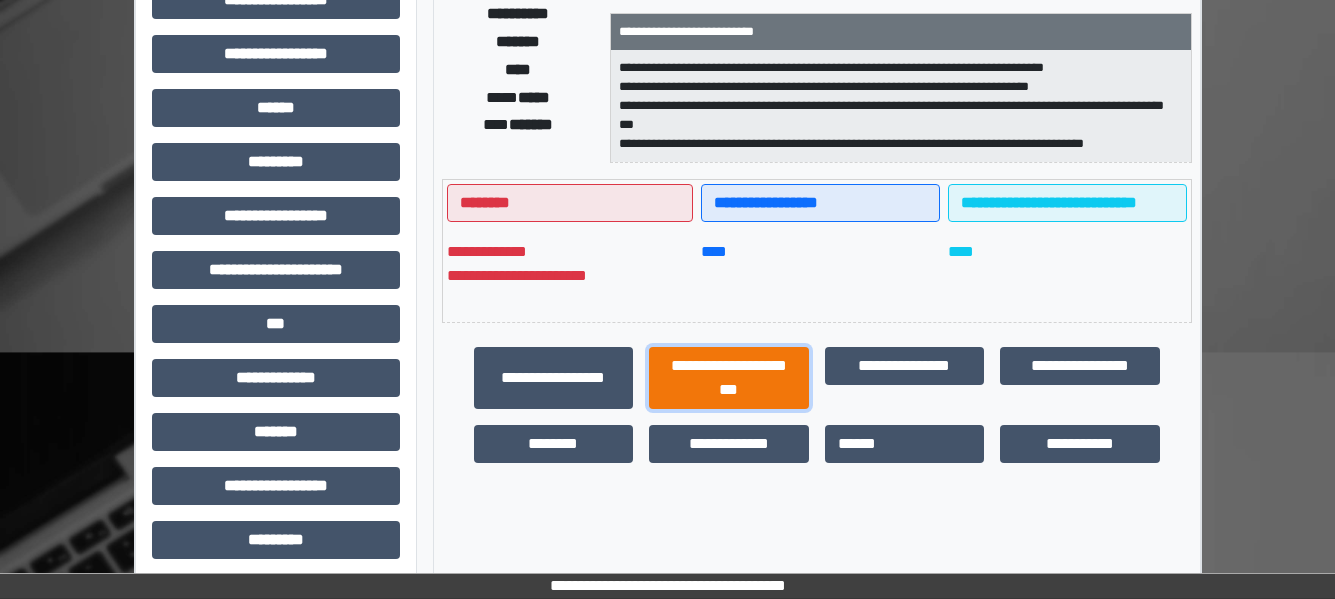 click on "**********" at bounding box center [729, 378] 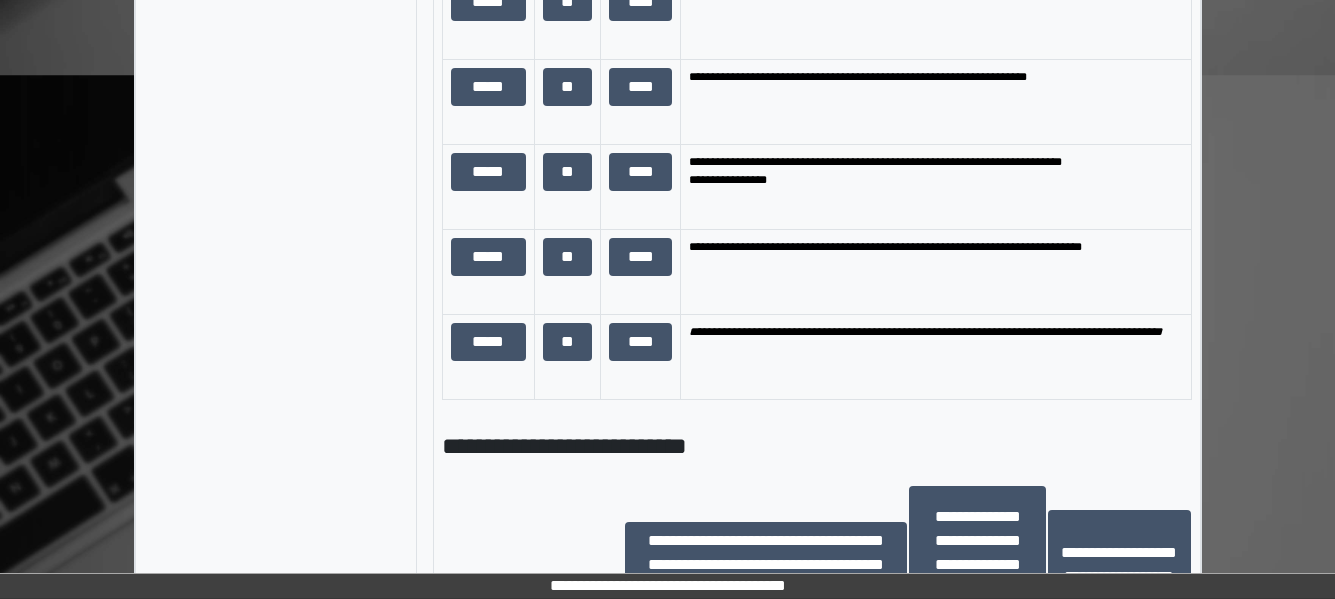 scroll, scrollTop: 1503, scrollLeft: 0, axis: vertical 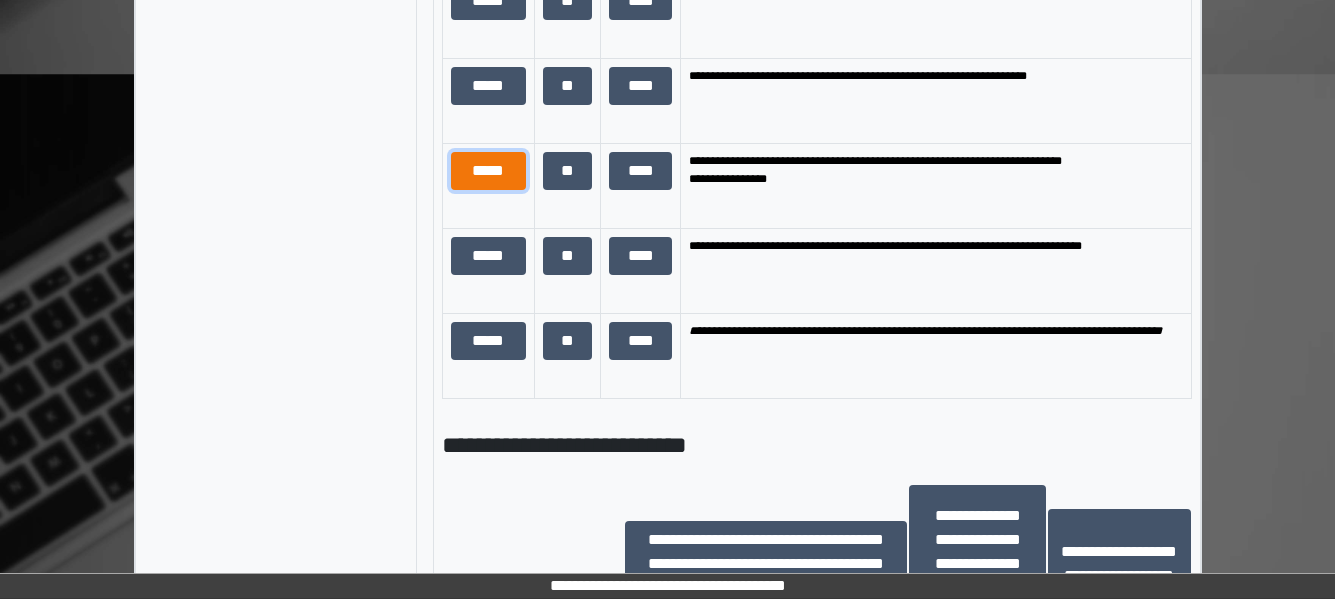 click on "*****" at bounding box center [488, 171] 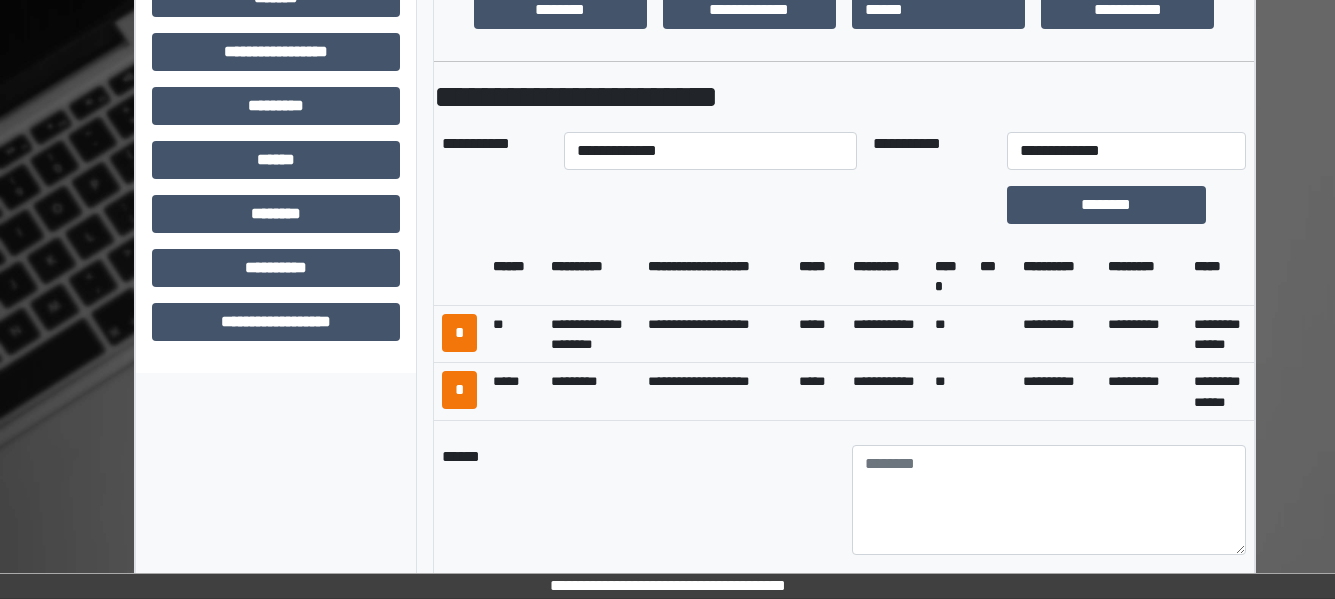 scroll, scrollTop: 804, scrollLeft: 0, axis: vertical 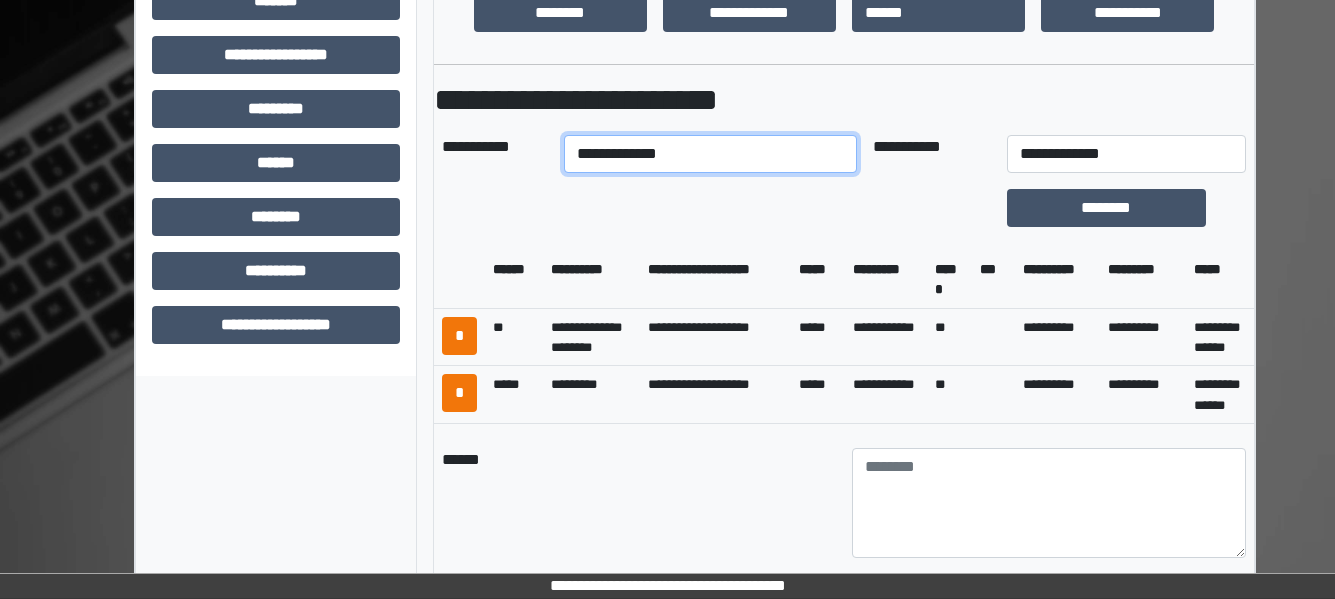 click on "**********" at bounding box center (710, 154) 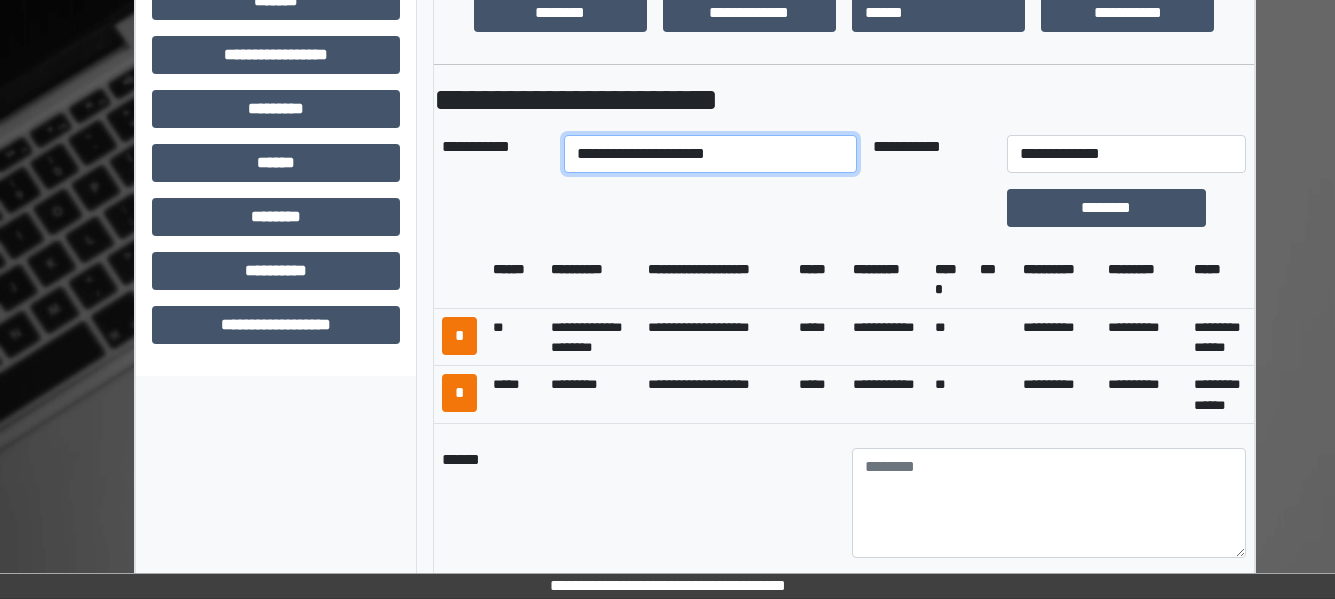 click on "**********" at bounding box center [710, 154] 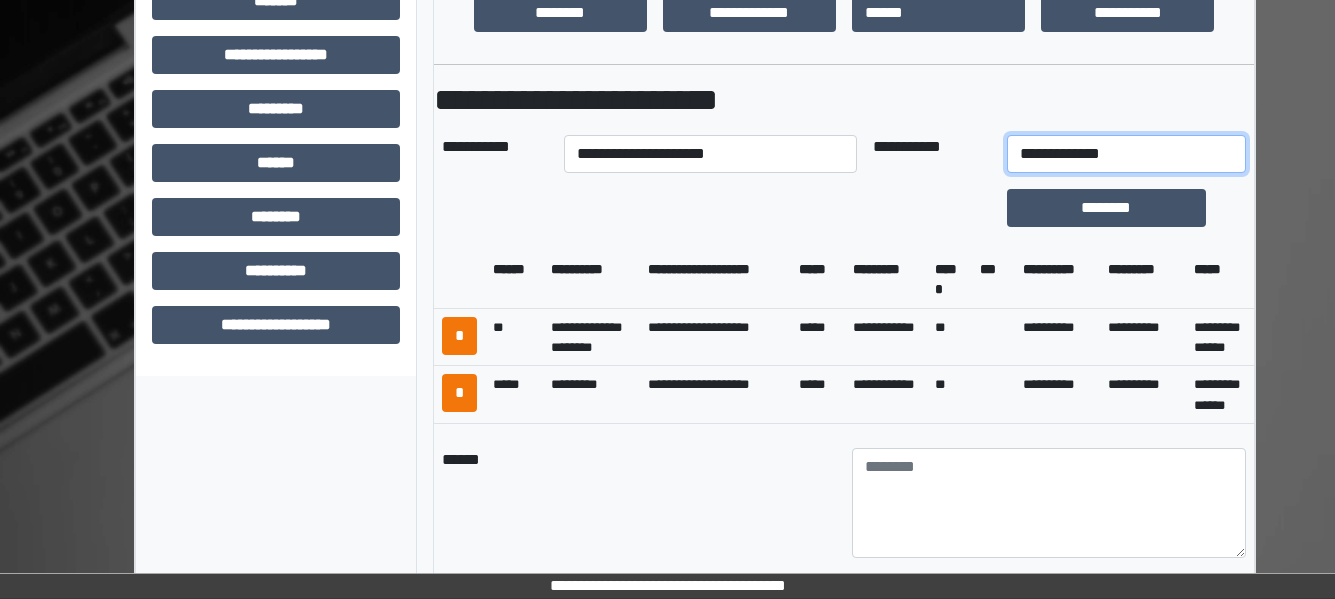 click on "**********" at bounding box center (1126, 154) 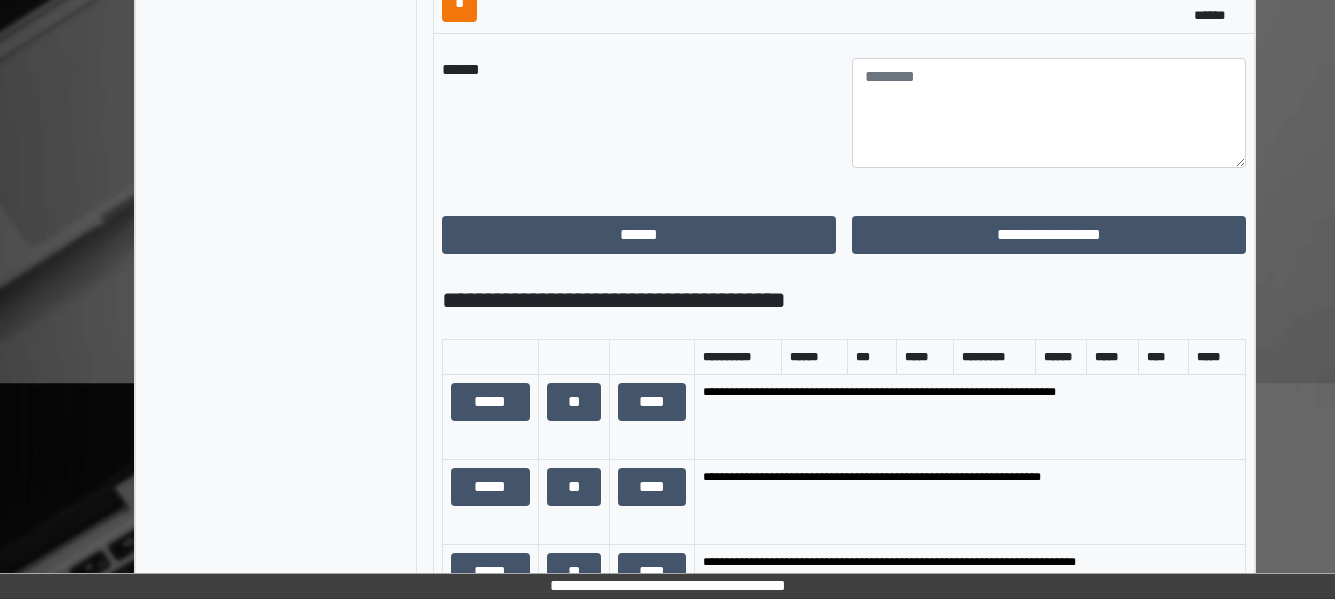 scroll, scrollTop: 1196, scrollLeft: 0, axis: vertical 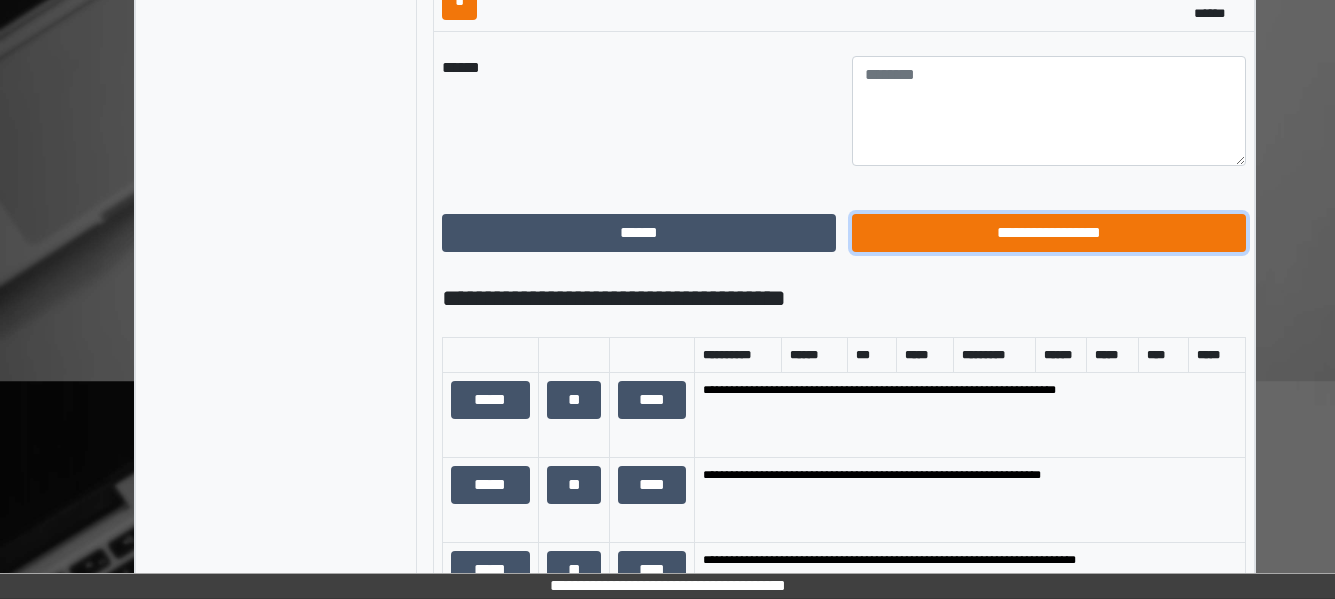 click on "**********" at bounding box center [1049, 233] 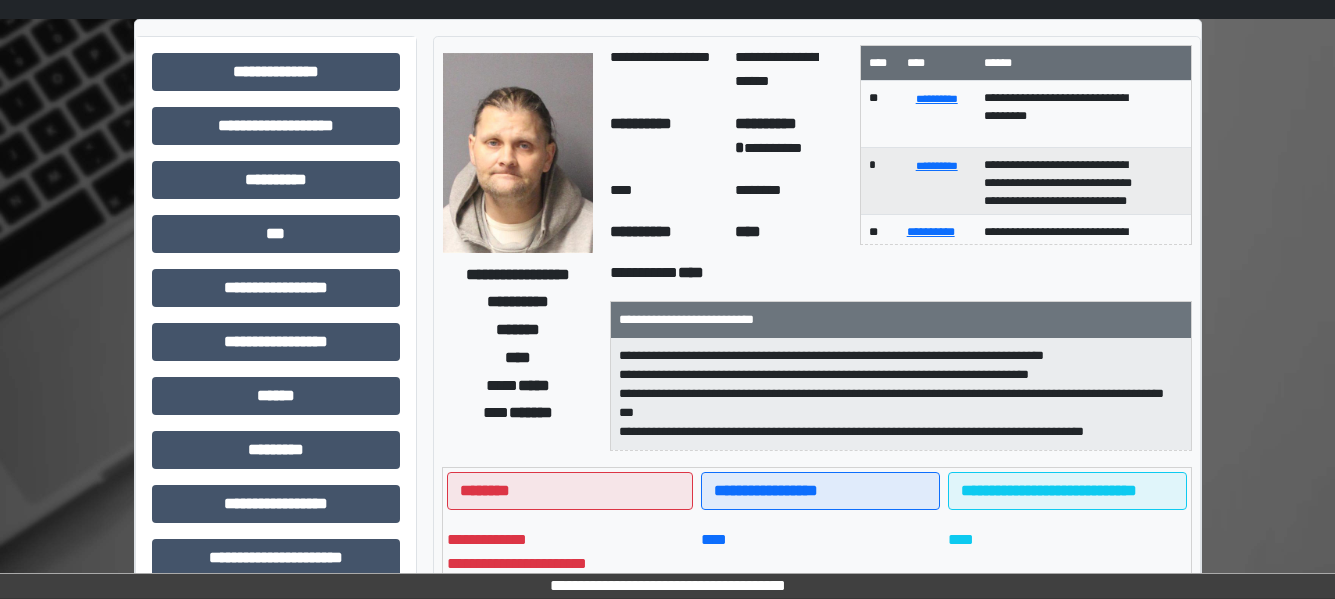 scroll, scrollTop: 0, scrollLeft: 0, axis: both 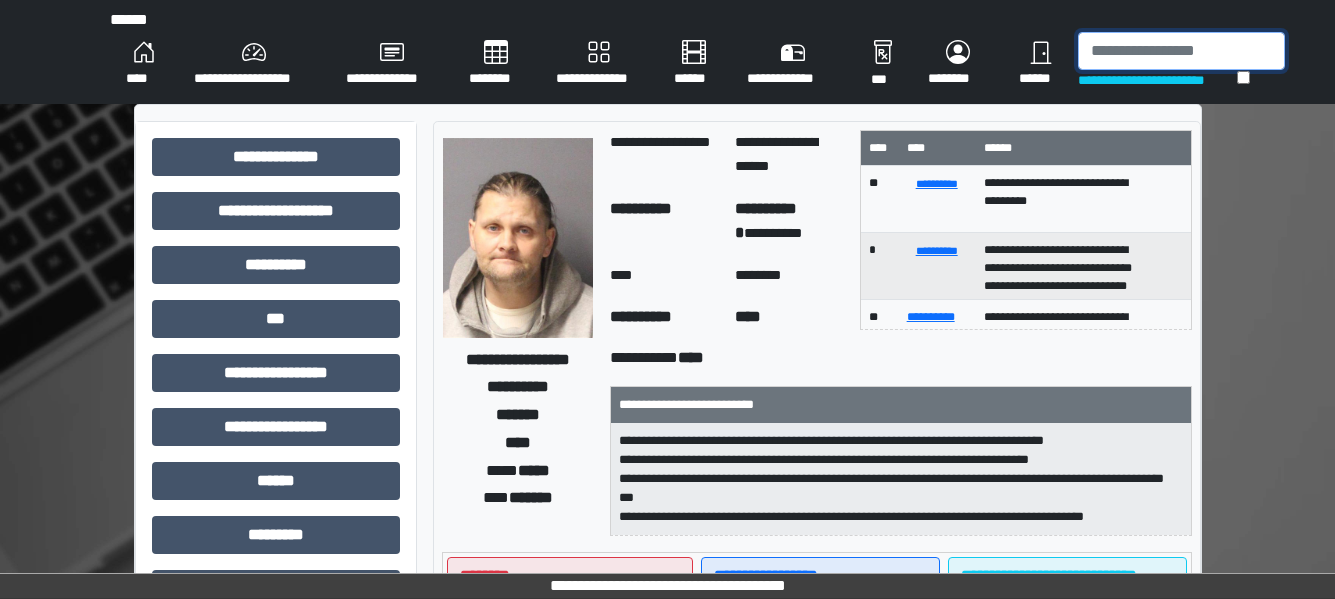 click at bounding box center (1181, 51) 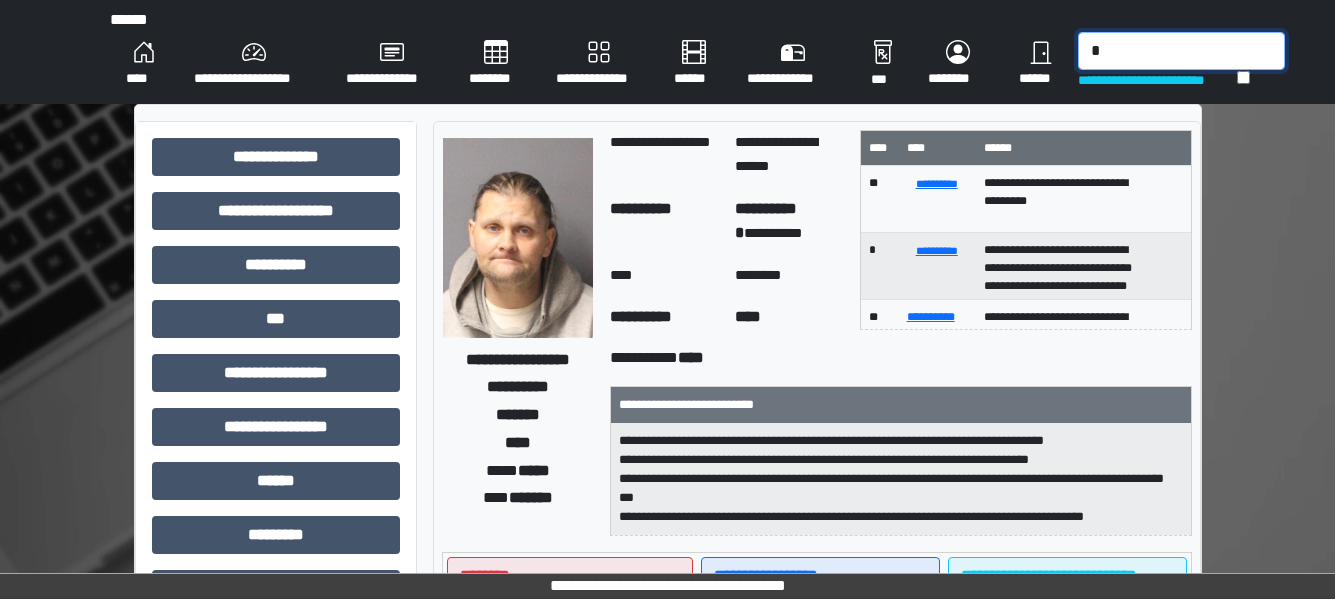 click on "*" at bounding box center [1181, 51] 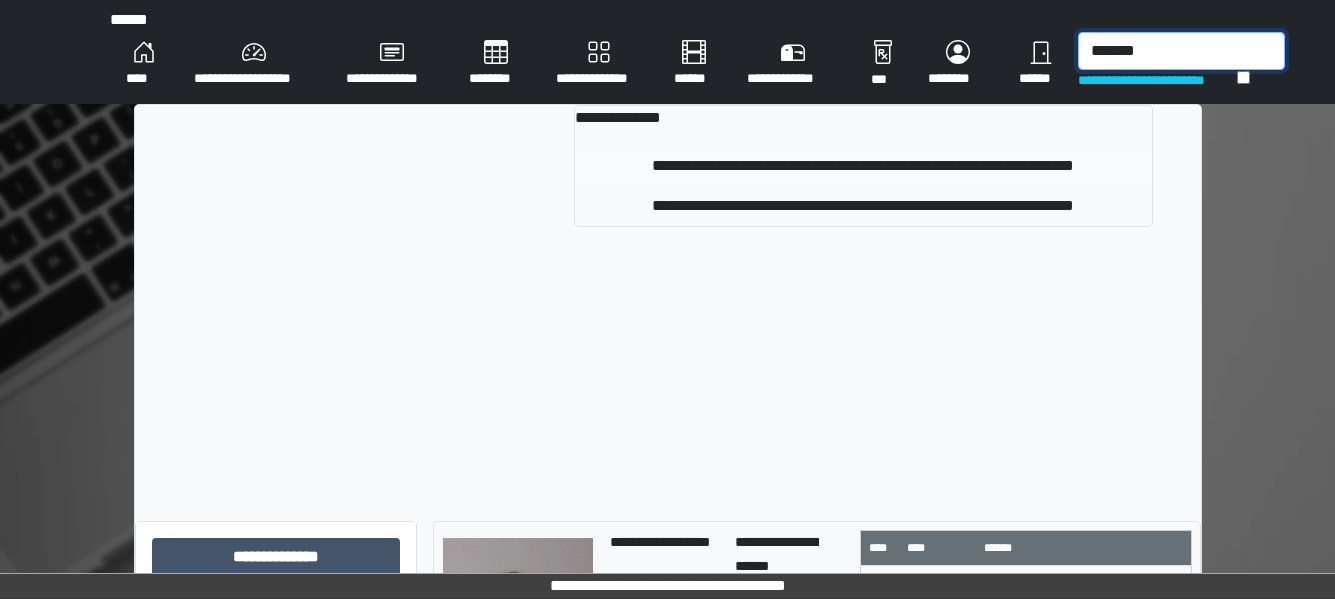 type on "*******" 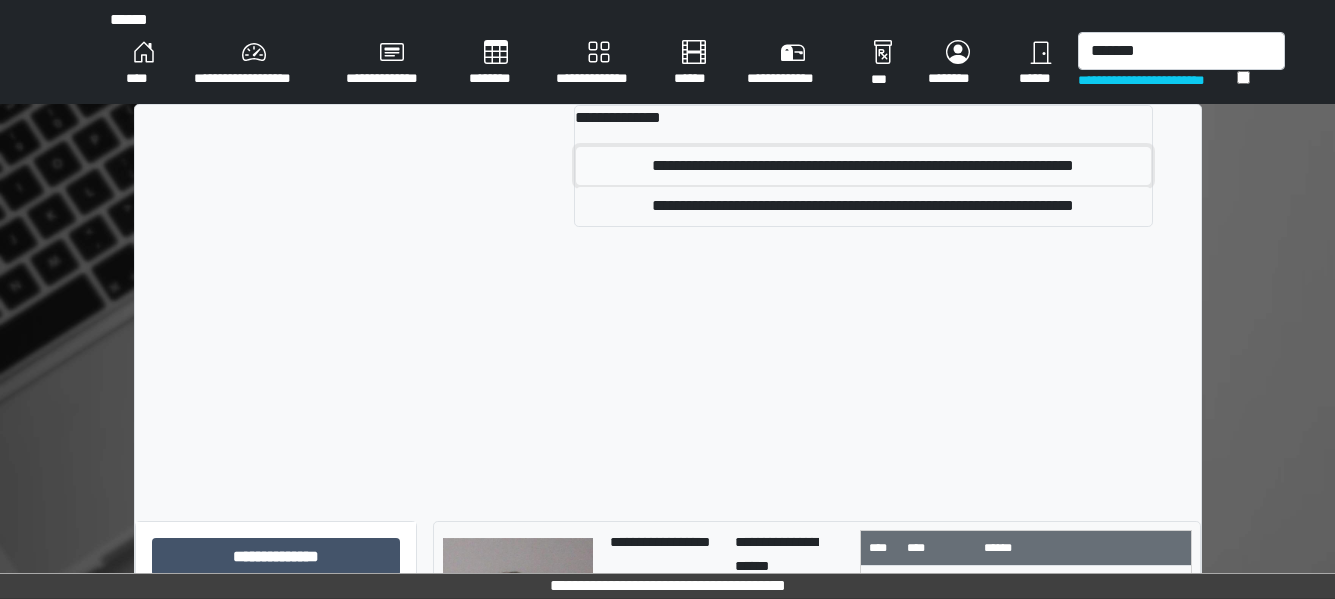 click on "**********" at bounding box center (863, 166) 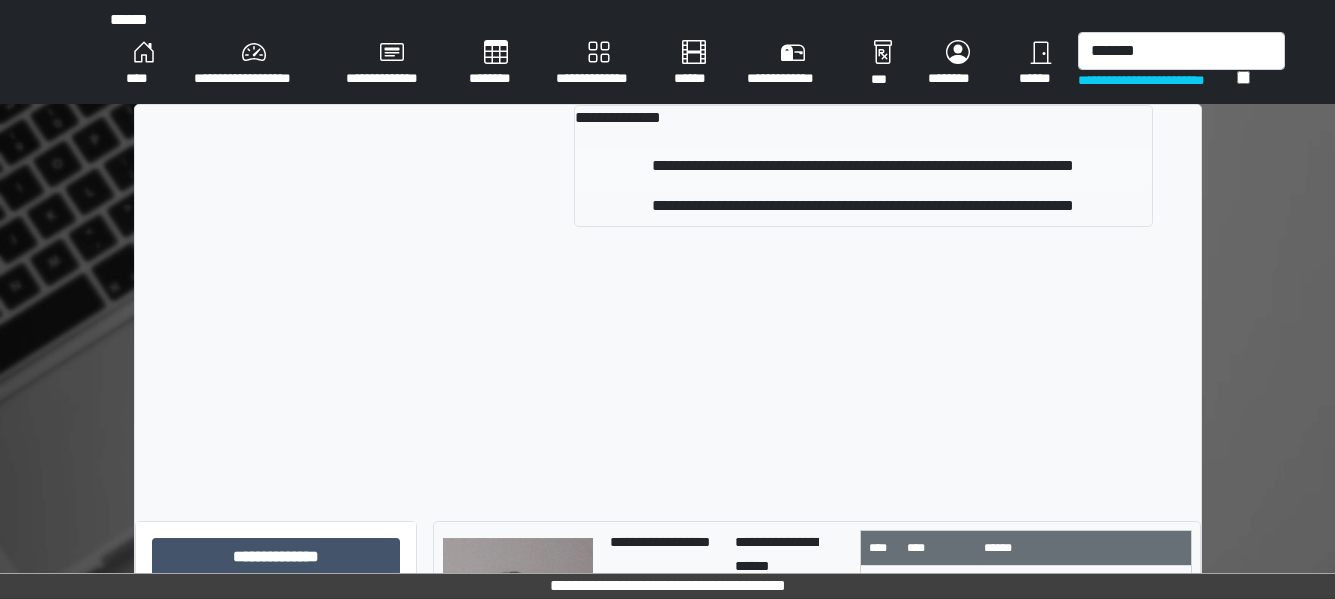 type 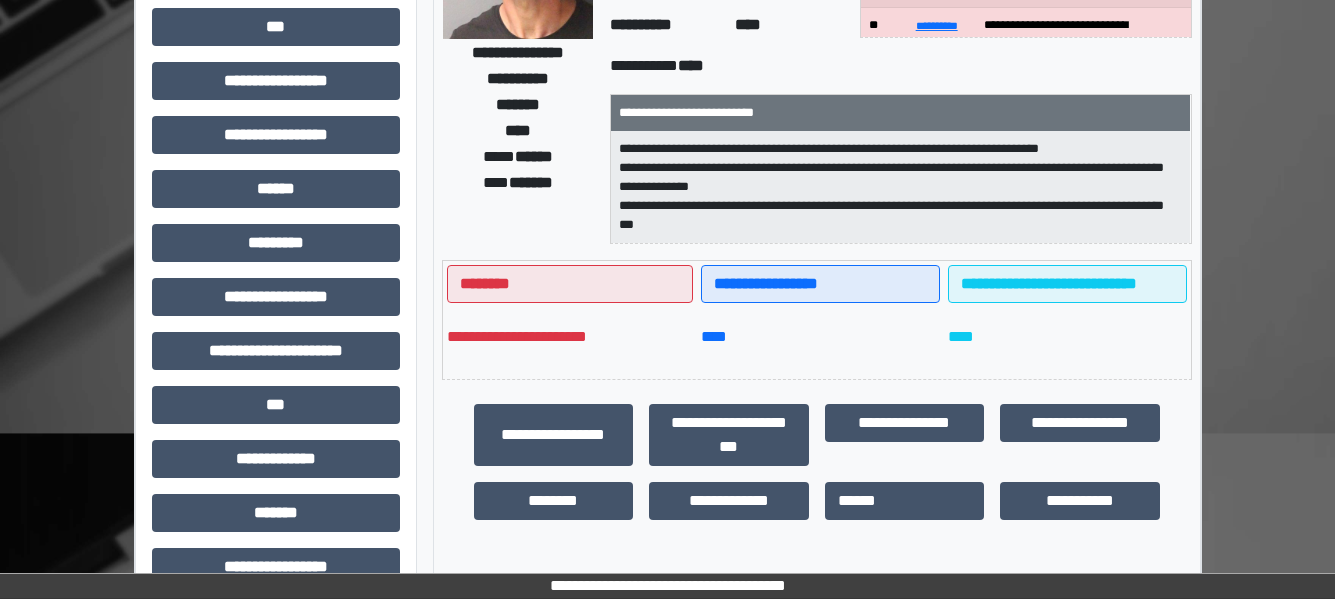 scroll, scrollTop: 294, scrollLeft: 0, axis: vertical 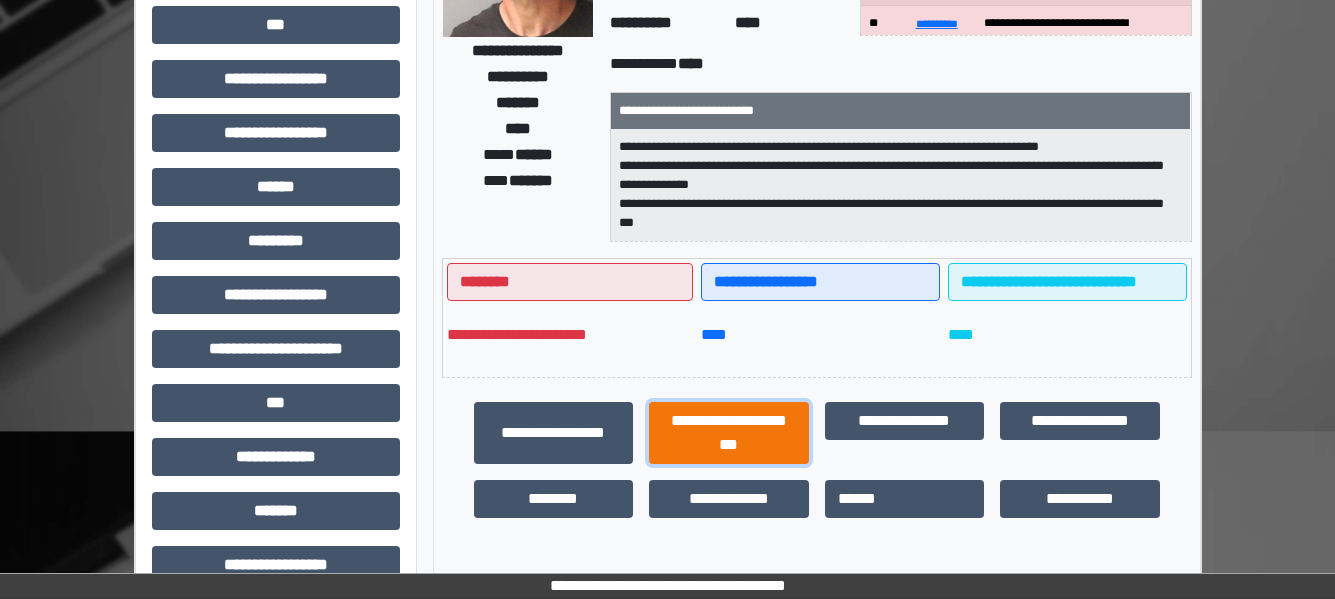 click on "**********" at bounding box center (729, 433) 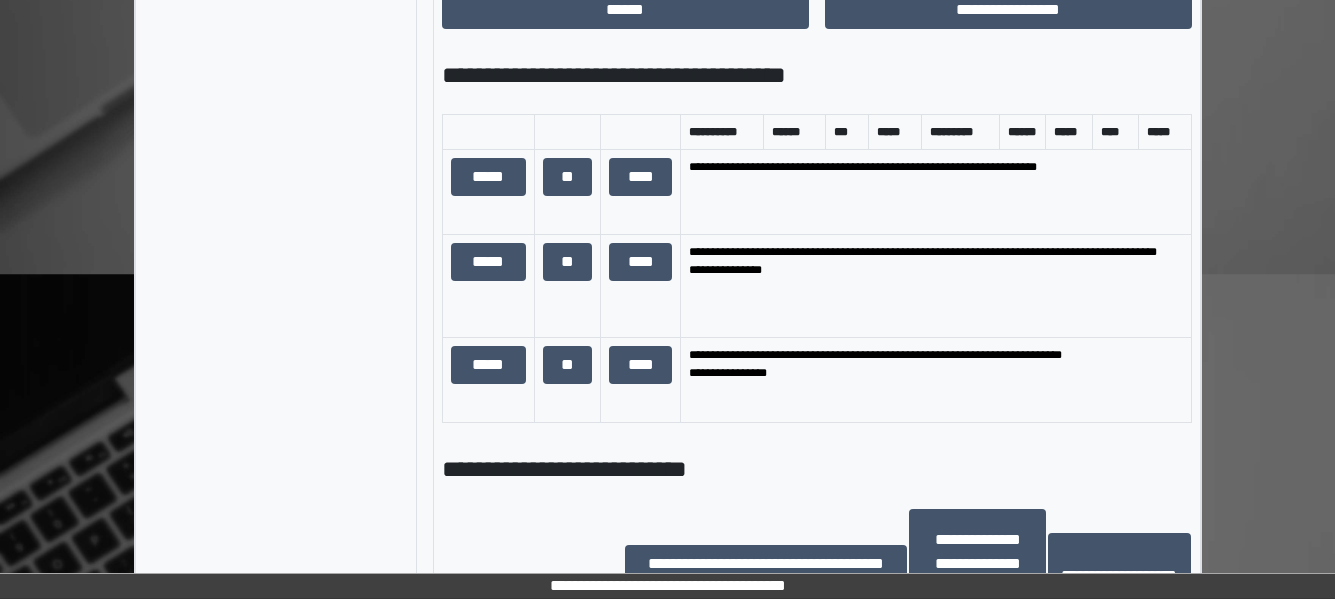 scroll, scrollTop: 1304, scrollLeft: 0, axis: vertical 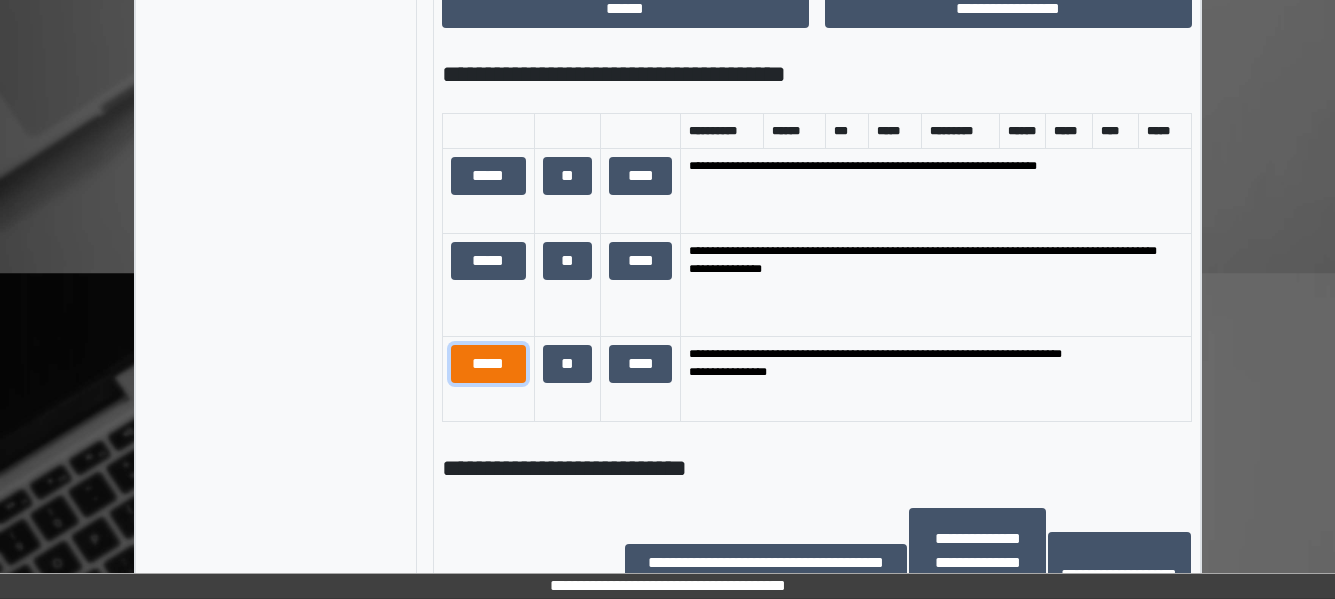 click on "*****" at bounding box center (488, 364) 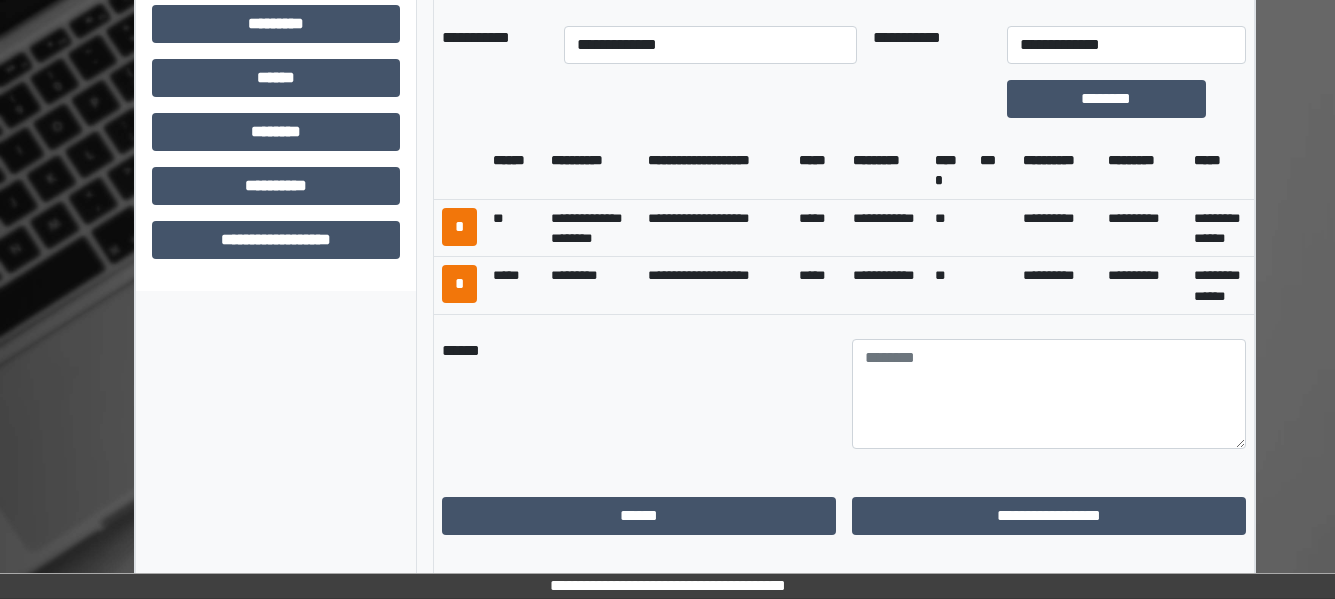 scroll, scrollTop: 887, scrollLeft: 0, axis: vertical 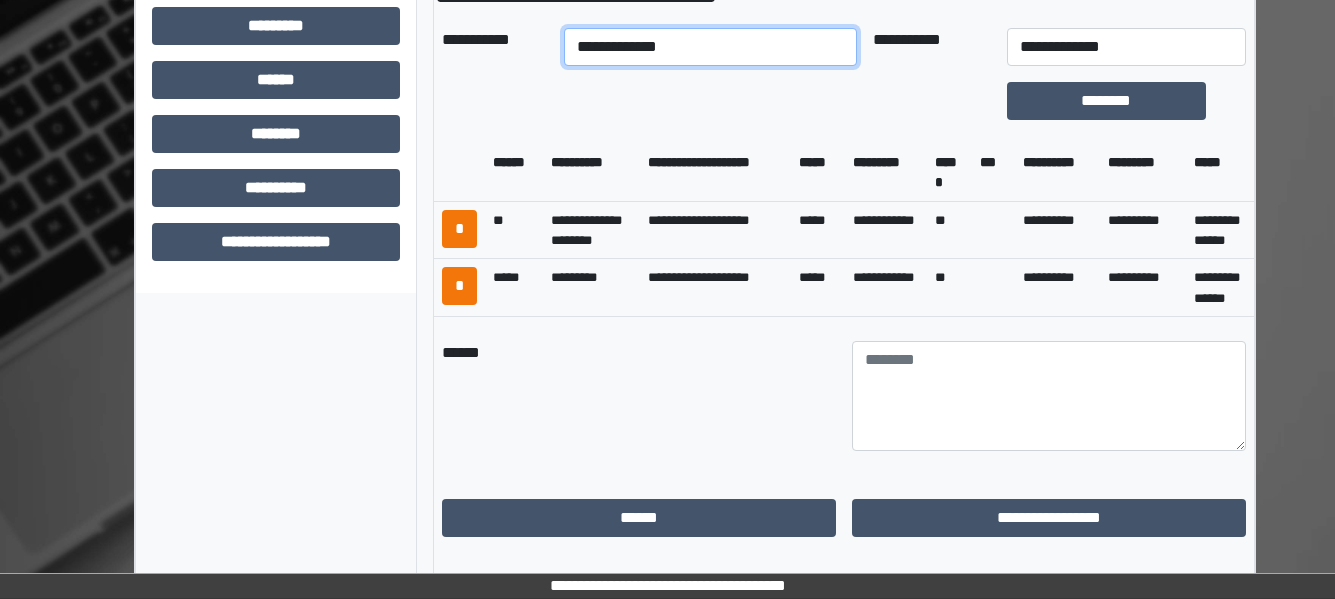 click on "**********" at bounding box center (710, 47) 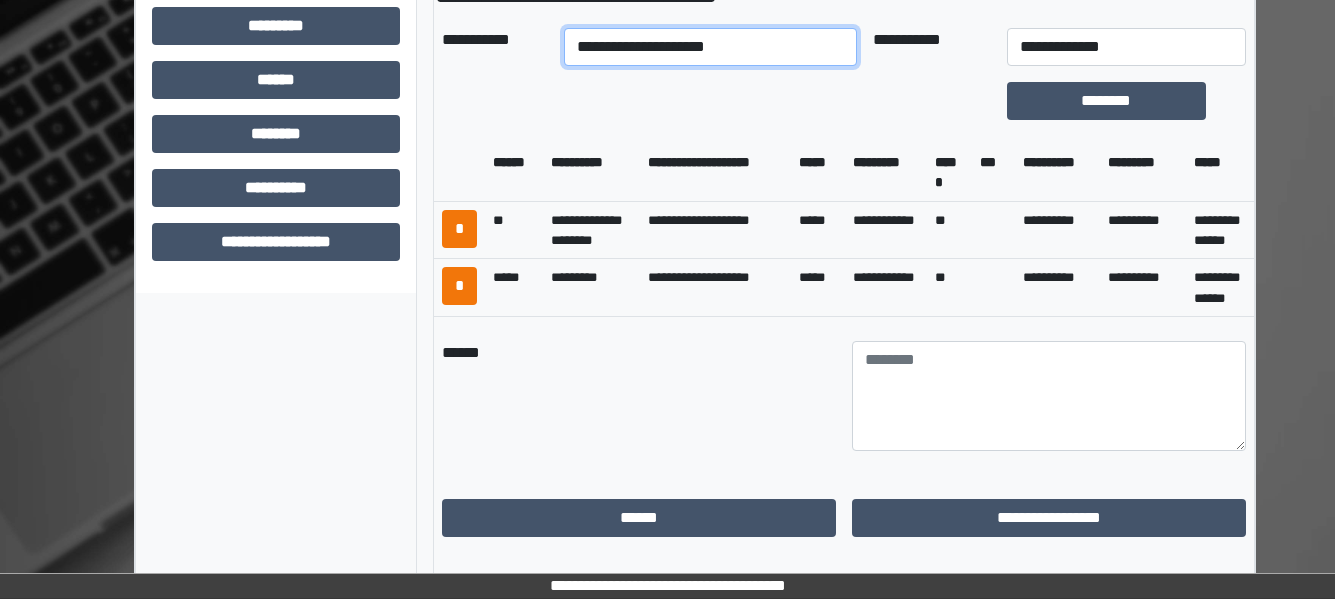 click on "**********" at bounding box center [710, 47] 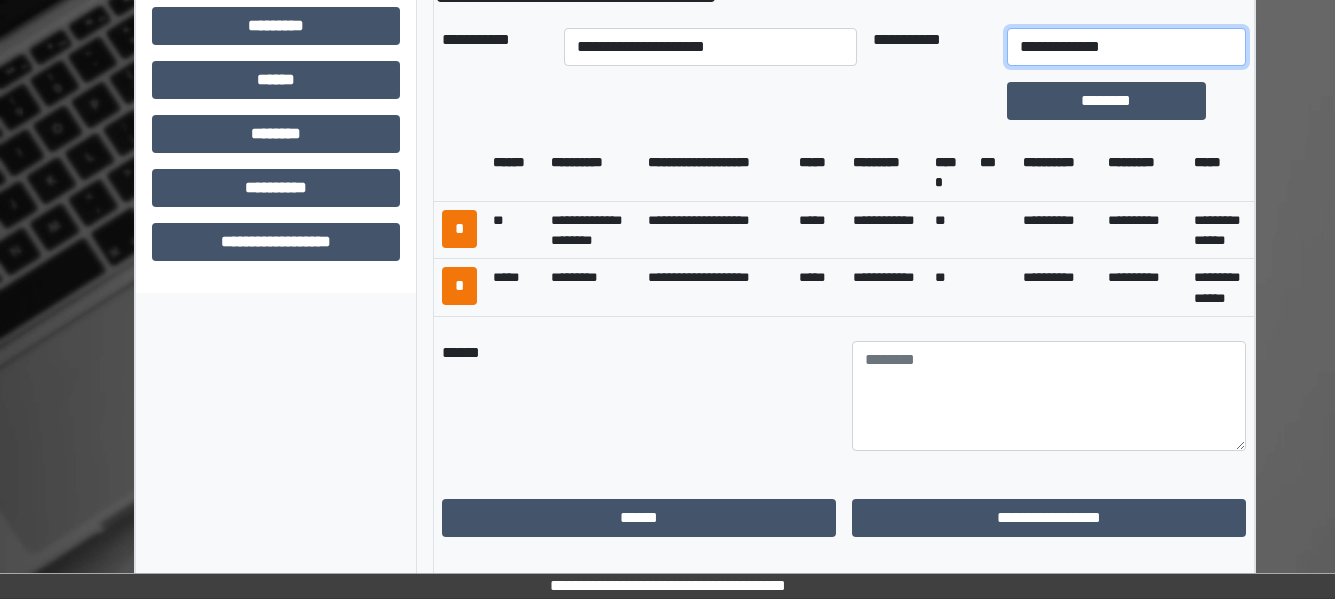 click on "**********" at bounding box center [1126, 47] 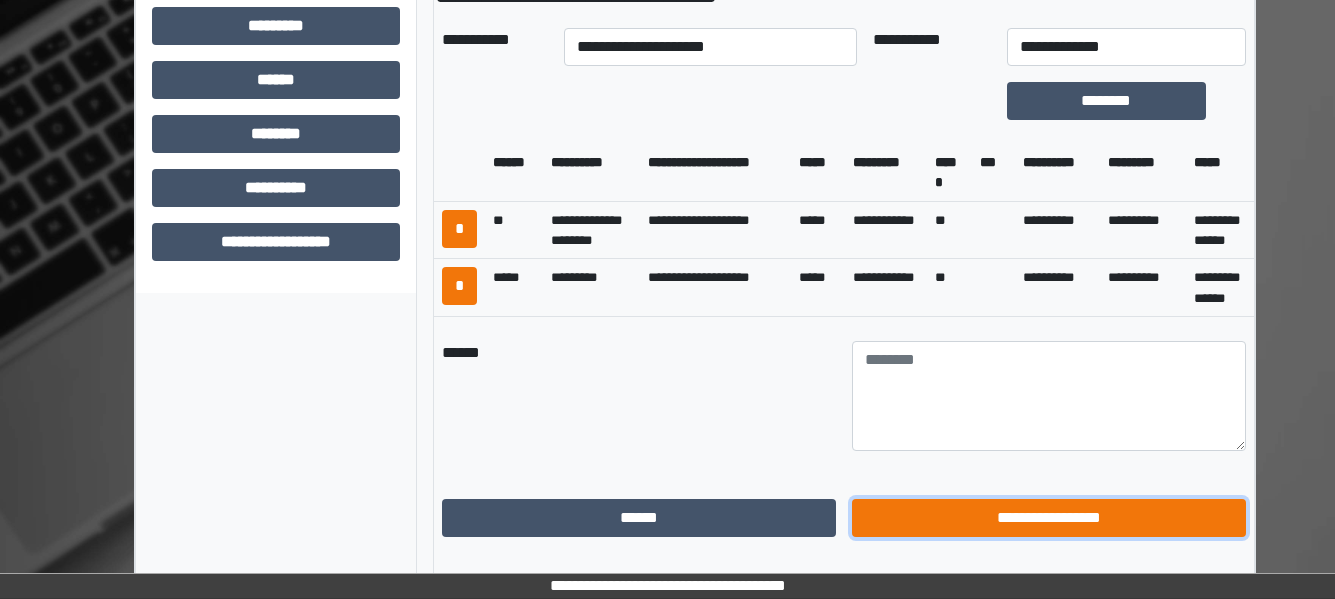 click on "**********" at bounding box center [1049, 518] 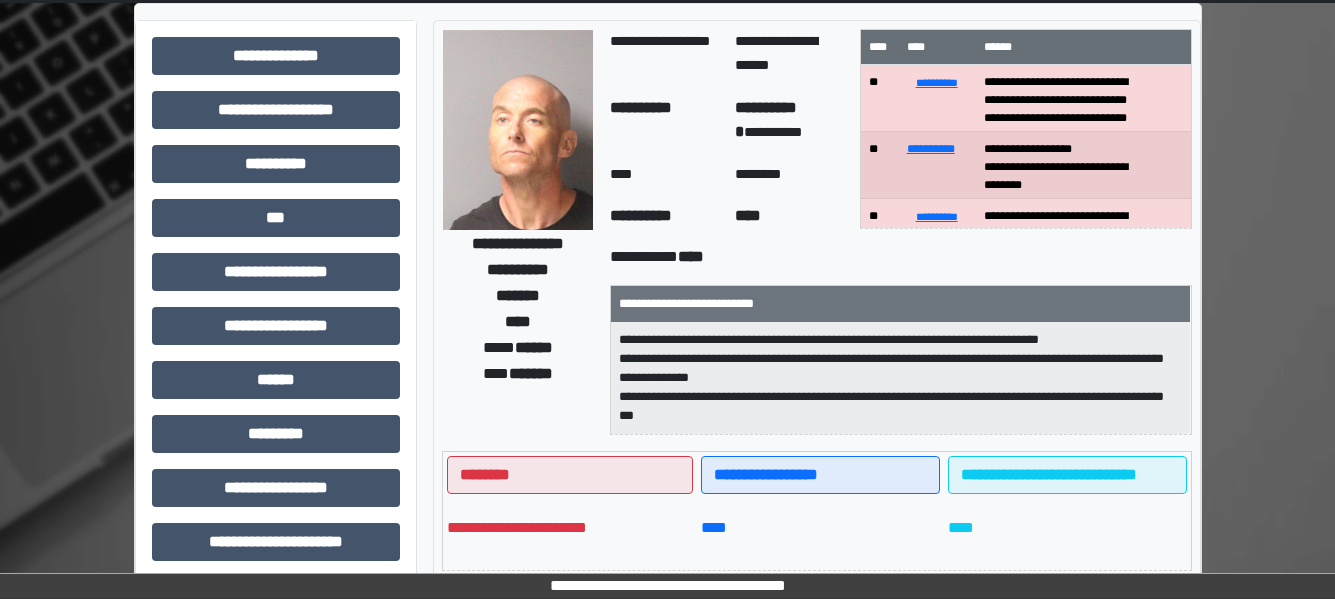 scroll, scrollTop: 0, scrollLeft: 0, axis: both 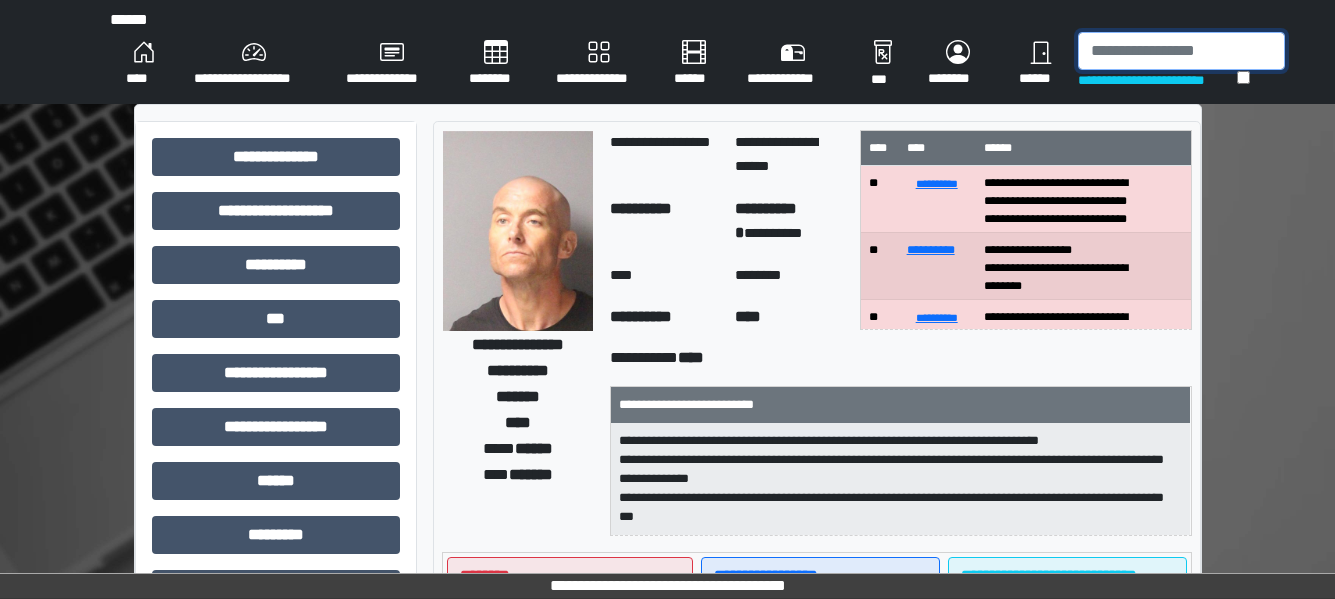 click at bounding box center (1181, 51) 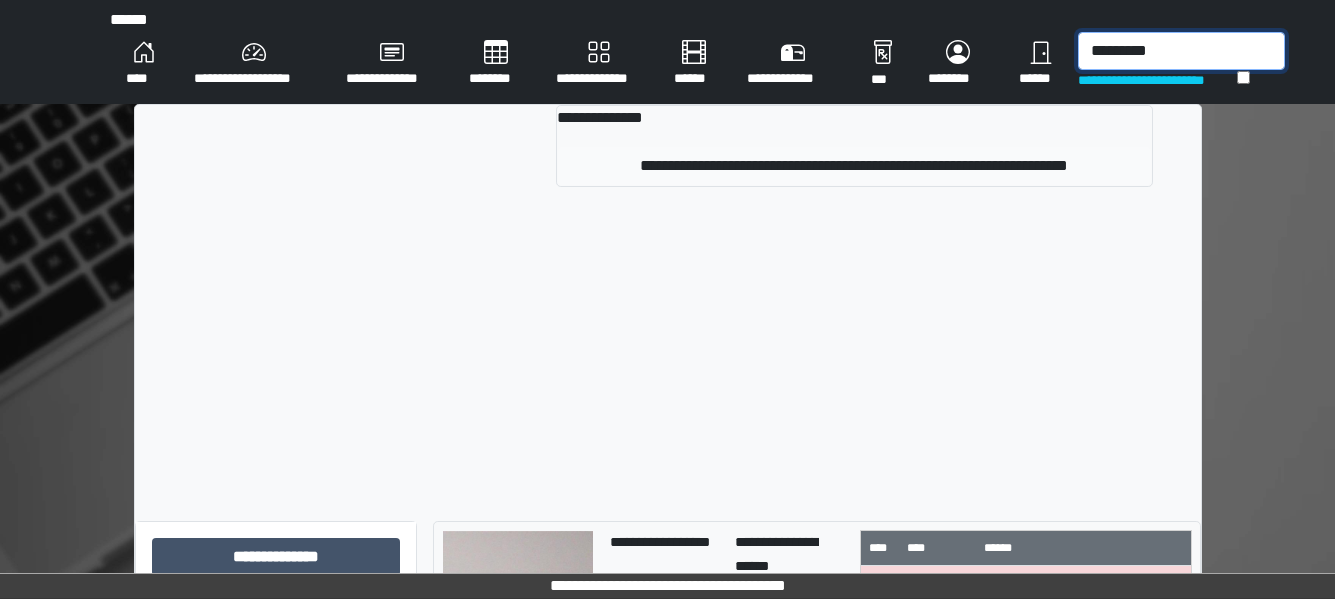 type on "*********" 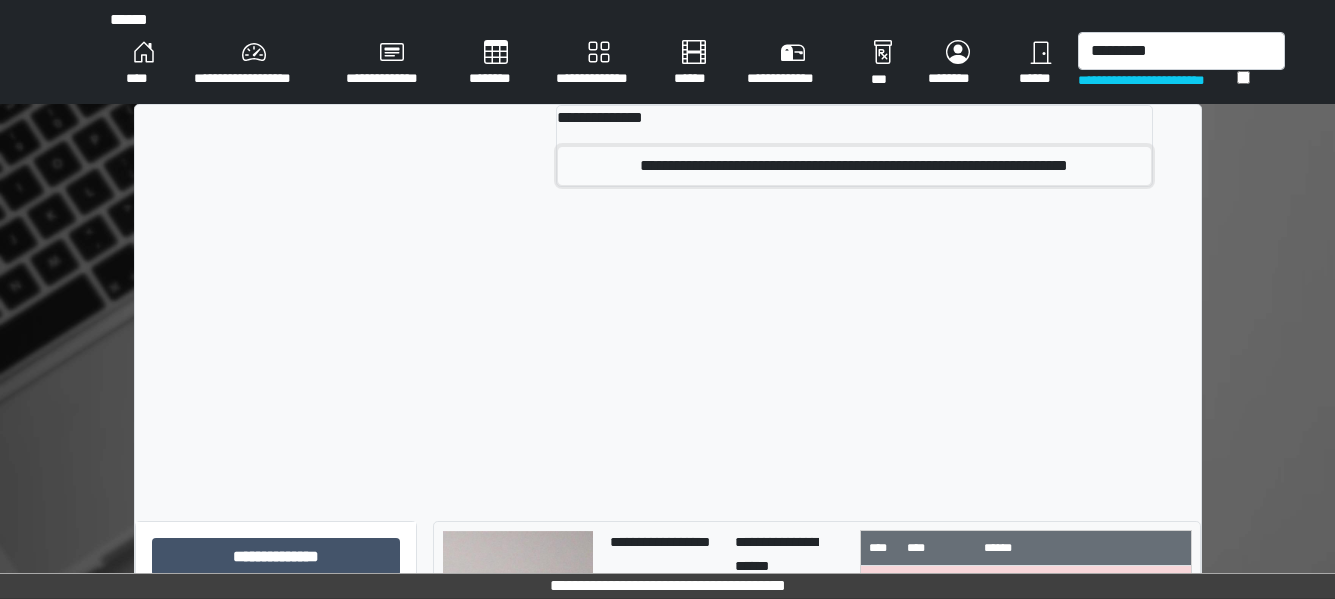 click on "**********" at bounding box center (854, 166) 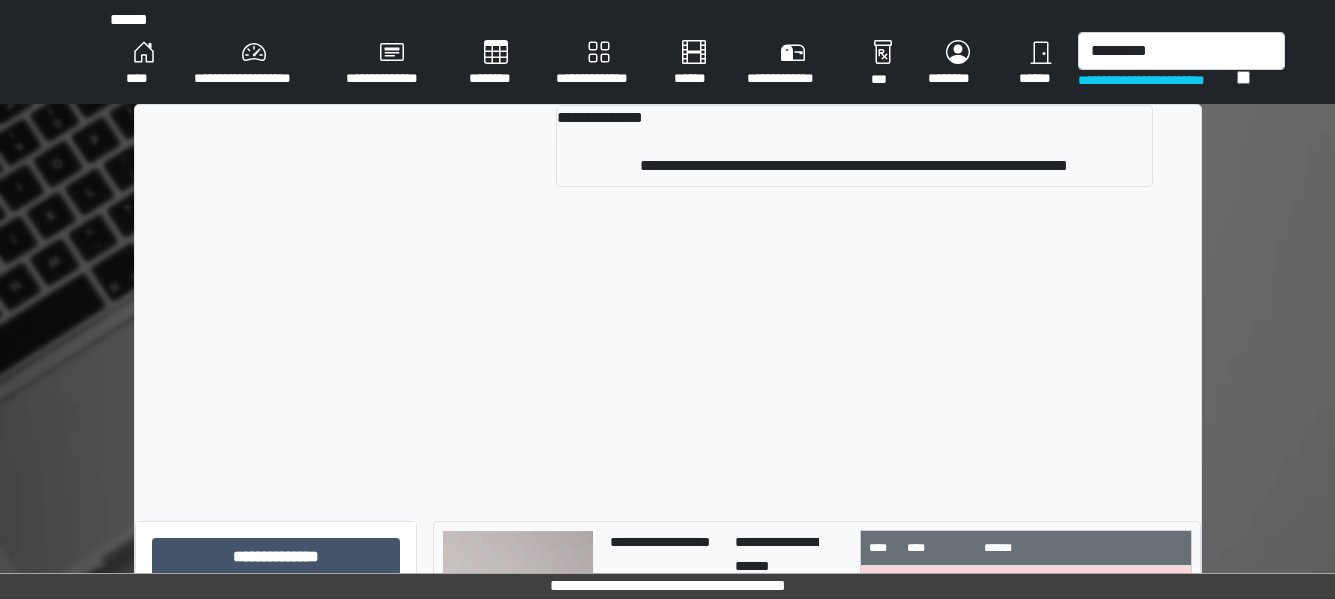 type 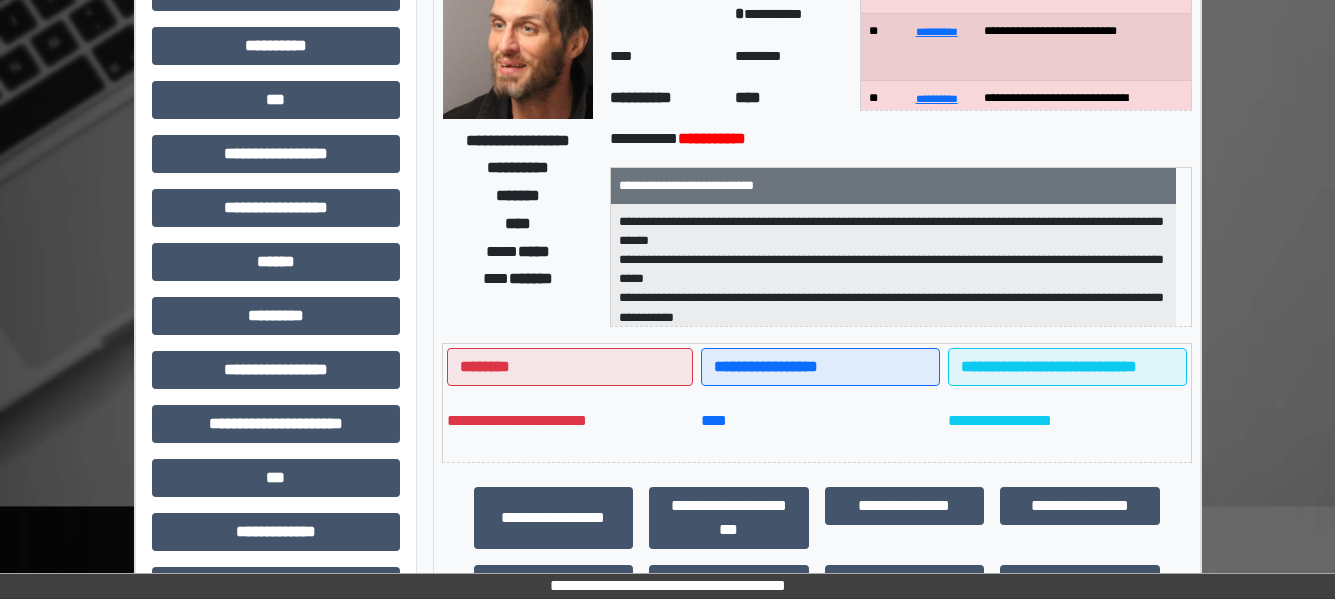 scroll, scrollTop: 220, scrollLeft: 0, axis: vertical 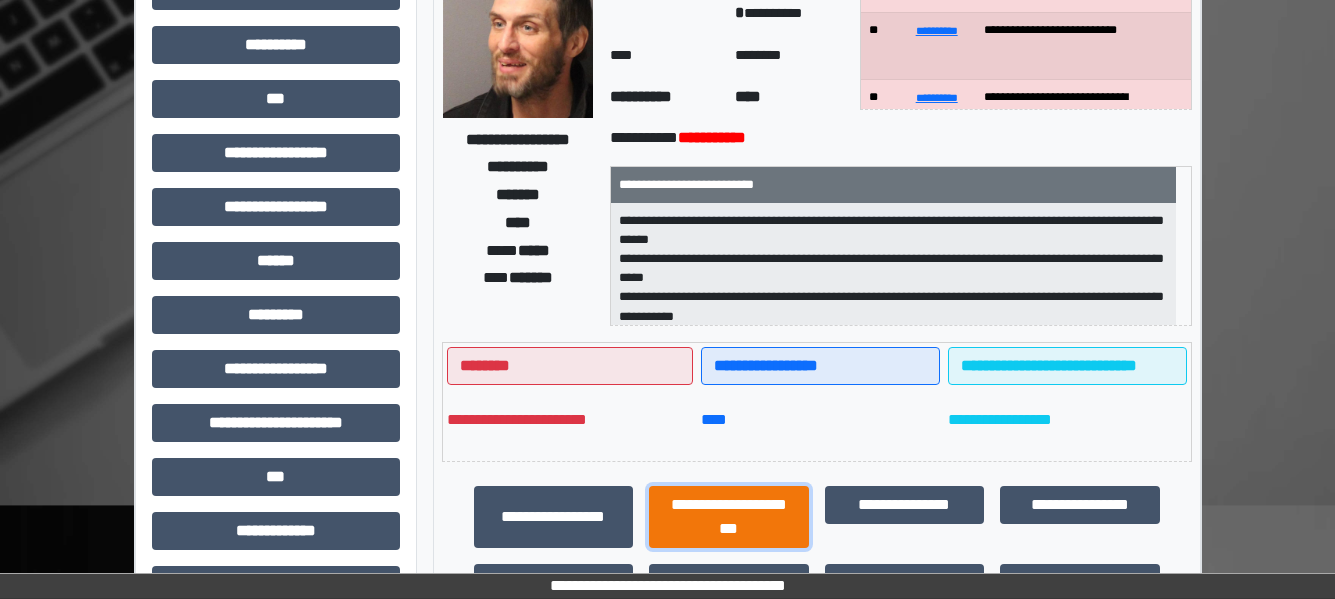 click on "**********" at bounding box center (729, 517) 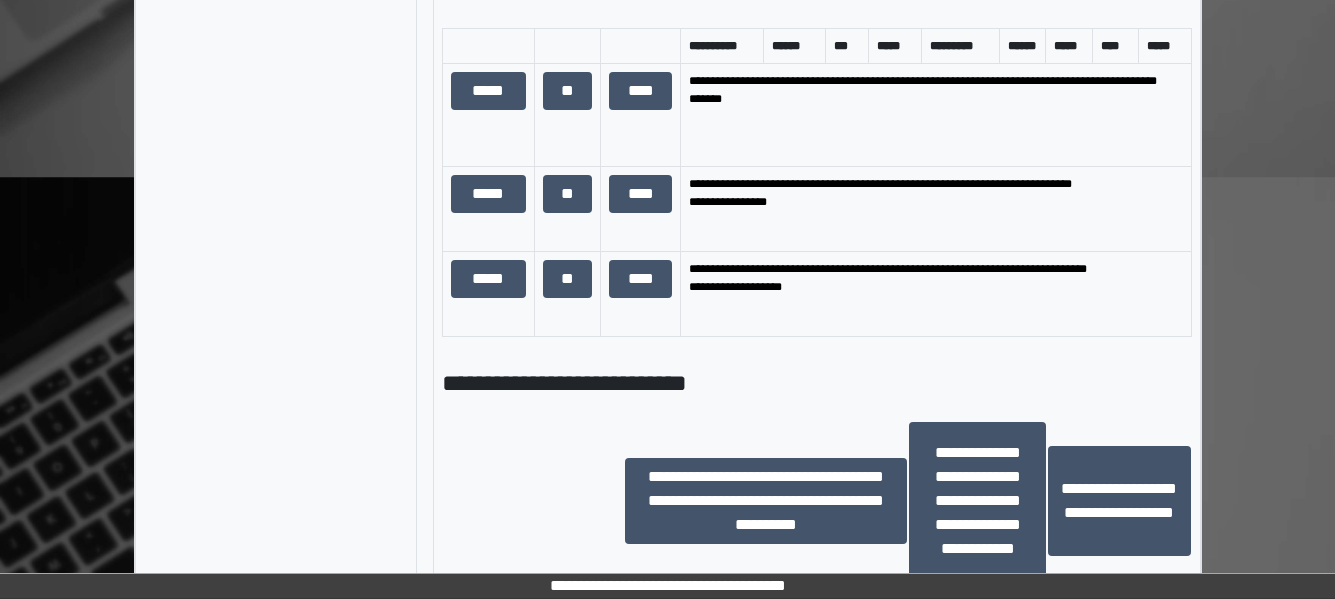 scroll, scrollTop: 1401, scrollLeft: 0, axis: vertical 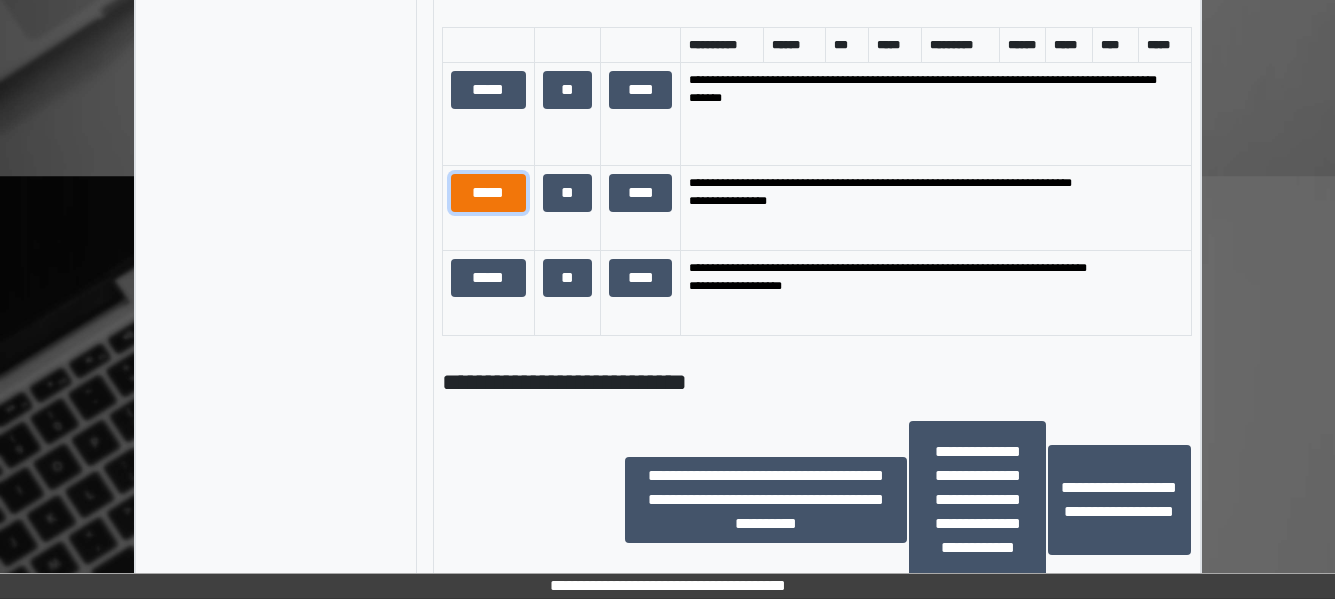 click on "*****" at bounding box center [488, 193] 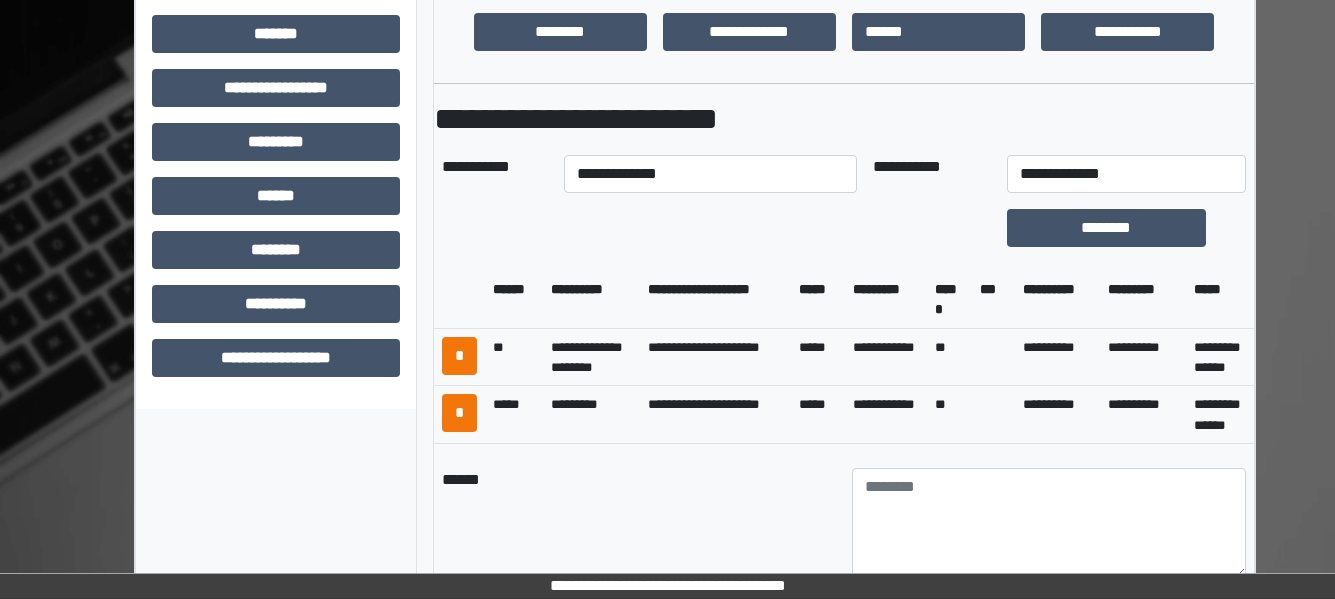scroll, scrollTop: 770, scrollLeft: 0, axis: vertical 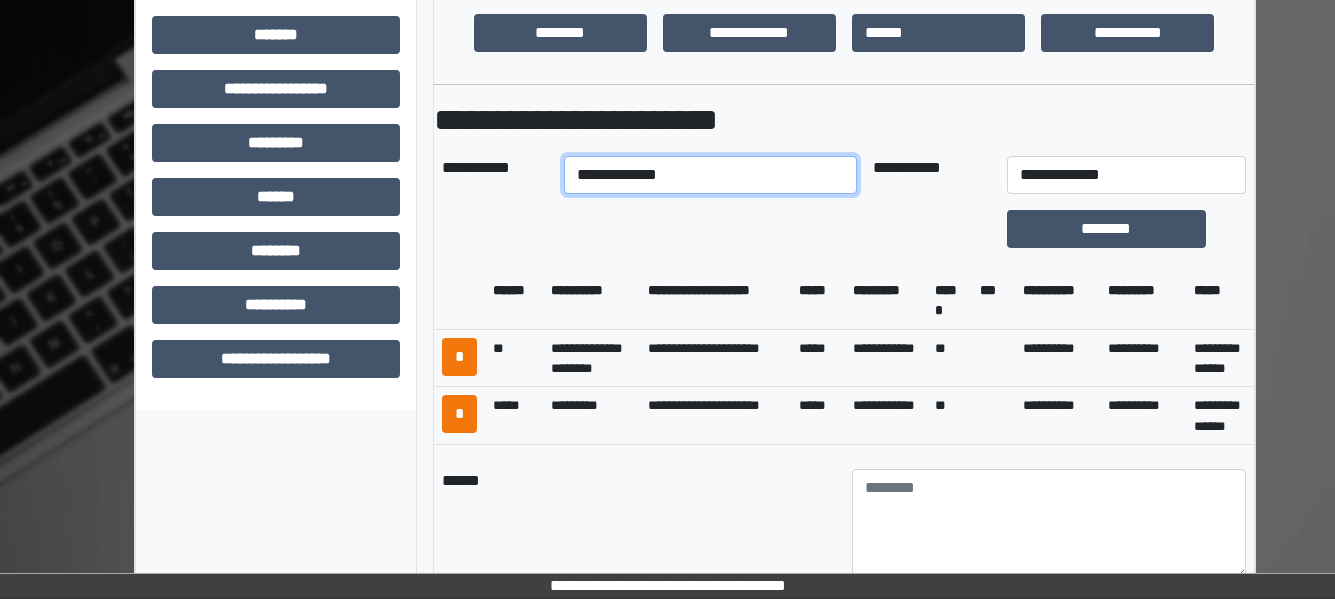 click on "**********" at bounding box center [710, 175] 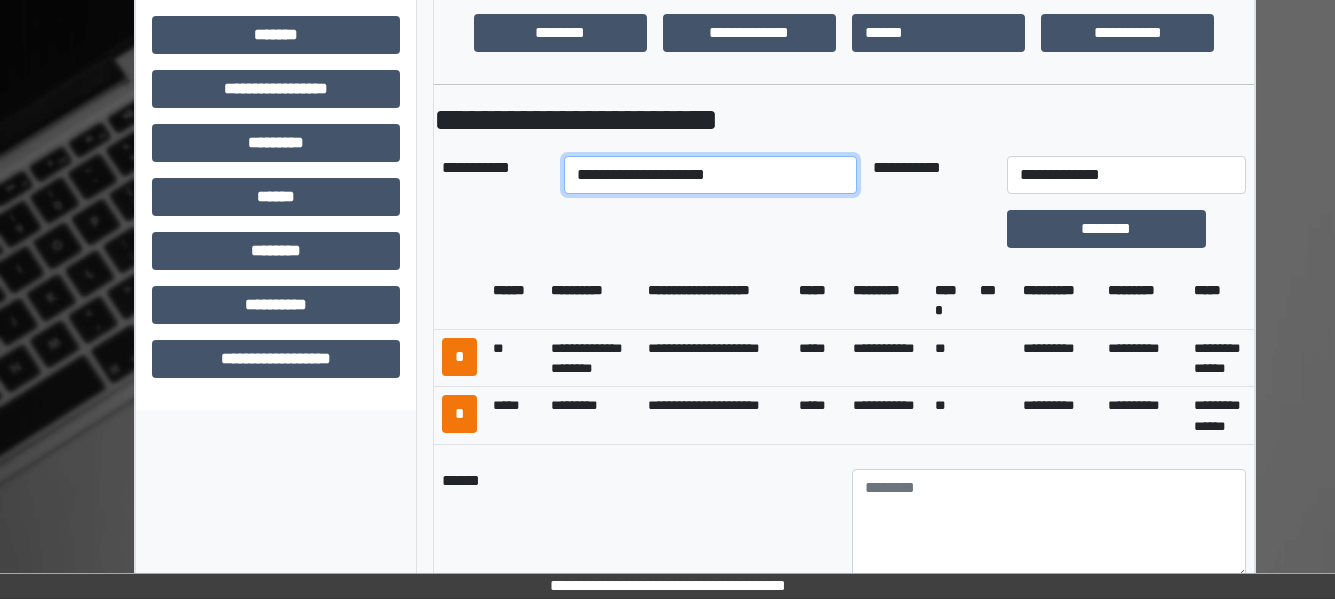 click on "**********" at bounding box center (710, 175) 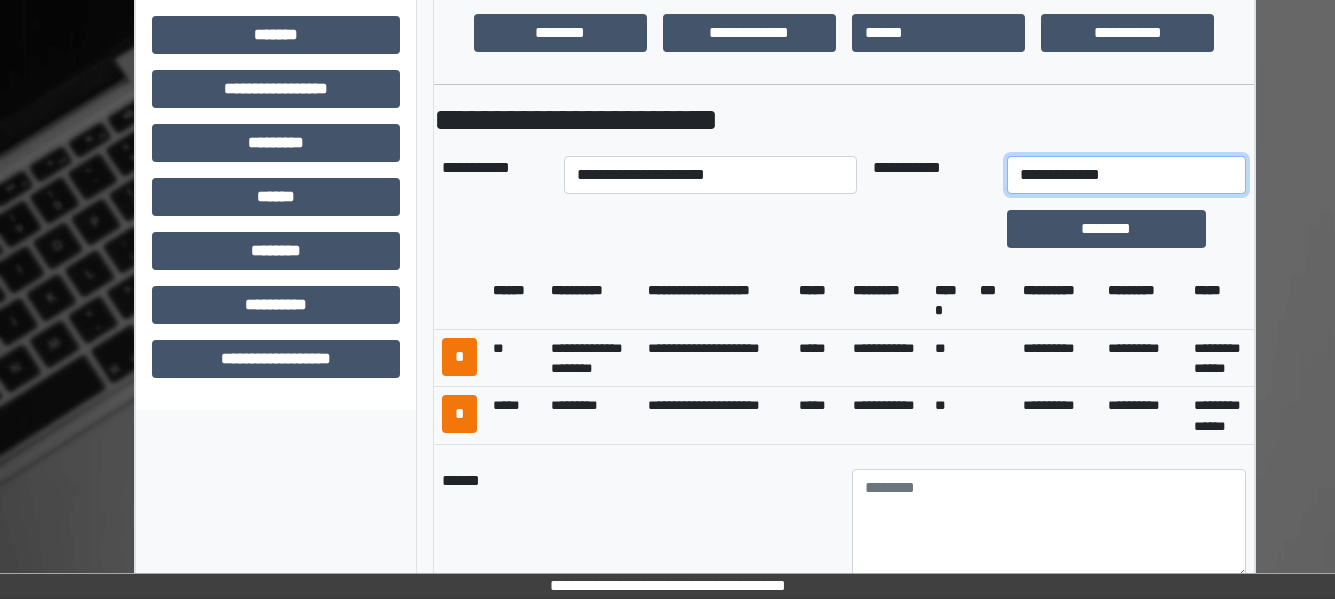 click on "**********" at bounding box center (1126, 175) 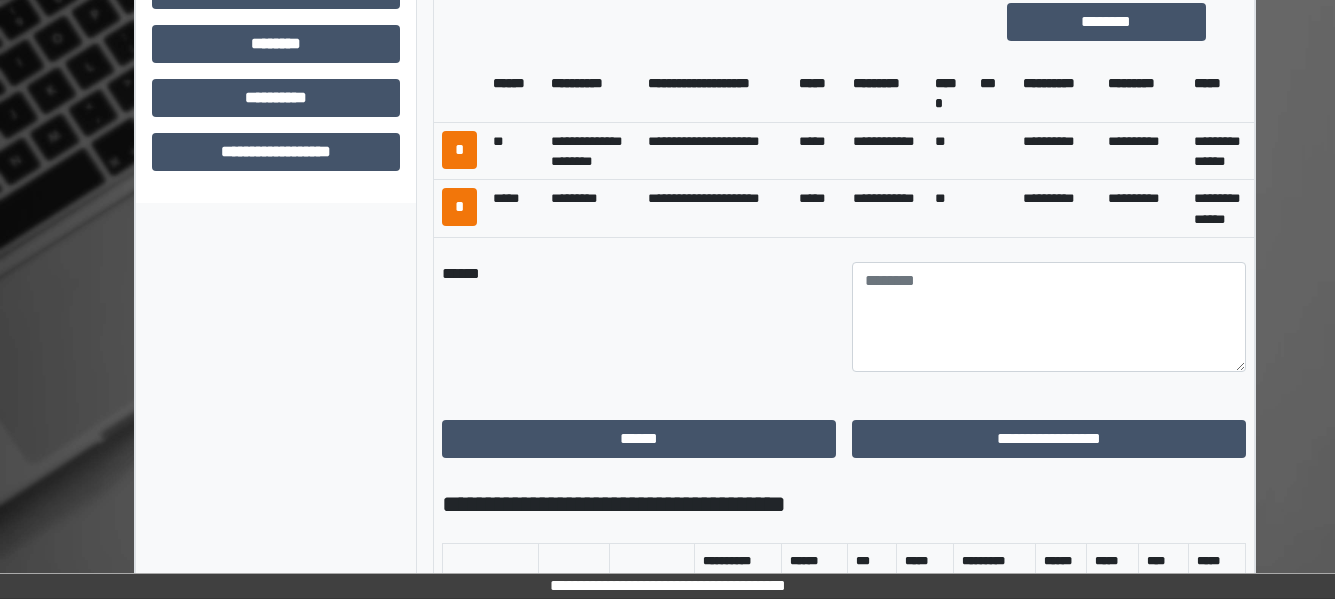 scroll, scrollTop: 978, scrollLeft: 0, axis: vertical 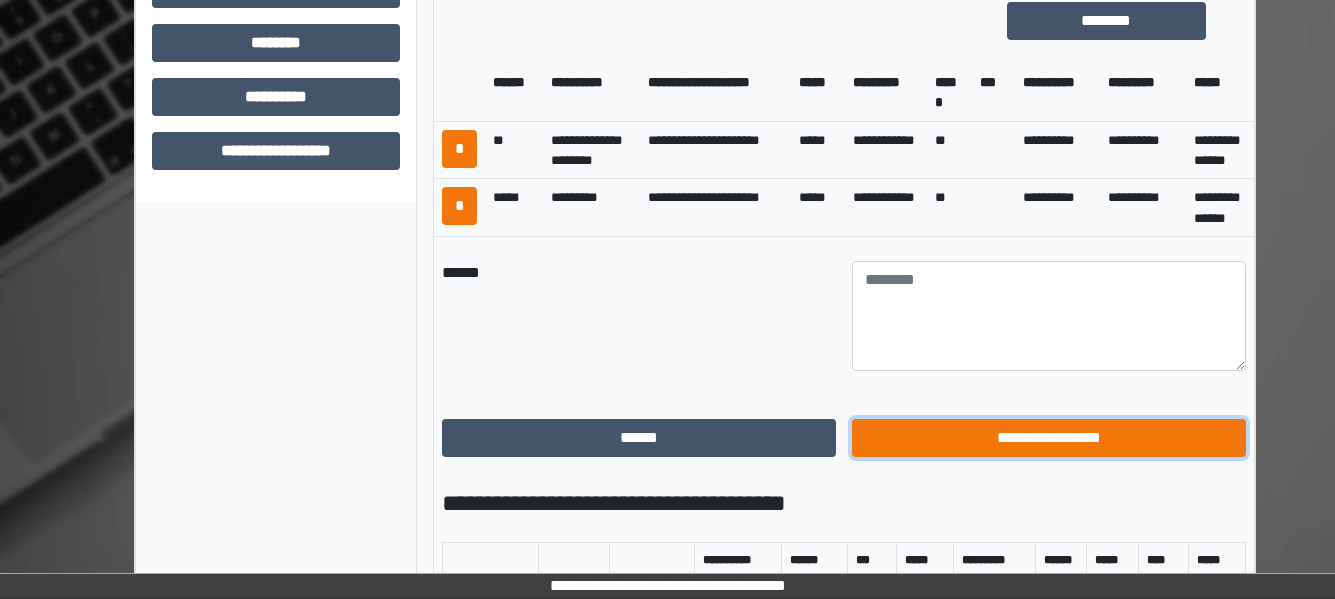 click on "**********" at bounding box center [1049, 438] 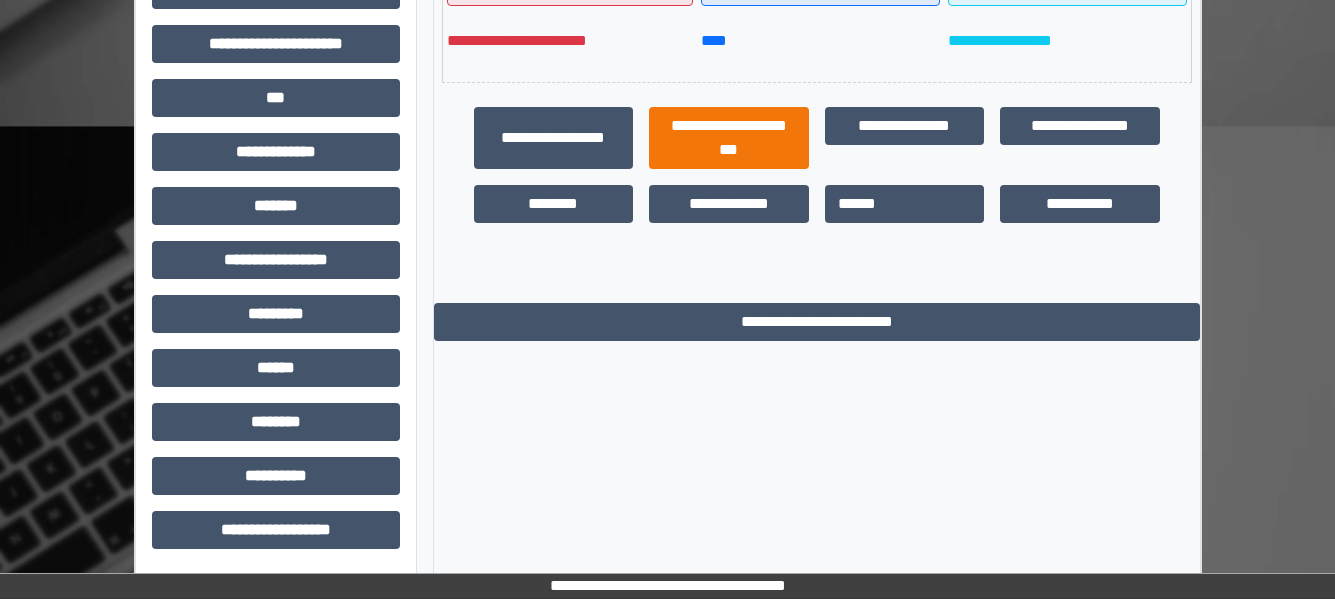 scroll, scrollTop: 0, scrollLeft: 0, axis: both 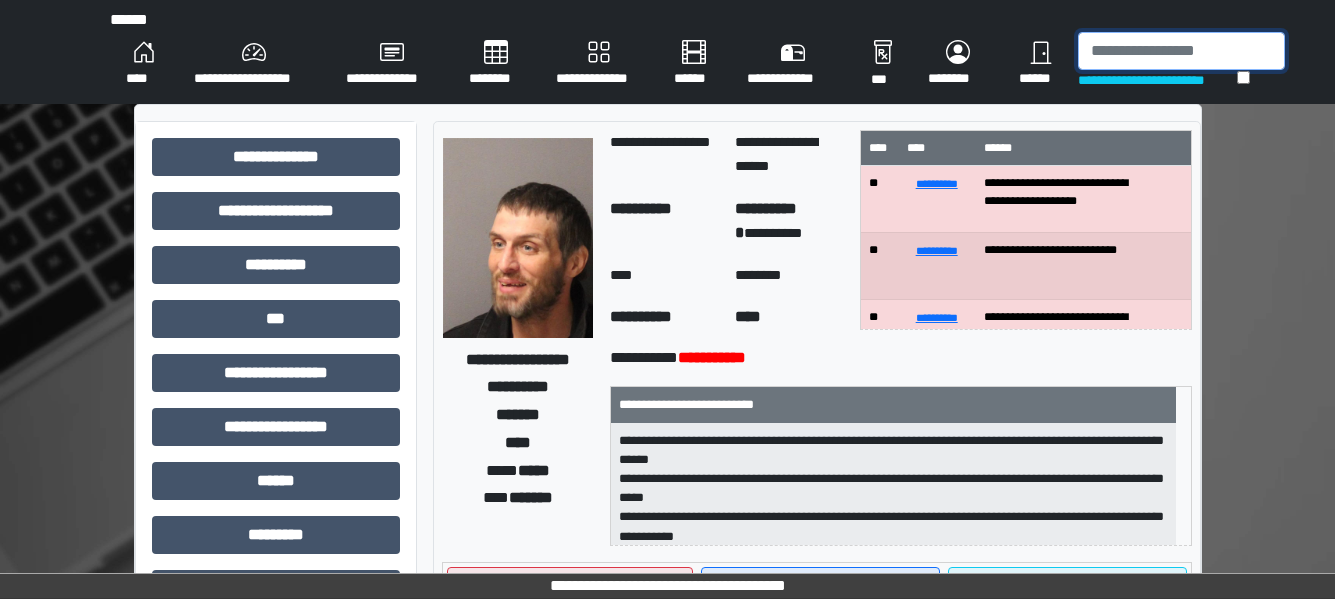 click at bounding box center [1181, 51] 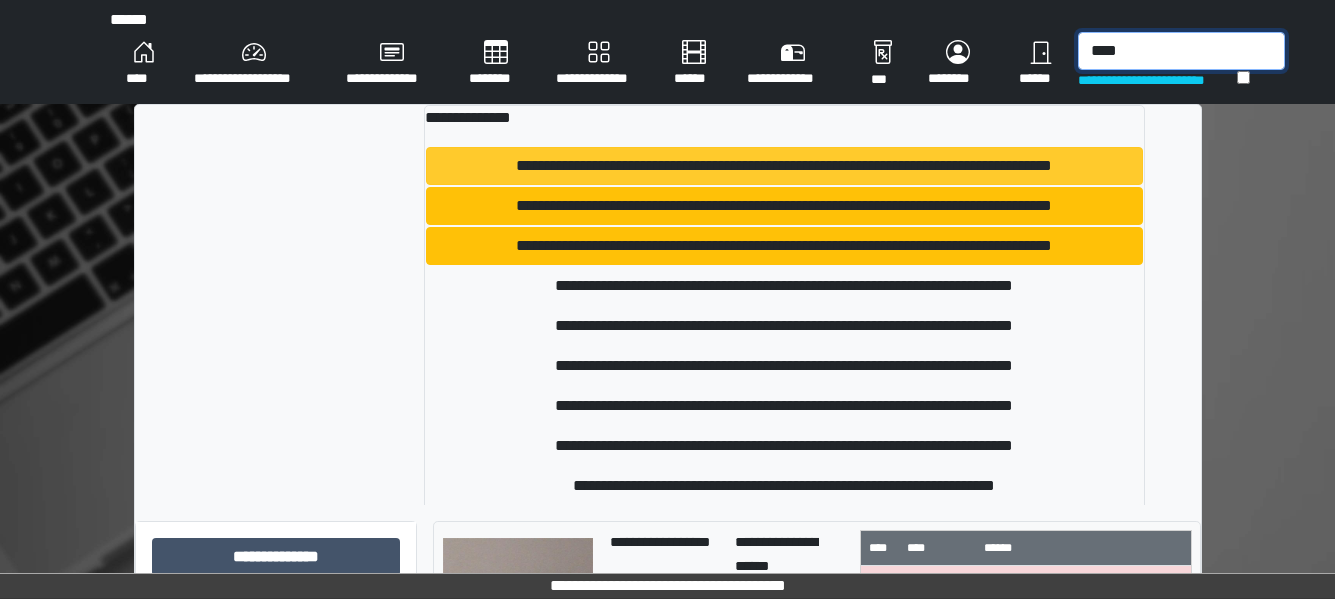 type on "****" 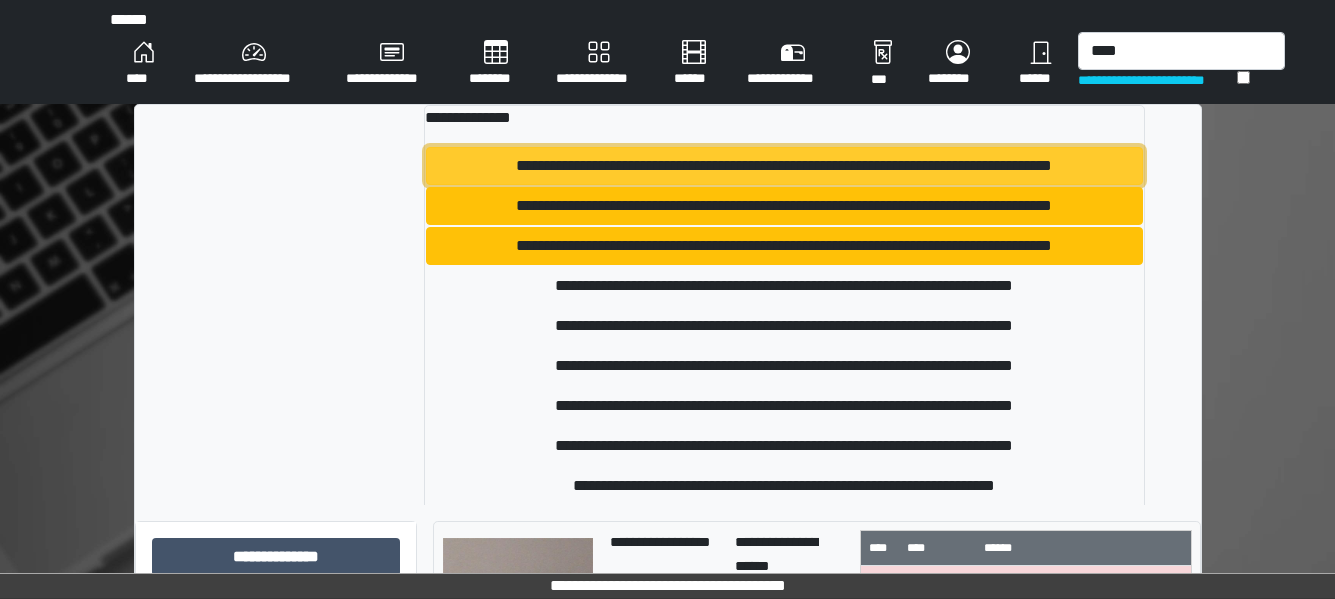 click on "**********" at bounding box center [784, 166] 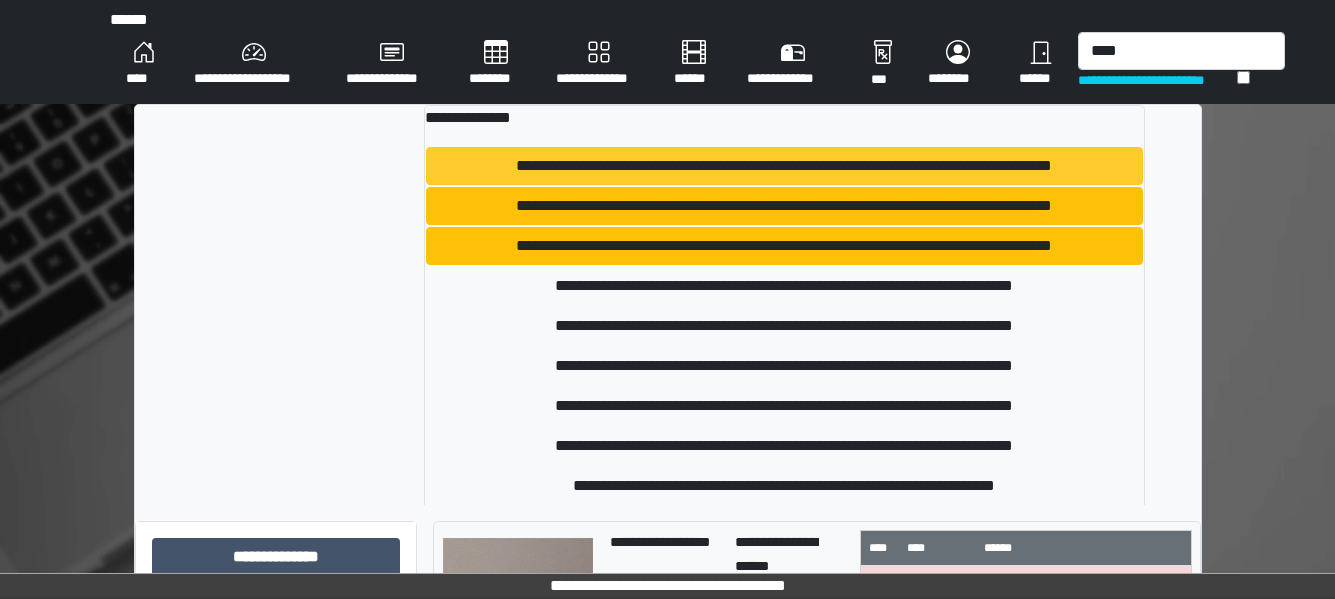 type 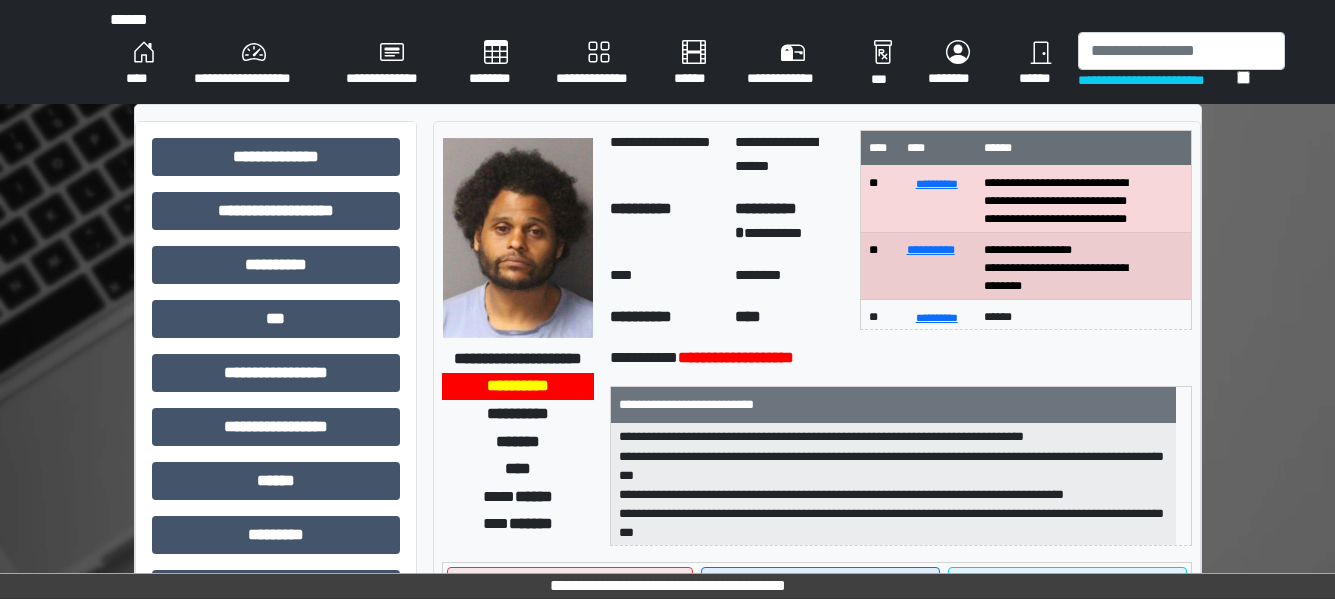 scroll, scrollTop: 82, scrollLeft: 0, axis: vertical 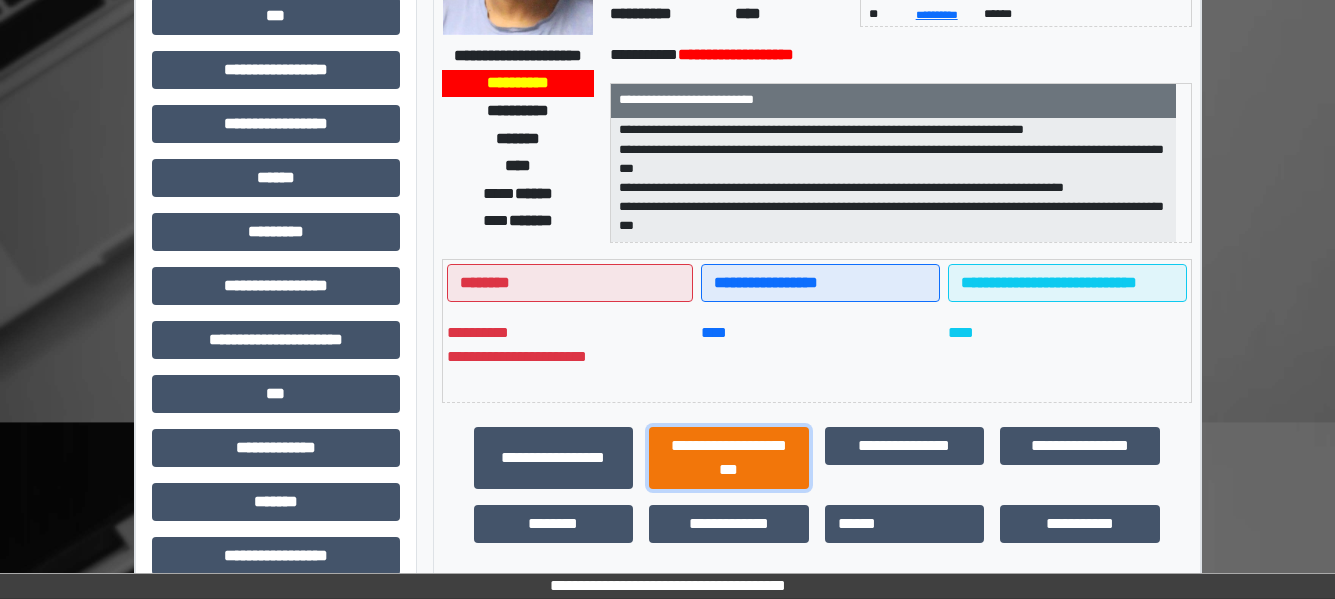 click on "**********" at bounding box center [729, 458] 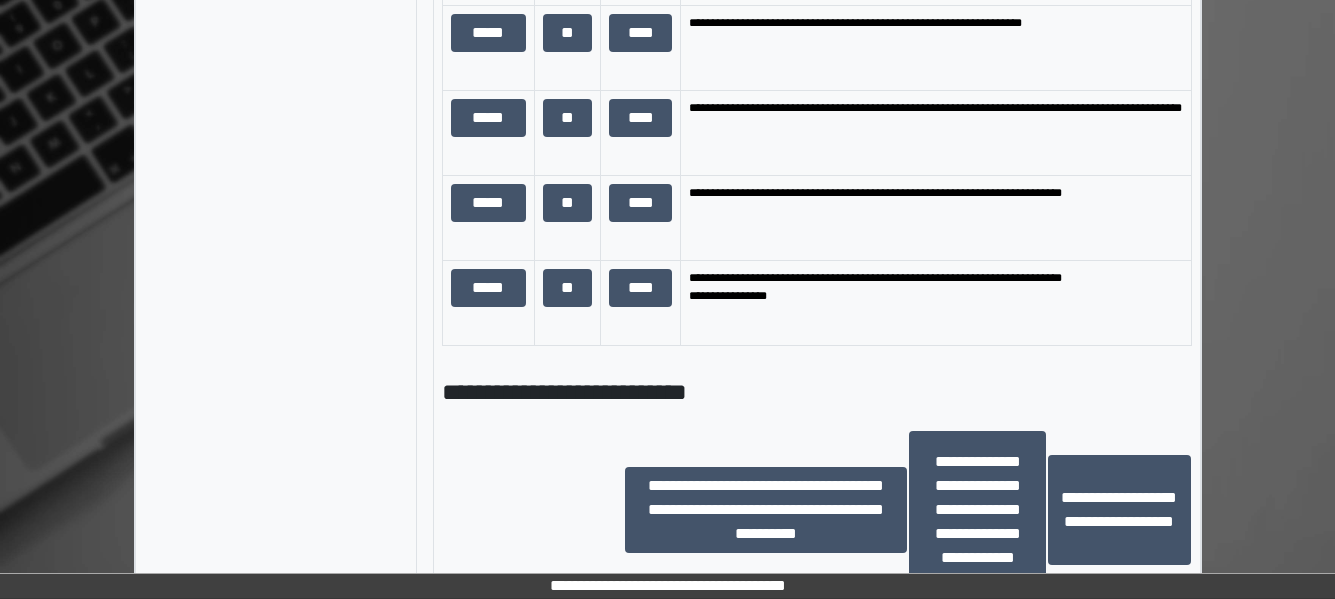 scroll, scrollTop: 1831, scrollLeft: 0, axis: vertical 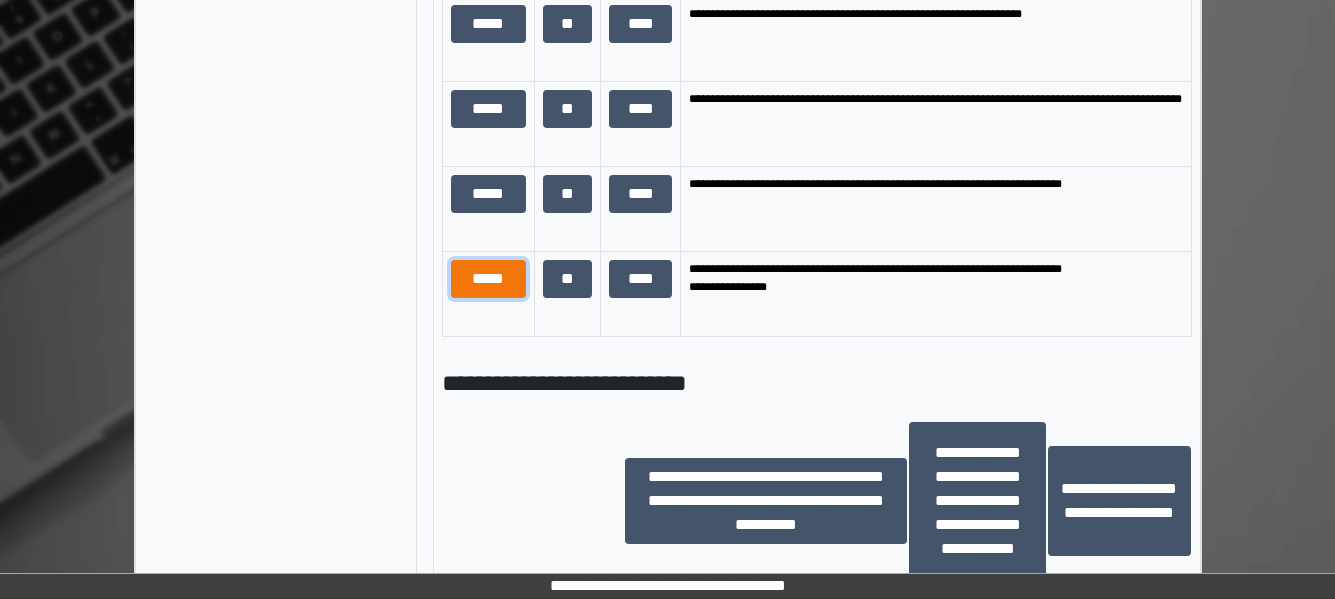 click on "*****" at bounding box center [488, 279] 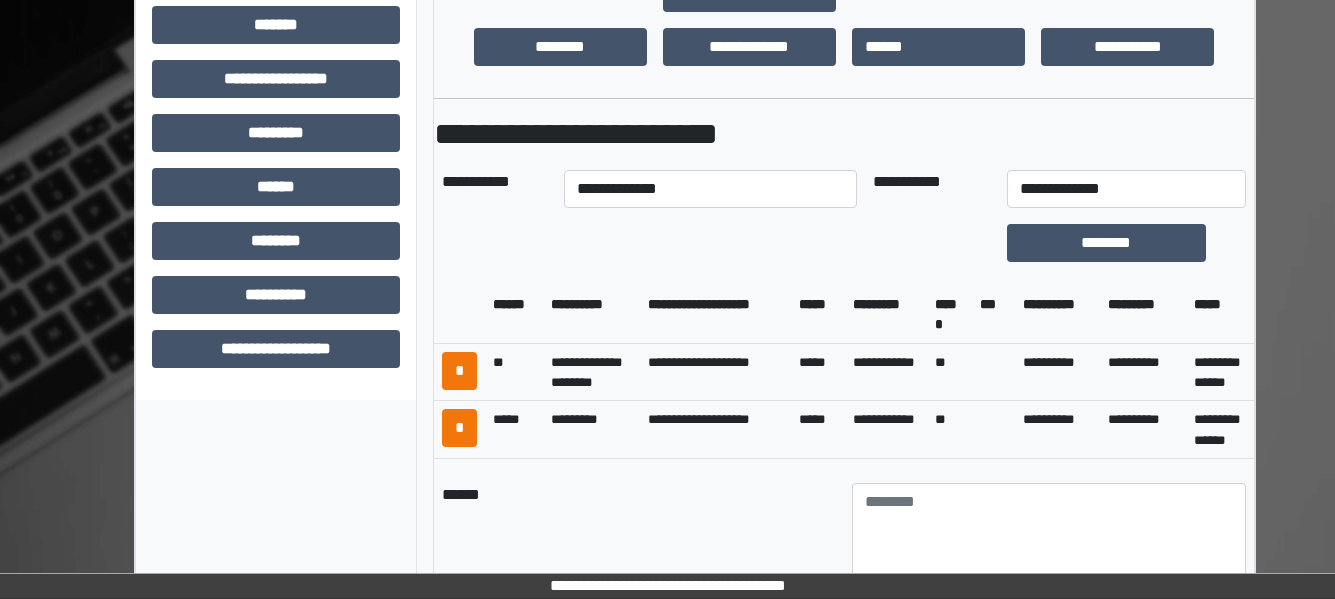 scroll, scrollTop: 779, scrollLeft: 0, axis: vertical 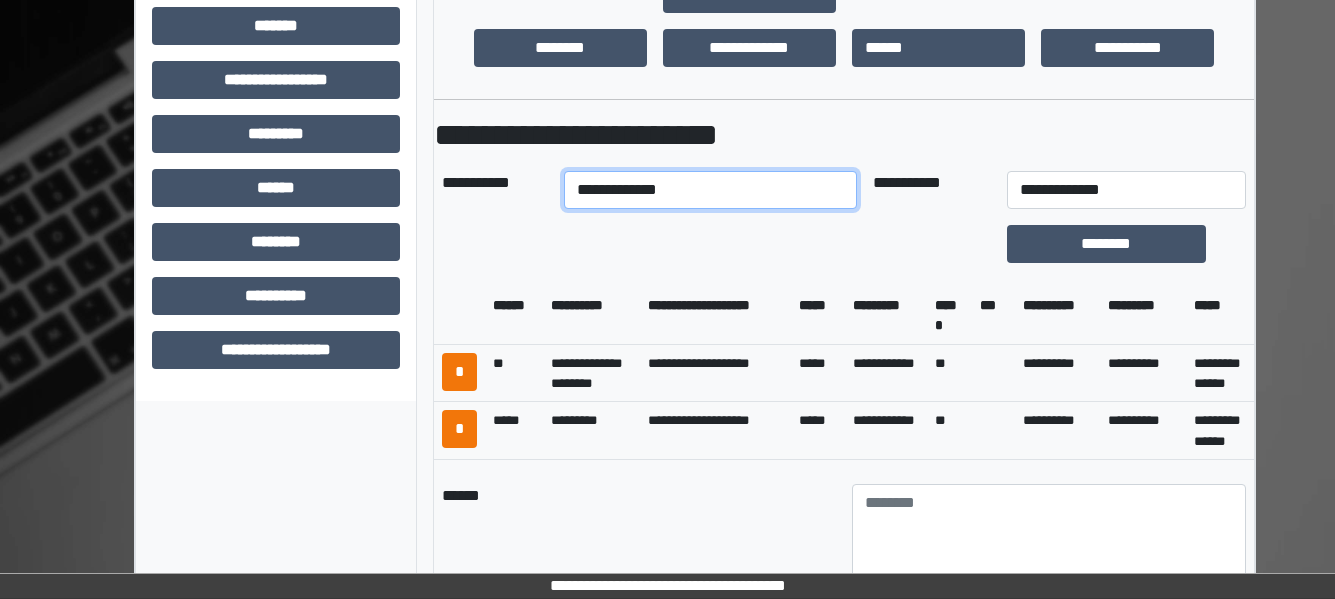 click on "**********" at bounding box center (710, 190) 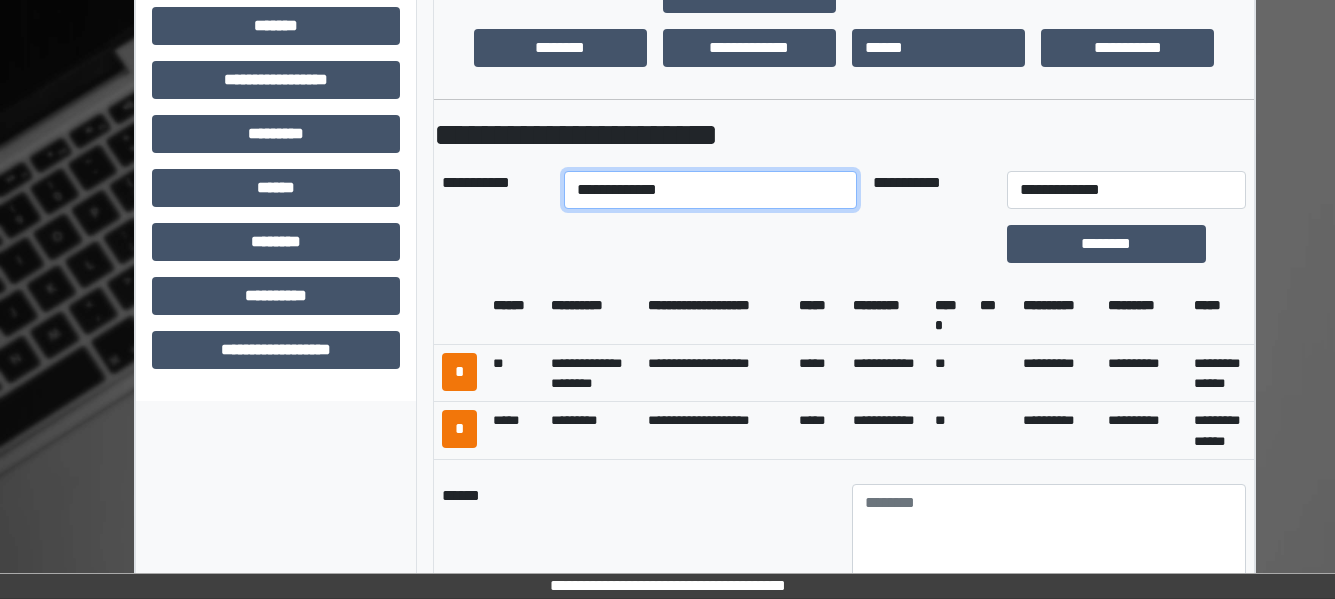 select on "****" 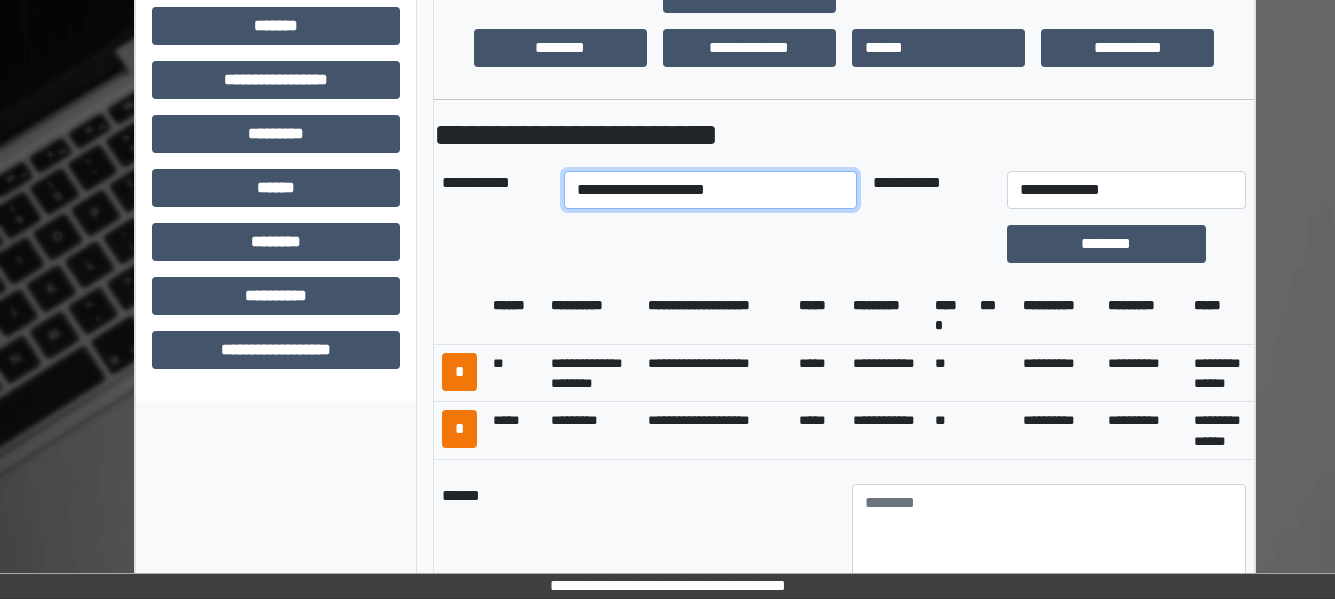 click on "**********" at bounding box center (710, 190) 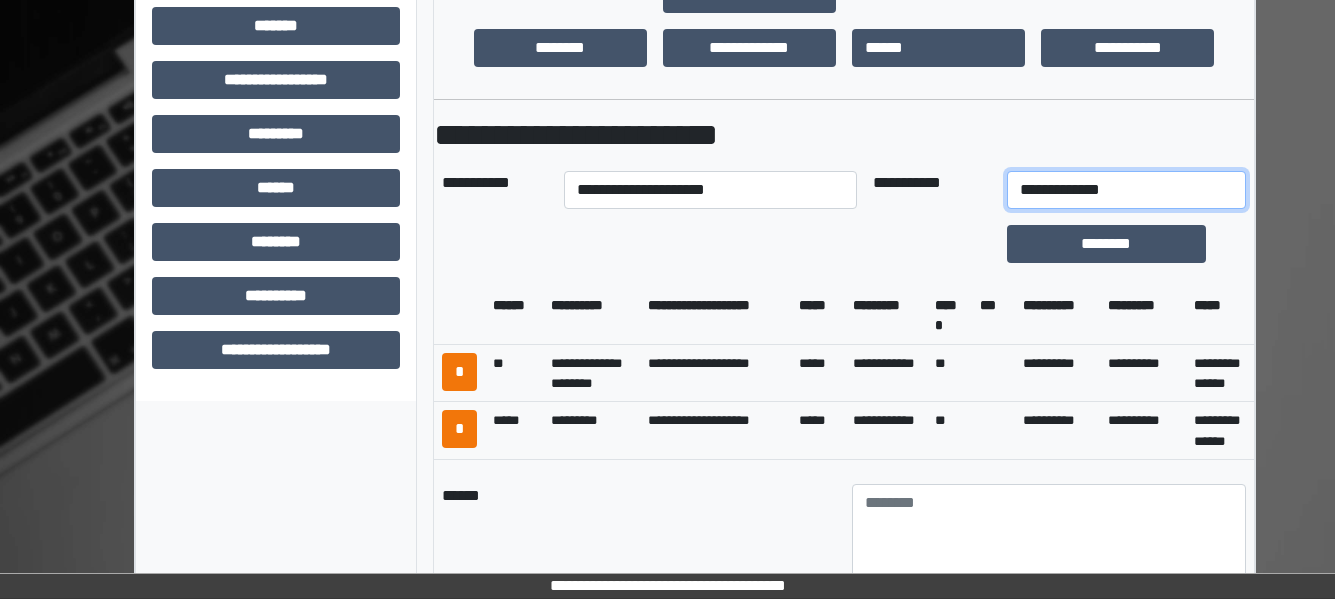 click on "**********" at bounding box center [1126, 190] 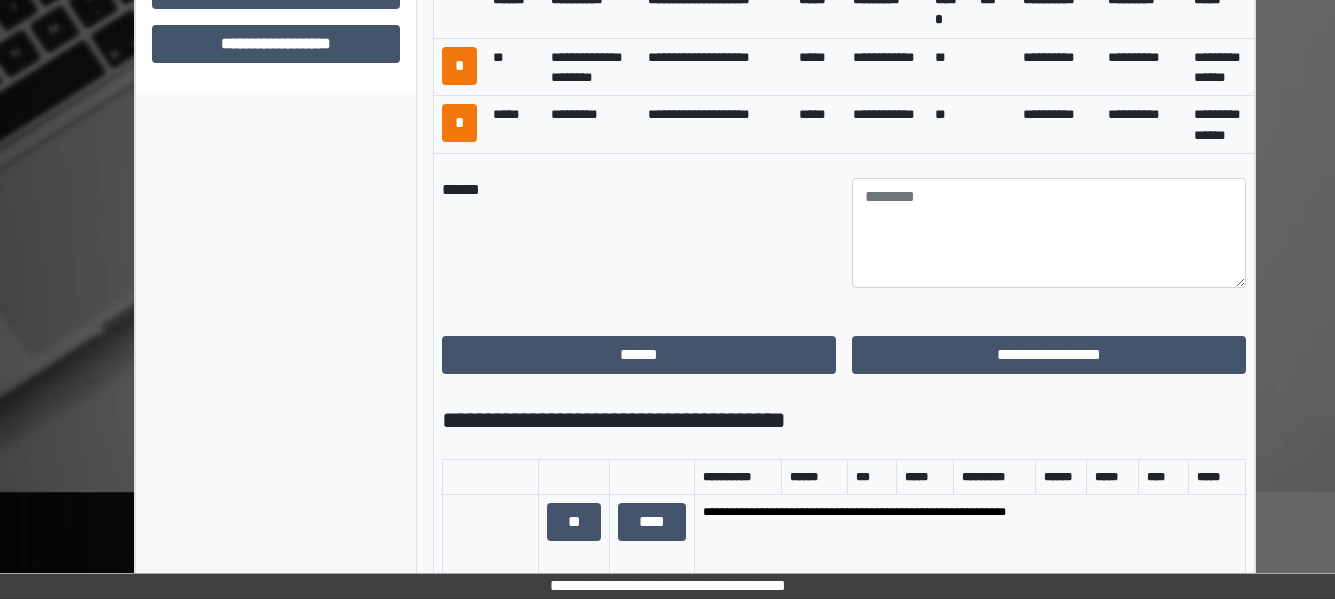 scroll, scrollTop: 1106, scrollLeft: 0, axis: vertical 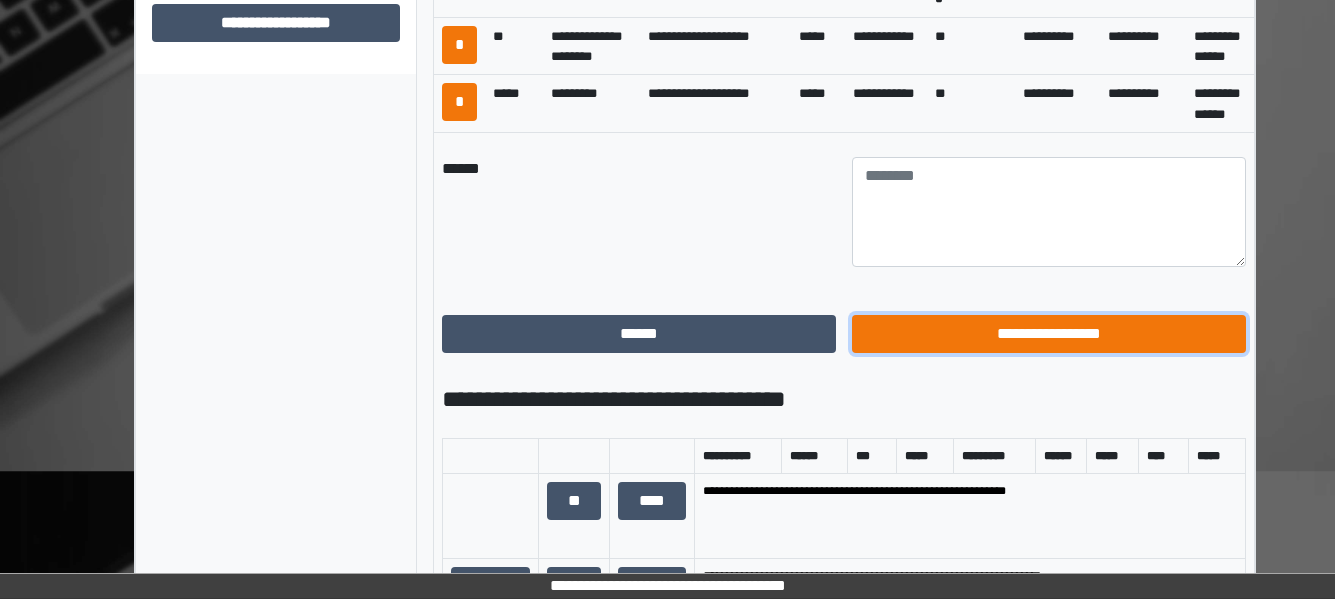 click on "**********" at bounding box center (1049, 334) 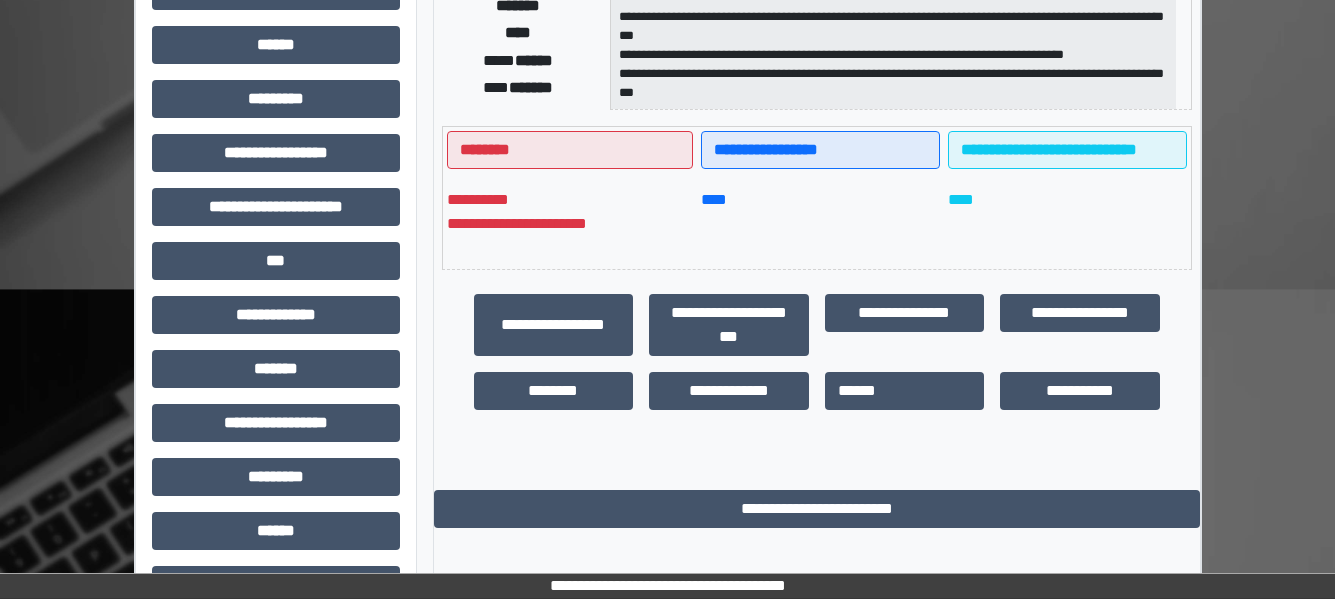 scroll, scrollTop: 0, scrollLeft: 0, axis: both 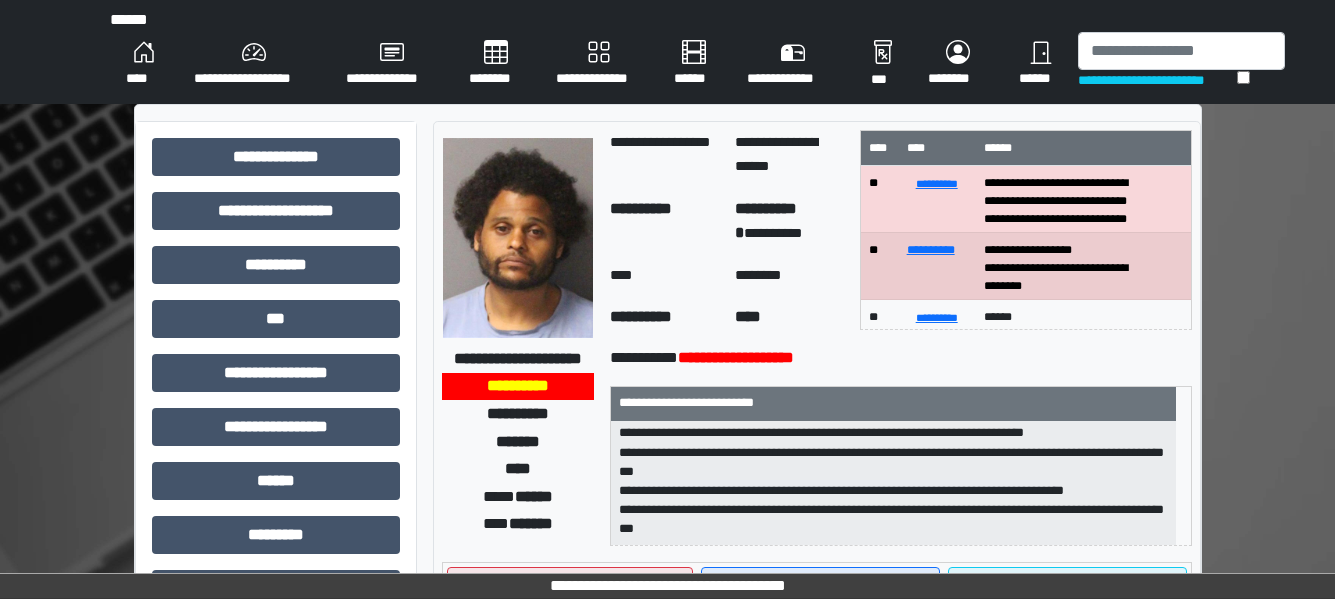 click on "****" at bounding box center (144, 64) 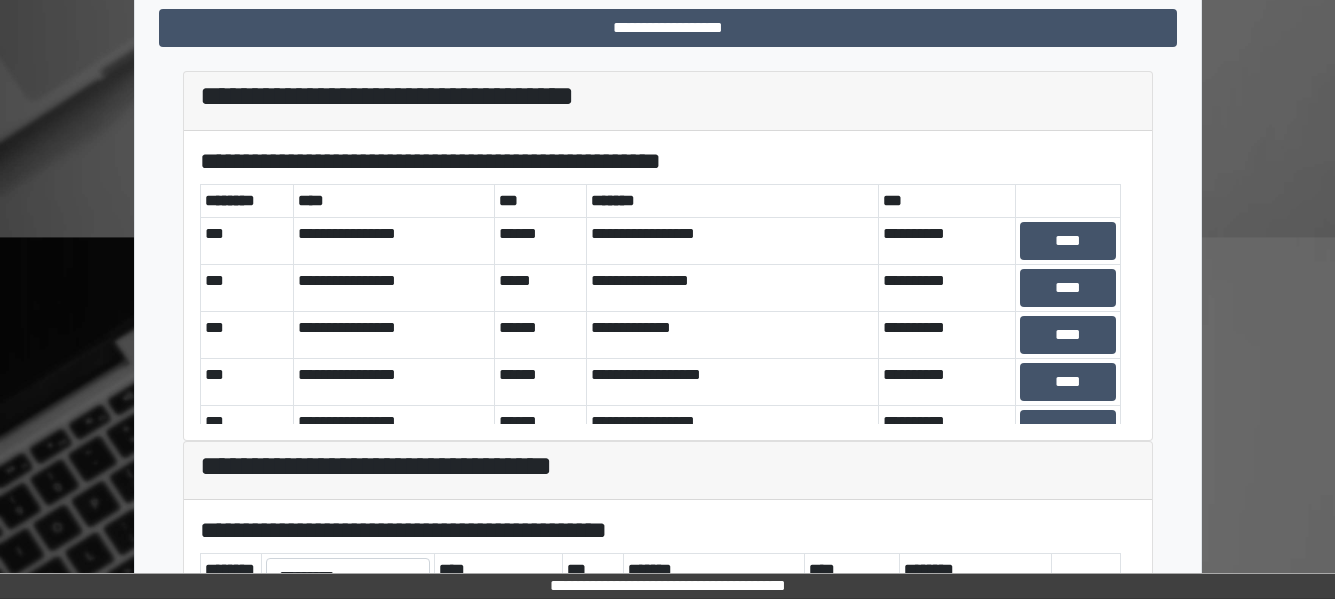 scroll, scrollTop: 489, scrollLeft: 0, axis: vertical 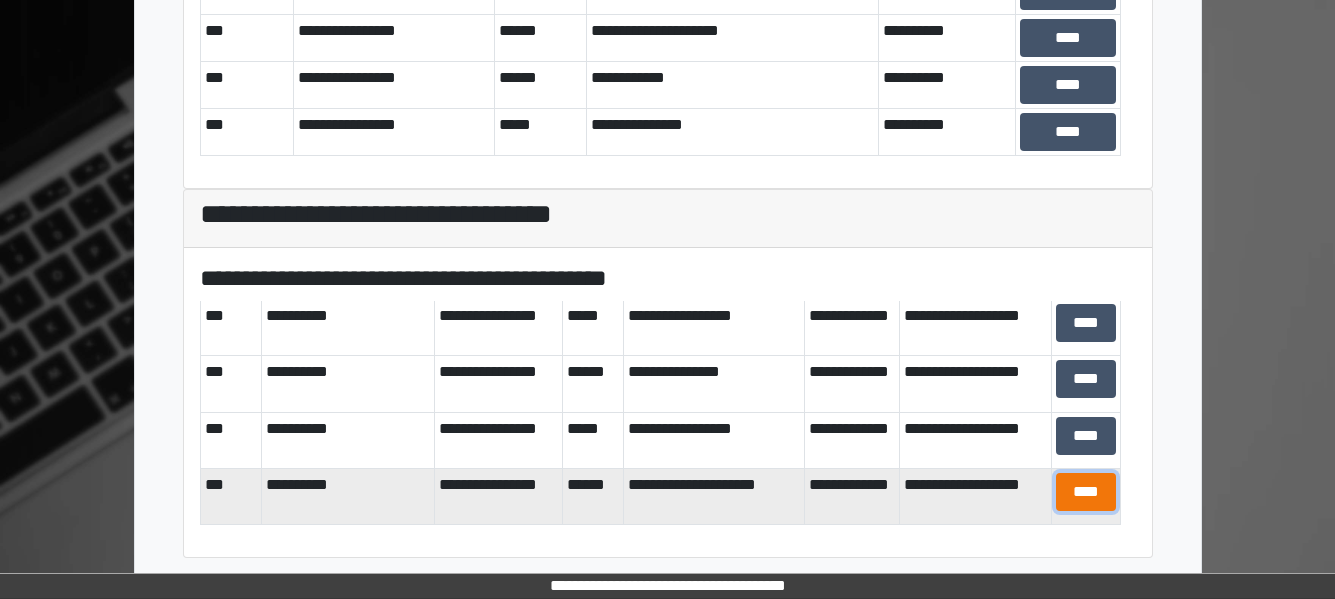 click on "****" at bounding box center (1086, 492) 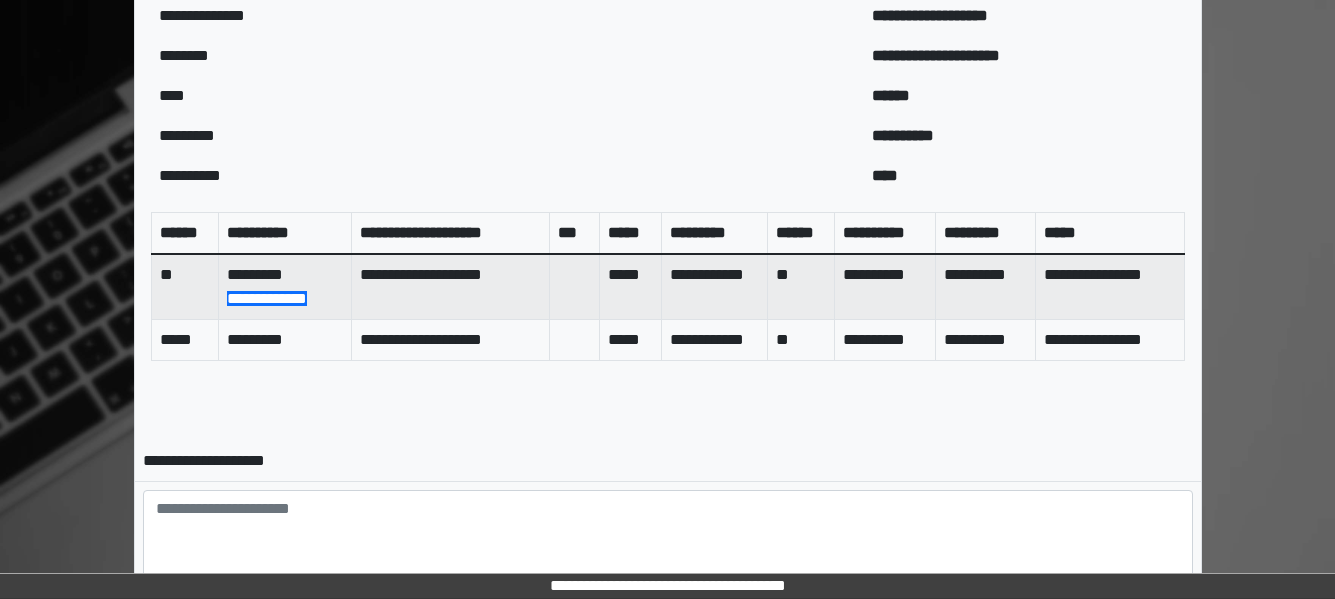 scroll, scrollTop: 903, scrollLeft: 0, axis: vertical 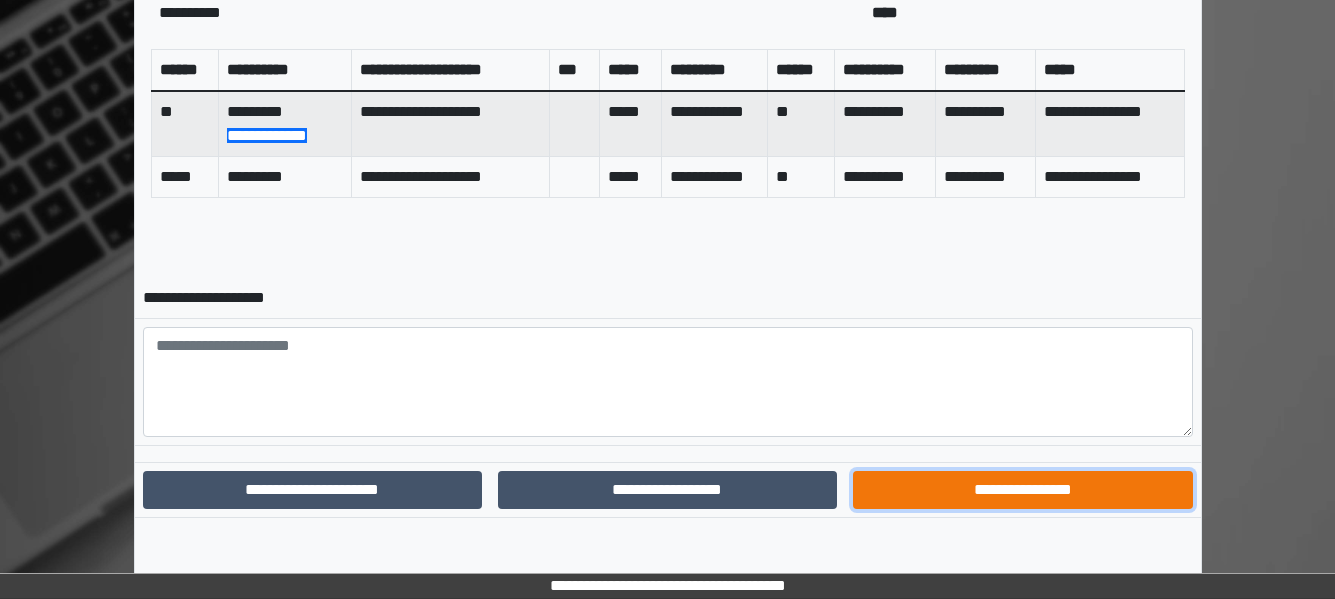click on "**********" at bounding box center (1022, 490) 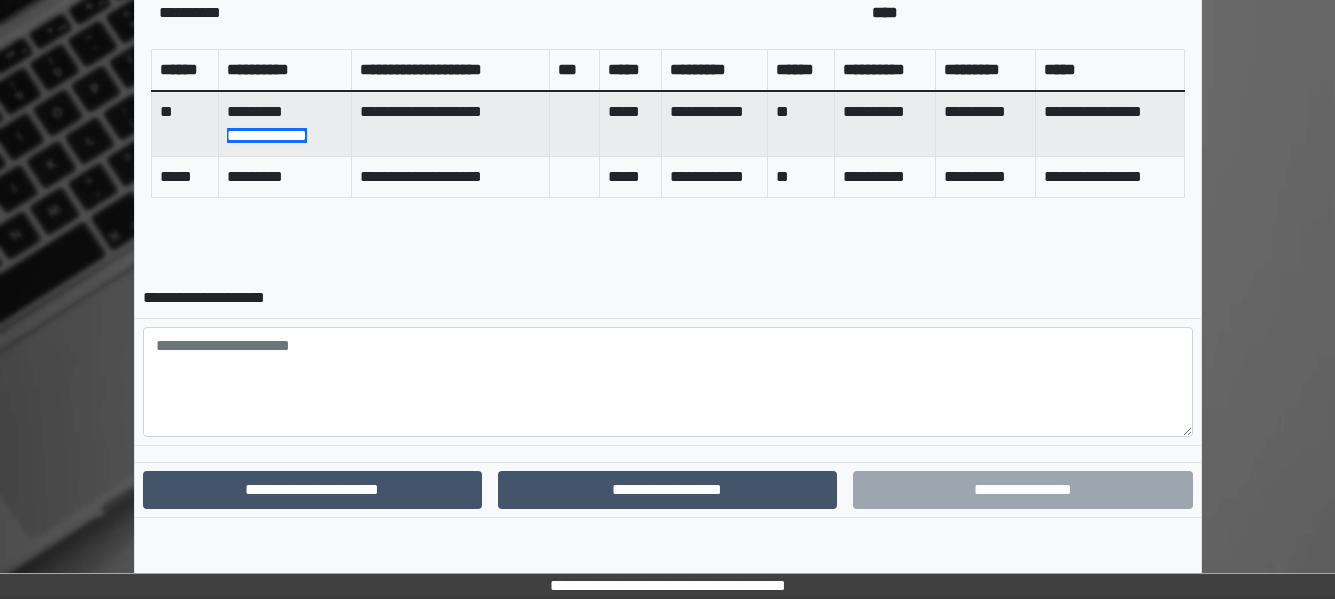 scroll, scrollTop: 800, scrollLeft: 0, axis: vertical 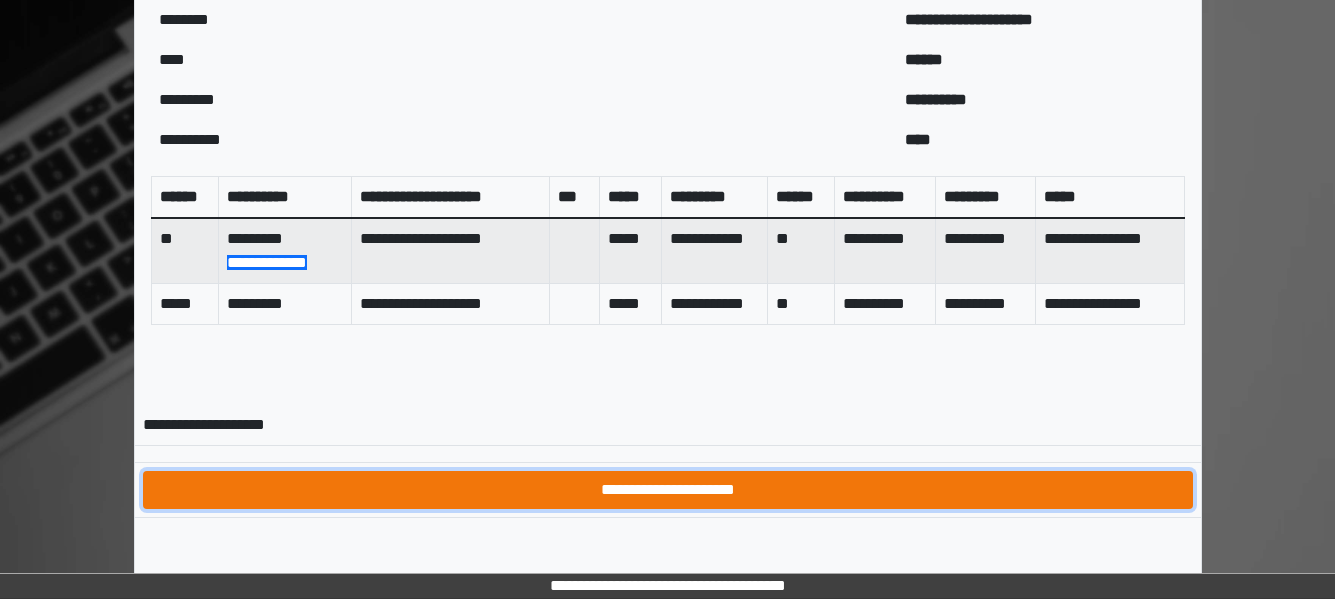click on "**********" at bounding box center (668, 490) 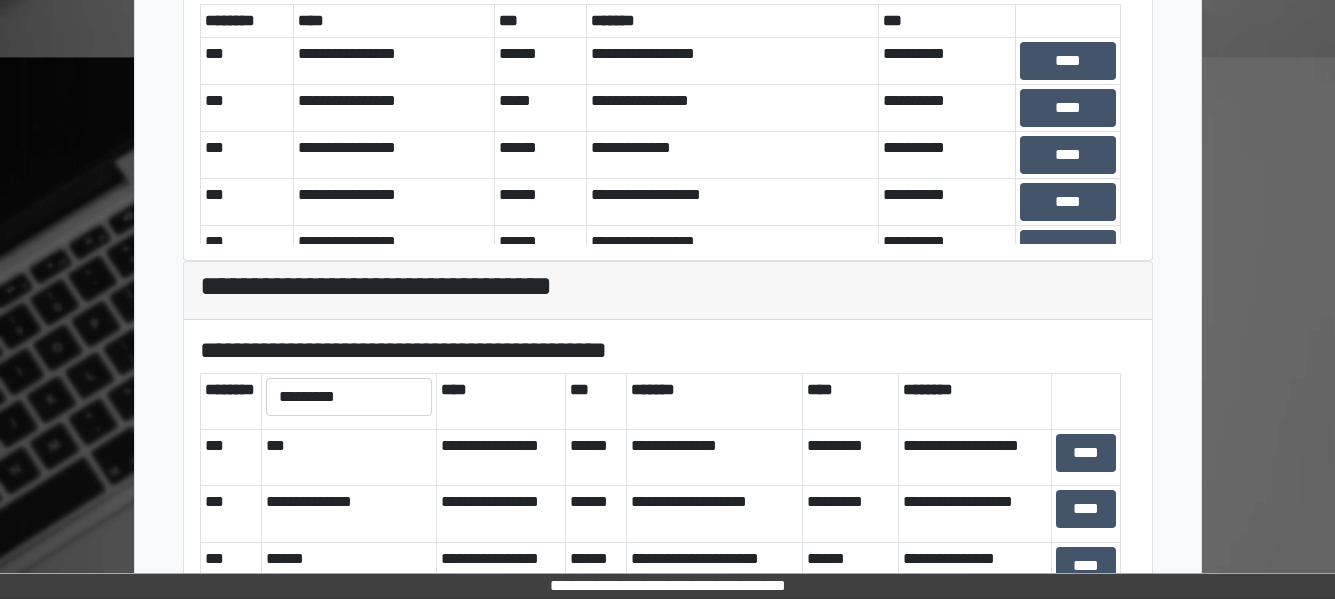 scroll, scrollTop: 740, scrollLeft: 0, axis: vertical 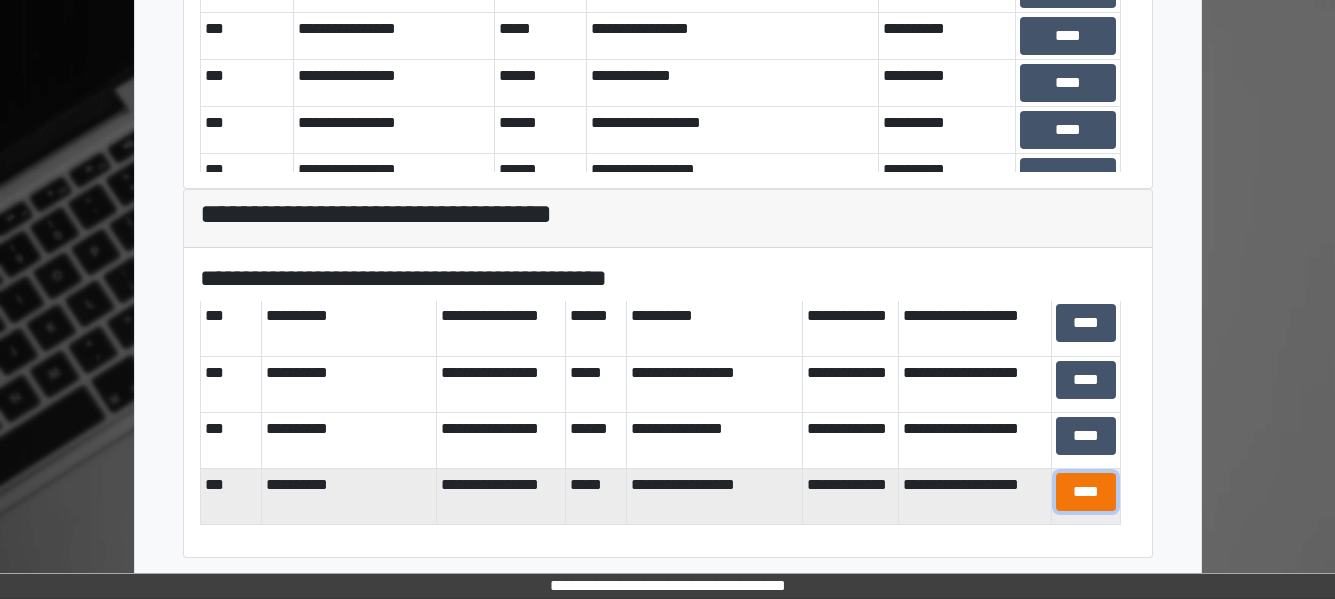 click on "****" at bounding box center (1086, 492) 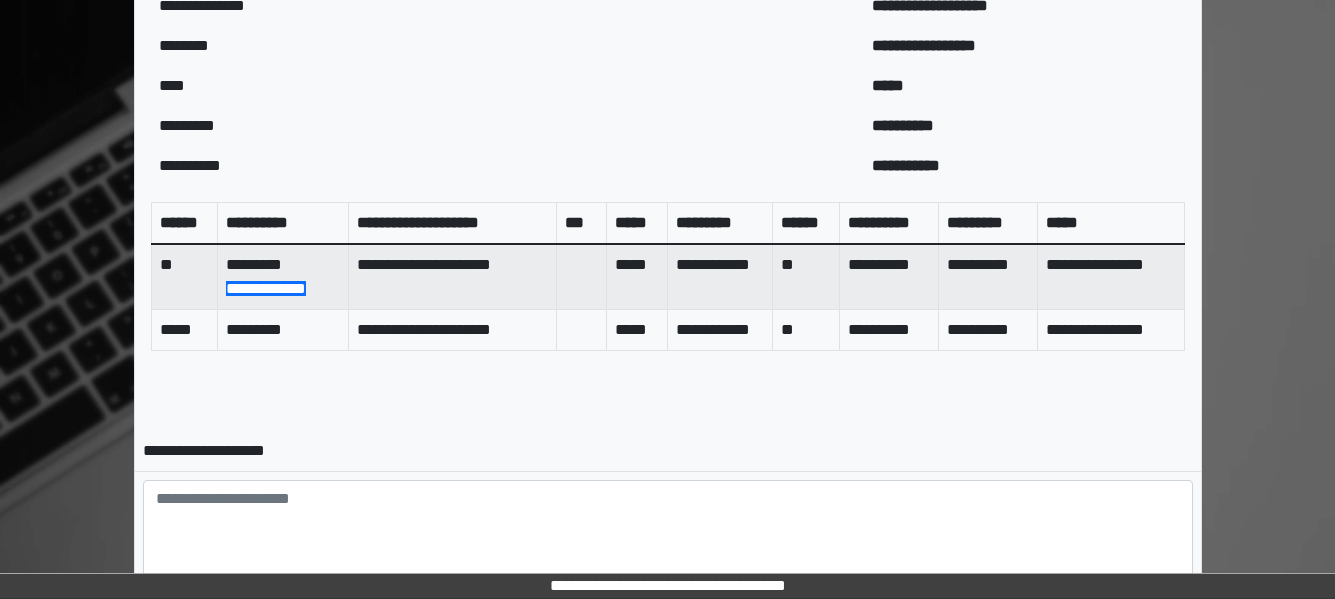 scroll, scrollTop: 893, scrollLeft: 0, axis: vertical 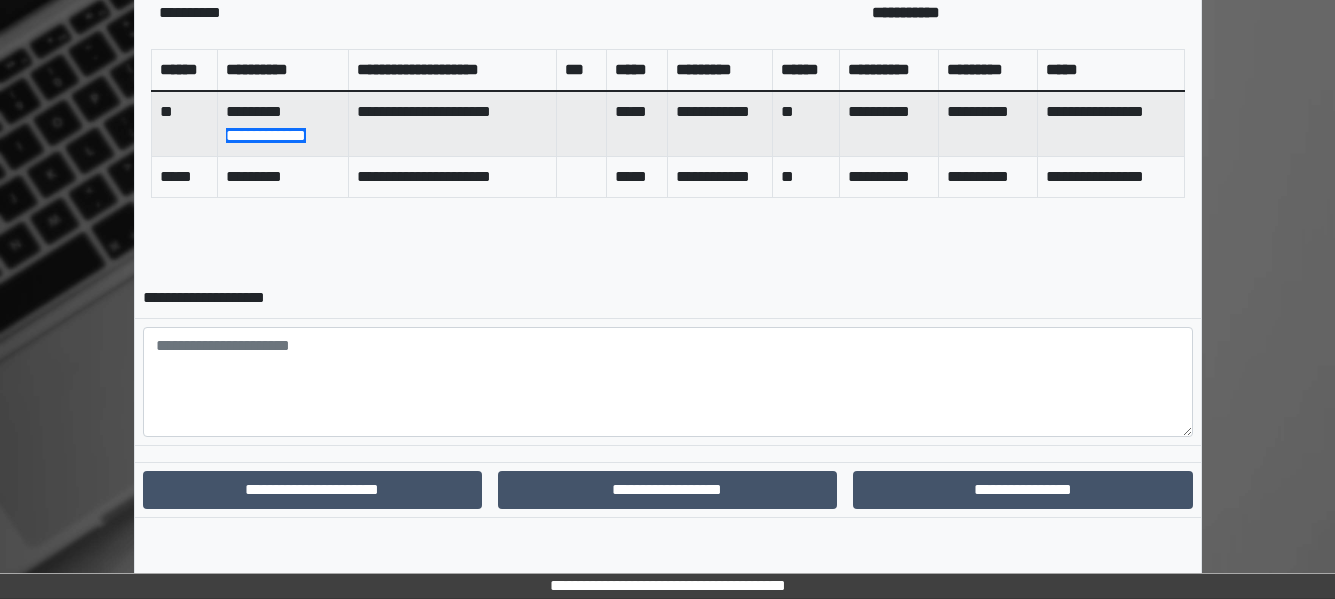 click on "**********" at bounding box center [1022, 489] 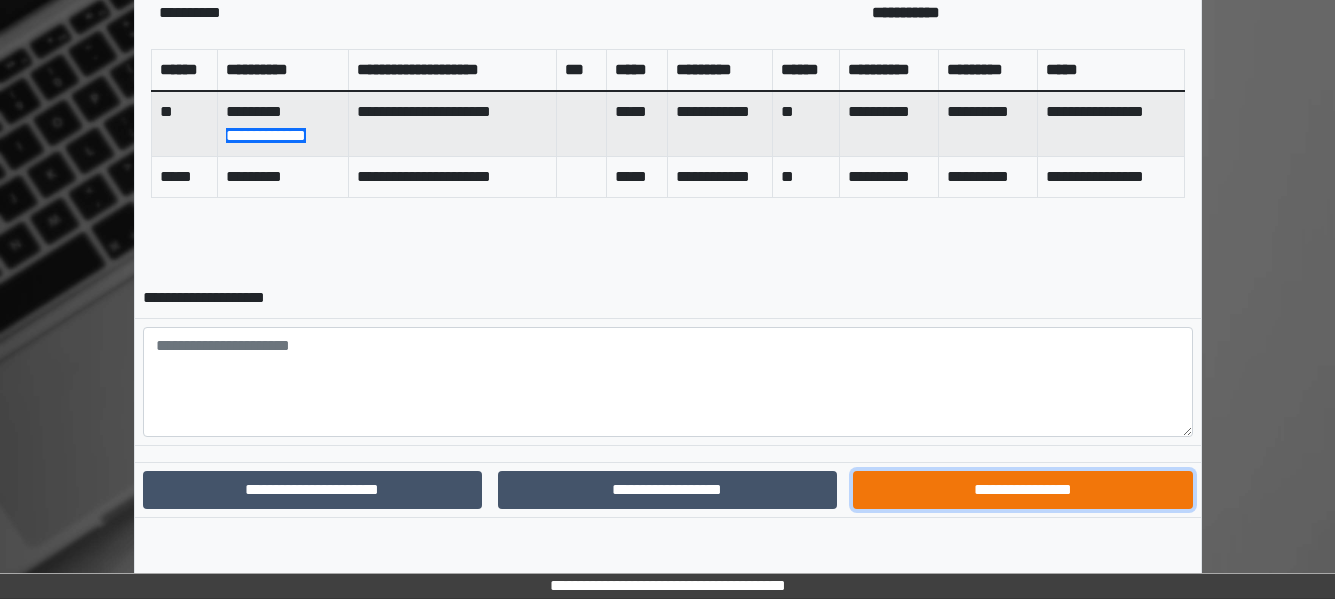 click on "**********" at bounding box center (1022, 490) 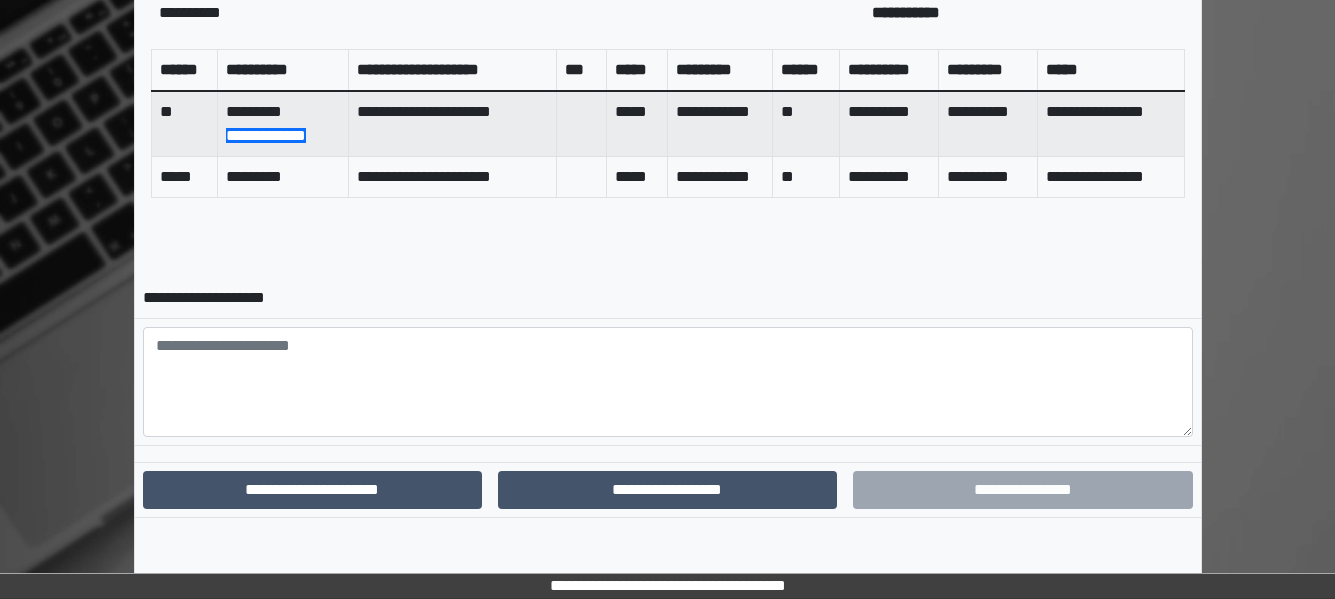 scroll, scrollTop: 790, scrollLeft: 0, axis: vertical 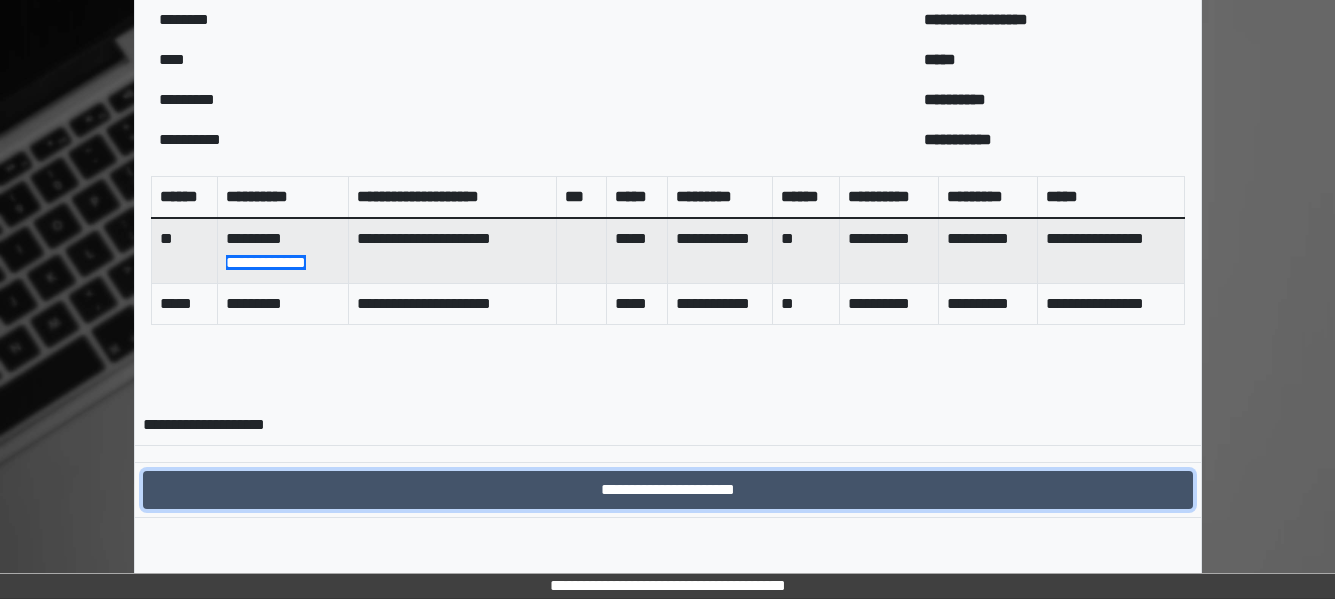 click on "**********" at bounding box center [668, 490] 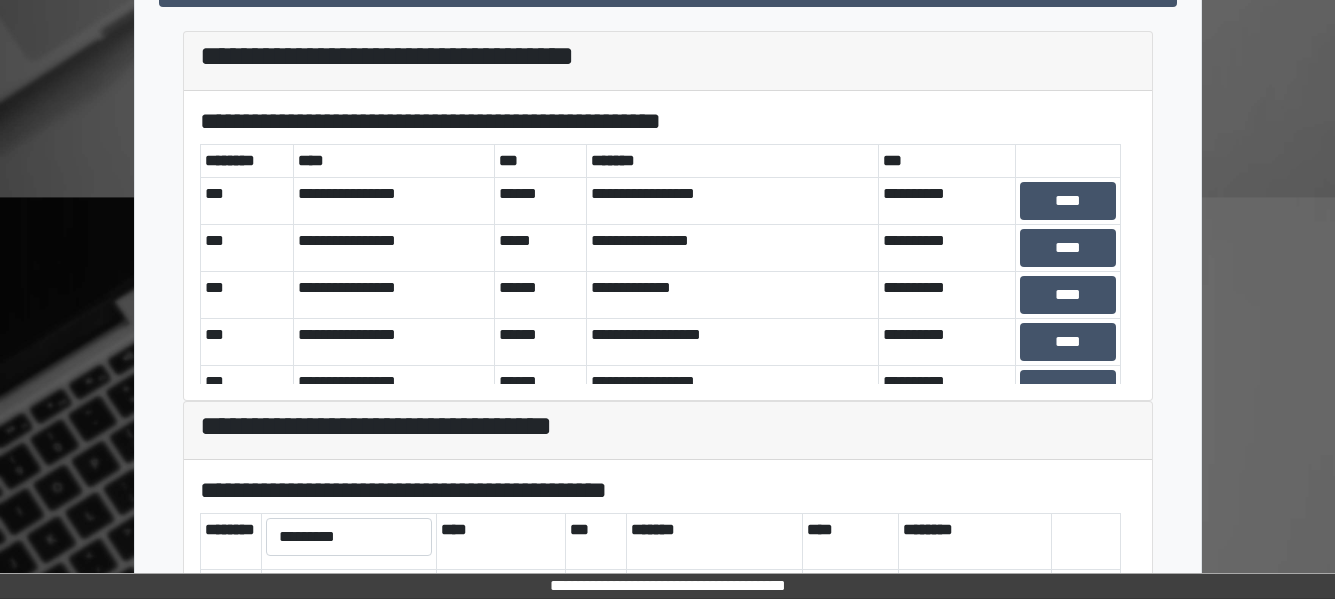 scroll, scrollTop: 740, scrollLeft: 0, axis: vertical 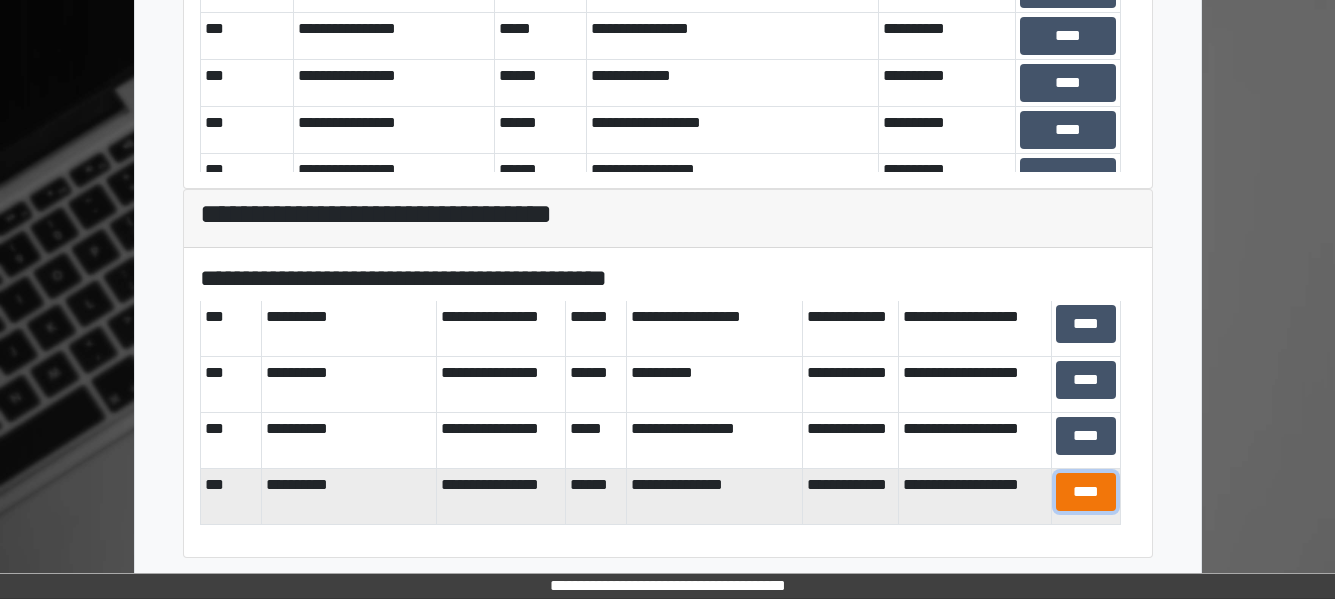 click on "****" at bounding box center [1086, 492] 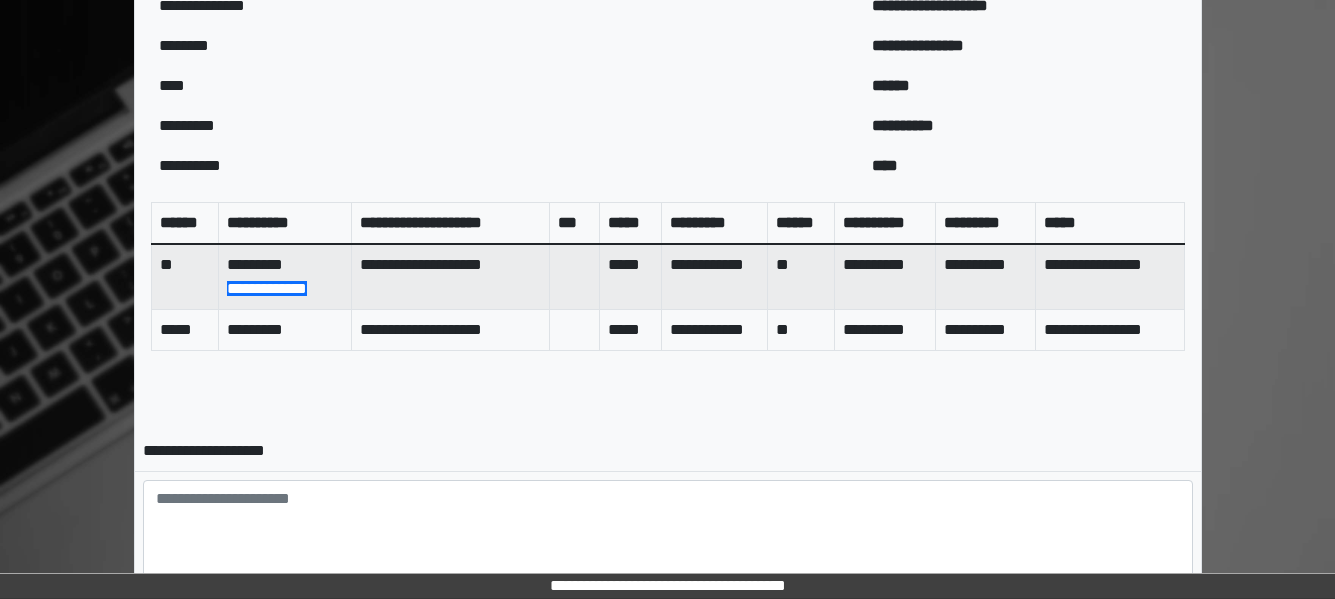 scroll, scrollTop: 893, scrollLeft: 0, axis: vertical 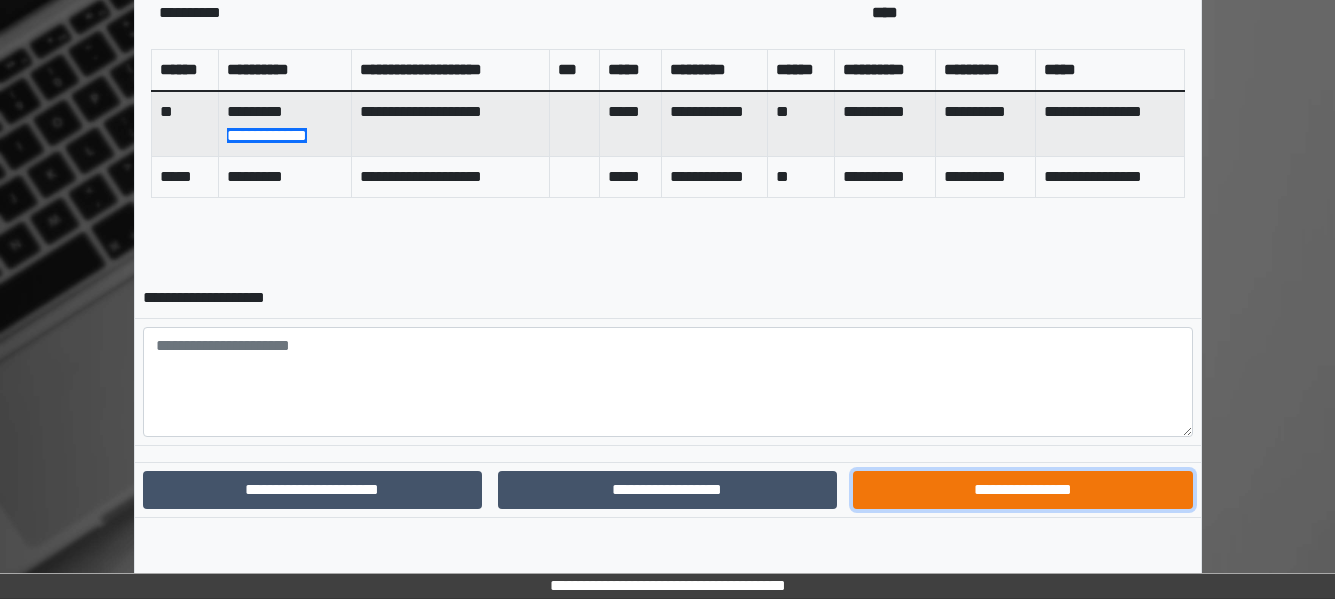click on "**********" at bounding box center (1022, 490) 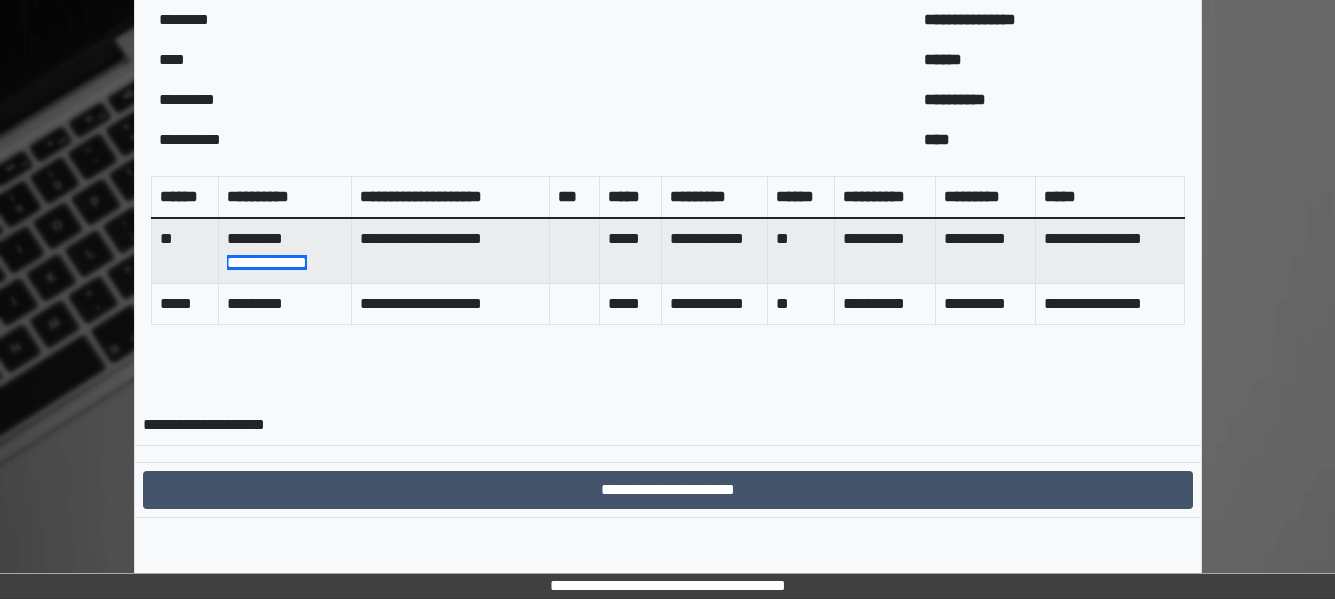 scroll, scrollTop: 790, scrollLeft: 0, axis: vertical 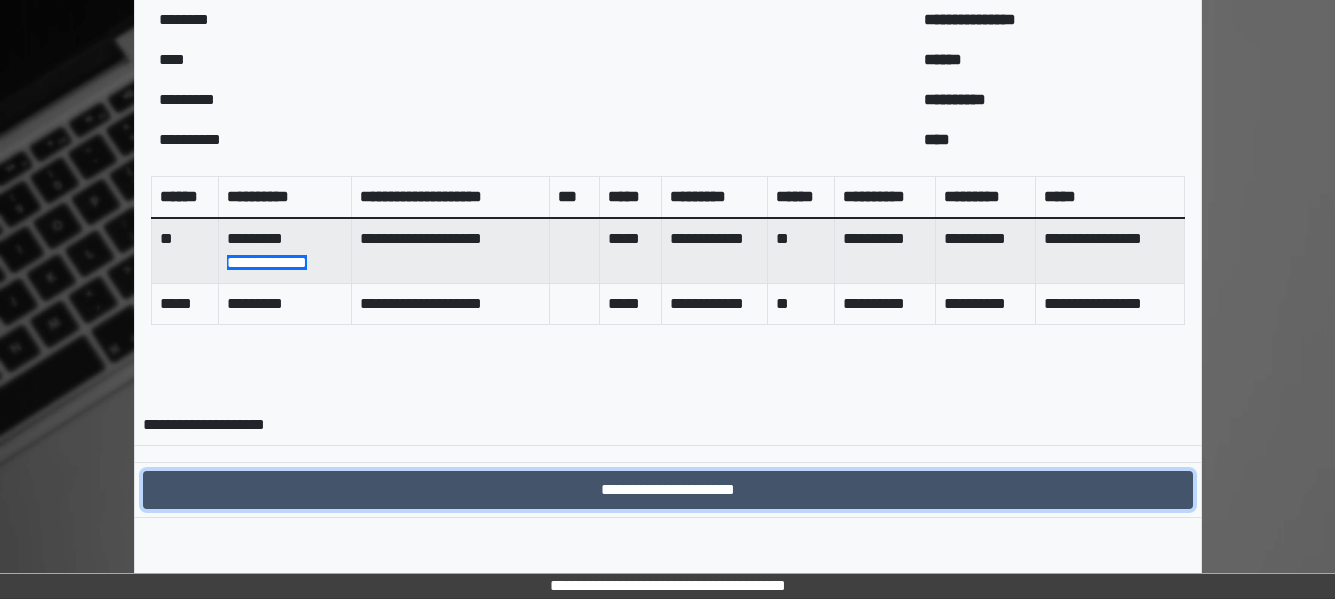 click on "**********" at bounding box center (668, 490) 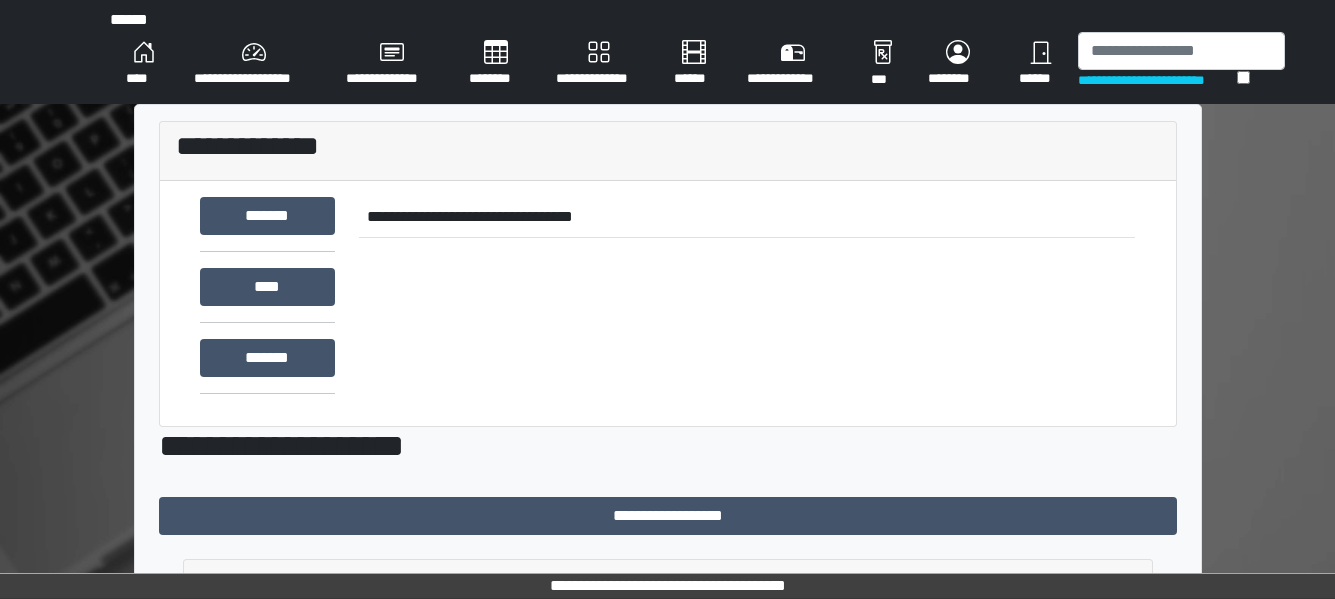 scroll, scrollTop: 740, scrollLeft: 0, axis: vertical 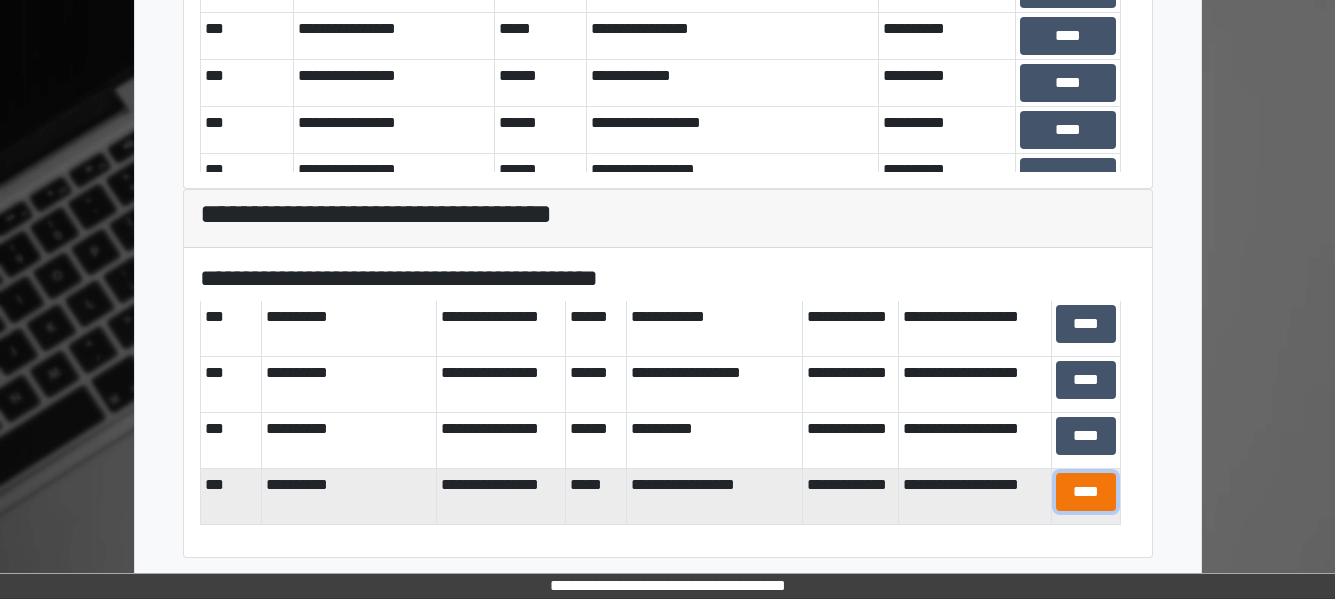 click on "****" at bounding box center (1086, 492) 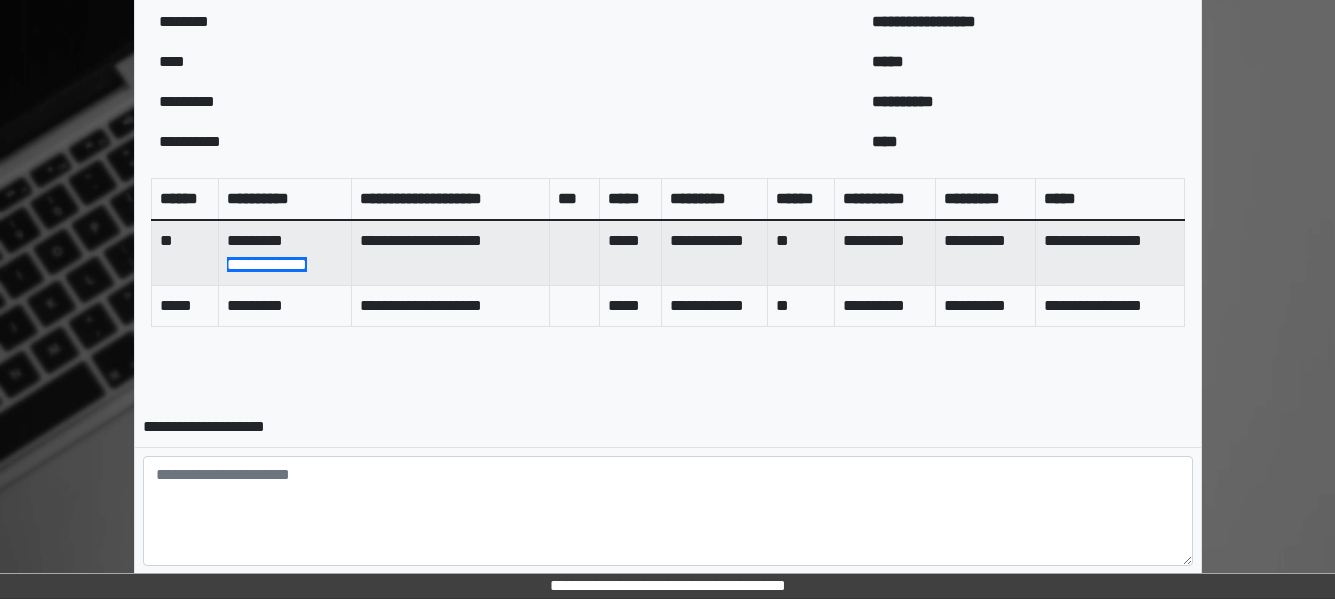 scroll, scrollTop: 893, scrollLeft: 0, axis: vertical 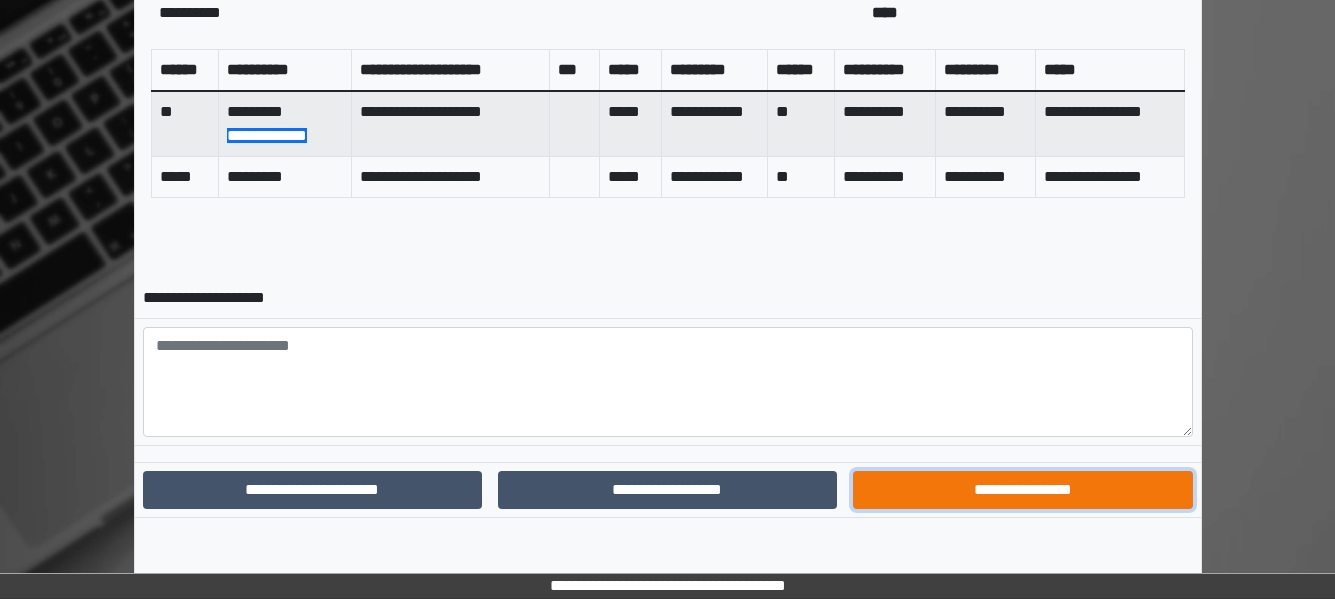 click on "**********" at bounding box center [1022, 490] 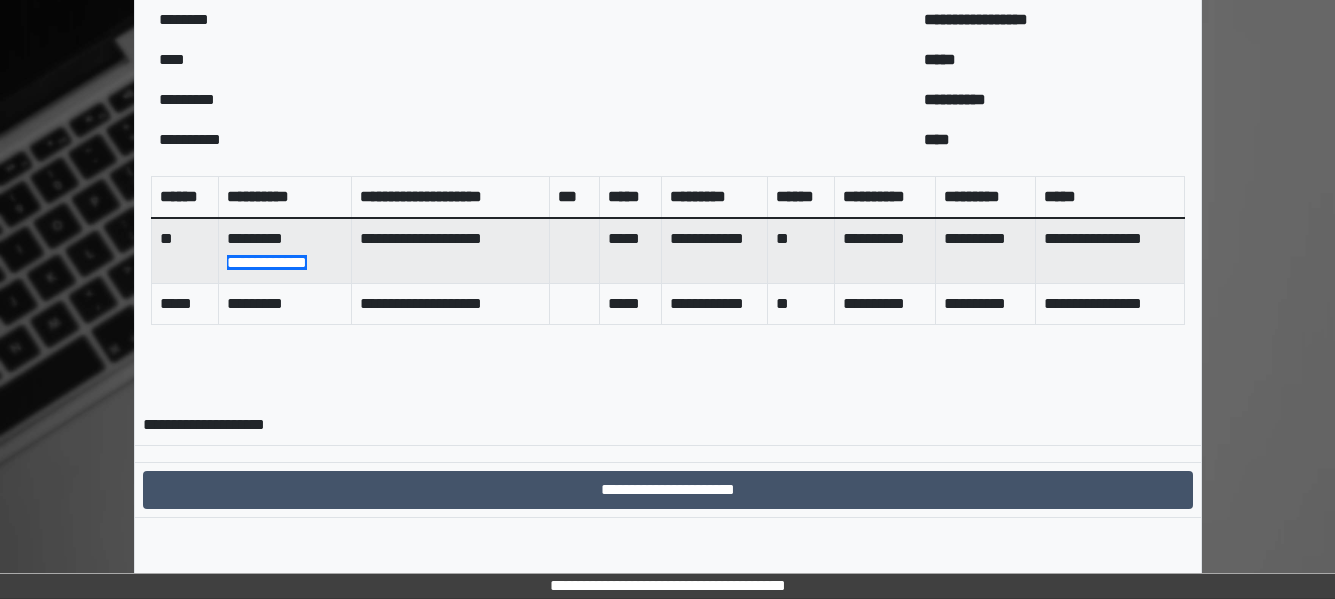 scroll, scrollTop: 790, scrollLeft: 0, axis: vertical 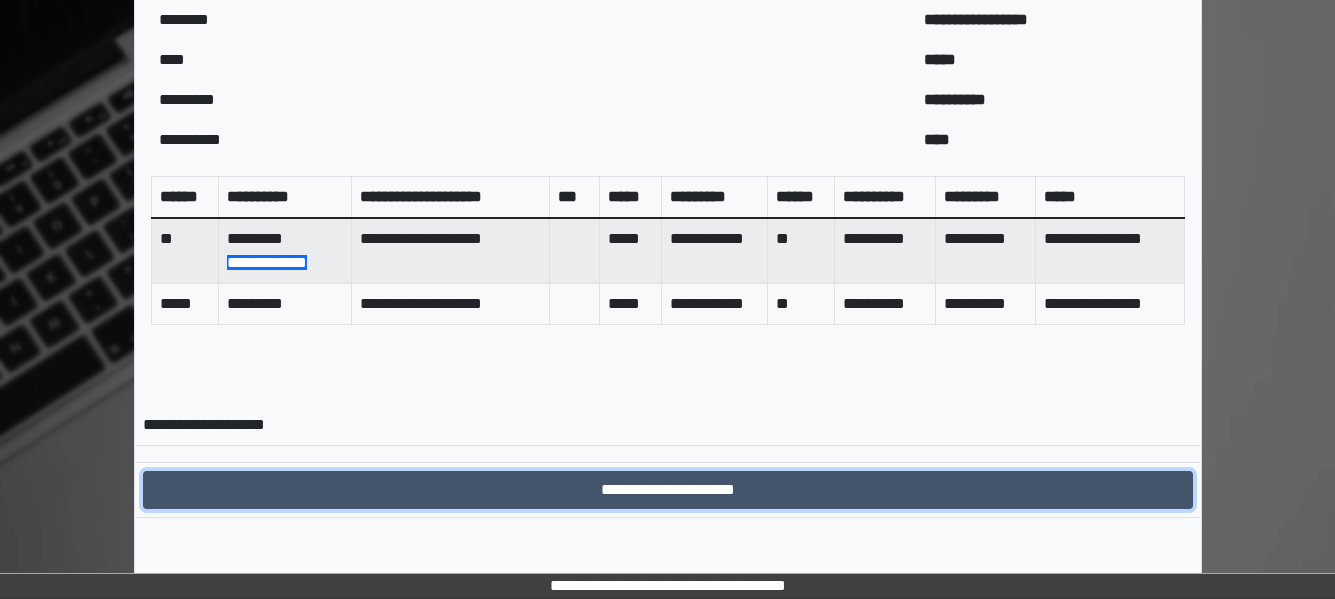 click on "**********" at bounding box center [668, 490] 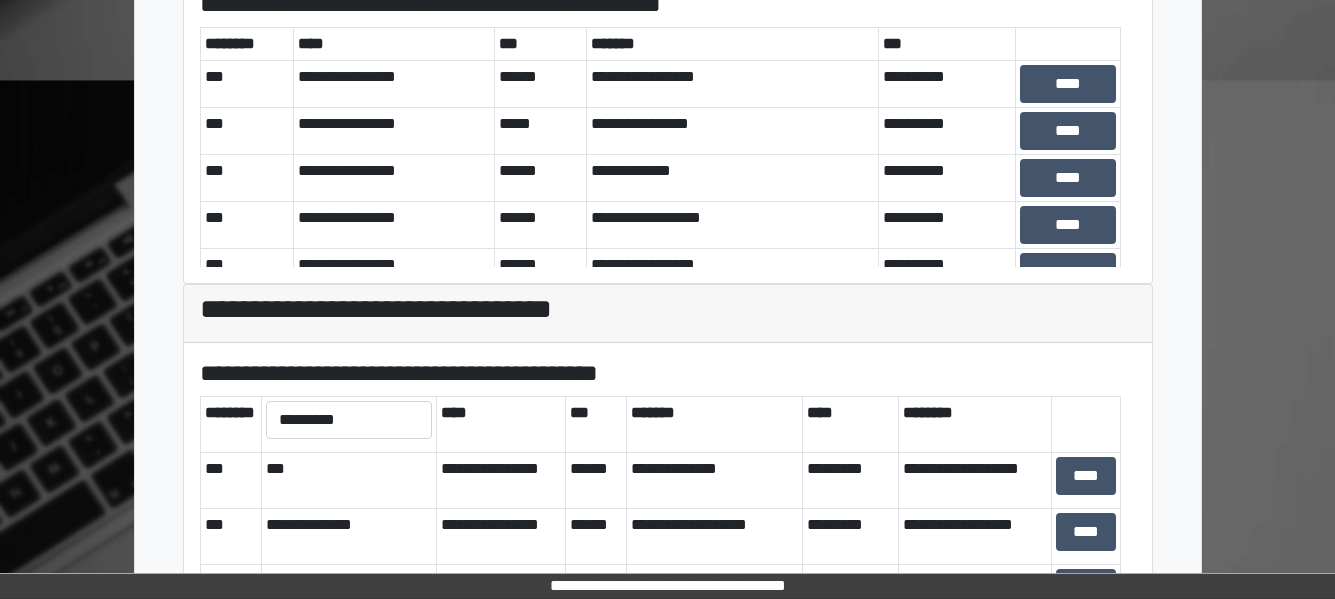 scroll, scrollTop: 740, scrollLeft: 0, axis: vertical 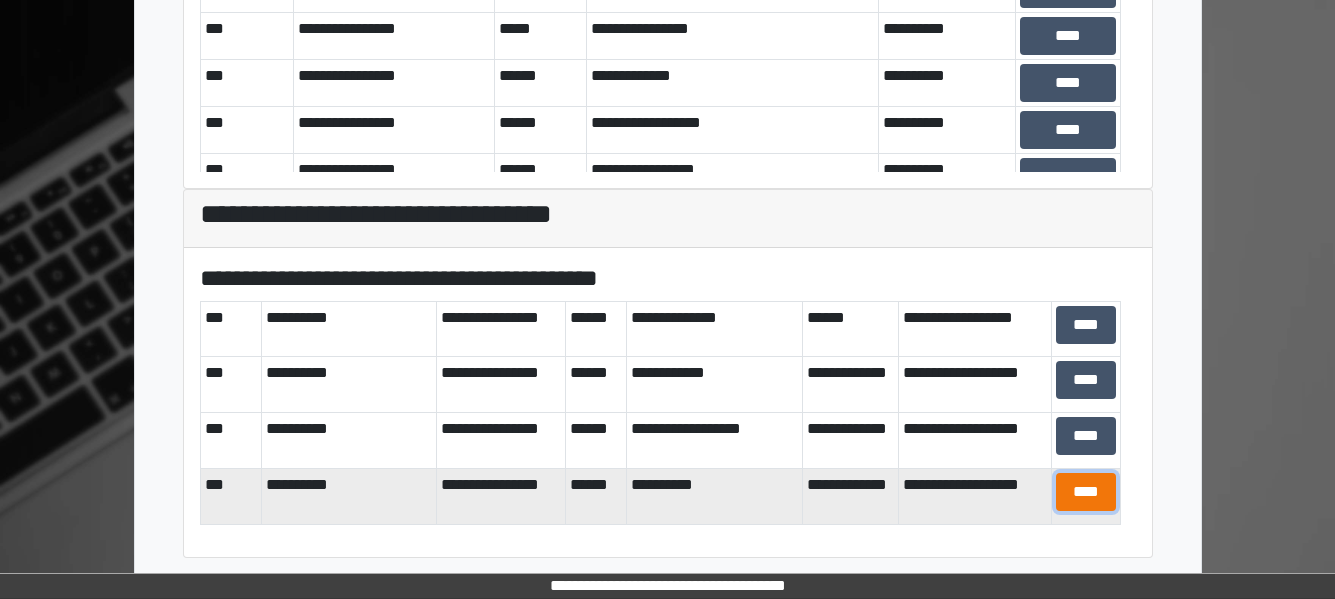click on "****" at bounding box center (1086, 492) 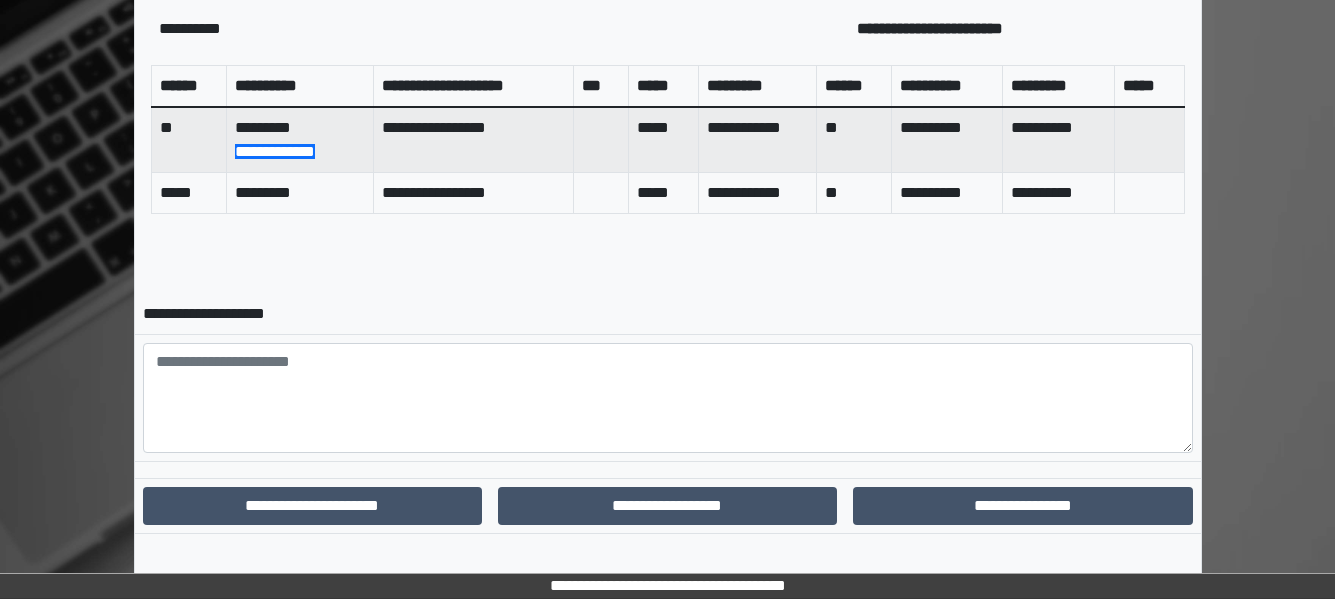scroll, scrollTop: 893, scrollLeft: 0, axis: vertical 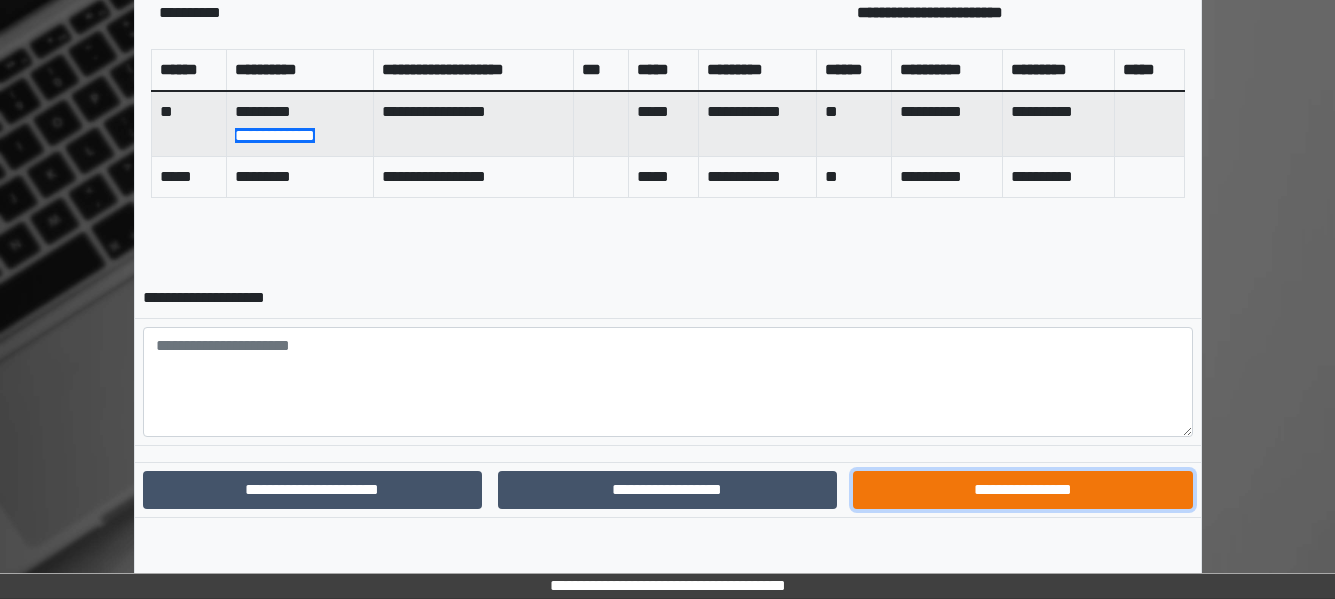 click on "**********" at bounding box center [1022, 490] 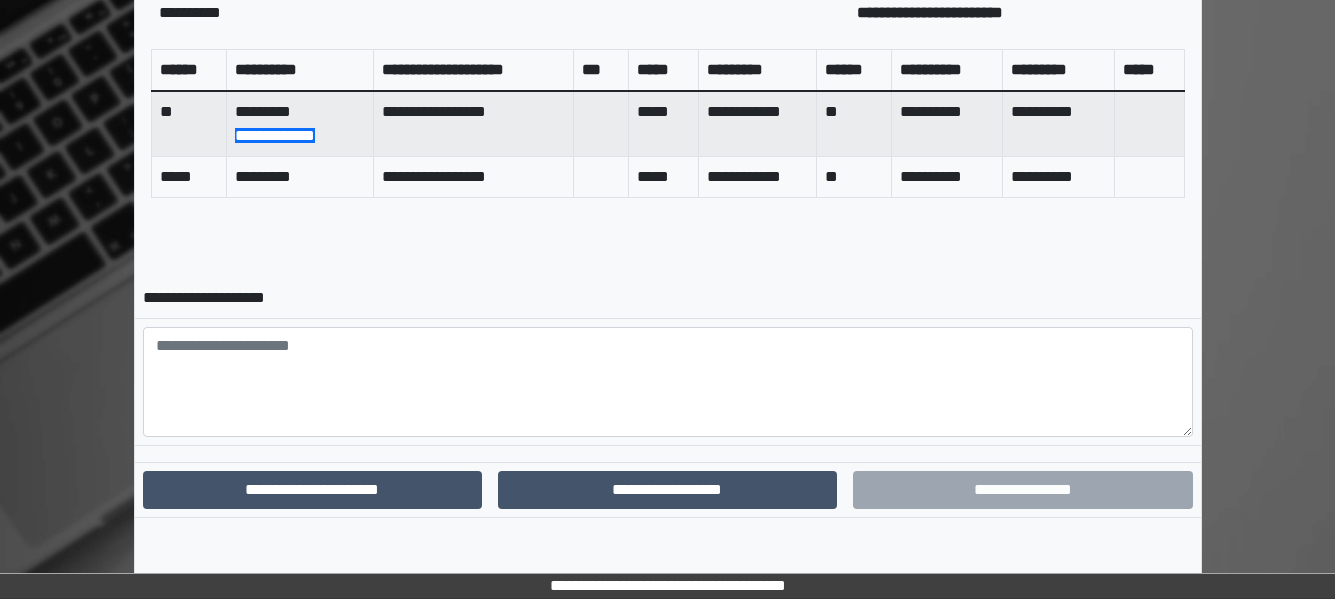 scroll, scrollTop: 790, scrollLeft: 0, axis: vertical 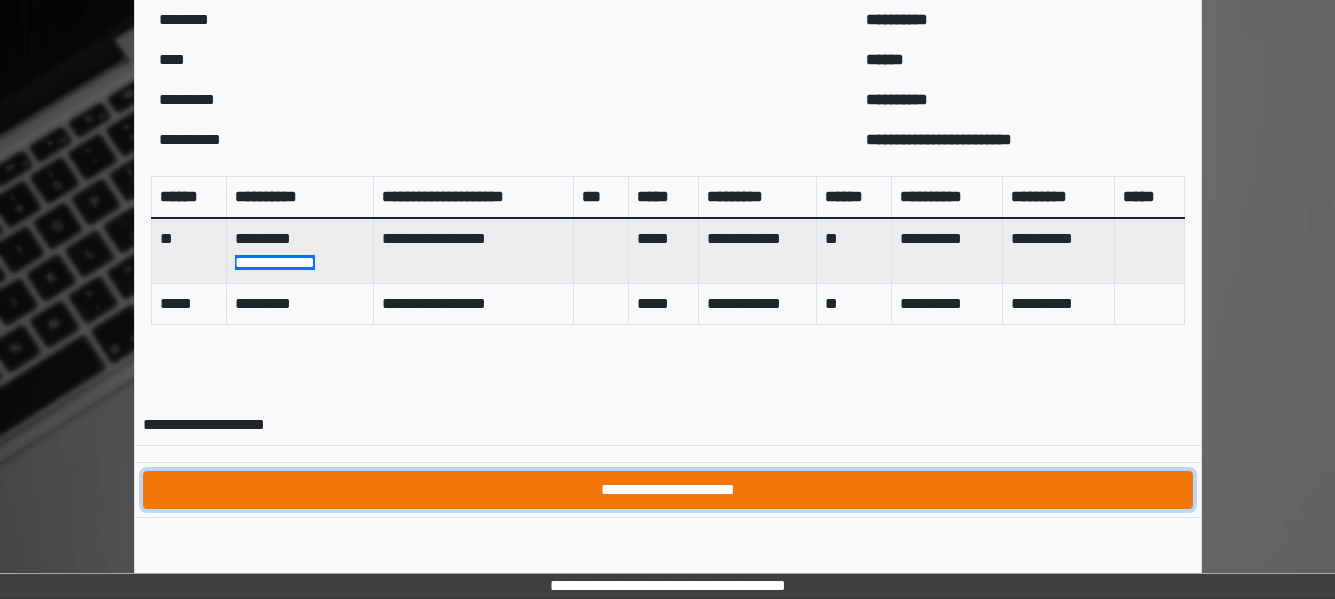 click on "**********" at bounding box center (668, 490) 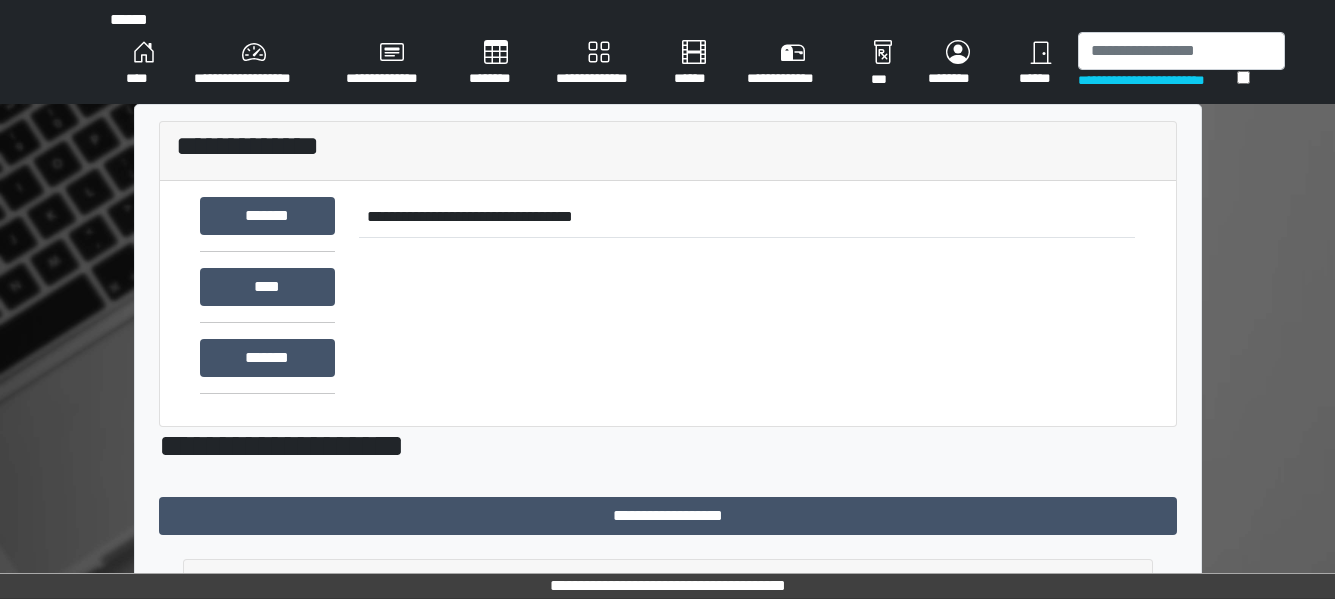 scroll, scrollTop: 740, scrollLeft: 0, axis: vertical 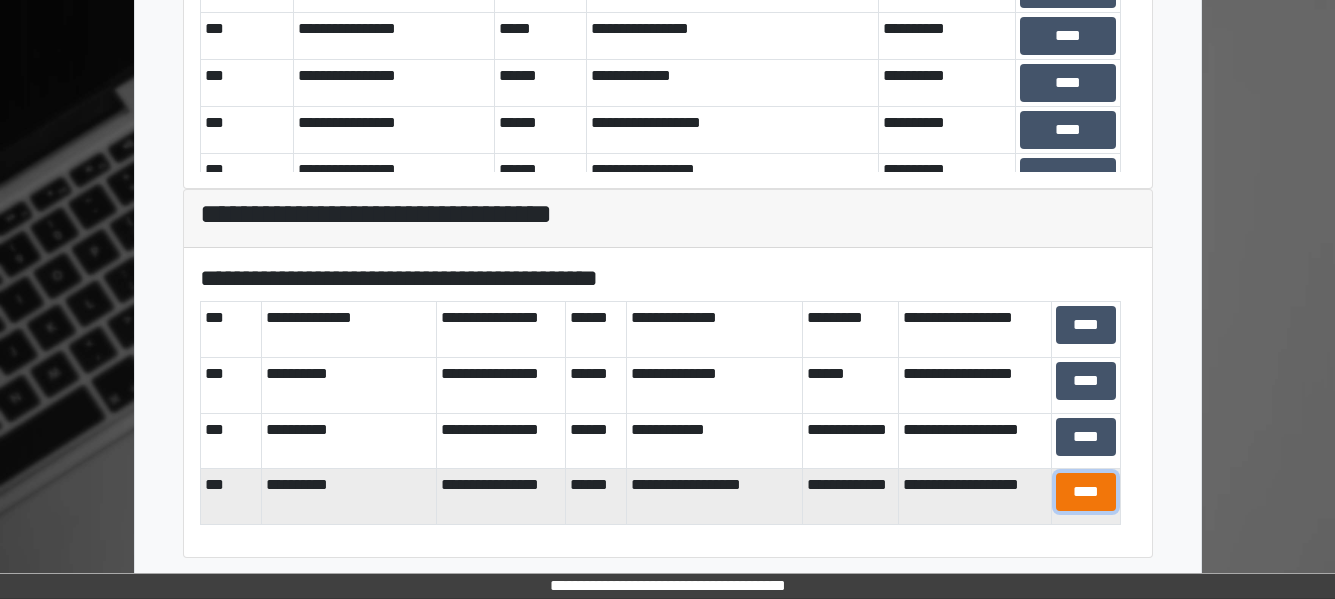 click on "****" at bounding box center [1086, 492] 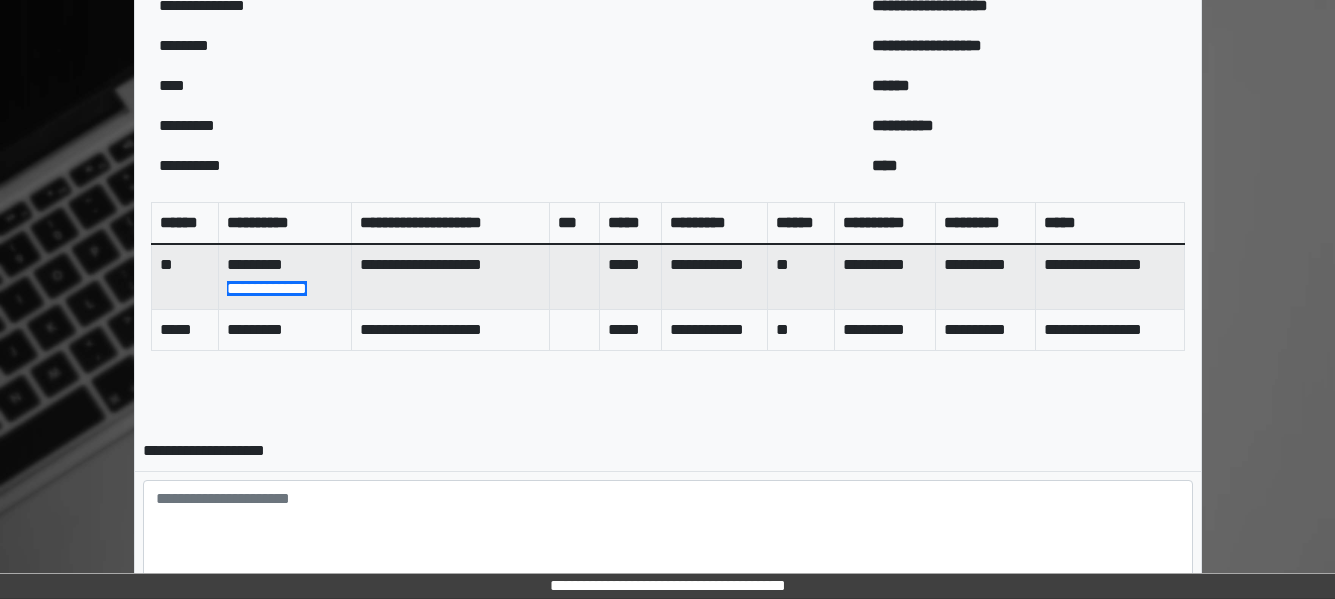 scroll, scrollTop: 893, scrollLeft: 0, axis: vertical 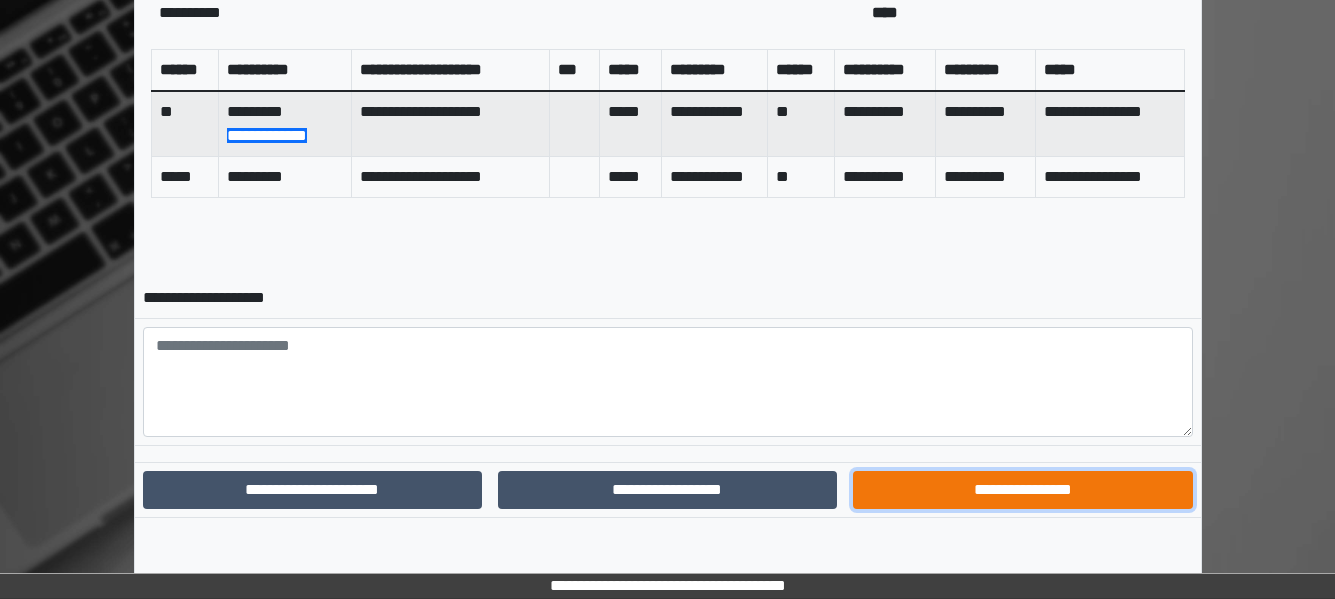 click on "**********" at bounding box center (1022, 490) 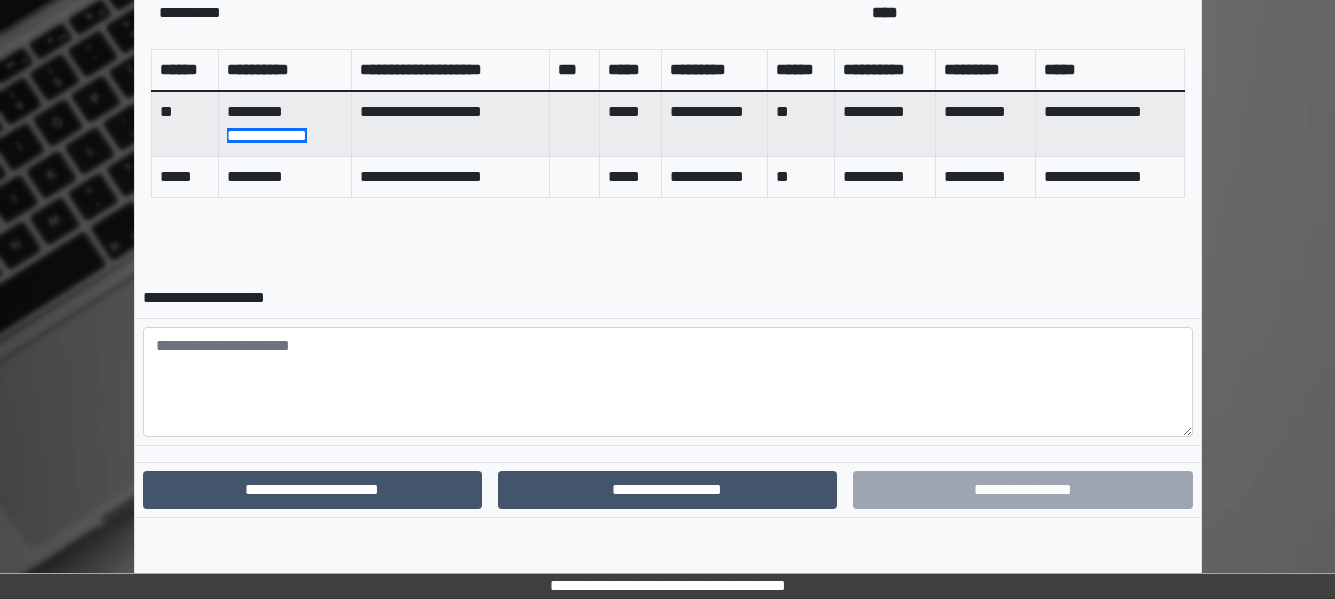 scroll 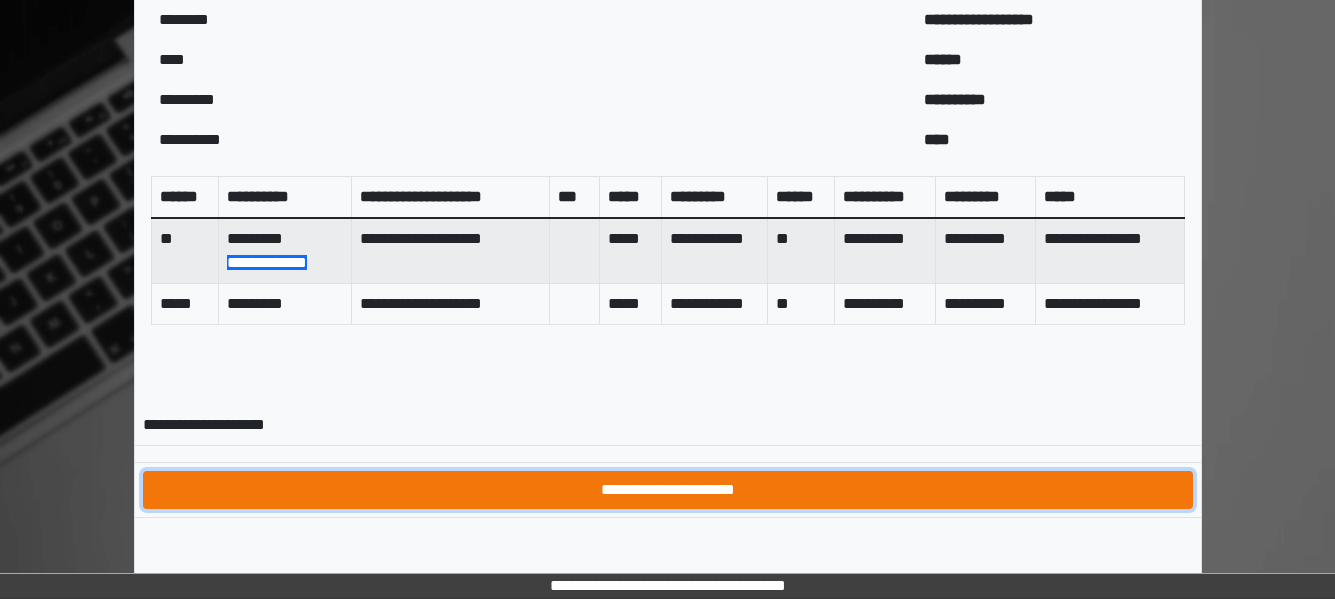 click on "**********" at bounding box center (668, 490) 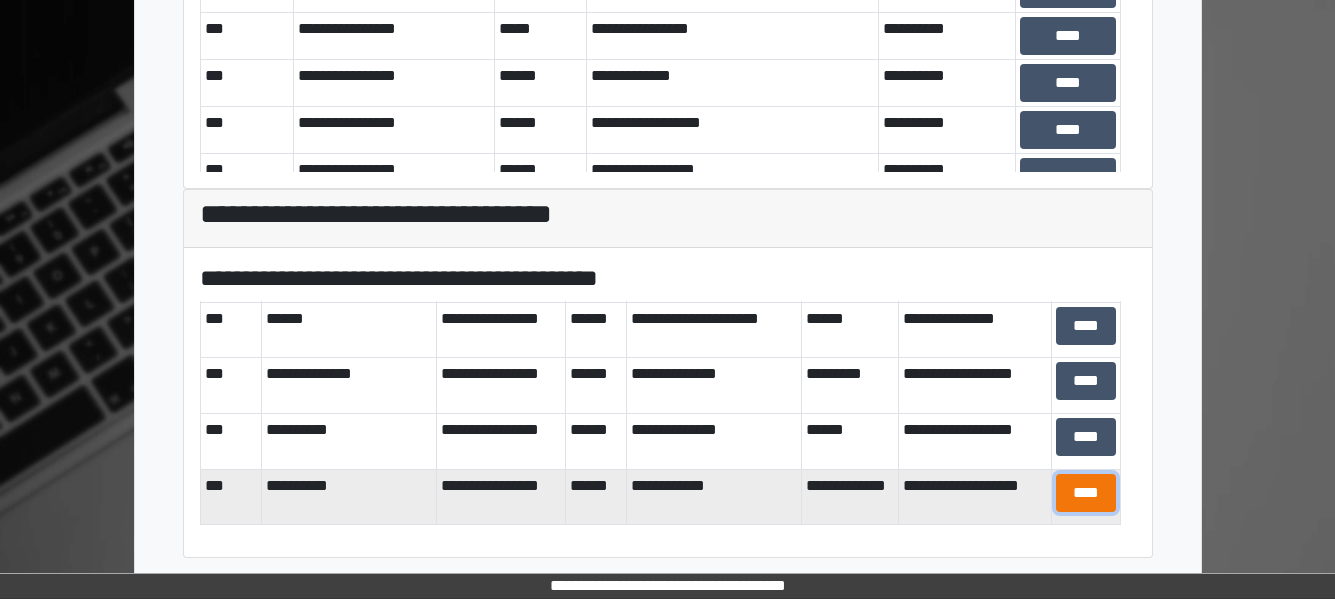 click on "****" at bounding box center (1086, 493) 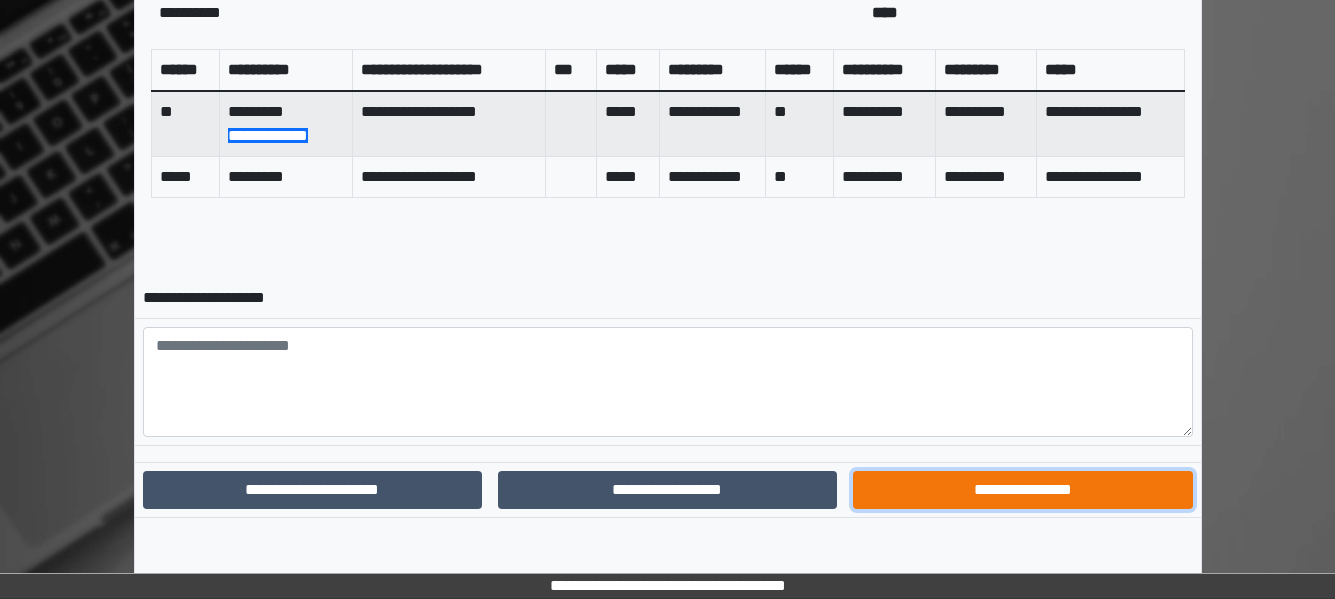 click on "**********" at bounding box center [1022, 490] 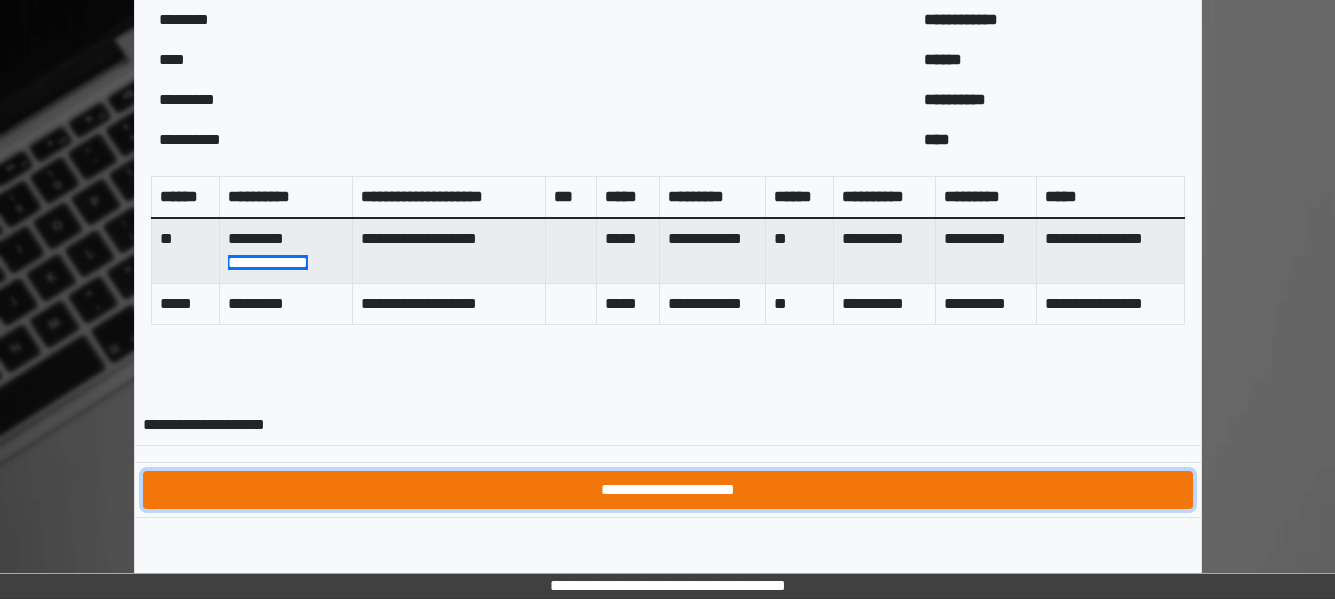click on "**********" at bounding box center (668, 490) 